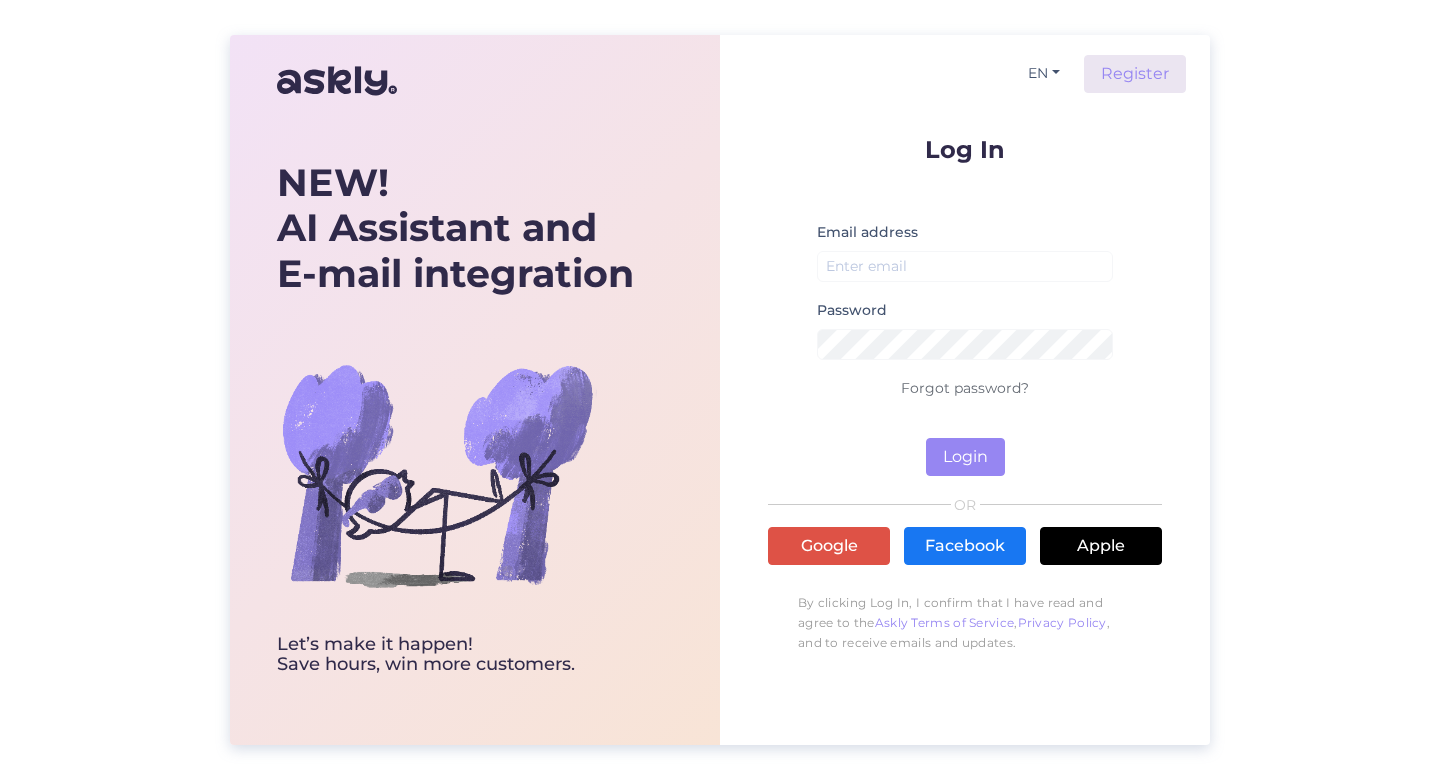 scroll, scrollTop: 0, scrollLeft: 0, axis: both 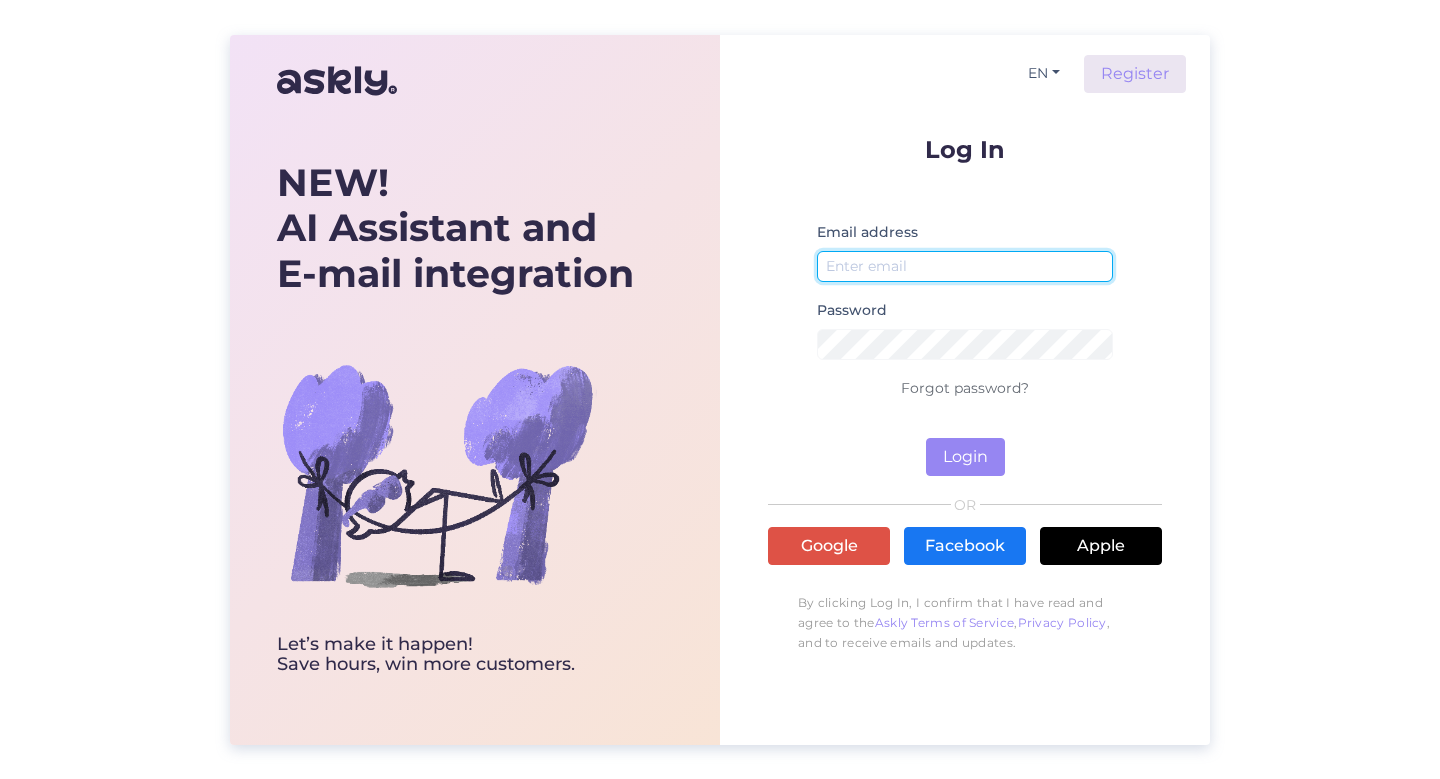 click at bounding box center [965, 266] 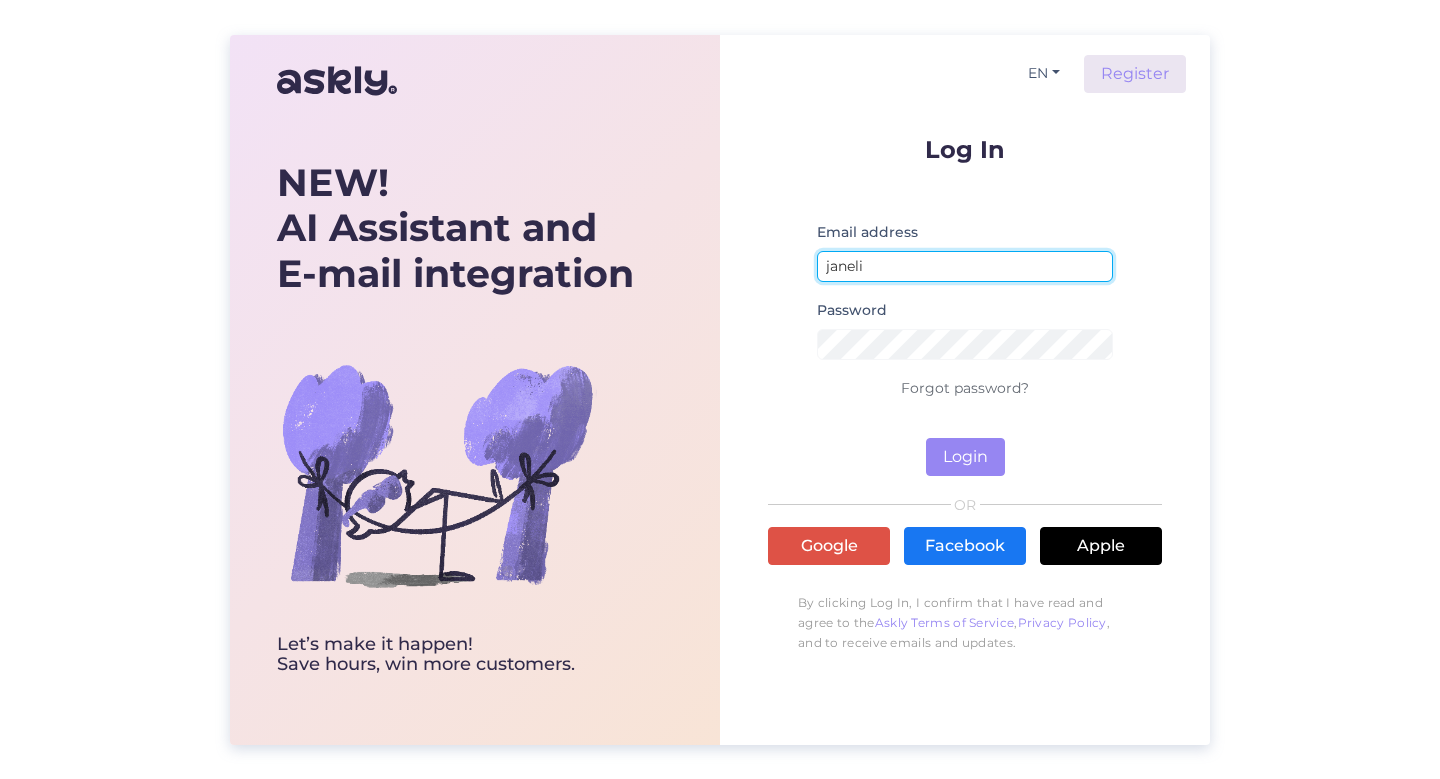 type on "[EMAIL_ADDRESS][DOMAIN_NAME]" 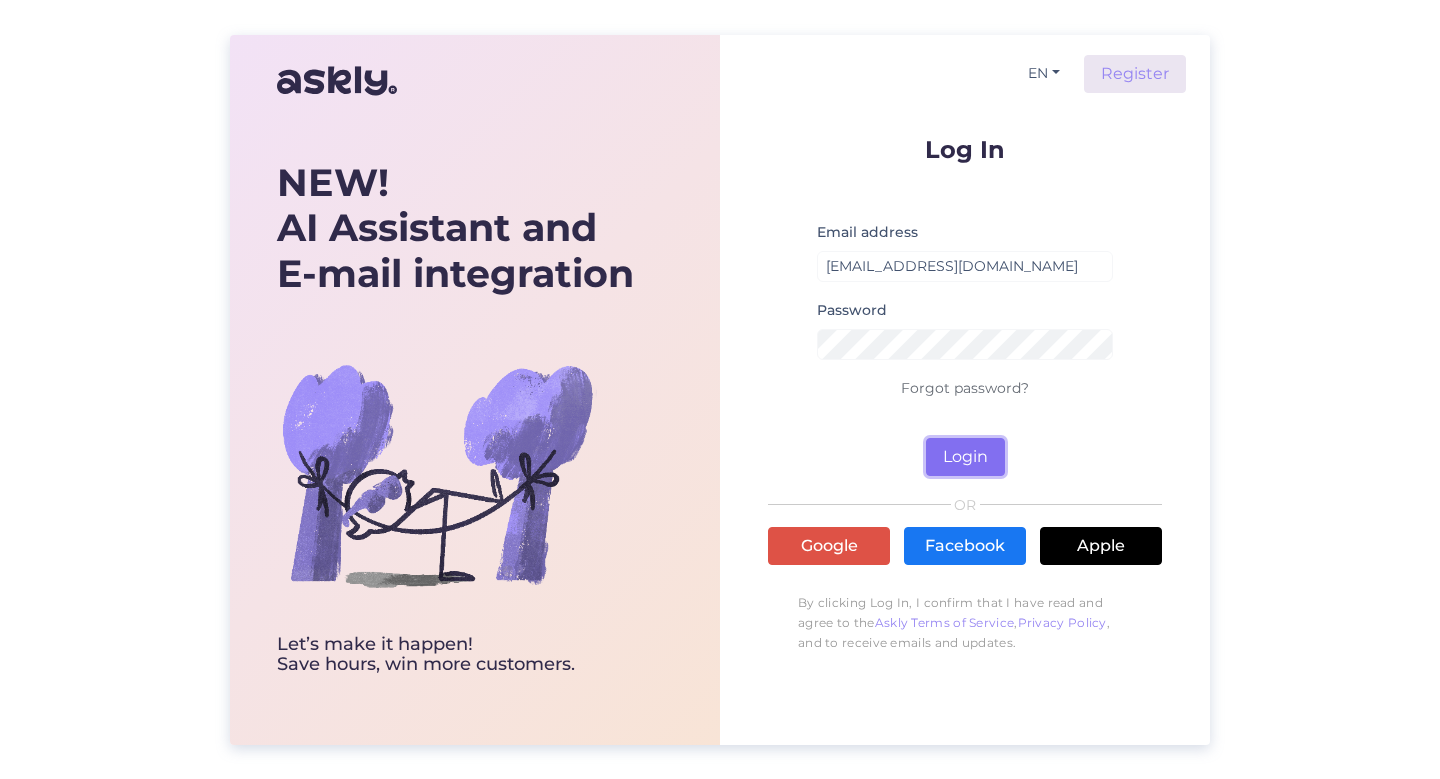 click on "Login" at bounding box center [965, 457] 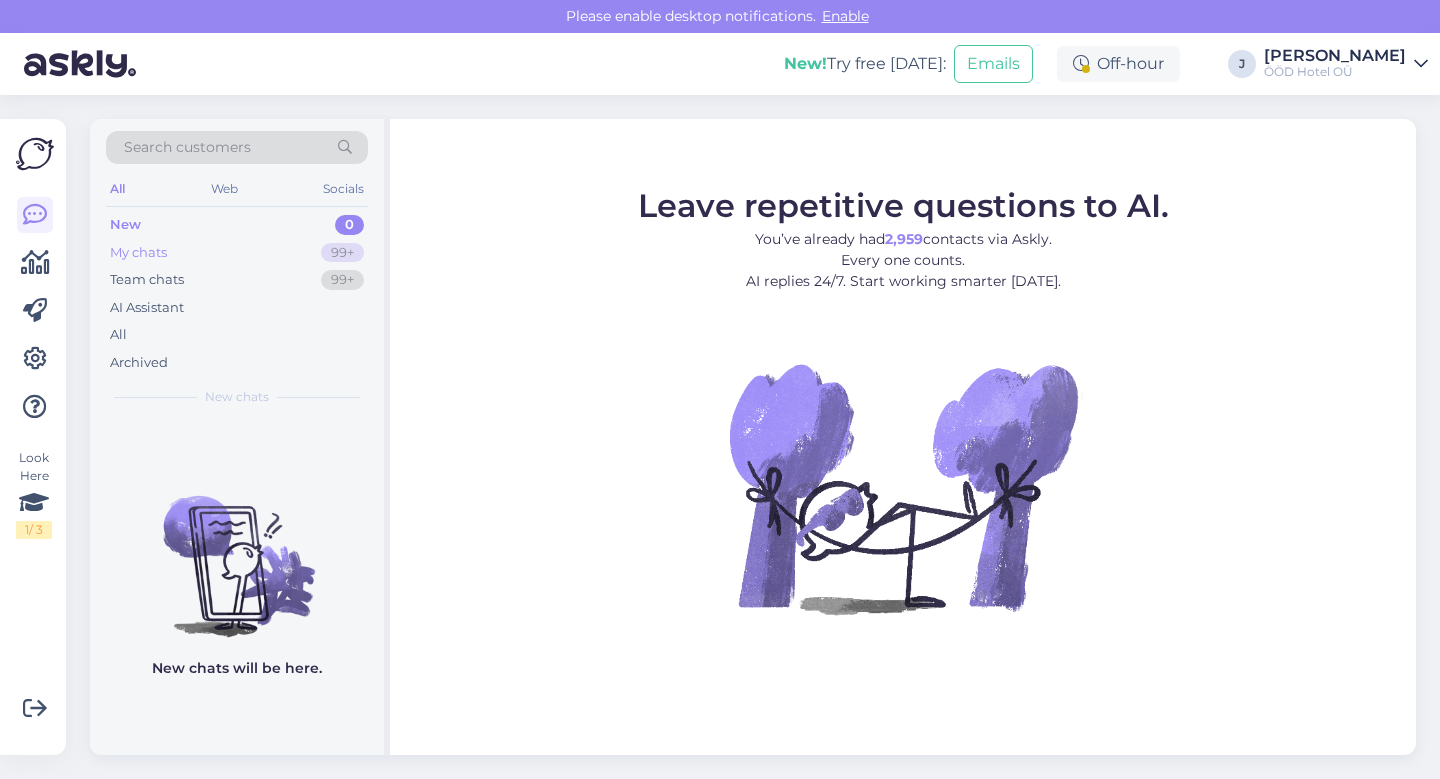 click on "My chats" at bounding box center [138, 253] 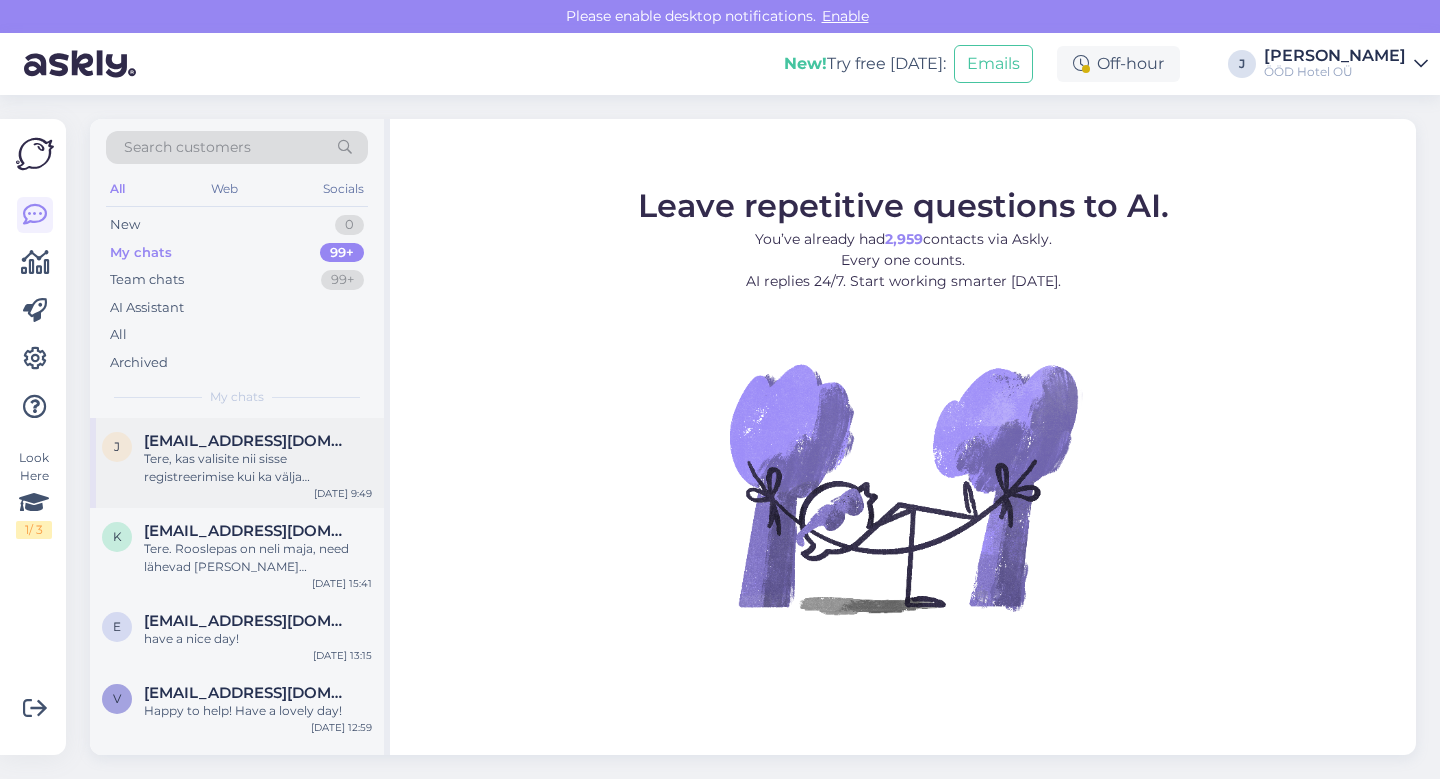 click on "Tere, kas valisite nii sisse registreerimise kui ka välja registreerimise kuupäeva(kaks kuupäeva)?" at bounding box center [258, 468] 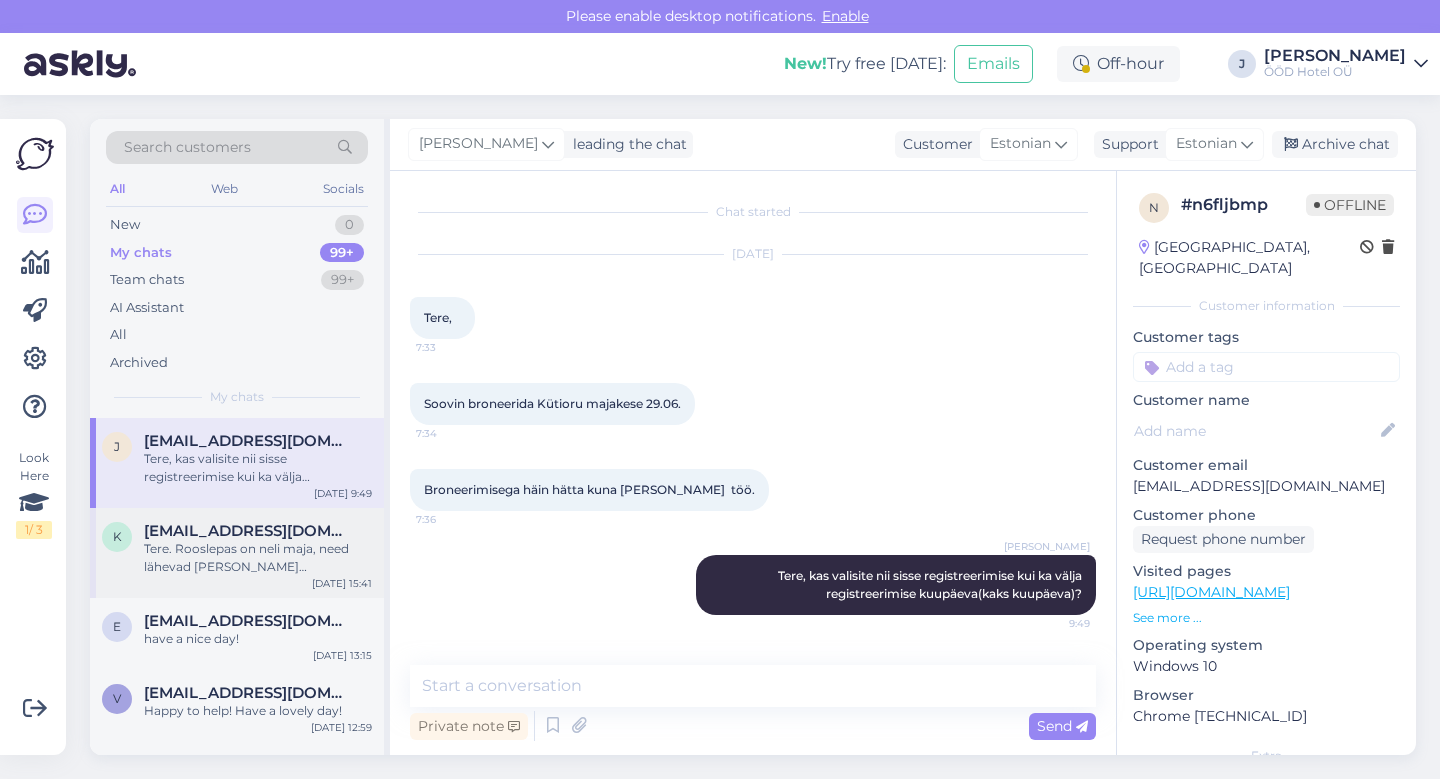 click on "Tere. Rooslepas on neli maja, need lähevad [PERSON_NAME] [PERSON_NAME], ning üksteist otseselt ei sega. Igaühel on [PERSON_NAME] privaatne saun. [PERSON_NAME] ise soovitaksin Skönti aga kuna seal hiljuti oli lähedal üks ehitus, siis ma ei [PERSON_NAME], mis seis sellega [PERSON_NAME] on, [PERSON_NAME] valiksin ilmselt Mysa maja. Älskar on majadest kõige esimene metsarajal, teine on Fika, kolmas Mysa ja viimane on Skönt." at bounding box center (258, 558) 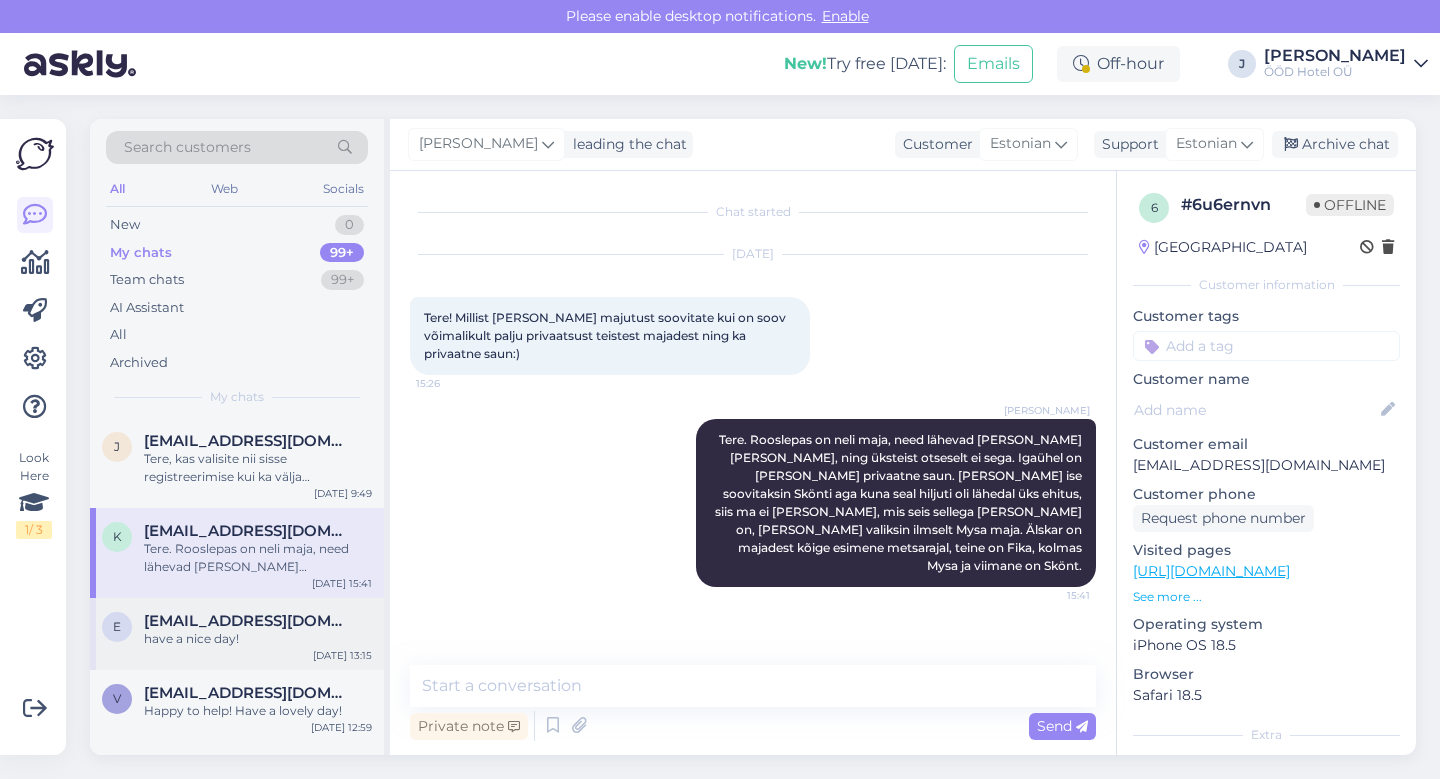 click on "have a nice day!" at bounding box center [258, 639] 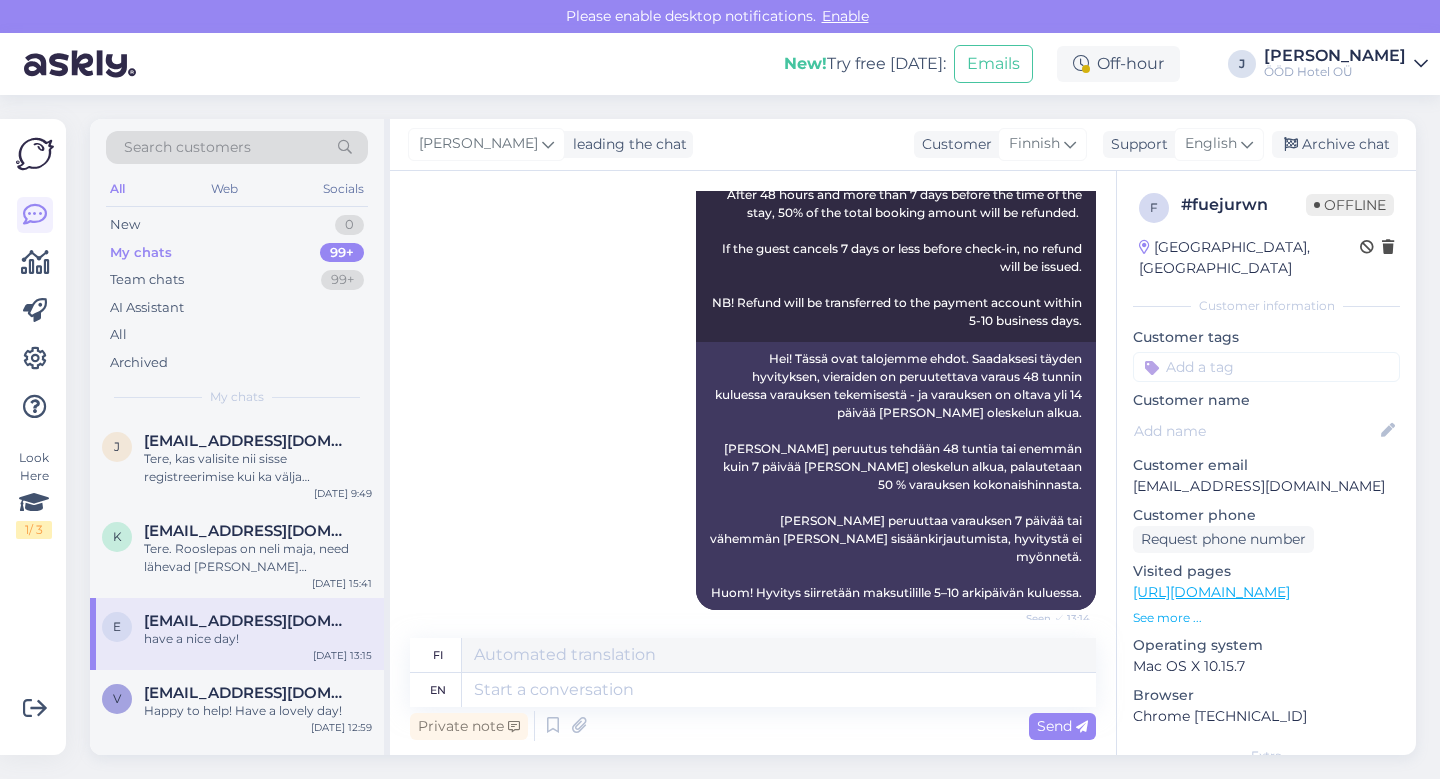 scroll, scrollTop: 401, scrollLeft: 0, axis: vertical 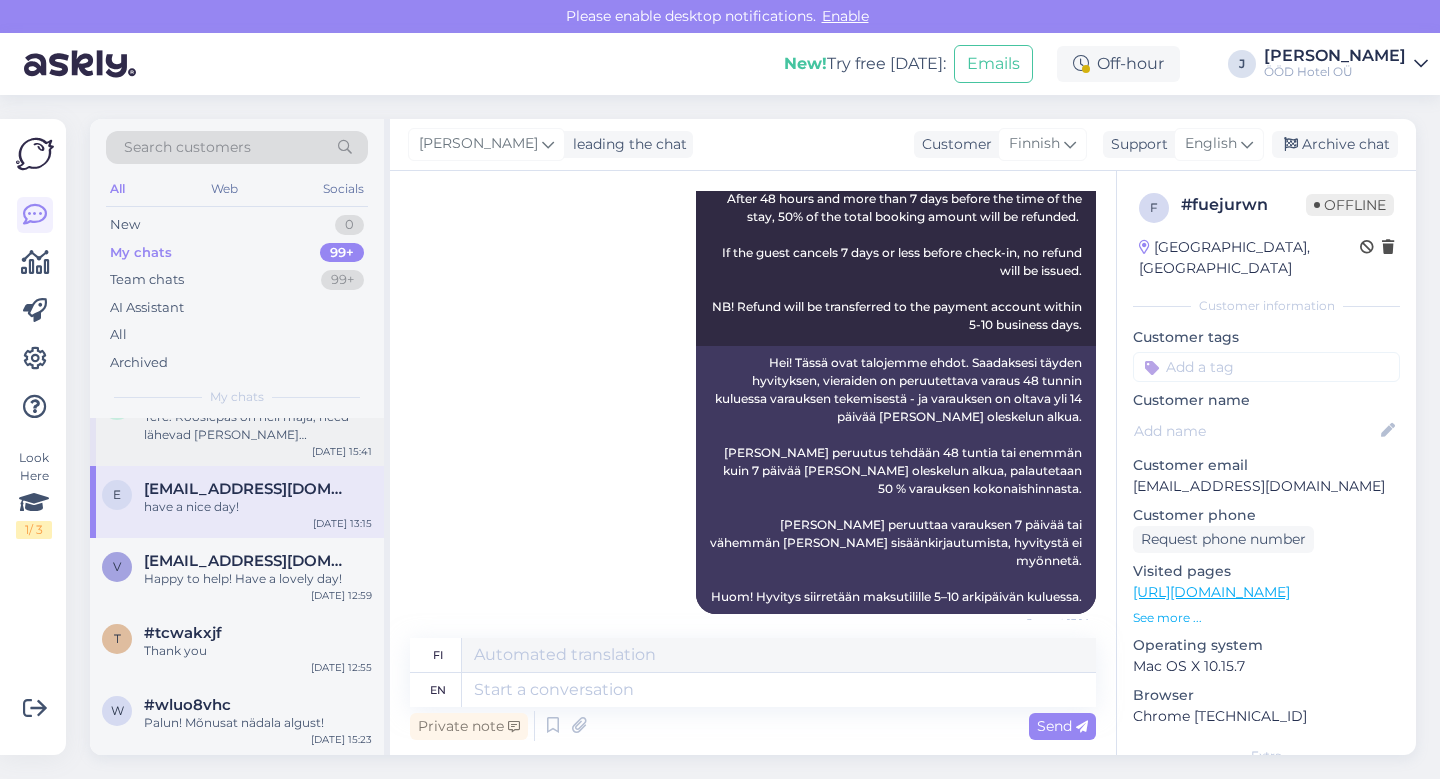 click on "Happy to help! Have a lovely day!" at bounding box center (258, 579) 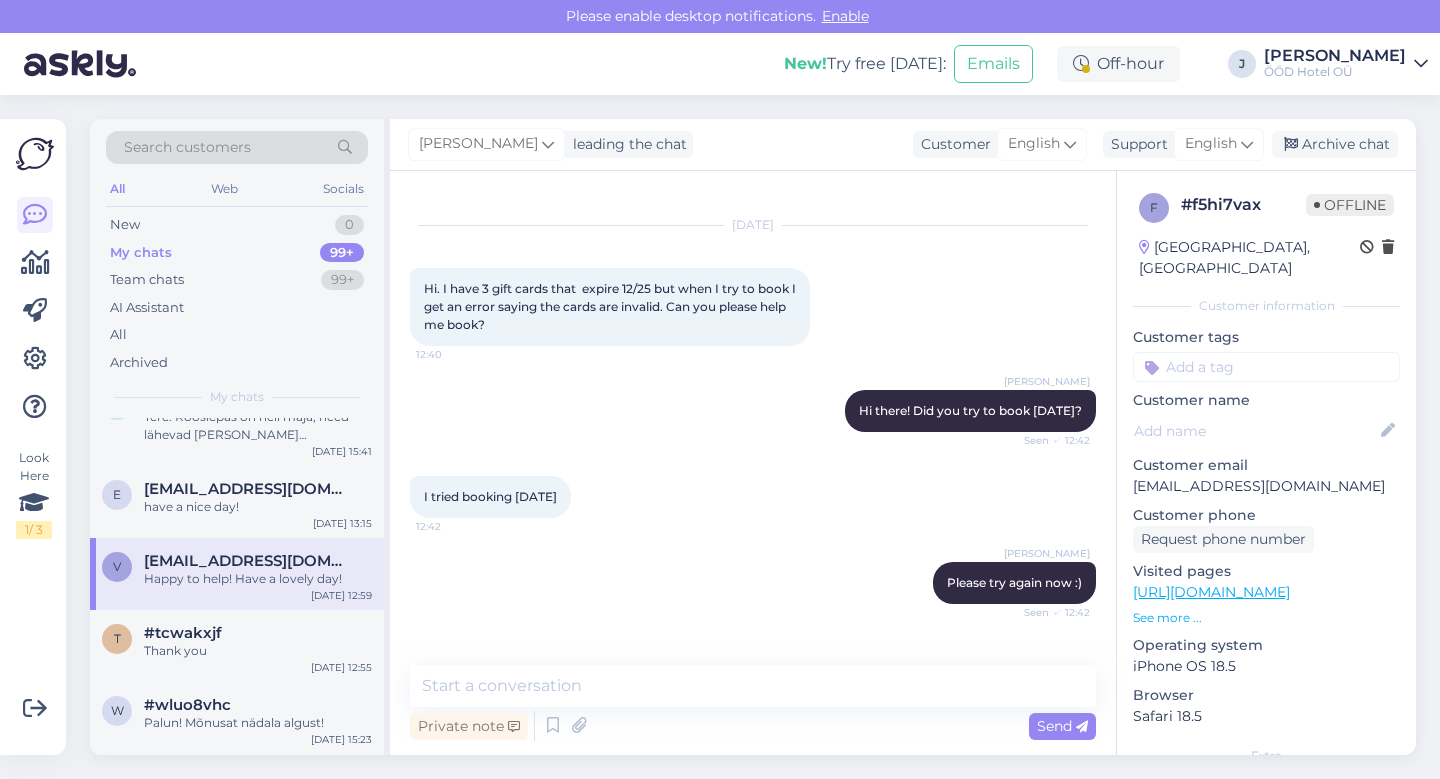 scroll, scrollTop: 15, scrollLeft: 0, axis: vertical 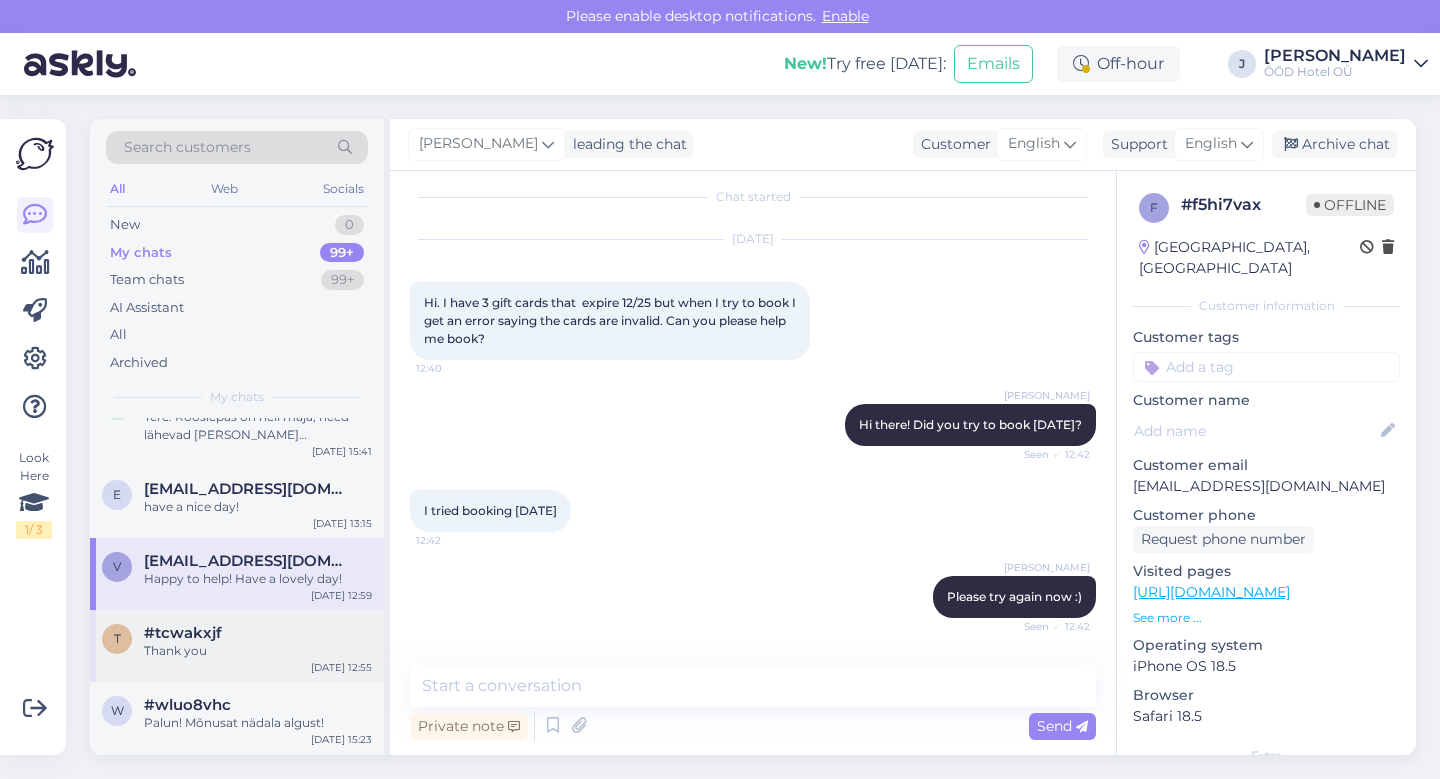 click on "Thank you" at bounding box center (258, 651) 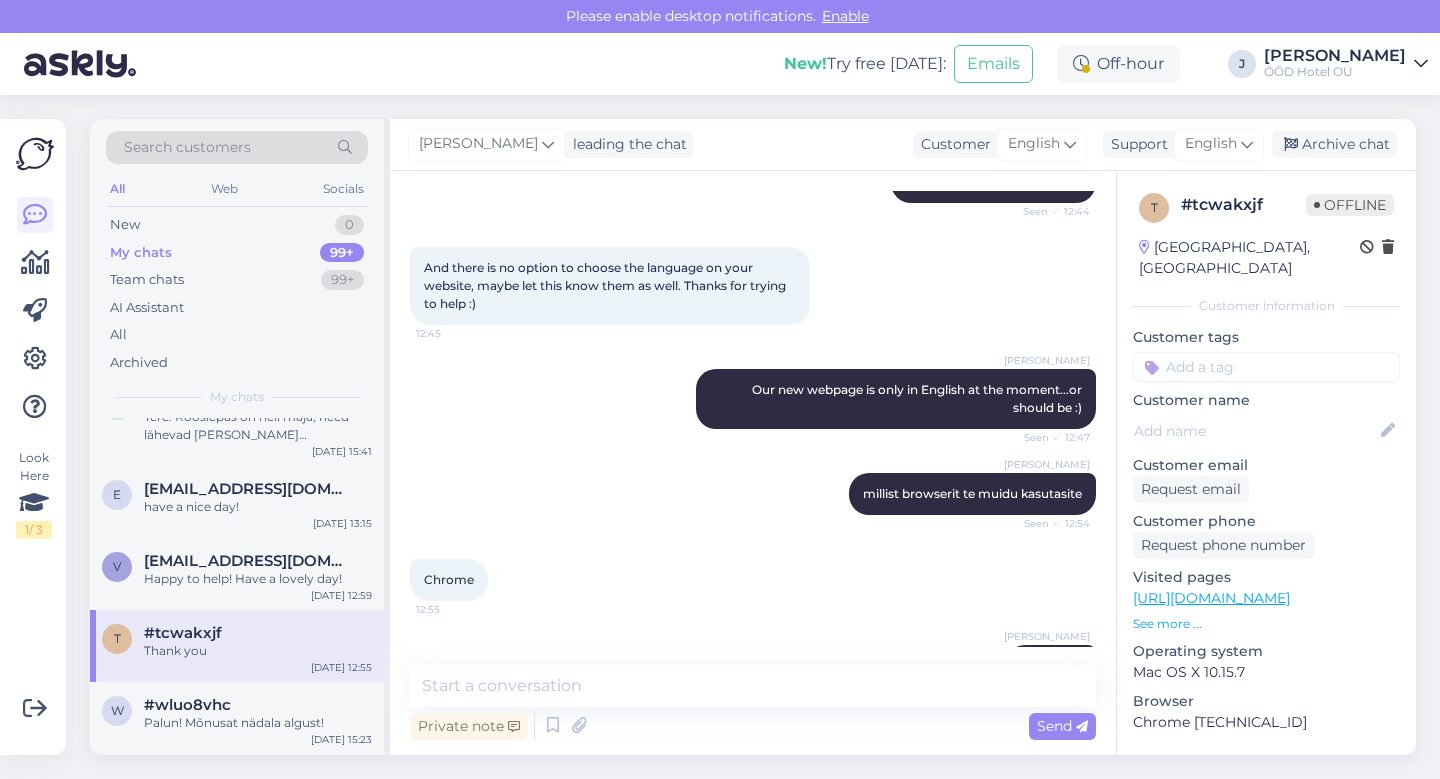scroll, scrollTop: 971, scrollLeft: 0, axis: vertical 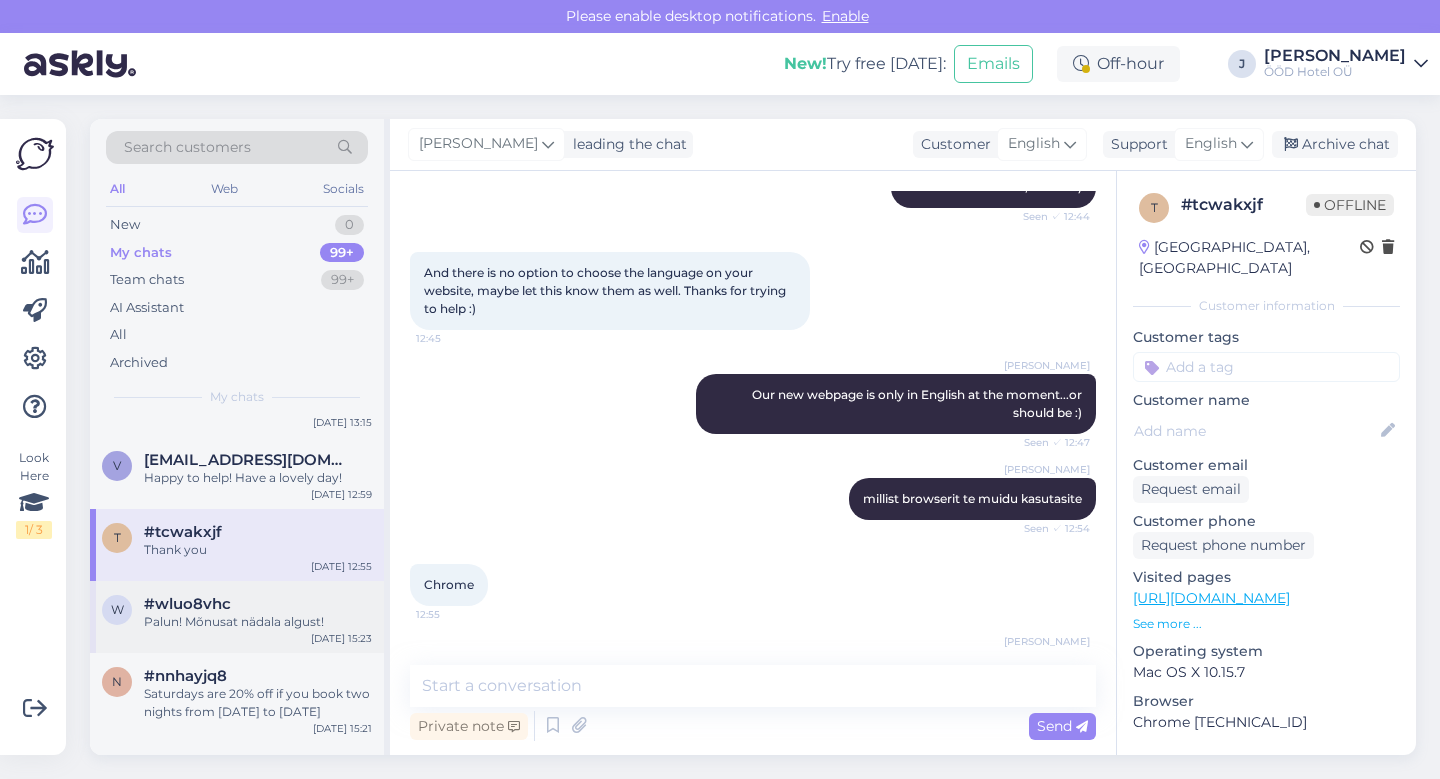 click on "Palun! Mõnusat nädala algust!" at bounding box center [258, 622] 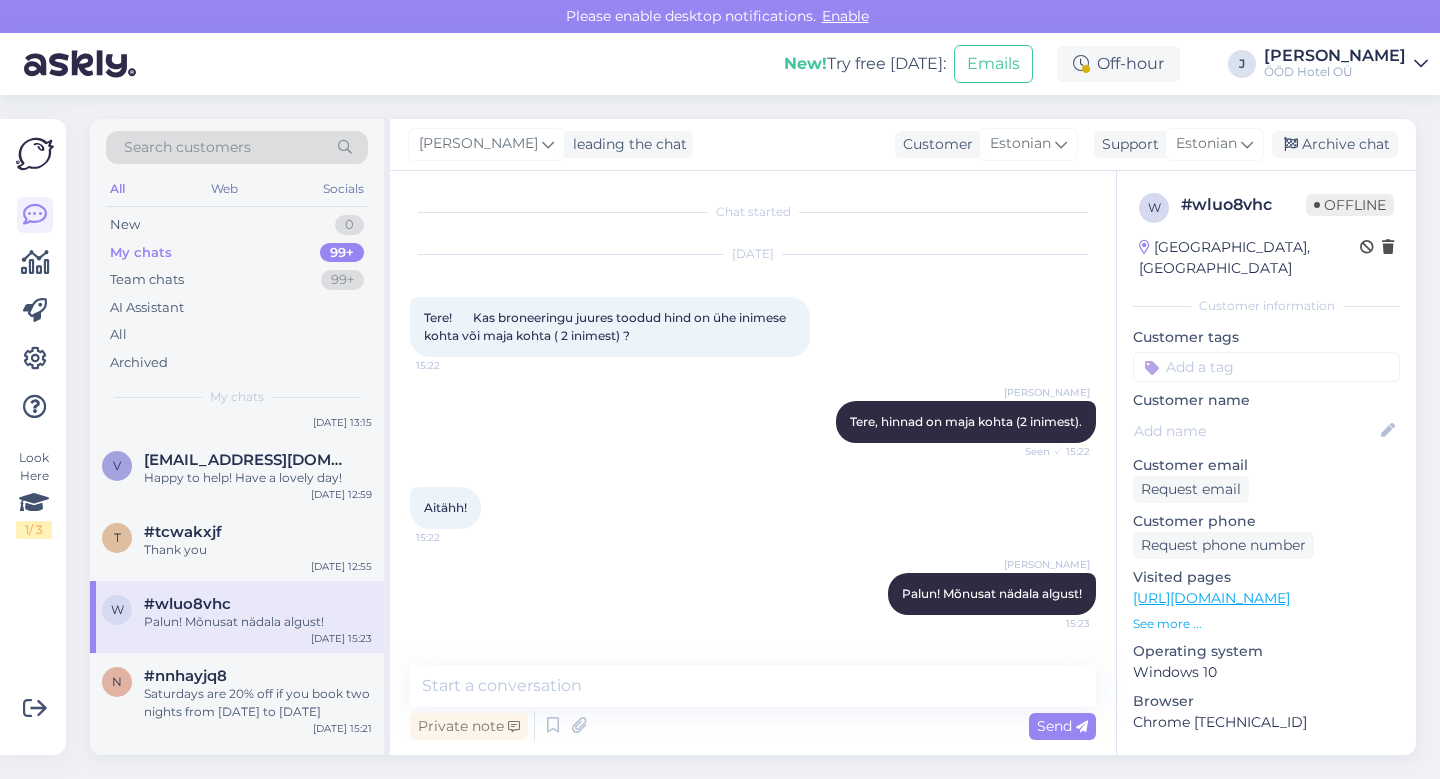 scroll, scrollTop: 0, scrollLeft: 0, axis: both 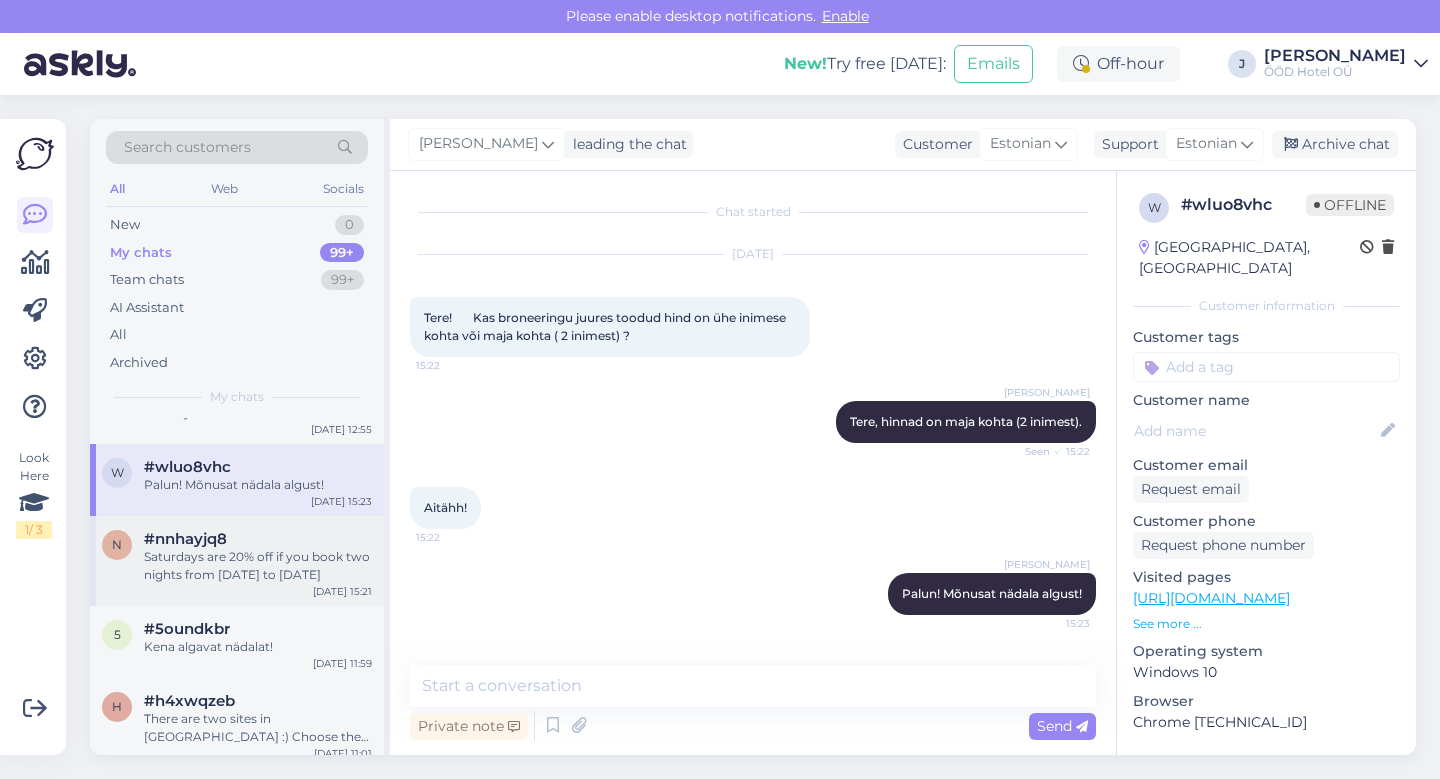 click on "Saturdays are 20% off if you book two nights from [DATE] to [DATE]" at bounding box center [258, 566] 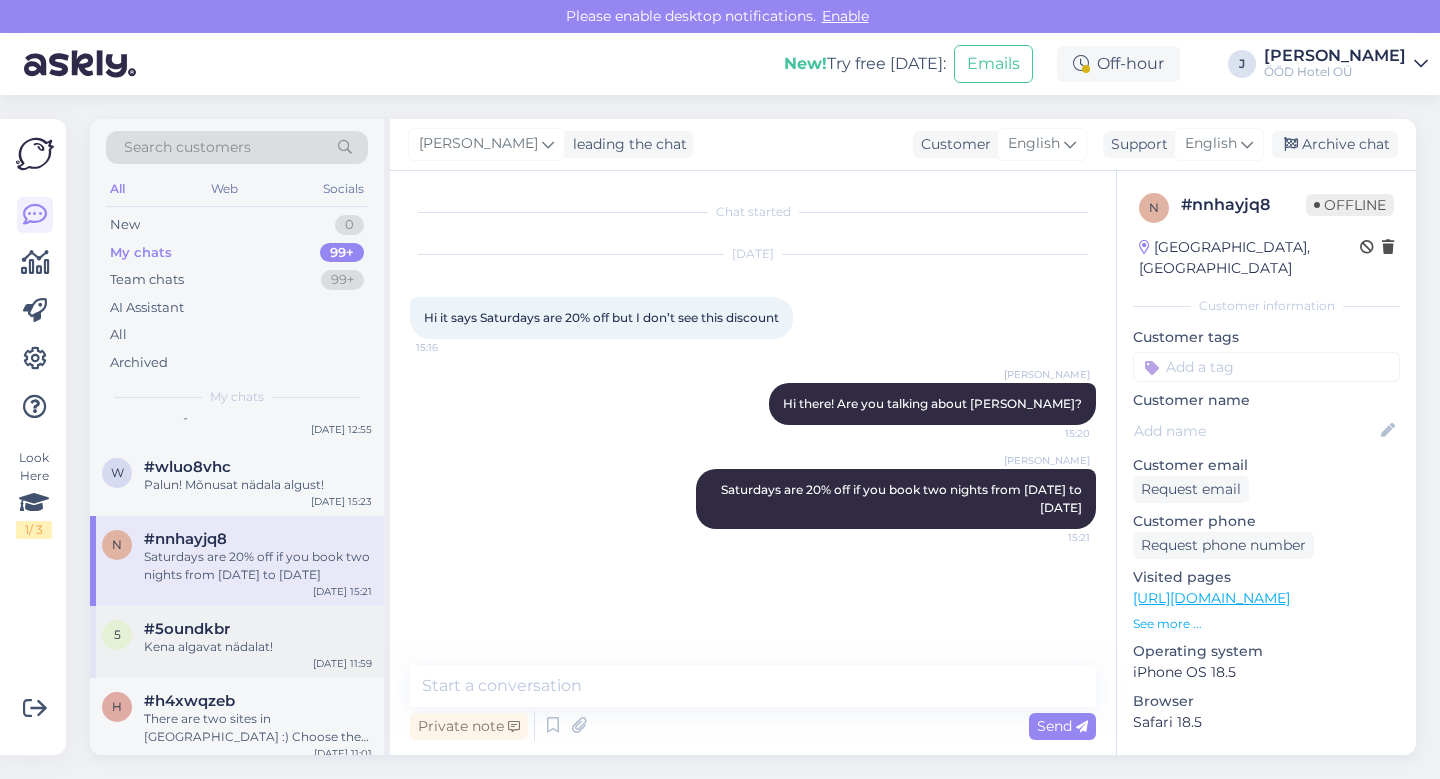 click on "Kena algavat nädalat!" at bounding box center (258, 647) 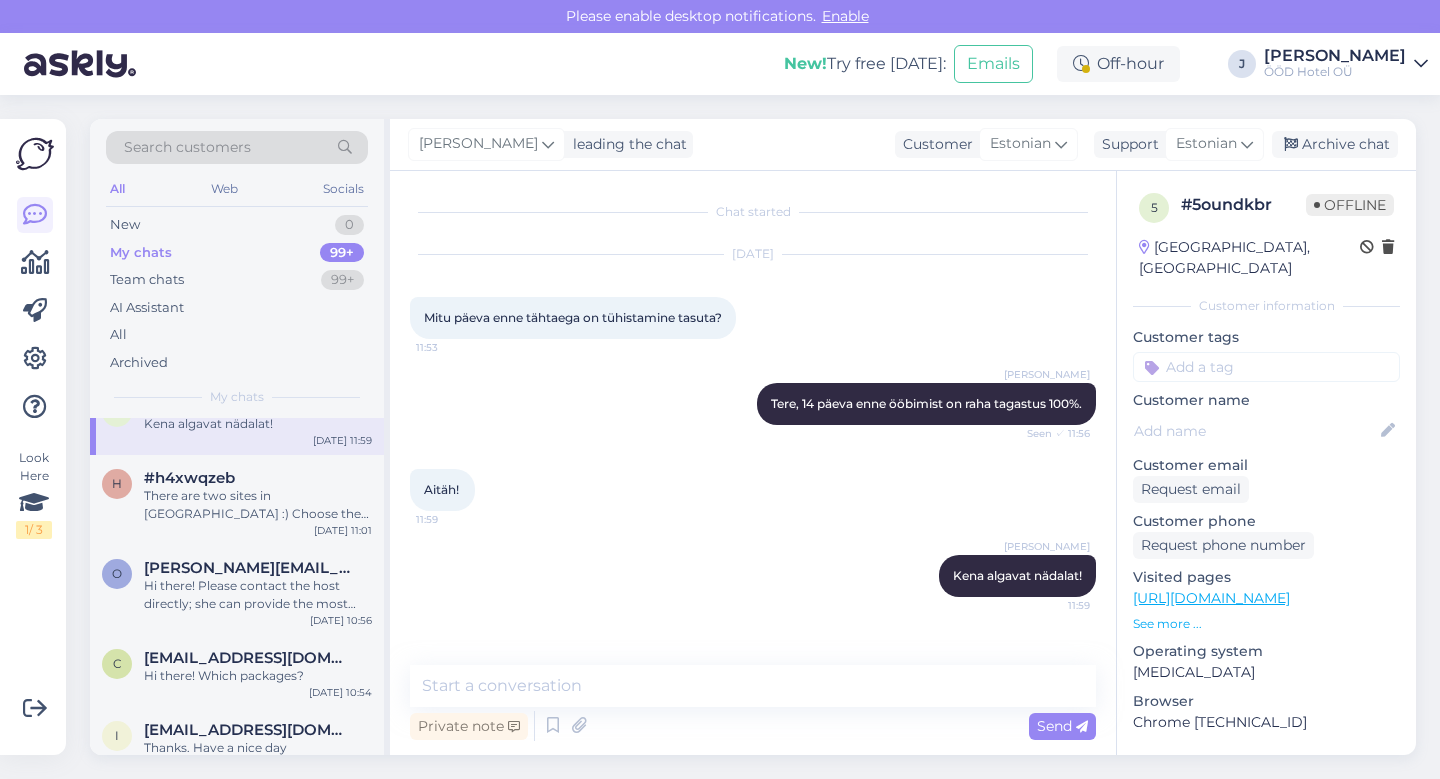 scroll, scrollTop: 600, scrollLeft: 0, axis: vertical 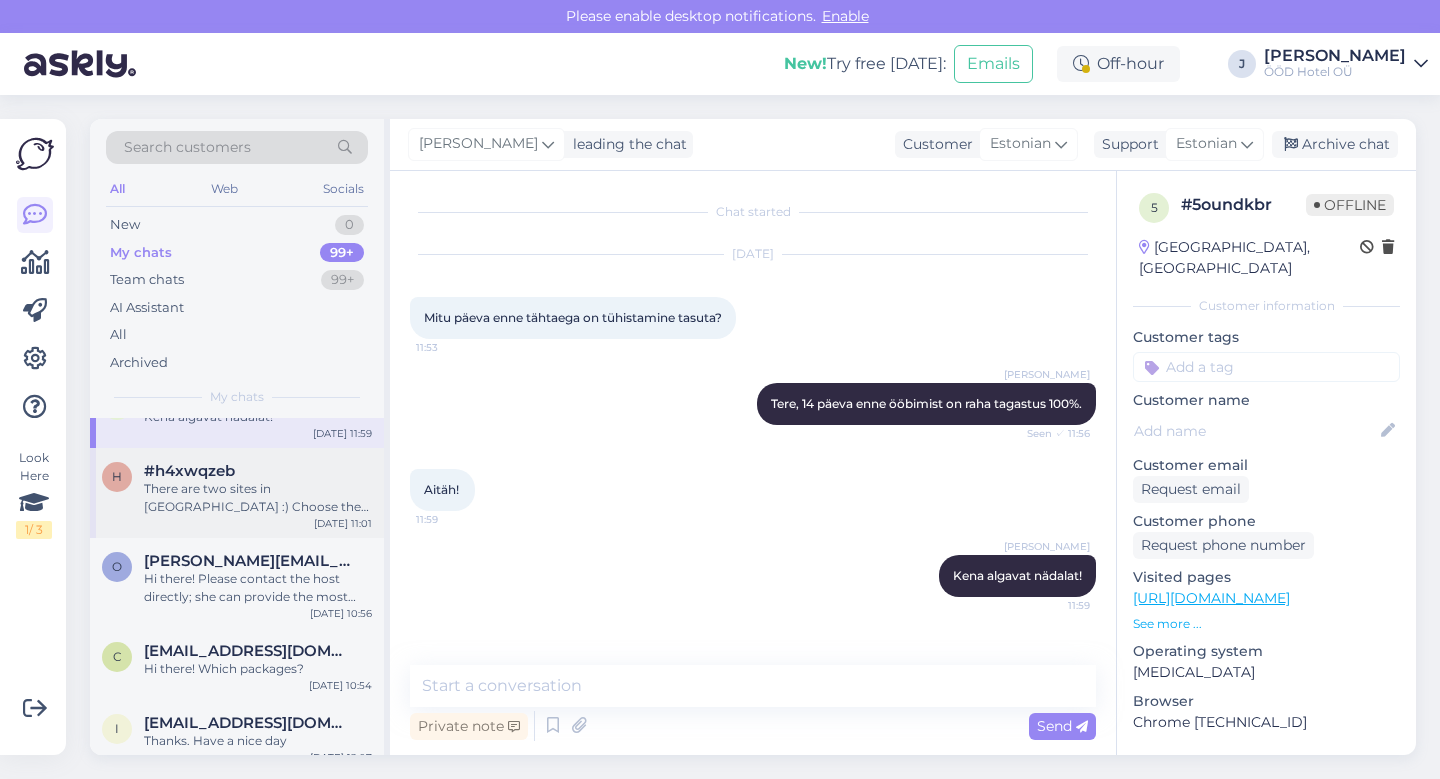 click on "There are two sites in [GEOGRAPHIC_DATA] :) Choose the one you like and see the calendar under the specific house" at bounding box center (258, 498) 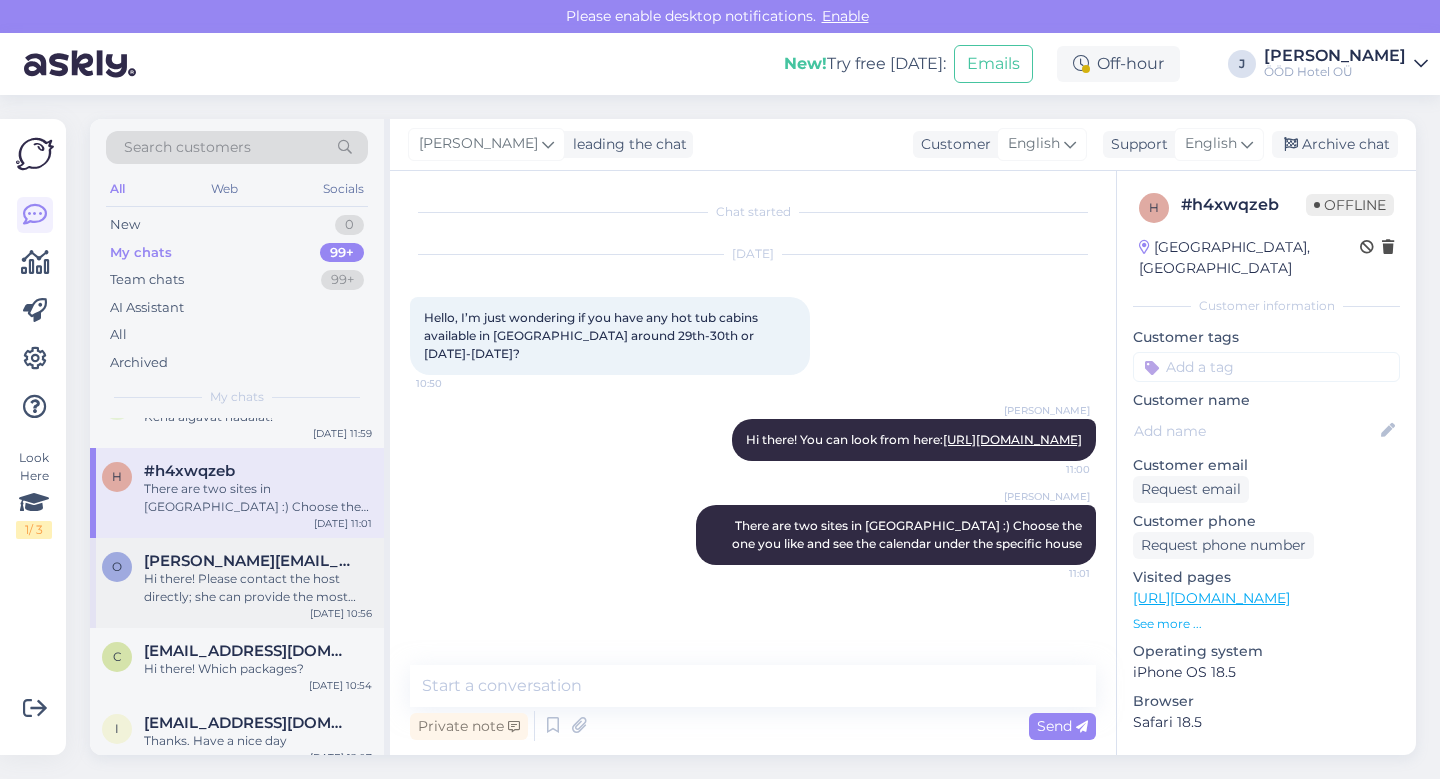 click on "Hi there! Please contact the host directly; she can provide the most accurate answer. Email is [EMAIL_ADDRESS][DOMAIN_NAME]" at bounding box center [258, 588] 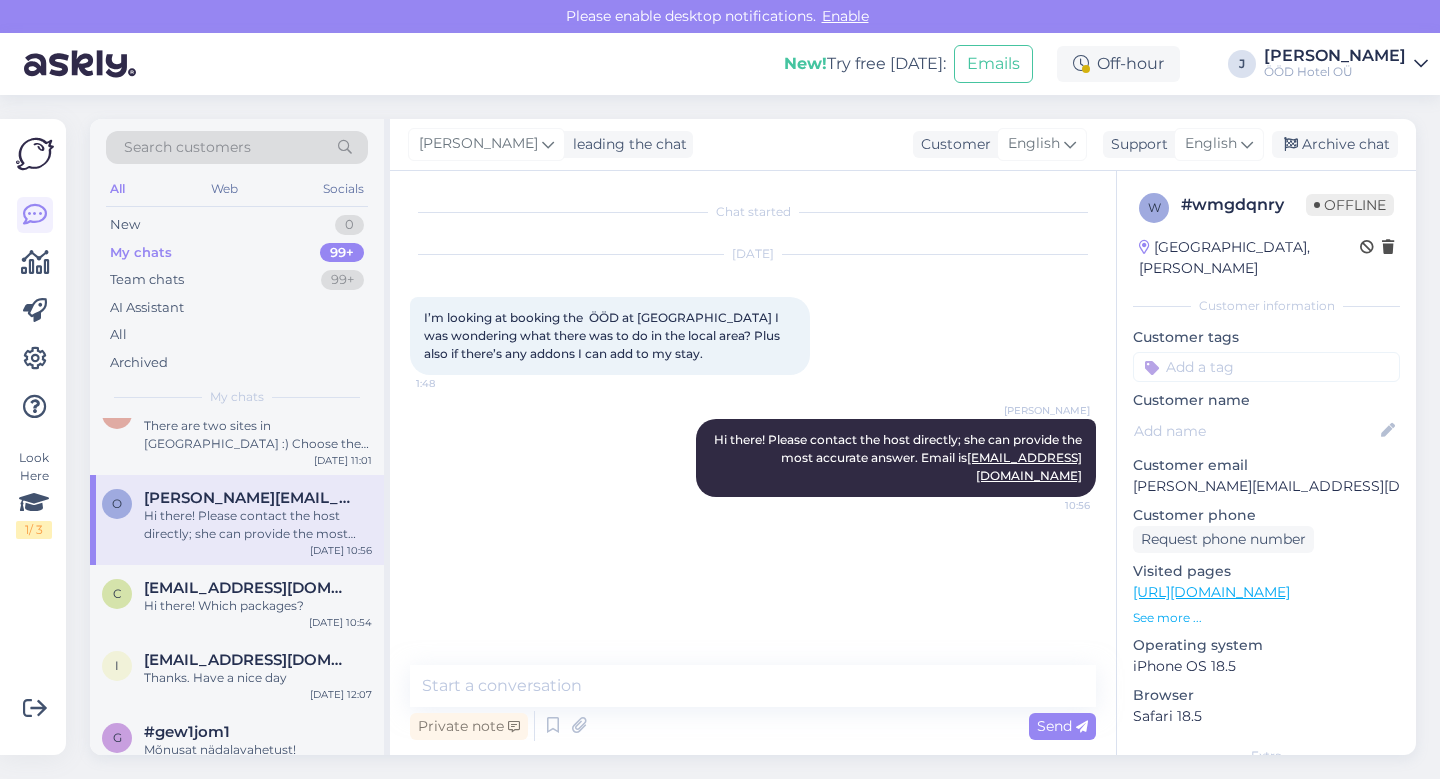 scroll, scrollTop: 665, scrollLeft: 0, axis: vertical 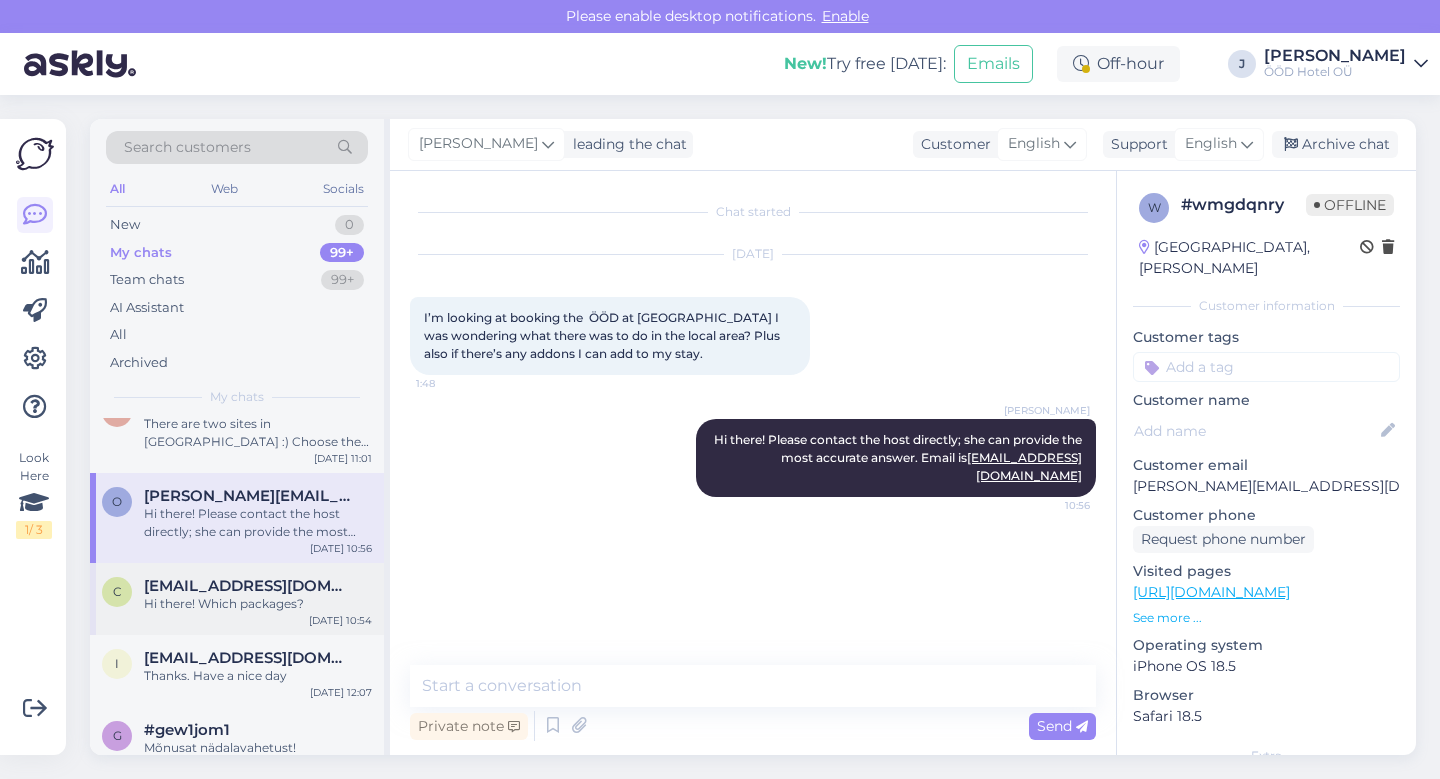 click on "Hi there! Which packages?" at bounding box center (258, 604) 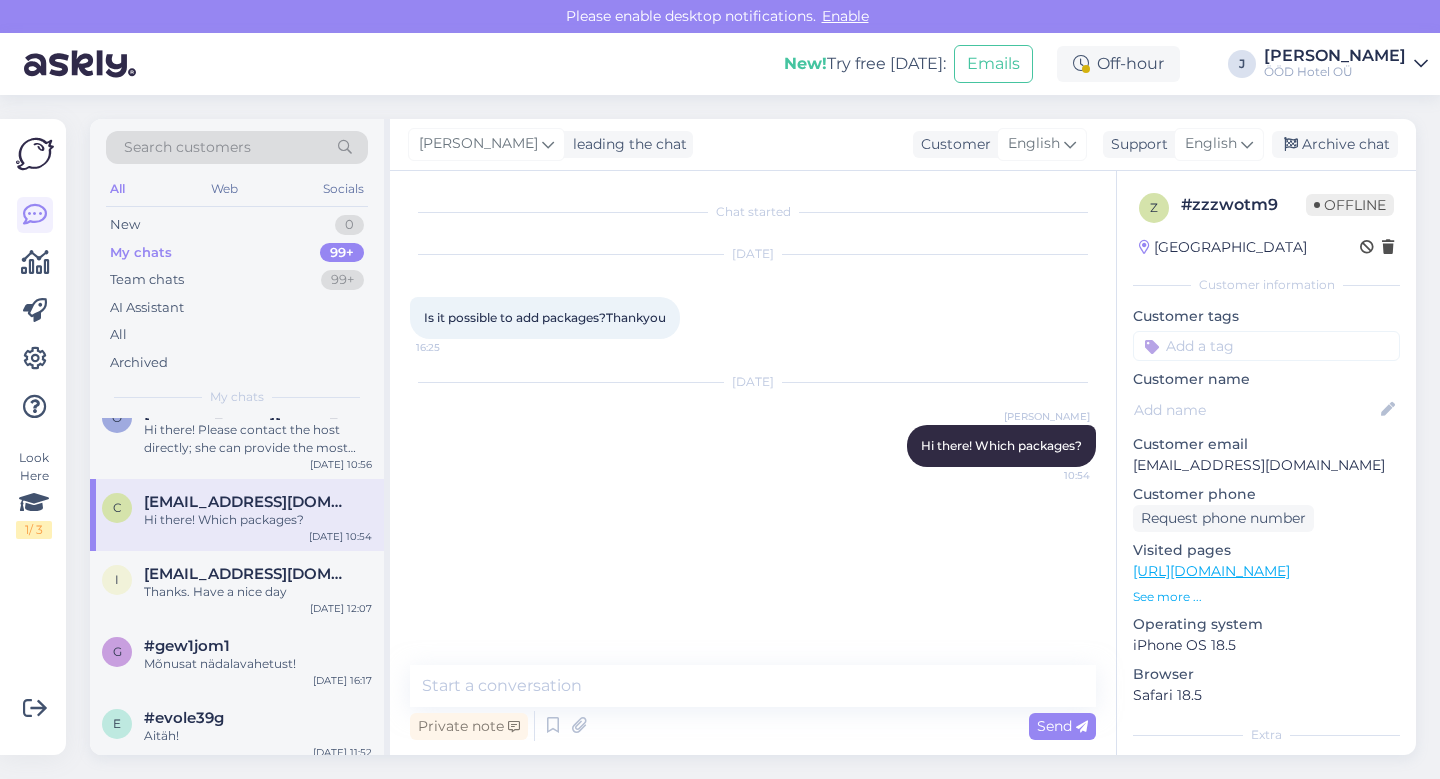 scroll, scrollTop: 751, scrollLeft: 0, axis: vertical 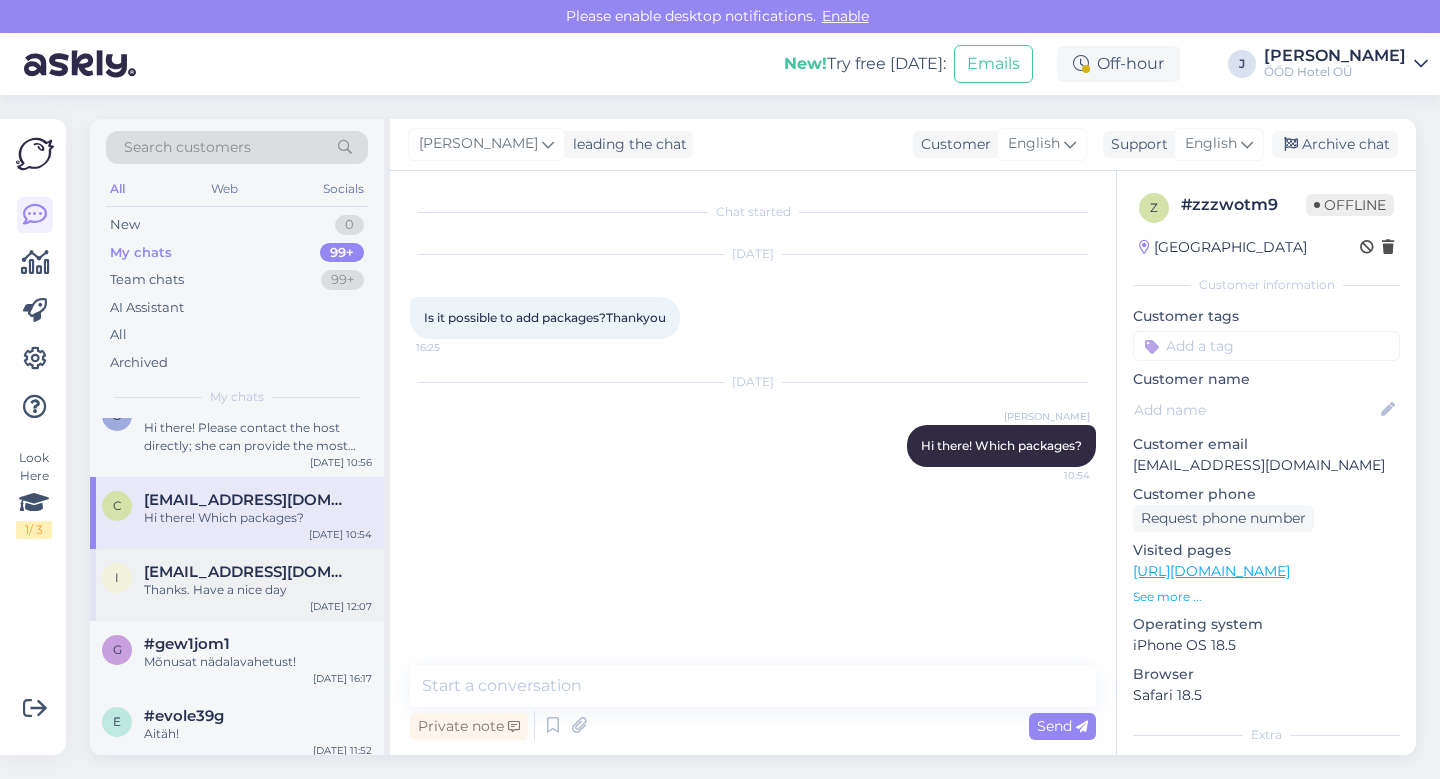 click on "i [EMAIL_ADDRESS][DOMAIN_NAME] Thanks. Have a nice day [DATE] 12:07" at bounding box center (237, 585) 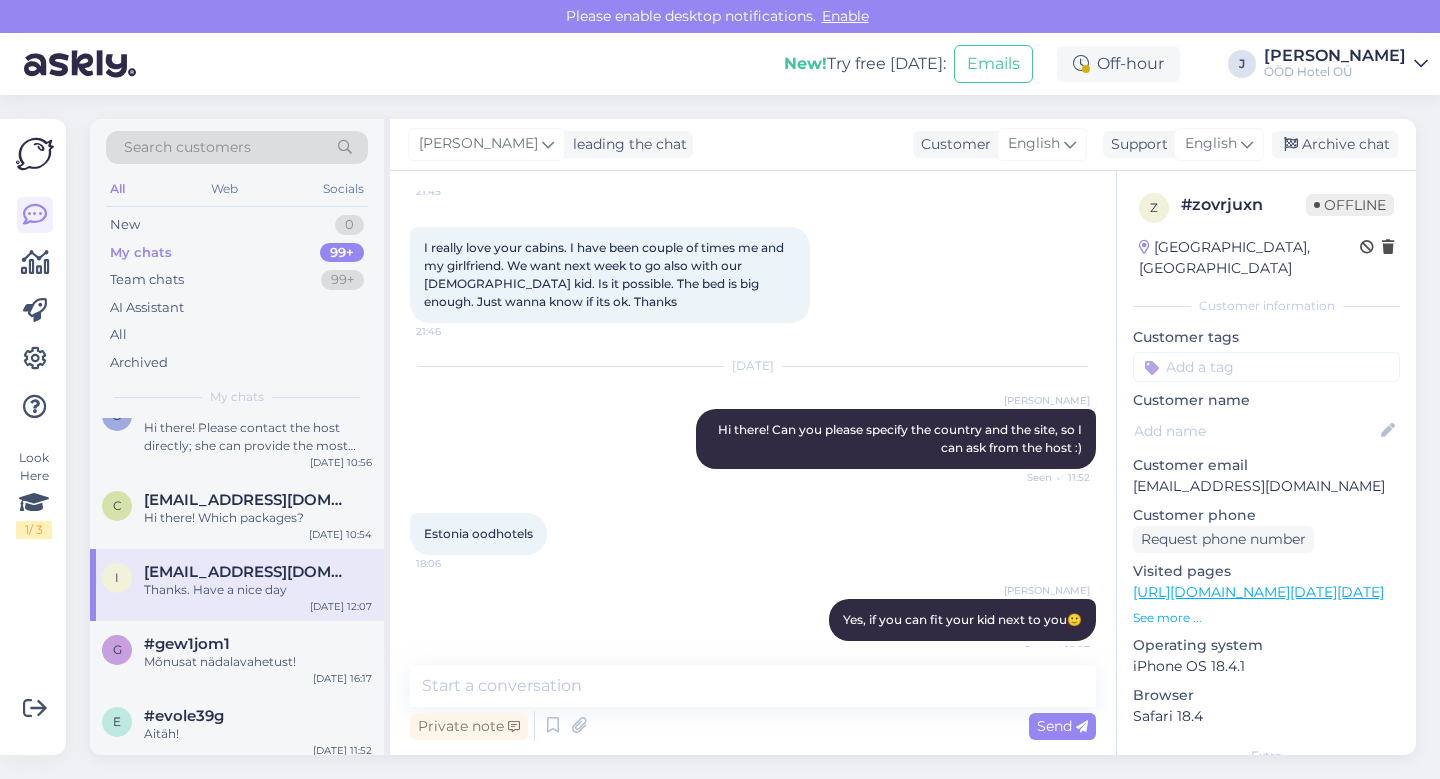 scroll, scrollTop: 153, scrollLeft: 0, axis: vertical 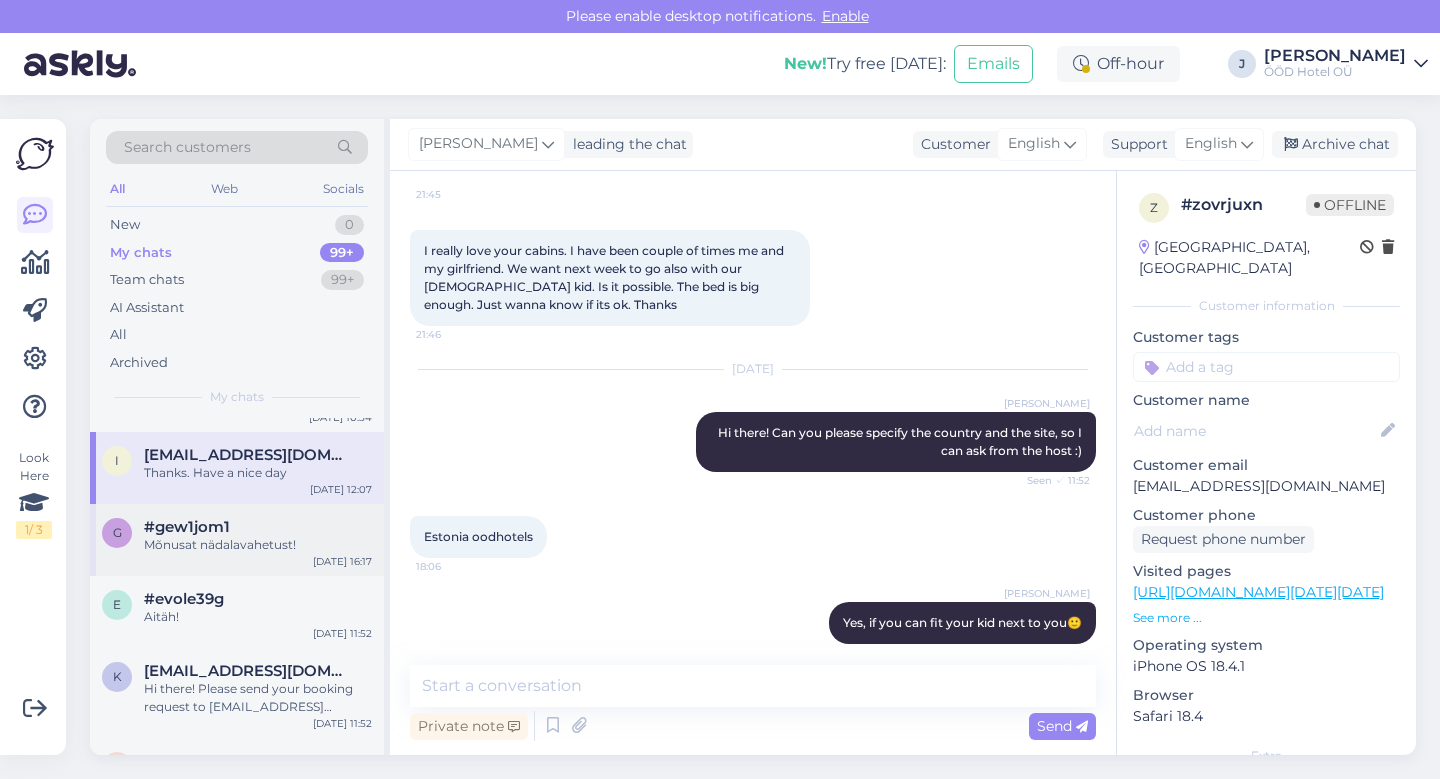 click on "Mõnusat nädalavahetust!" at bounding box center (258, 545) 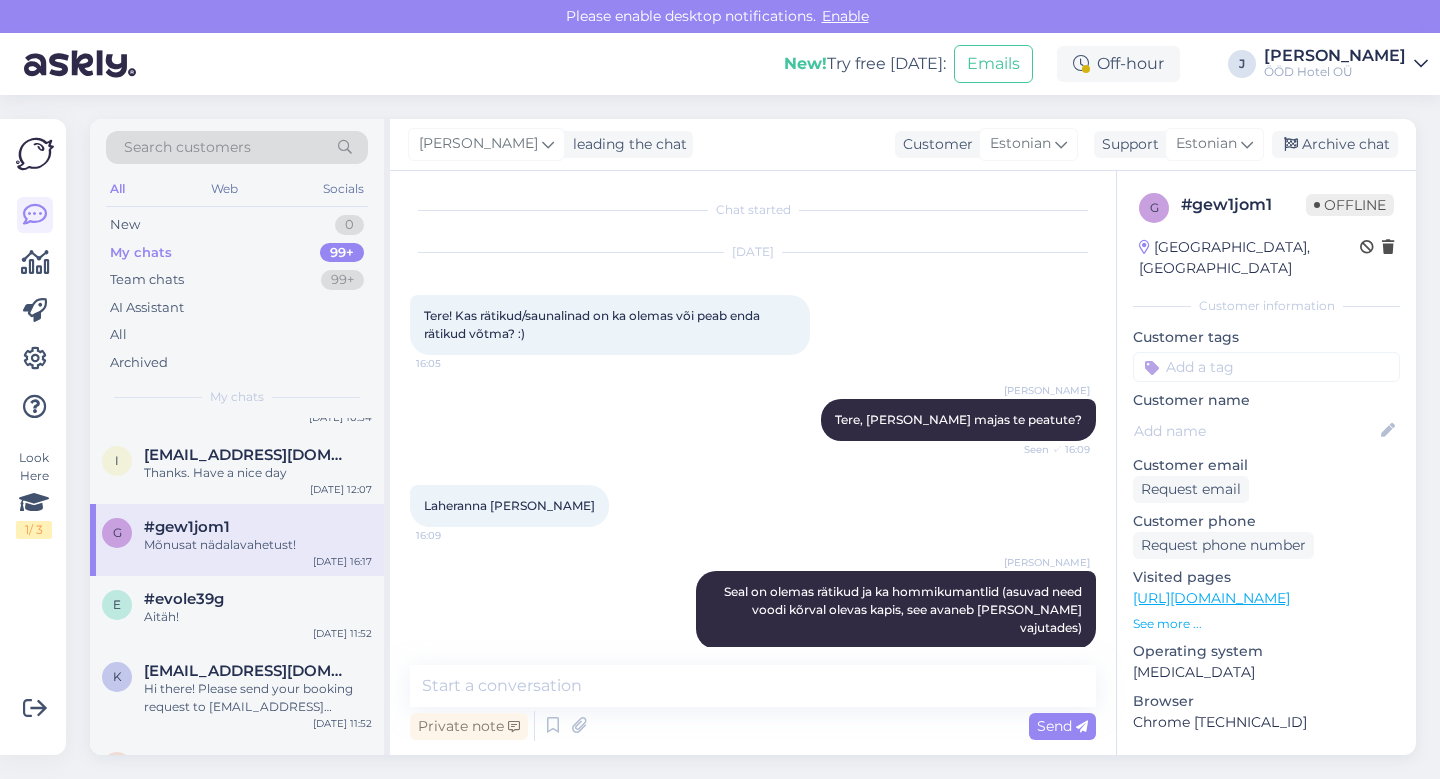 scroll, scrollTop: 0, scrollLeft: 0, axis: both 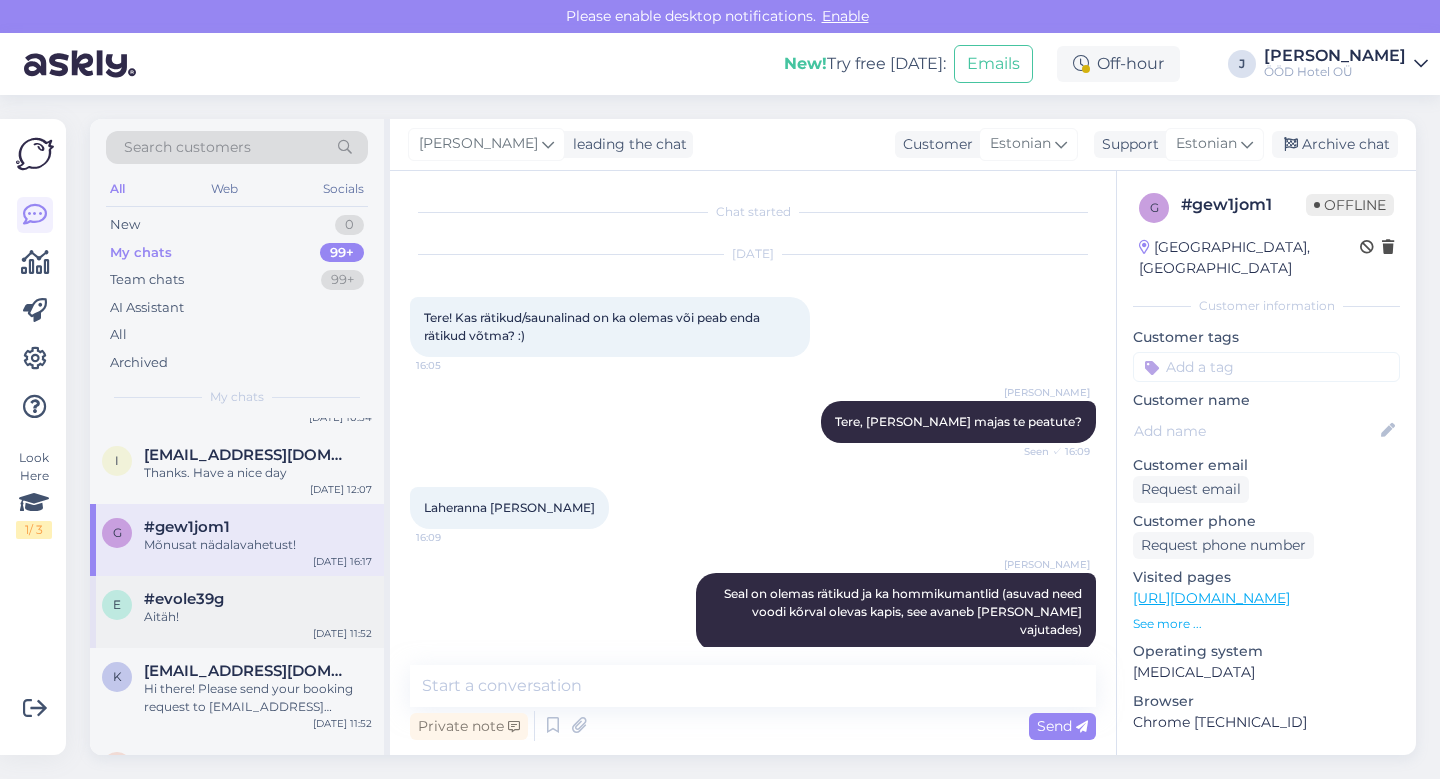 click on "Aitäh!" at bounding box center [258, 617] 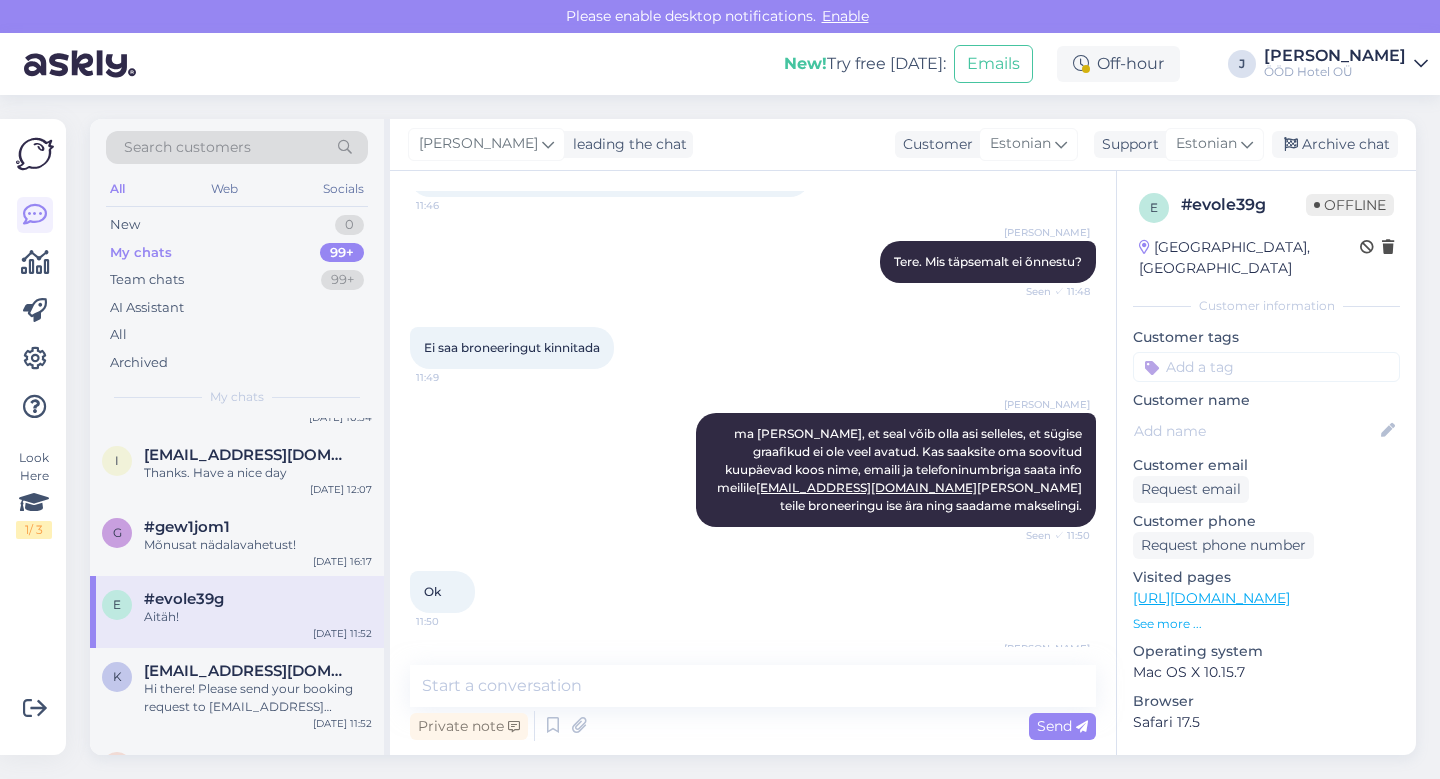 scroll, scrollTop: 0, scrollLeft: 0, axis: both 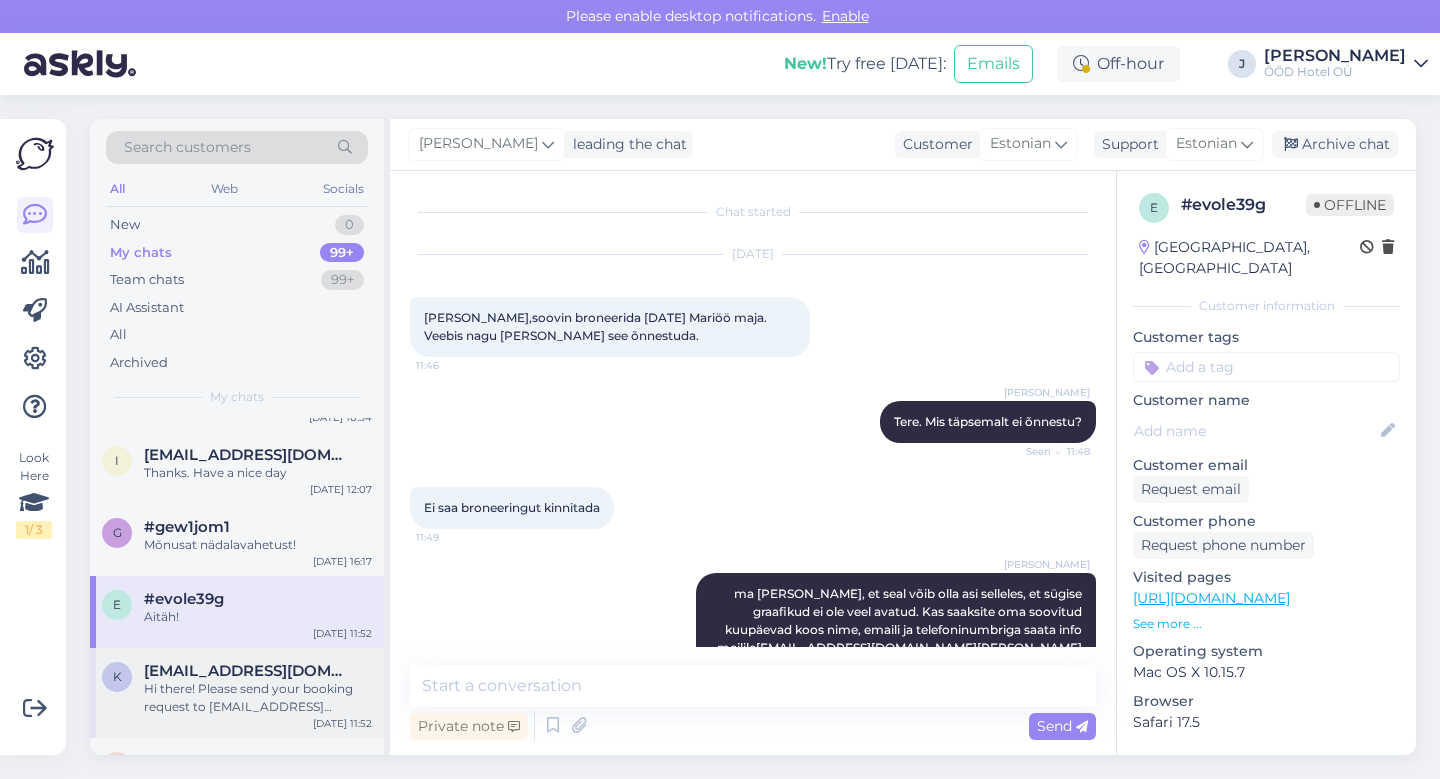 click on "Hi there! Please send your booking request to [EMAIL_ADDRESS][DOMAIN_NAME]" at bounding box center [258, 698] 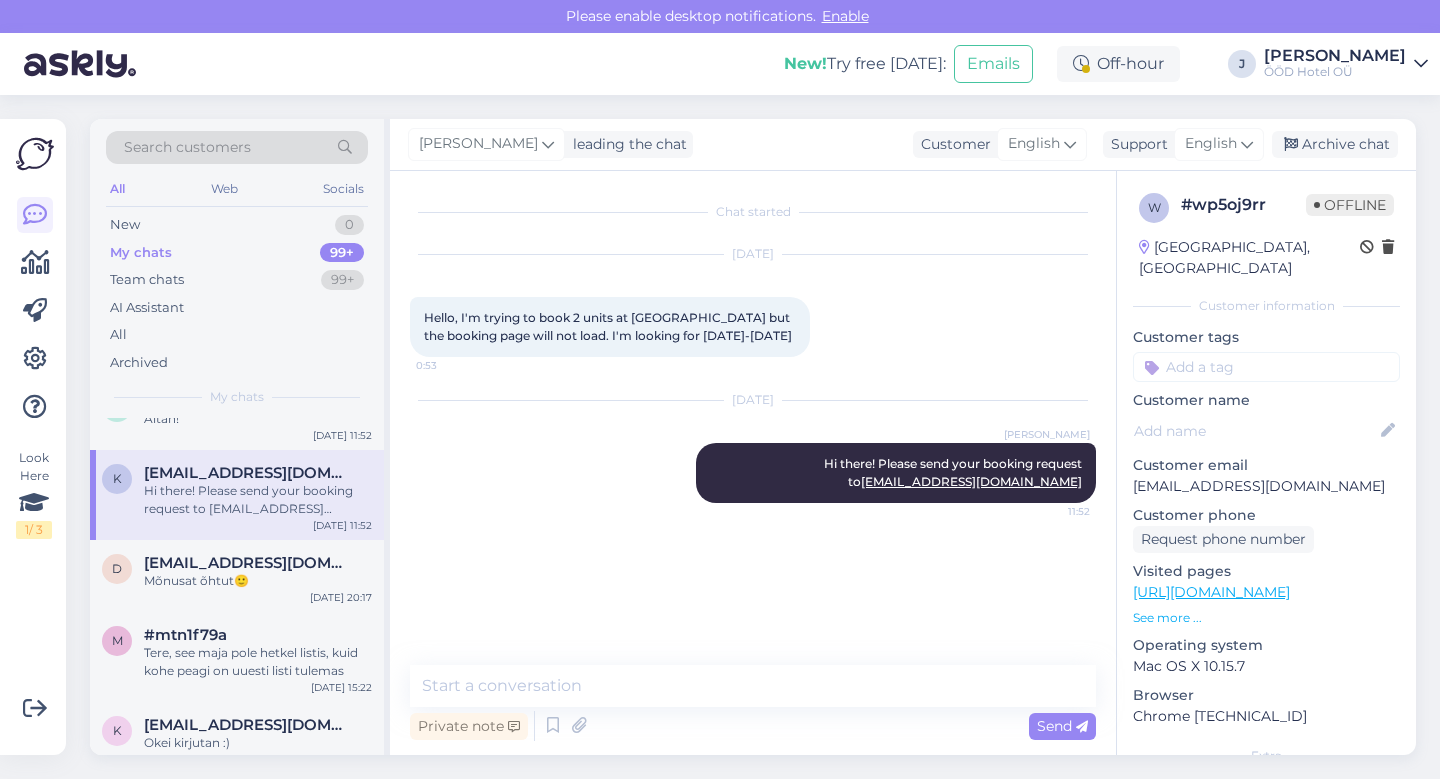scroll, scrollTop: 1071, scrollLeft: 0, axis: vertical 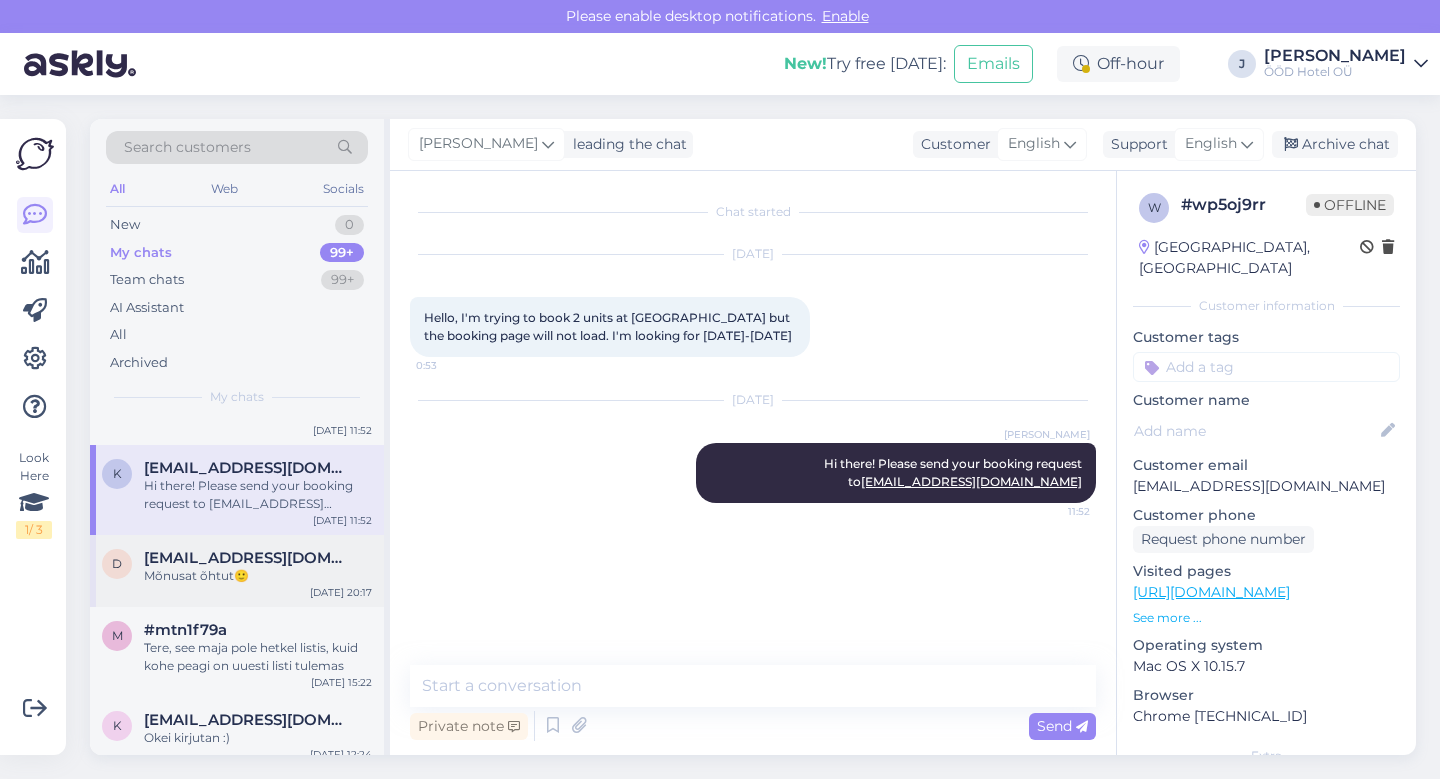 click on "[EMAIL_ADDRESS][DOMAIN_NAME]" at bounding box center [248, 558] 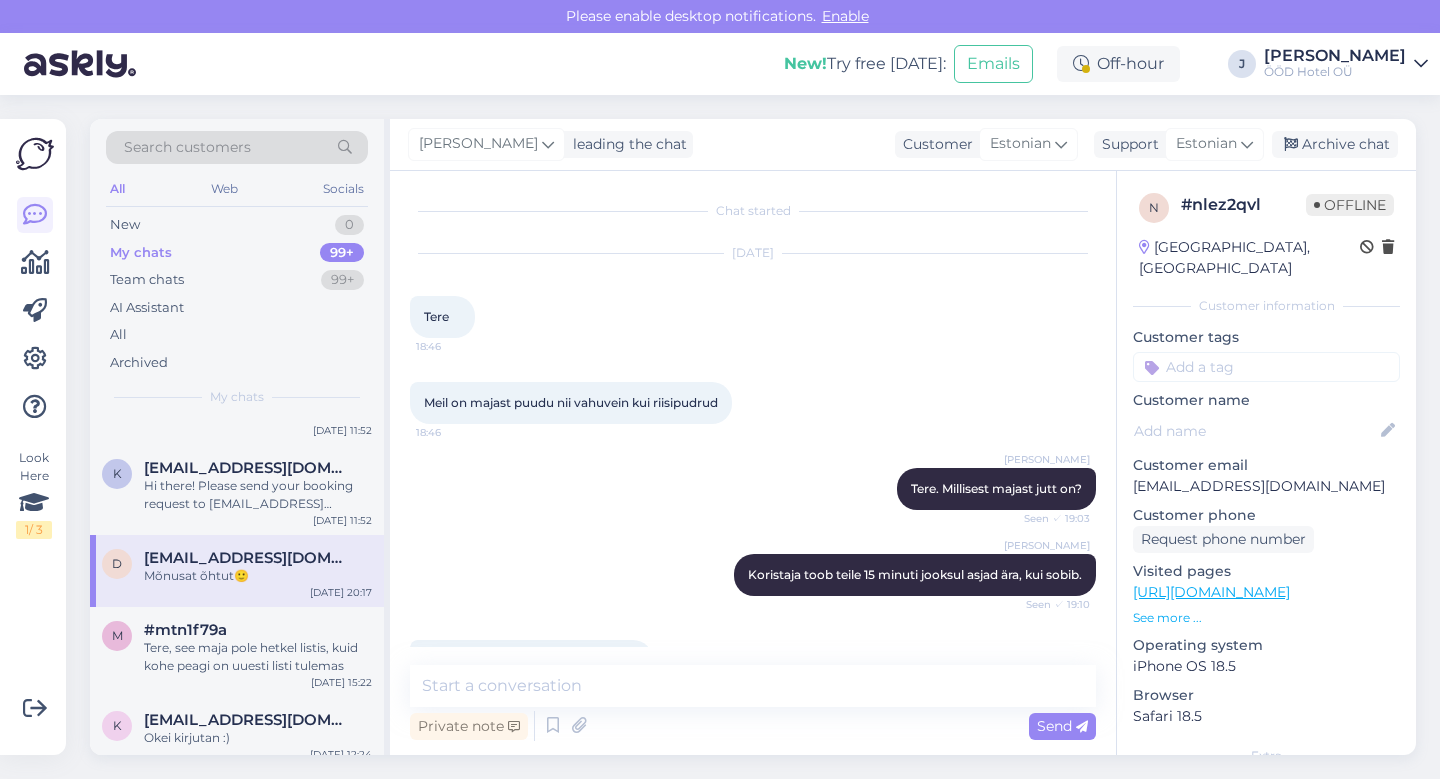 scroll, scrollTop: 0, scrollLeft: 0, axis: both 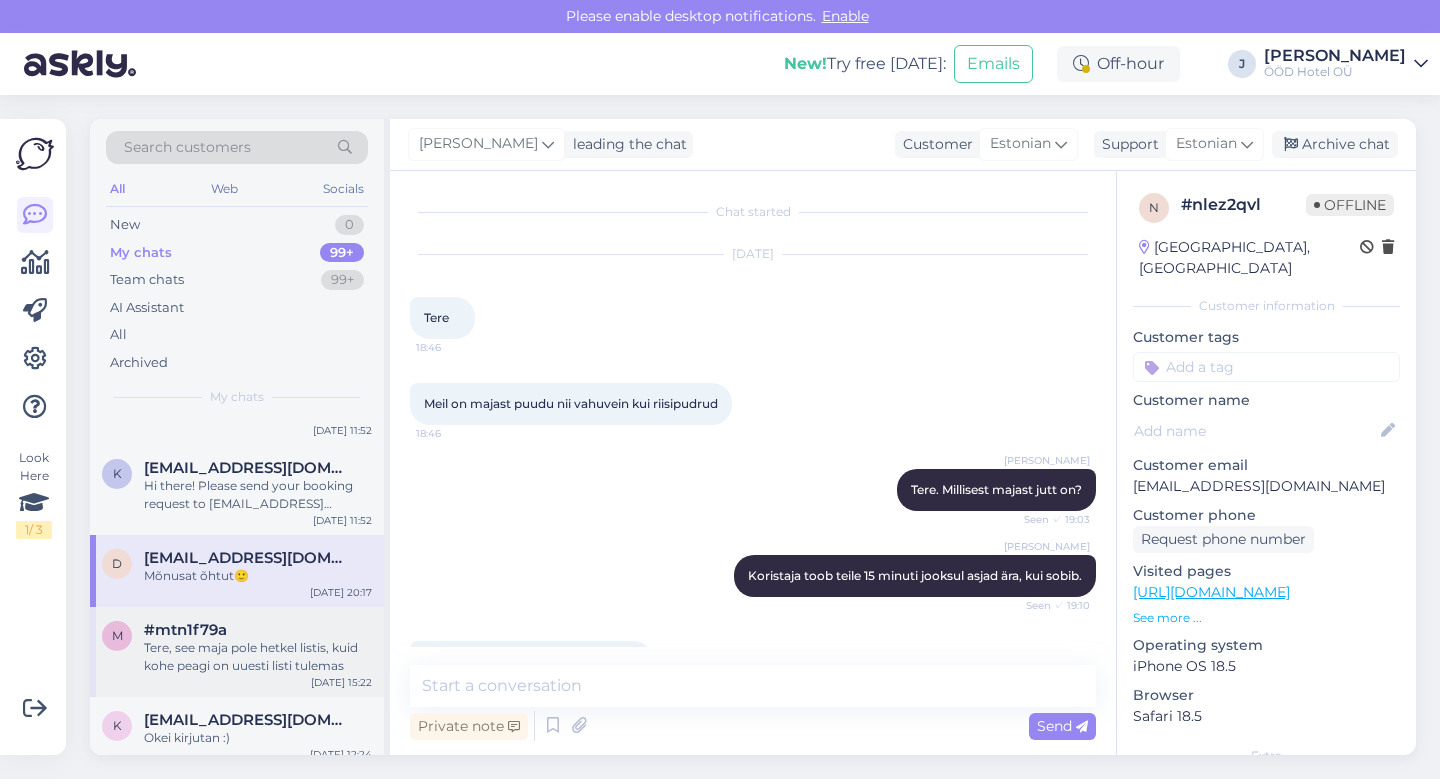 click on "Tere, see maja pole hetkel listis, kuid kohe peagi on uuesti listi tulemas" at bounding box center (258, 657) 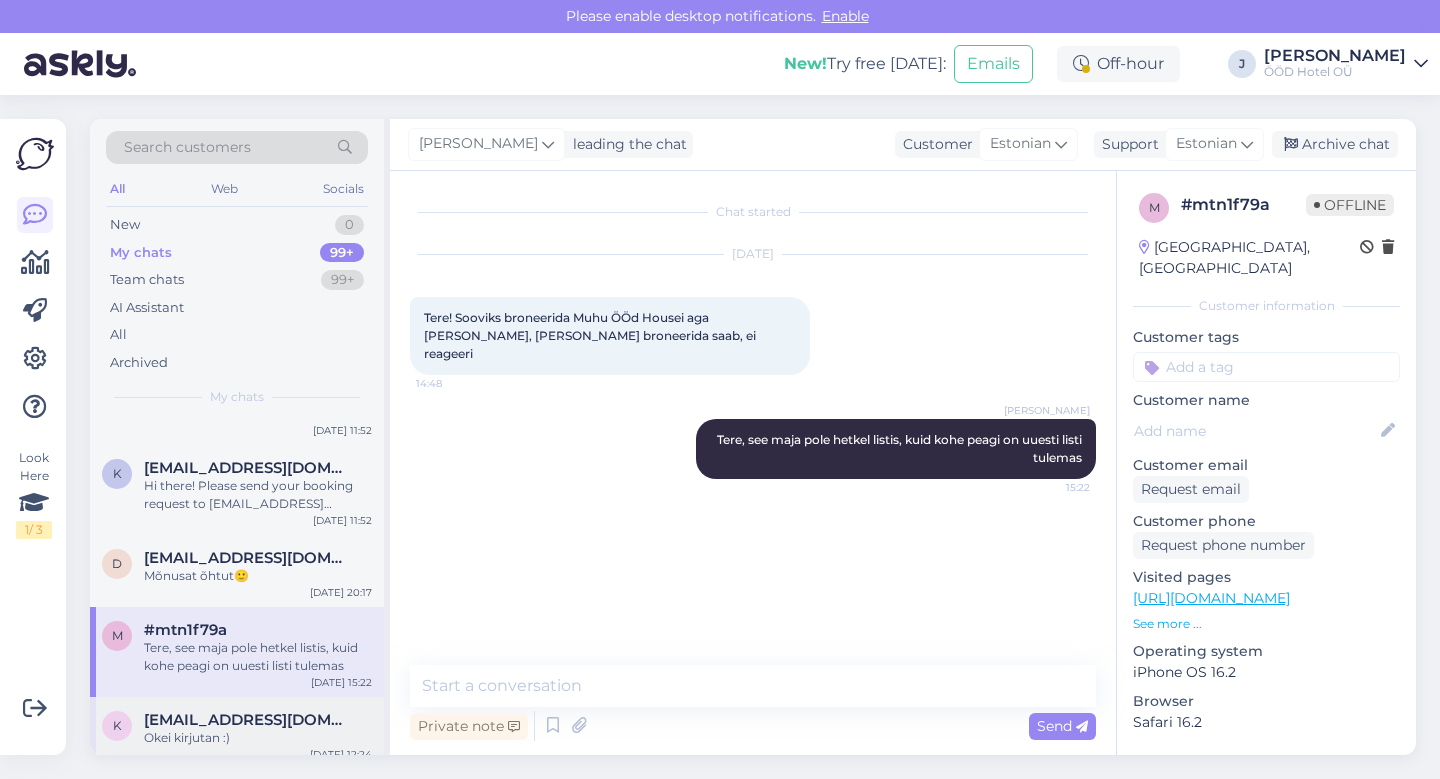 click on "Okei kirjutan :)" at bounding box center [258, 738] 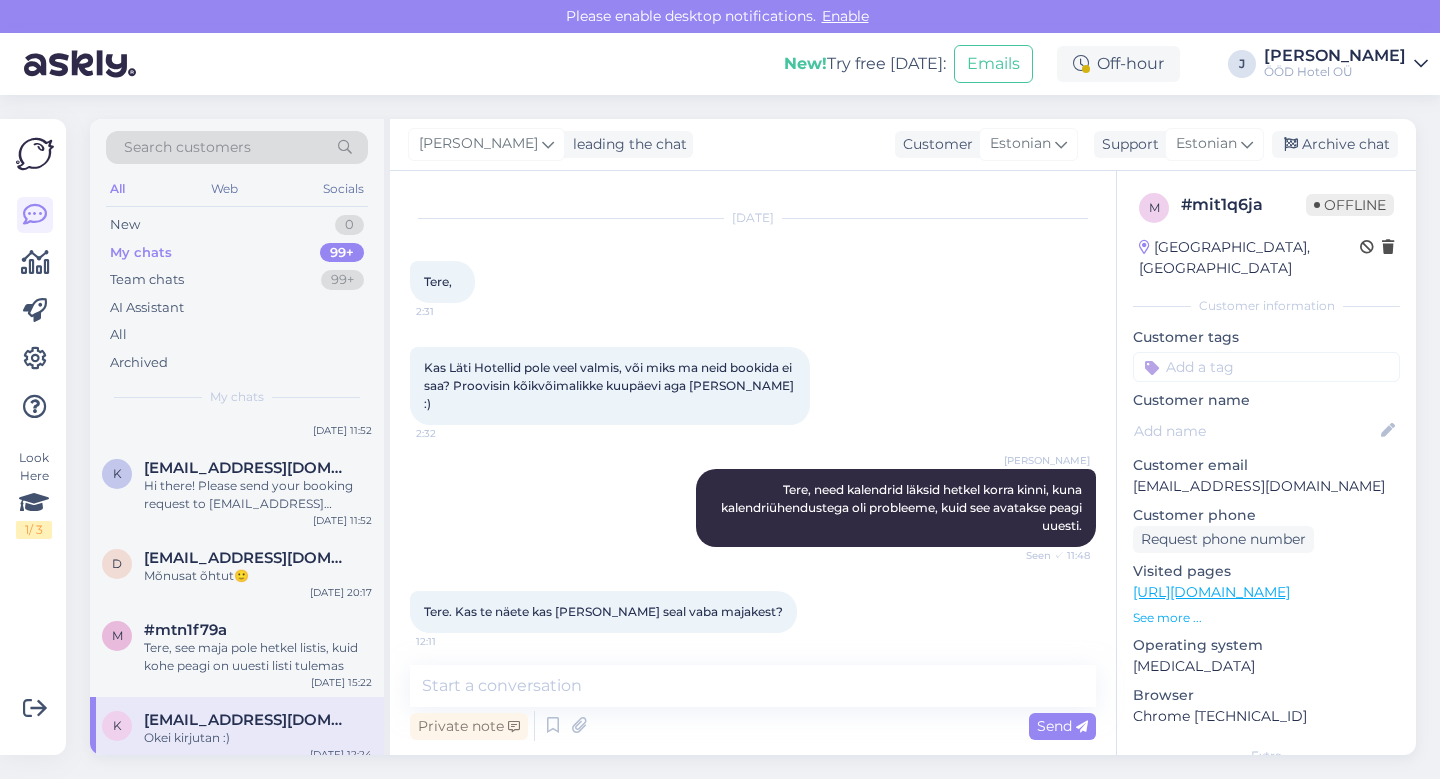 scroll, scrollTop: 51, scrollLeft: 0, axis: vertical 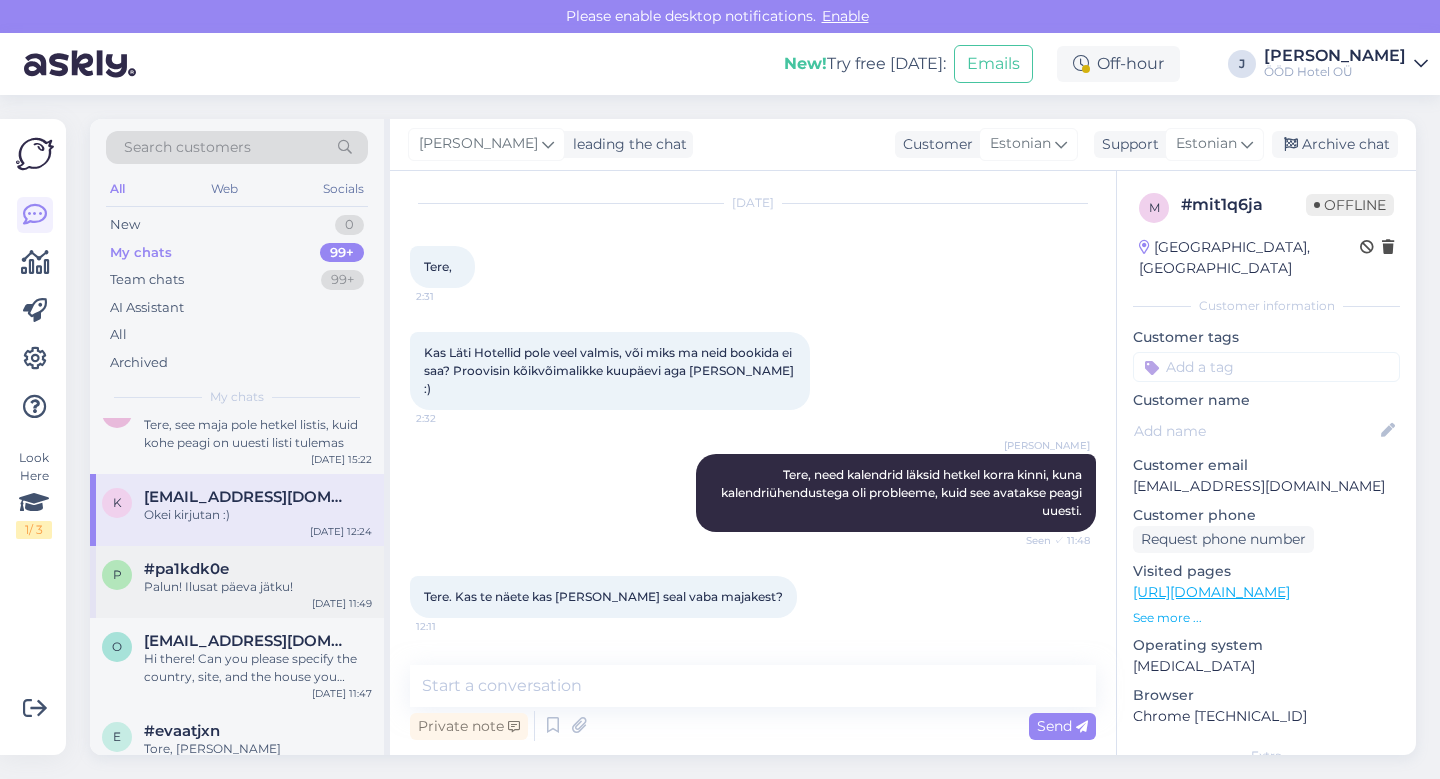 click on "#pa1kdk0e" at bounding box center [258, 569] 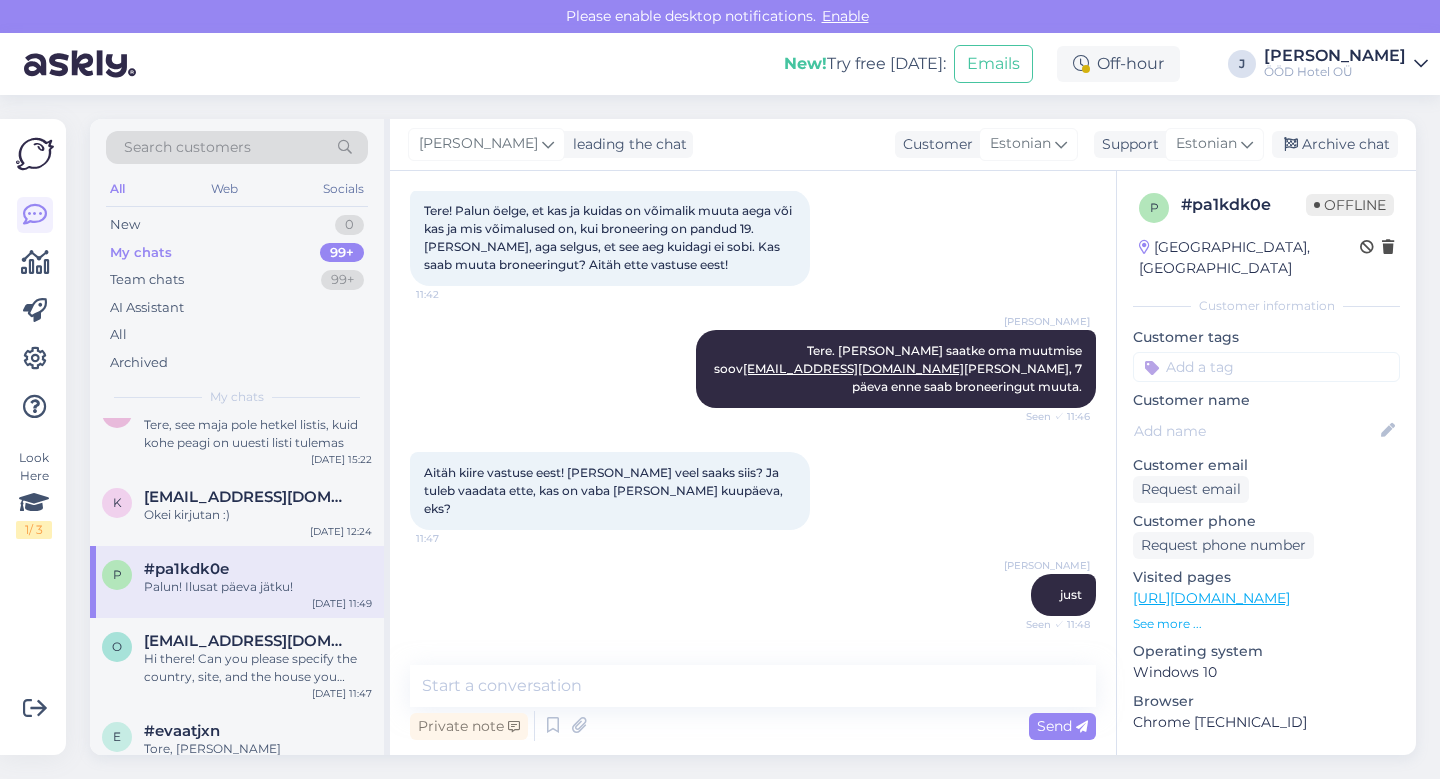 scroll, scrollTop: 0, scrollLeft: 0, axis: both 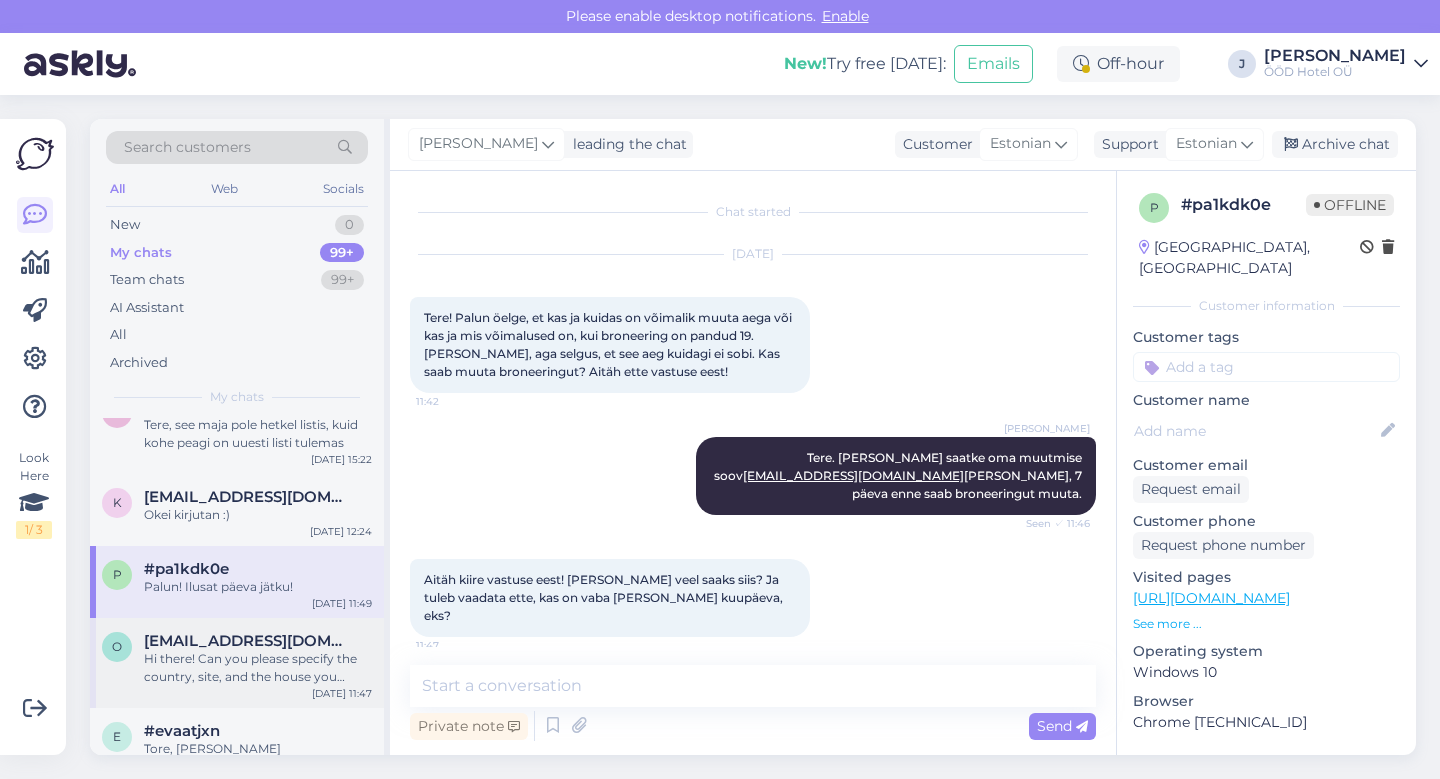 click on "Hi there! Can you please specify the country, site, and the house you booked :)" at bounding box center (258, 668) 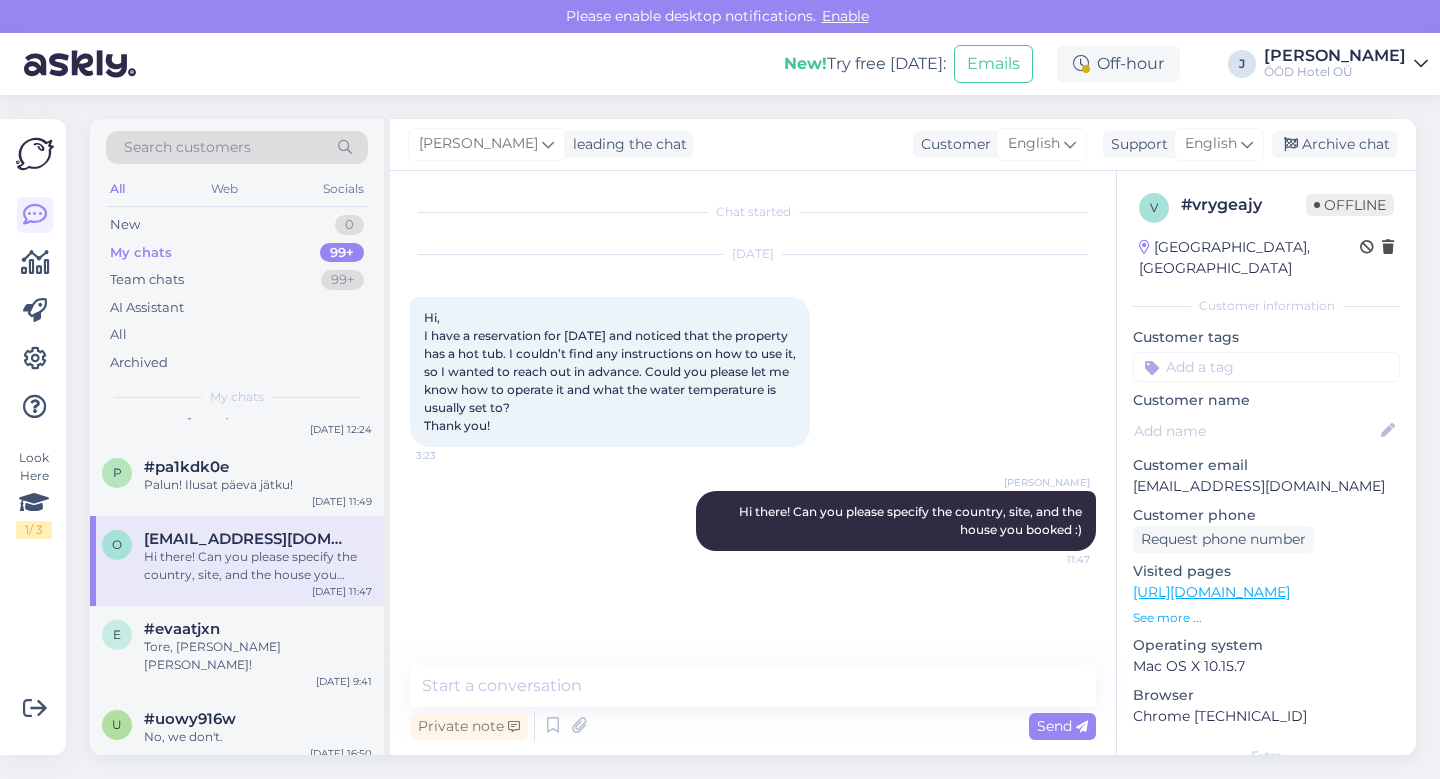 scroll, scrollTop: 1476, scrollLeft: 0, axis: vertical 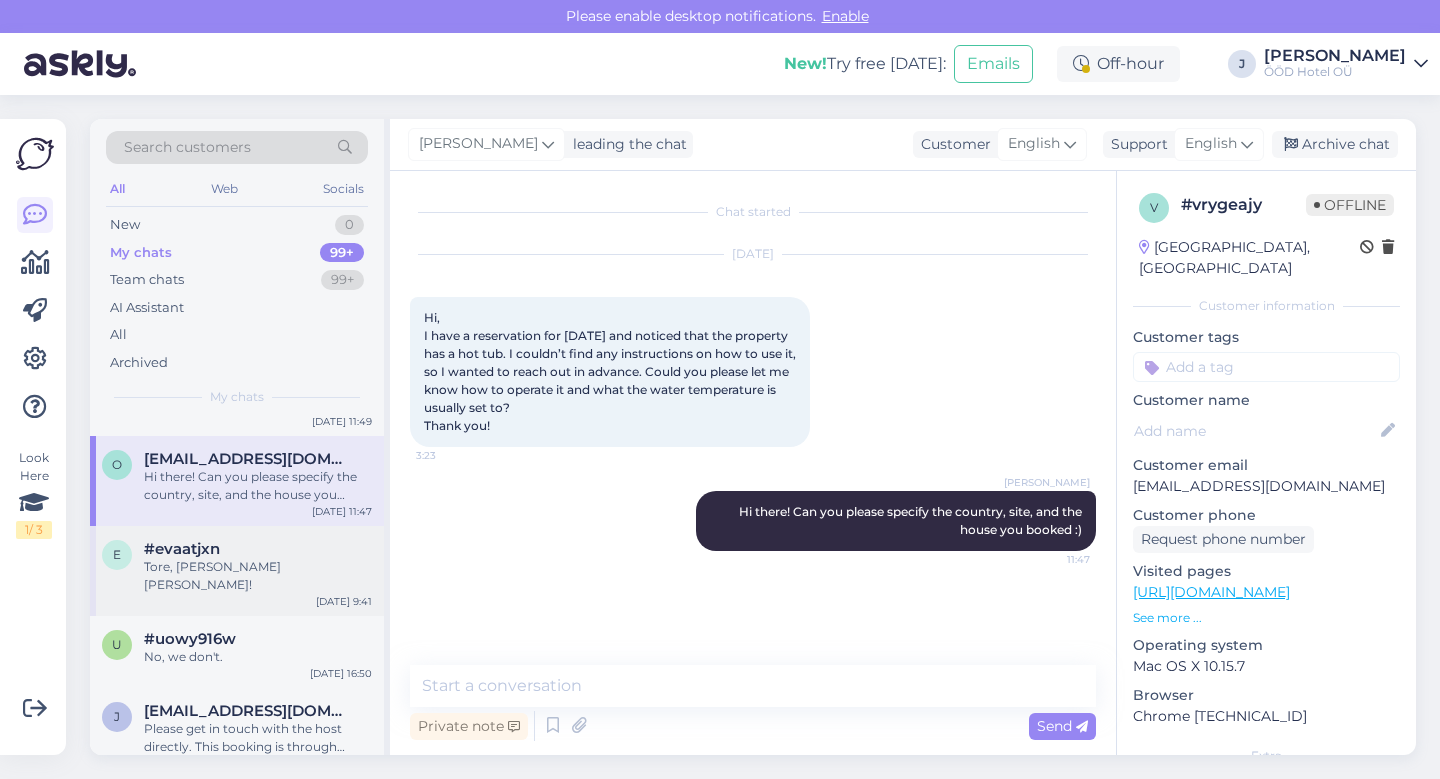 click on "Tore, [PERSON_NAME] [PERSON_NAME]!" at bounding box center [258, 576] 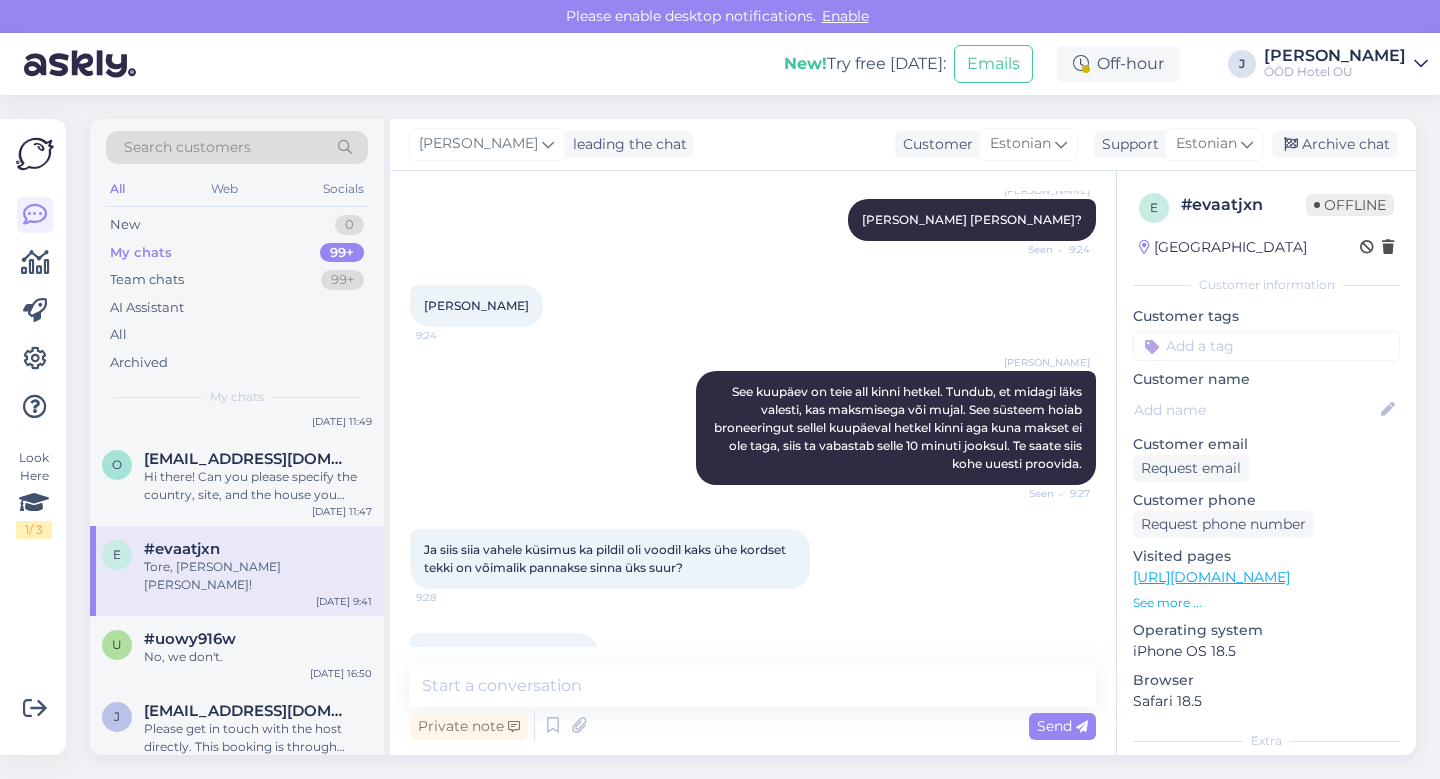 scroll, scrollTop: 547, scrollLeft: 0, axis: vertical 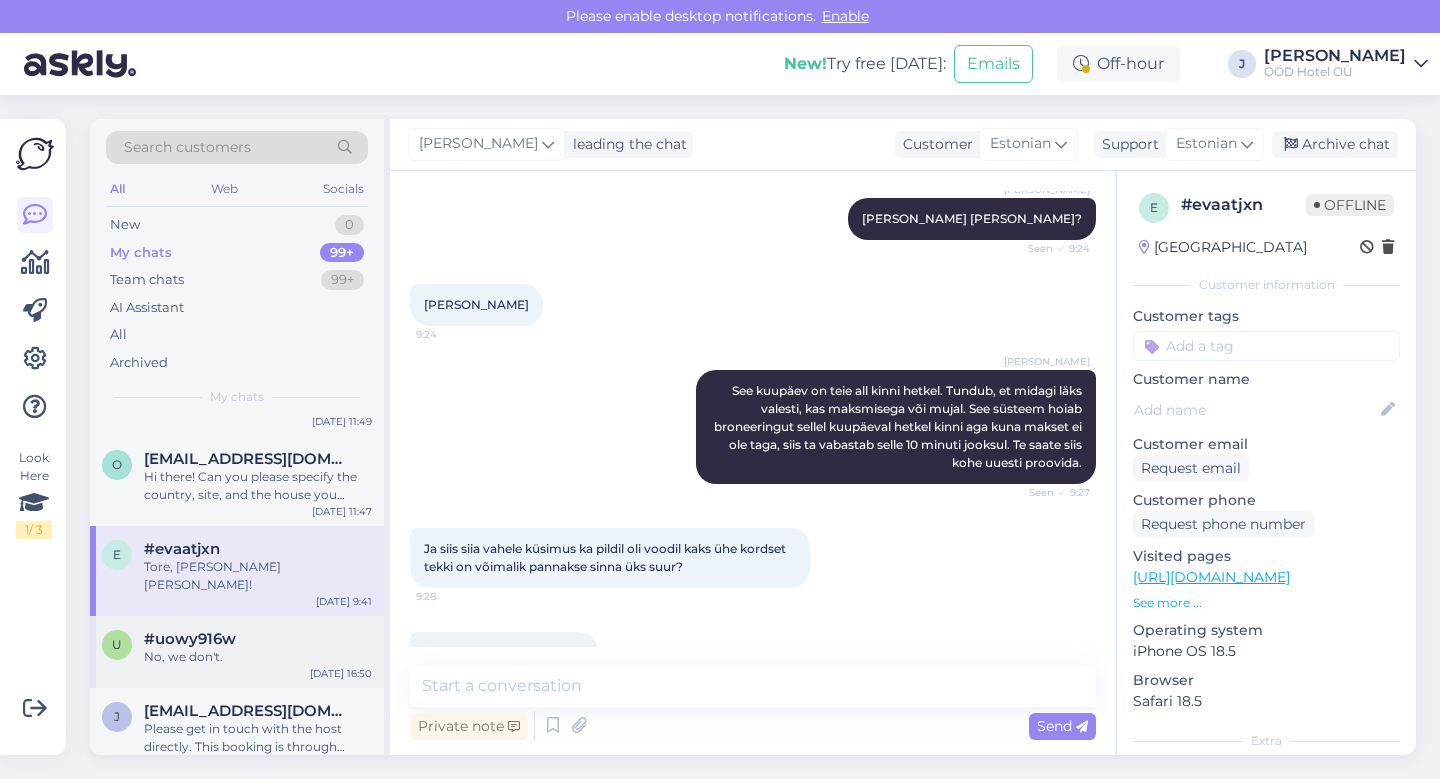 click on "u #uowy916w No, we don't. [DATE] 16:50" at bounding box center [237, 652] 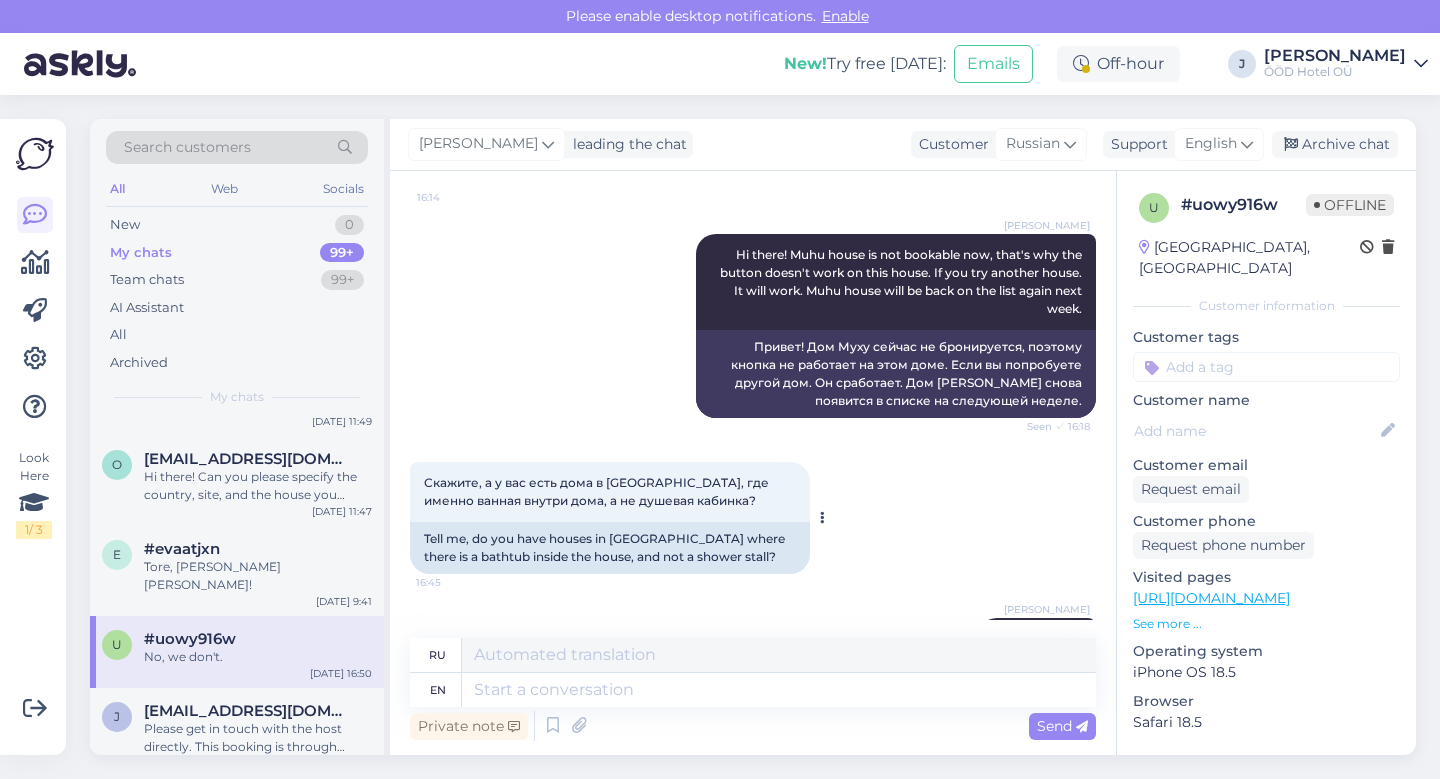 scroll, scrollTop: 441, scrollLeft: 0, axis: vertical 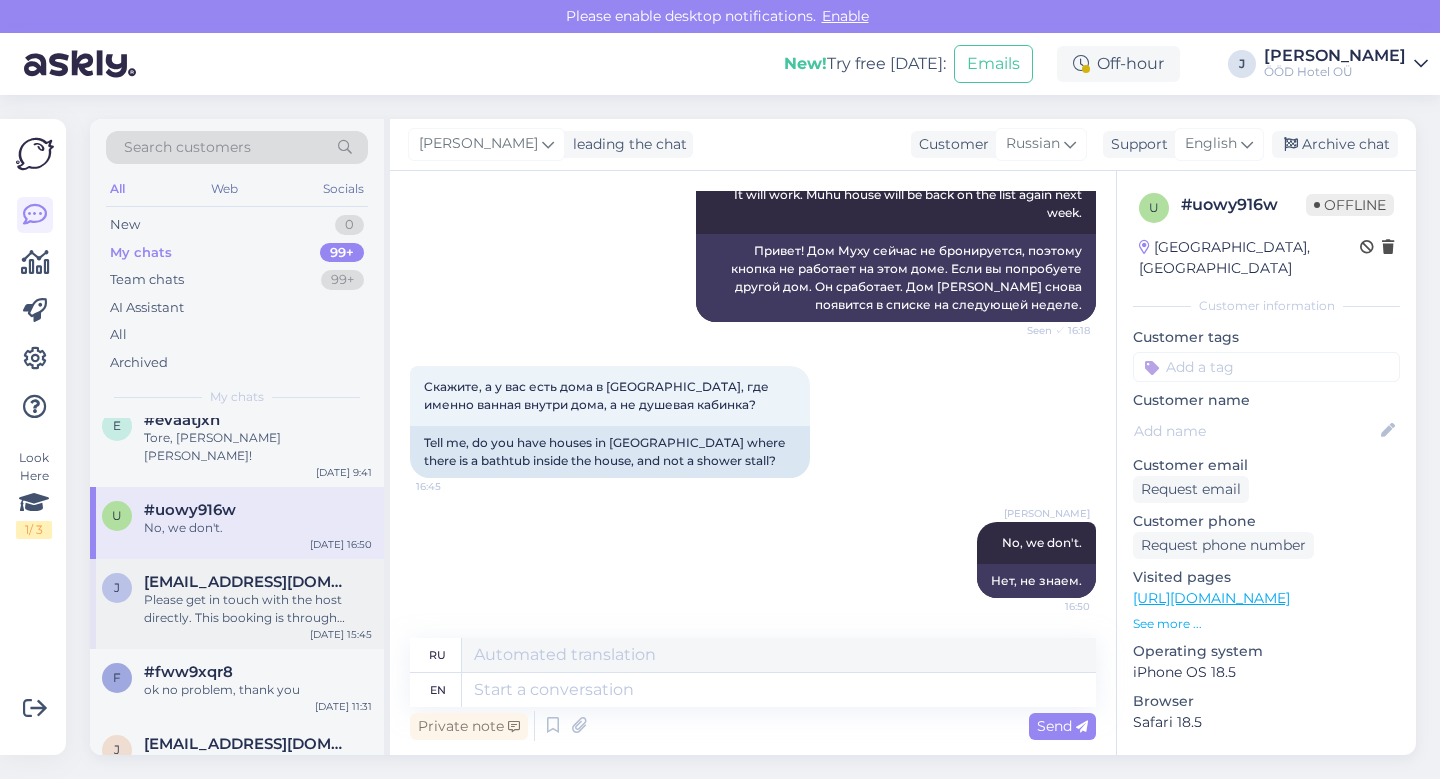 click on "Please get in touch with the host directly. This booking is through them, not through our website, so we can't help you with this, unfortunately.  But the host email is :
[EMAIL_ADDRESS][DOMAIN_NAME] and this is her number [PHONE_NUMBER]" at bounding box center (258, 609) 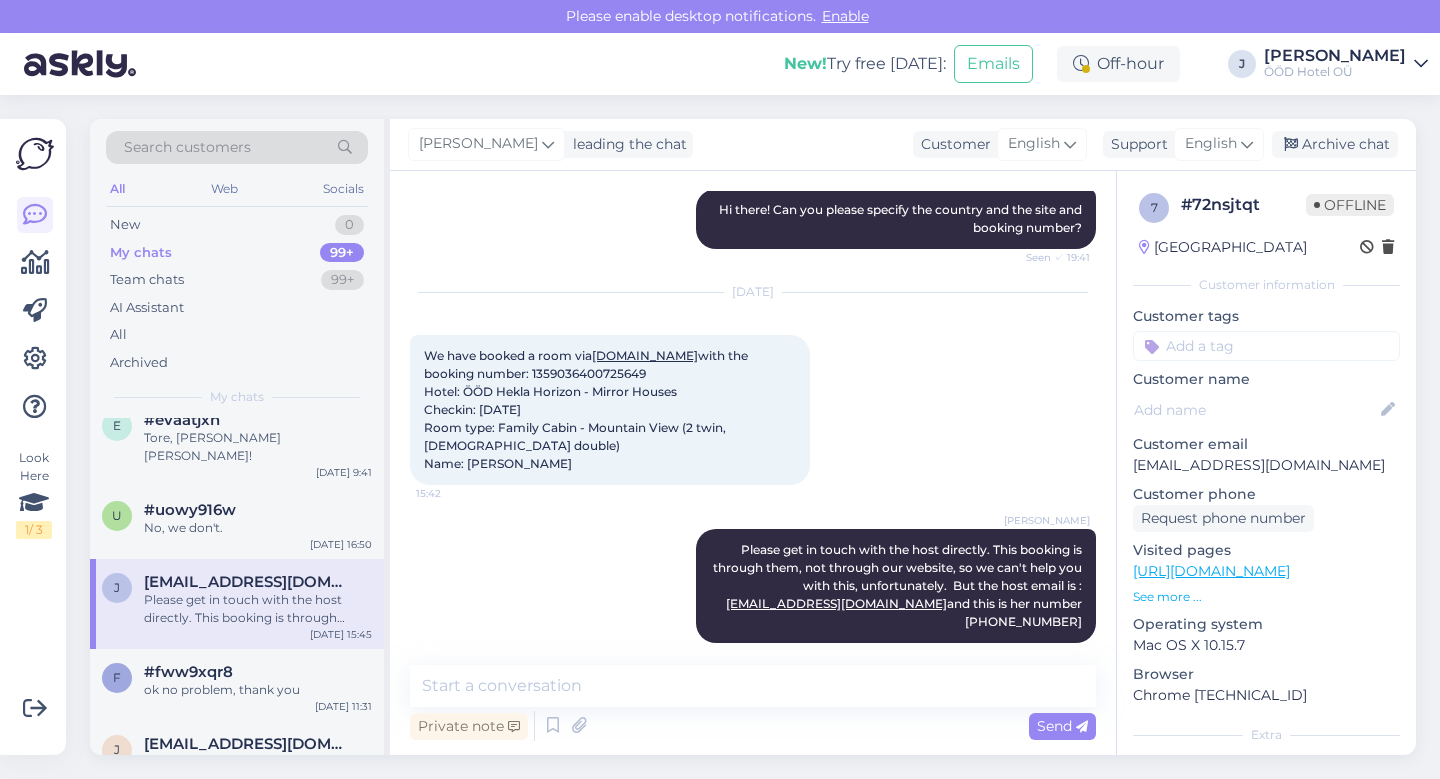 scroll, scrollTop: 0, scrollLeft: 0, axis: both 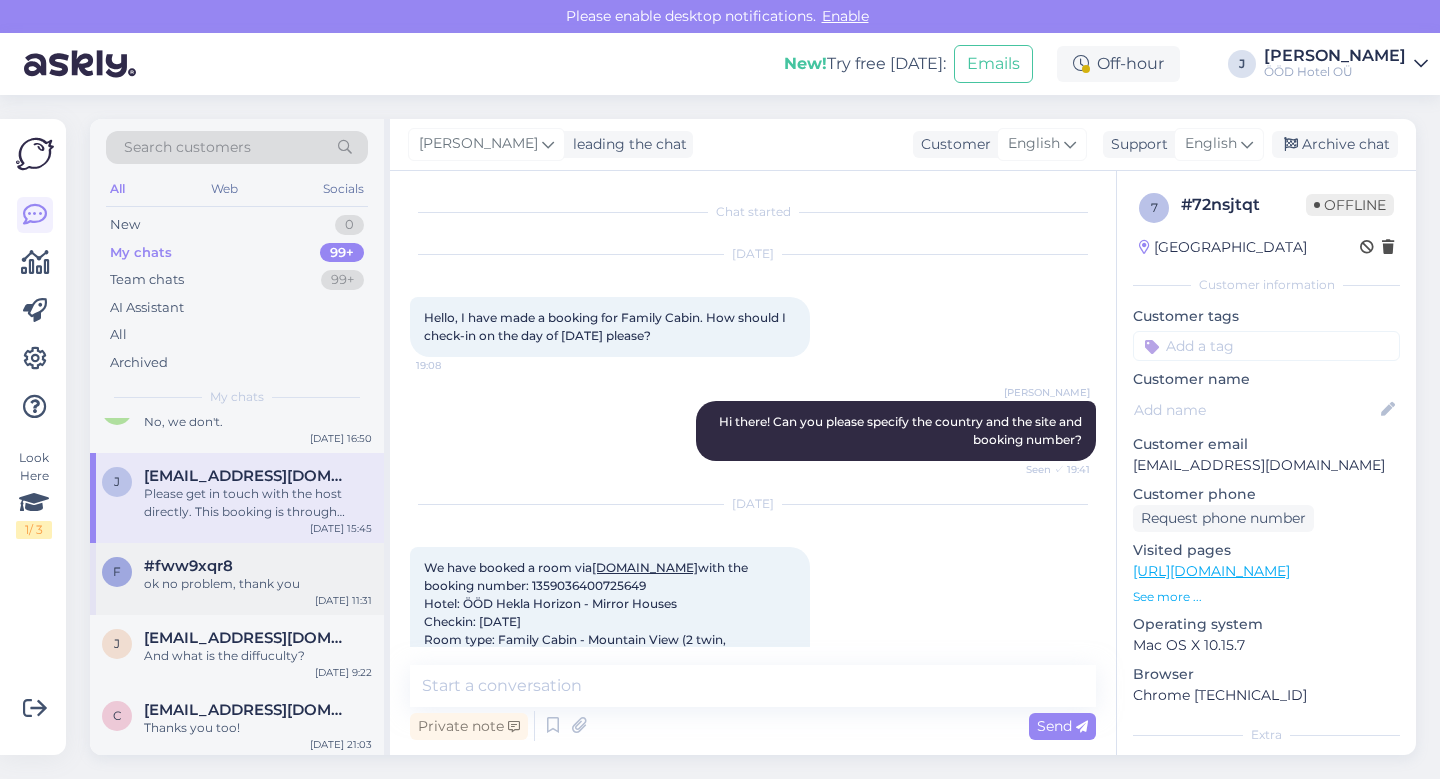 click on "ok no problem, thank you" at bounding box center [258, 584] 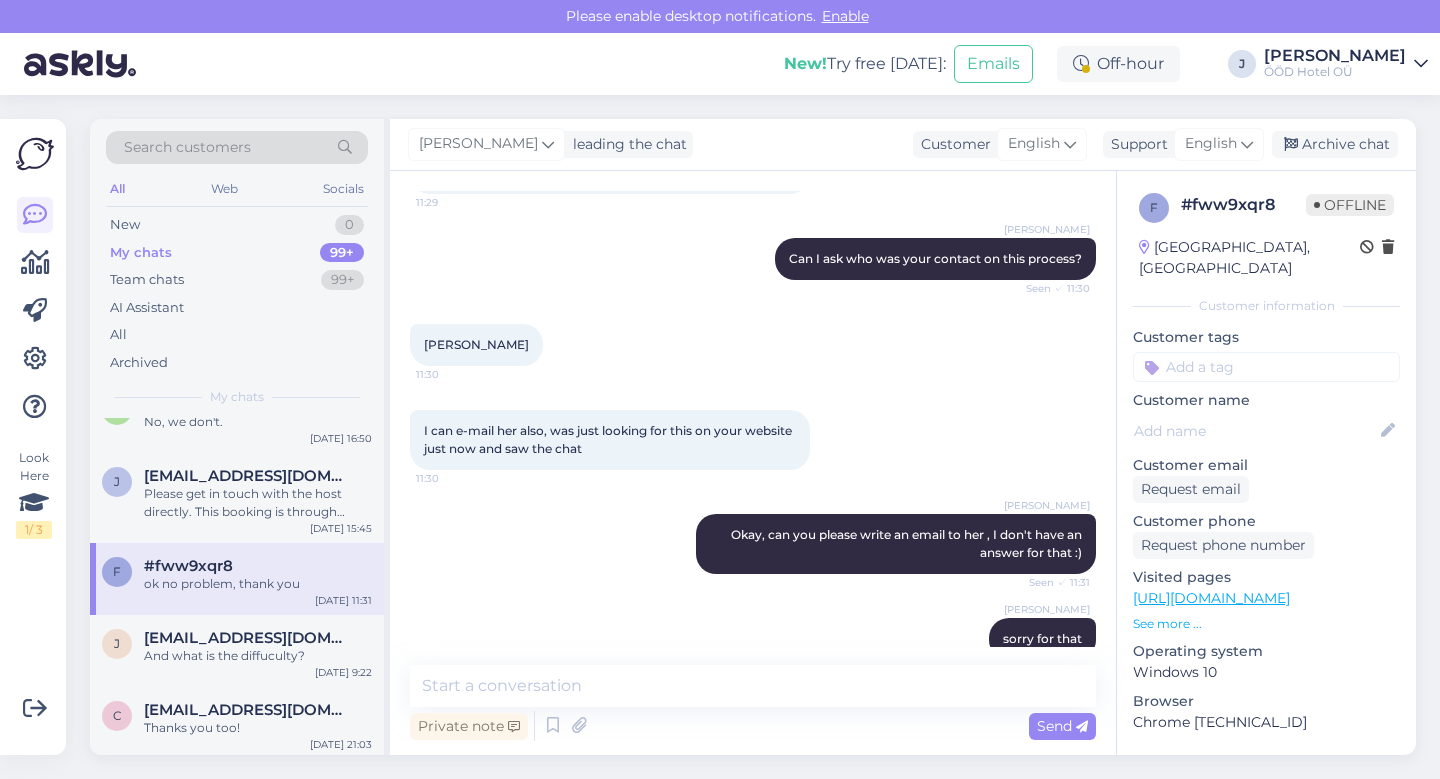 scroll, scrollTop: 0, scrollLeft: 0, axis: both 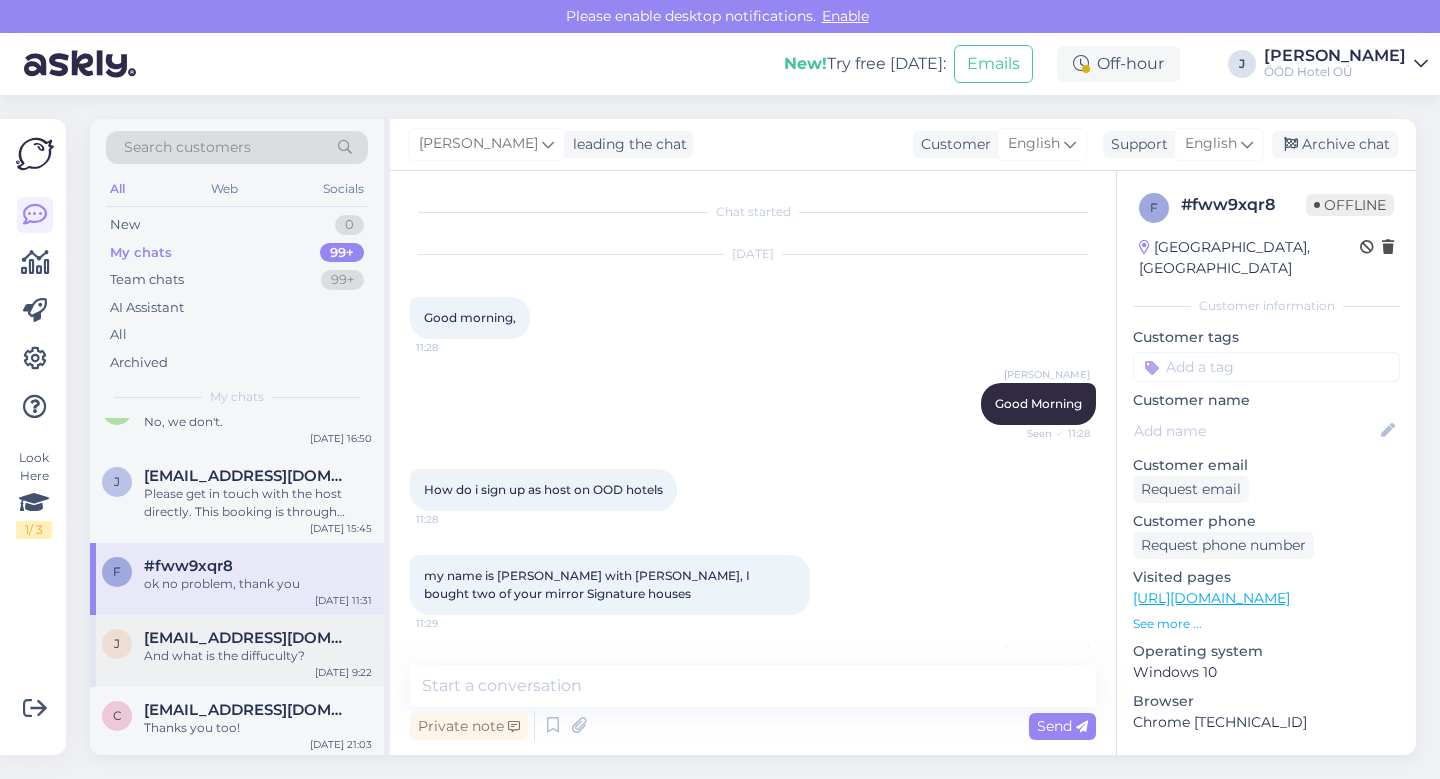 click on "j [EMAIL_ADDRESS][DOMAIN_NAME] And what is the diffuculty? [DATE] 9:22" at bounding box center (237, 651) 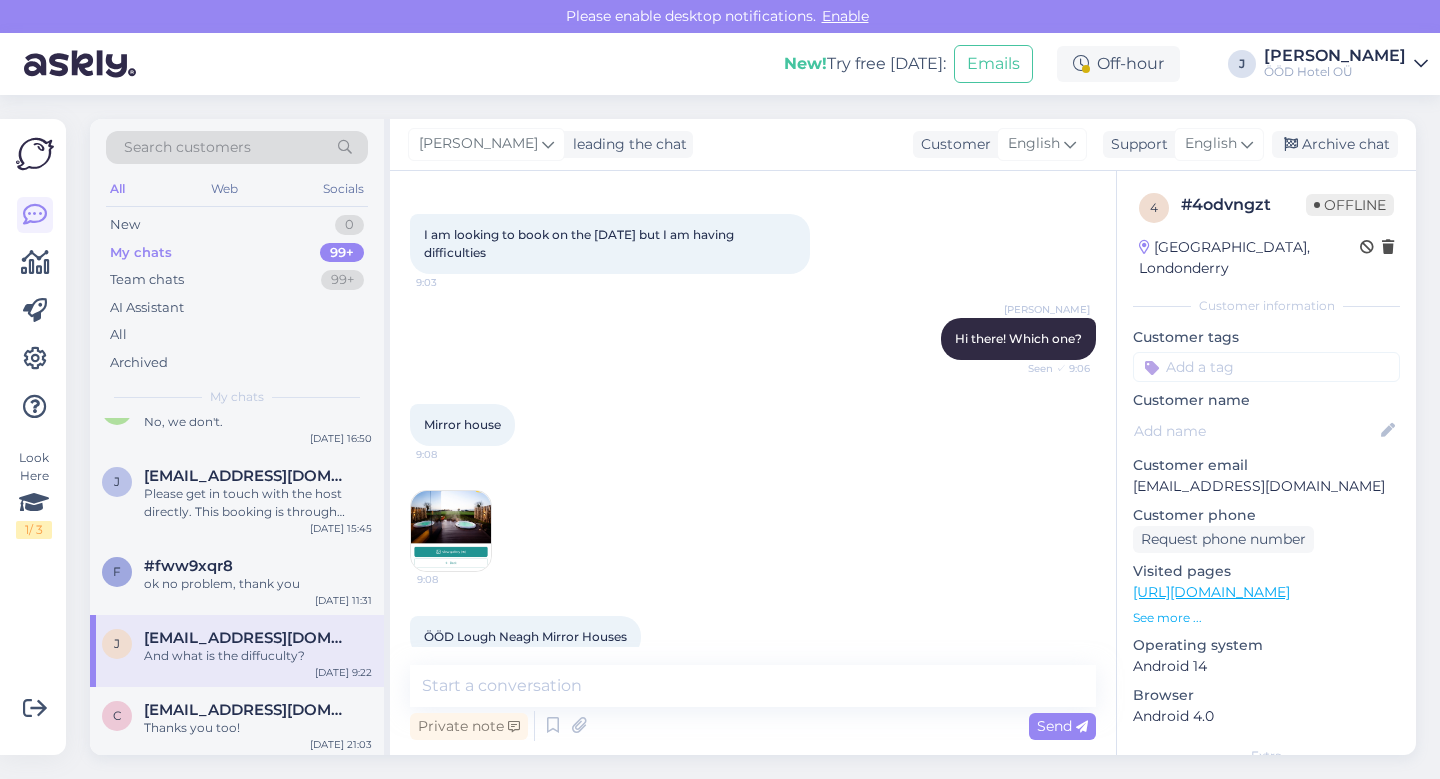 scroll, scrollTop: 0, scrollLeft: 0, axis: both 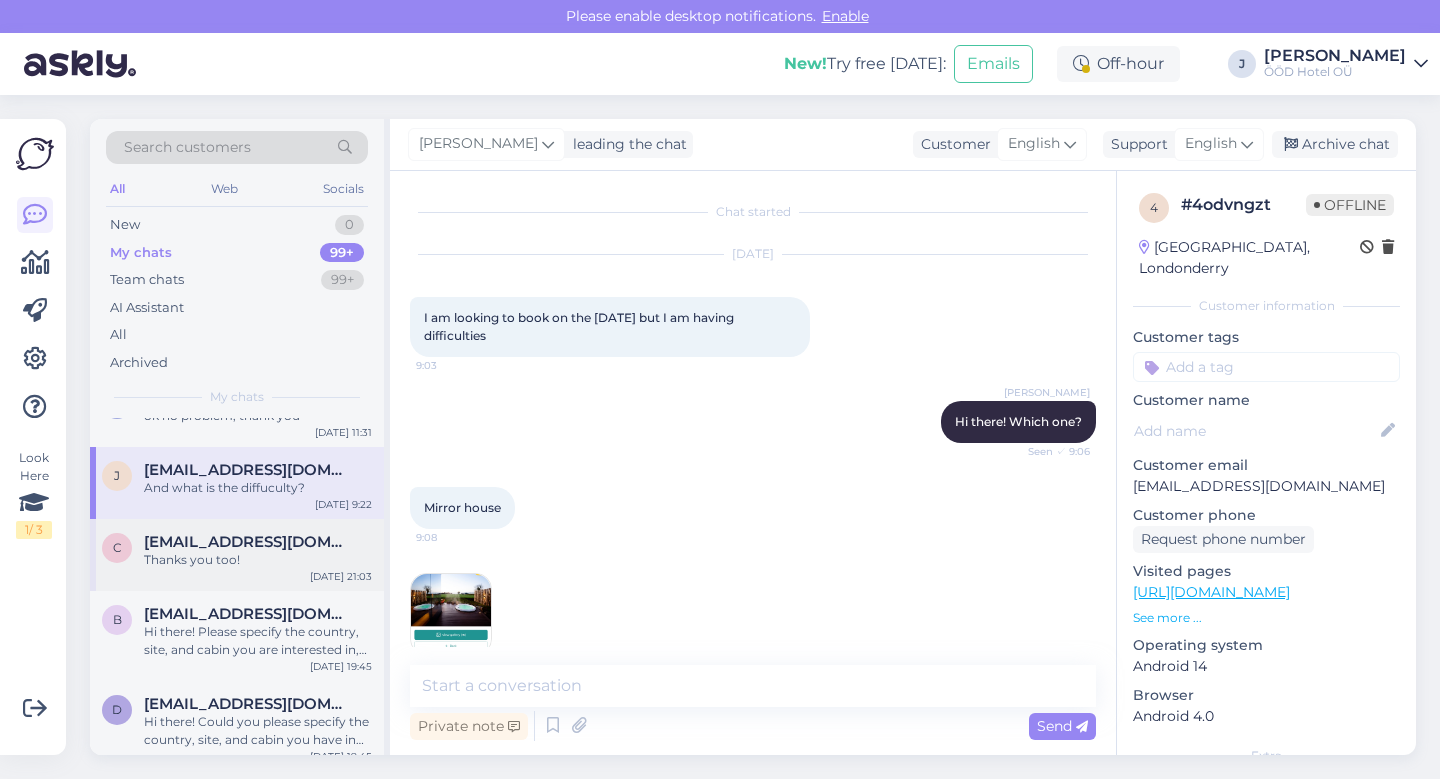 click on "Thanks you too!" at bounding box center (258, 560) 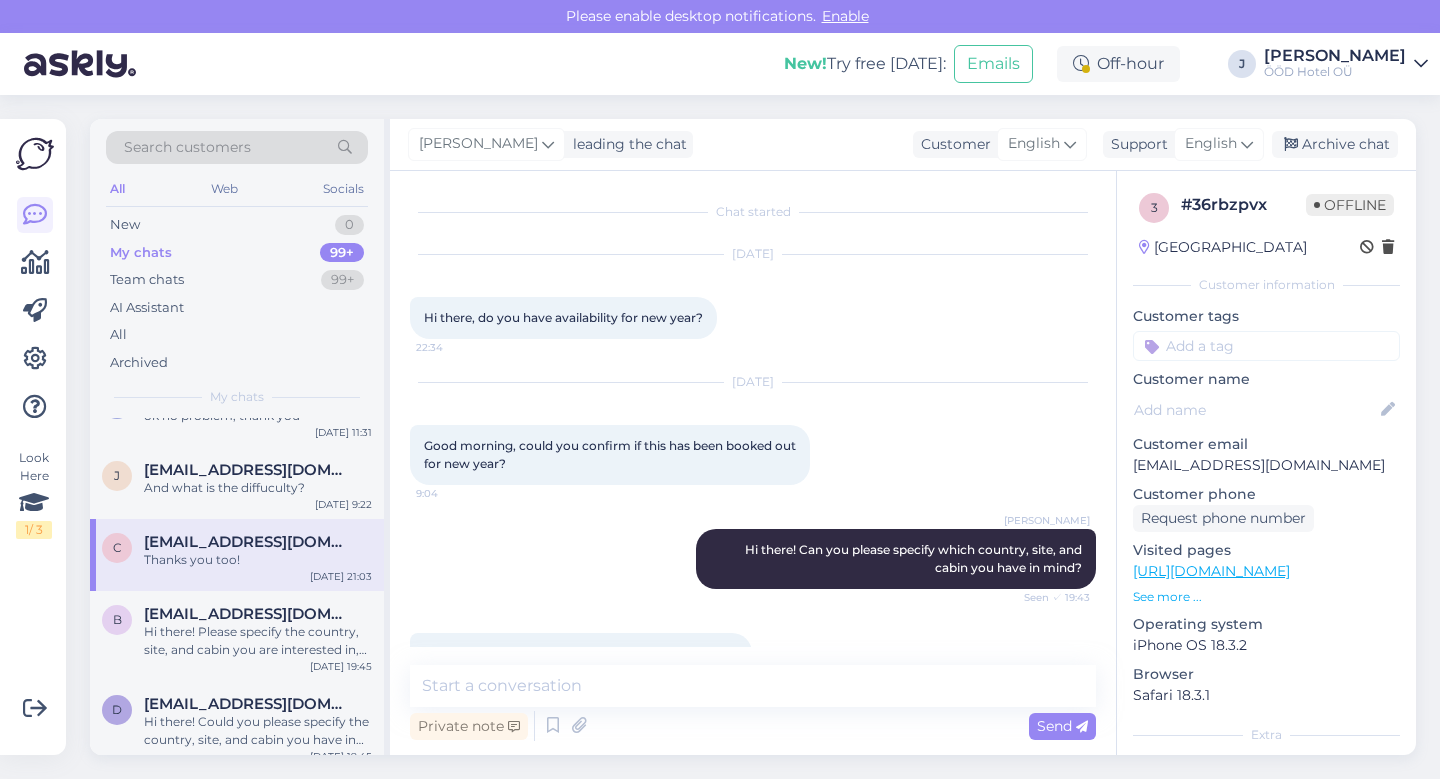 scroll, scrollTop: 1018, scrollLeft: 0, axis: vertical 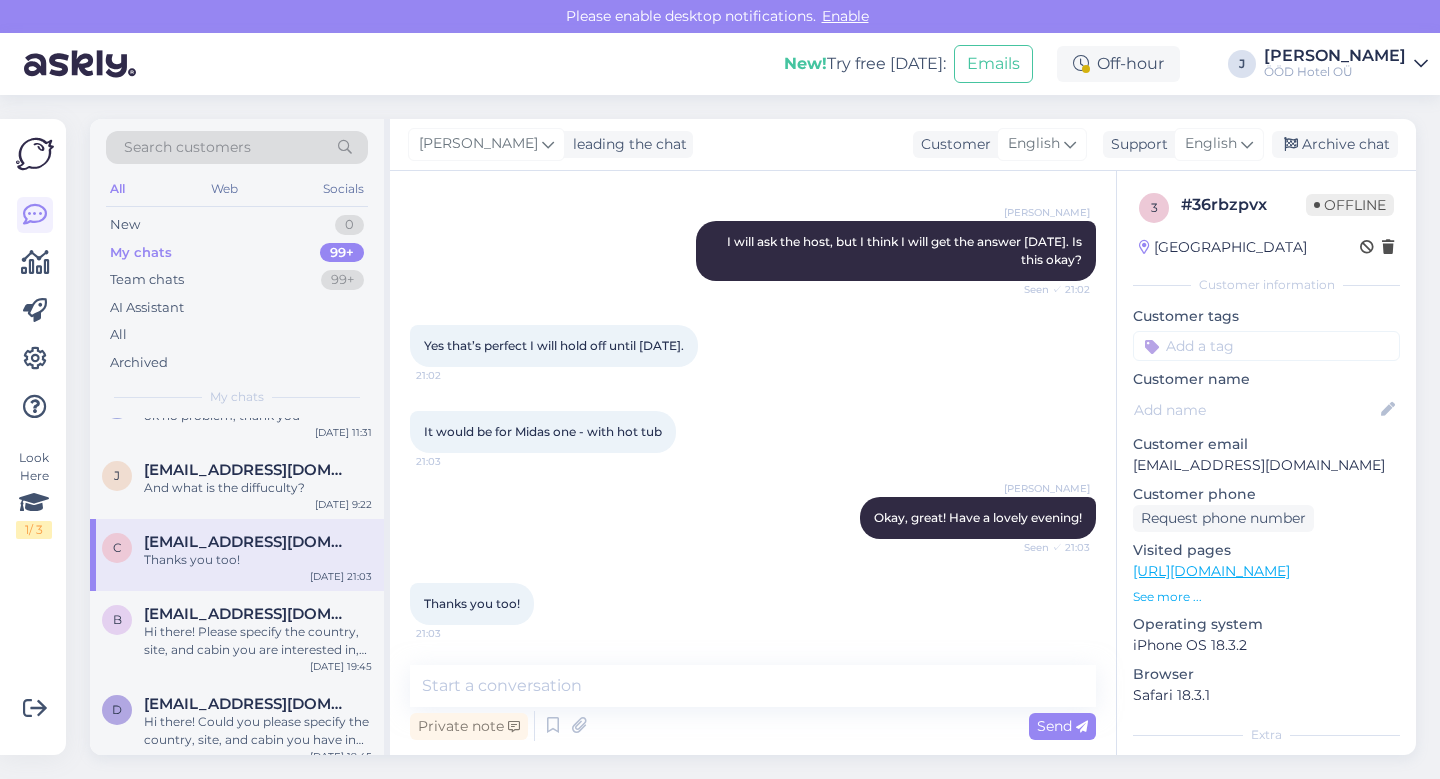 click on "Thanks you too!" at bounding box center [258, 560] 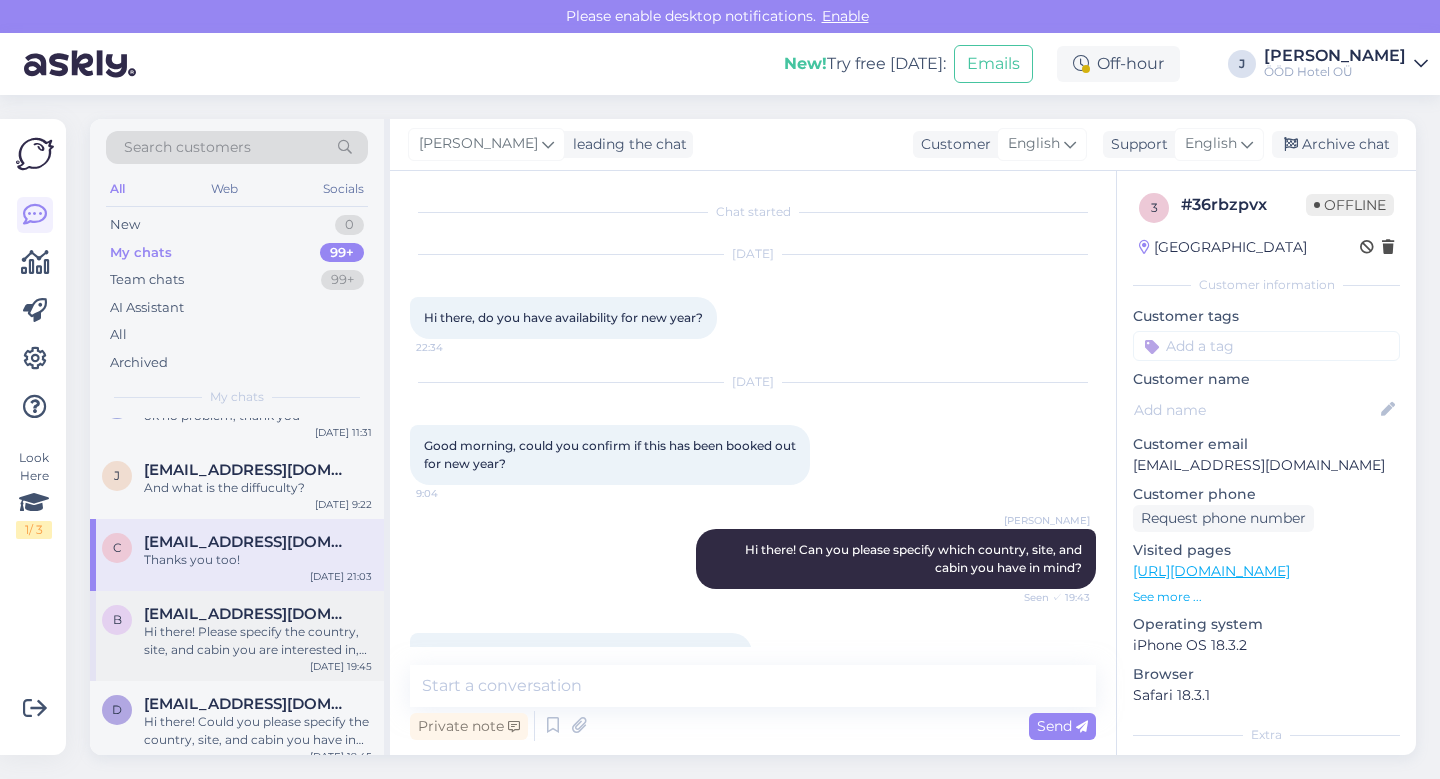 click on "Hi there! Please specify the country, site, and cabin you are interested in, and I can give you a more accurate answer." at bounding box center (258, 641) 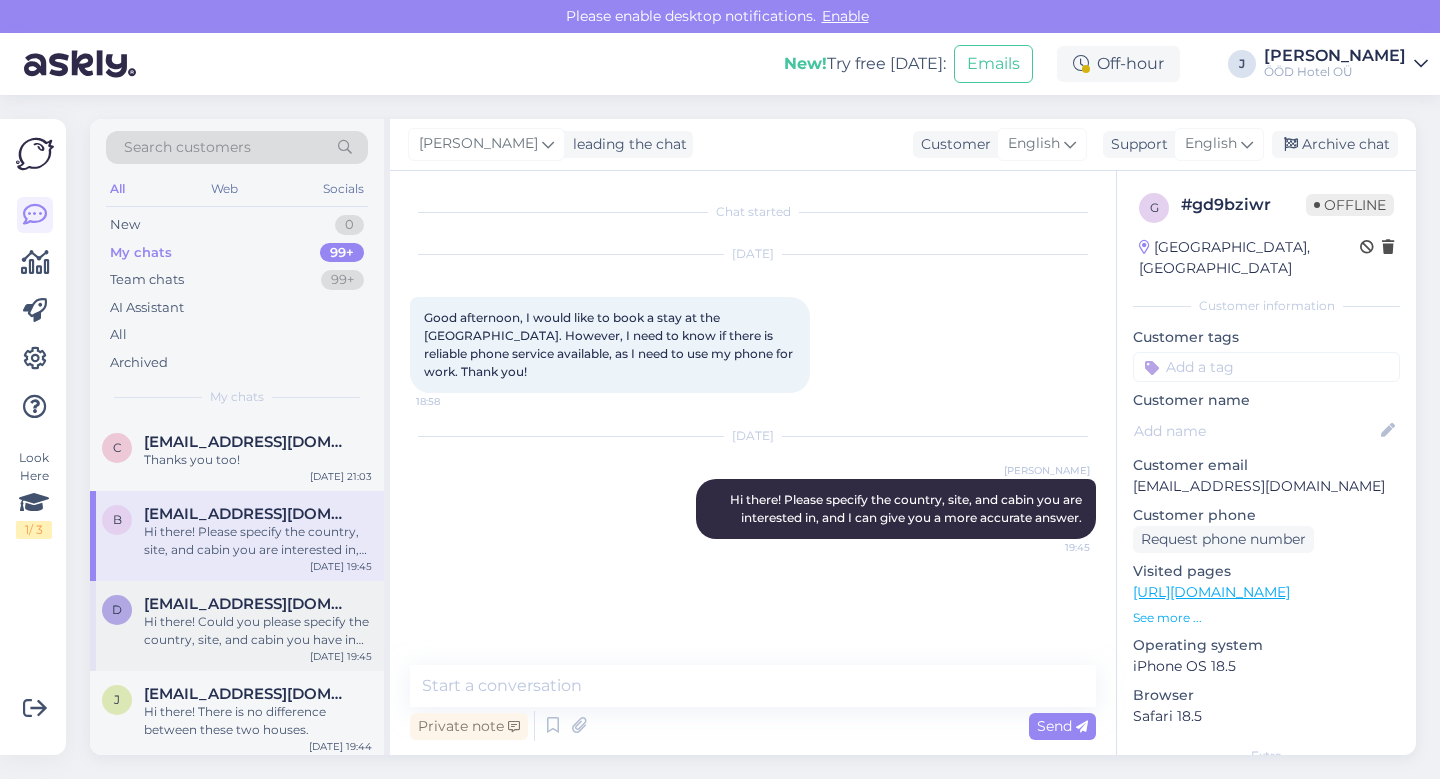 scroll, scrollTop: 1999, scrollLeft: 0, axis: vertical 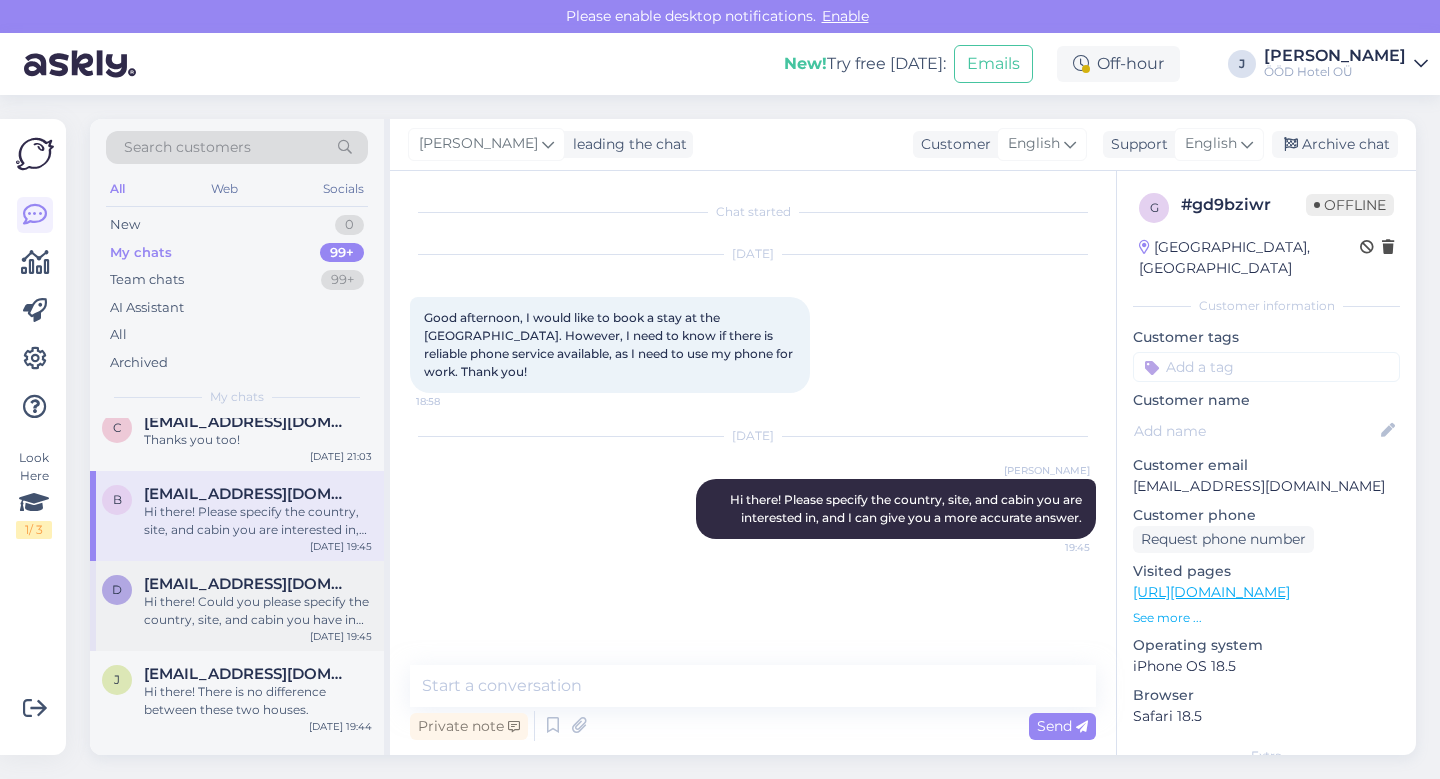click on "[EMAIL_ADDRESS][DOMAIN_NAME]" at bounding box center [248, 584] 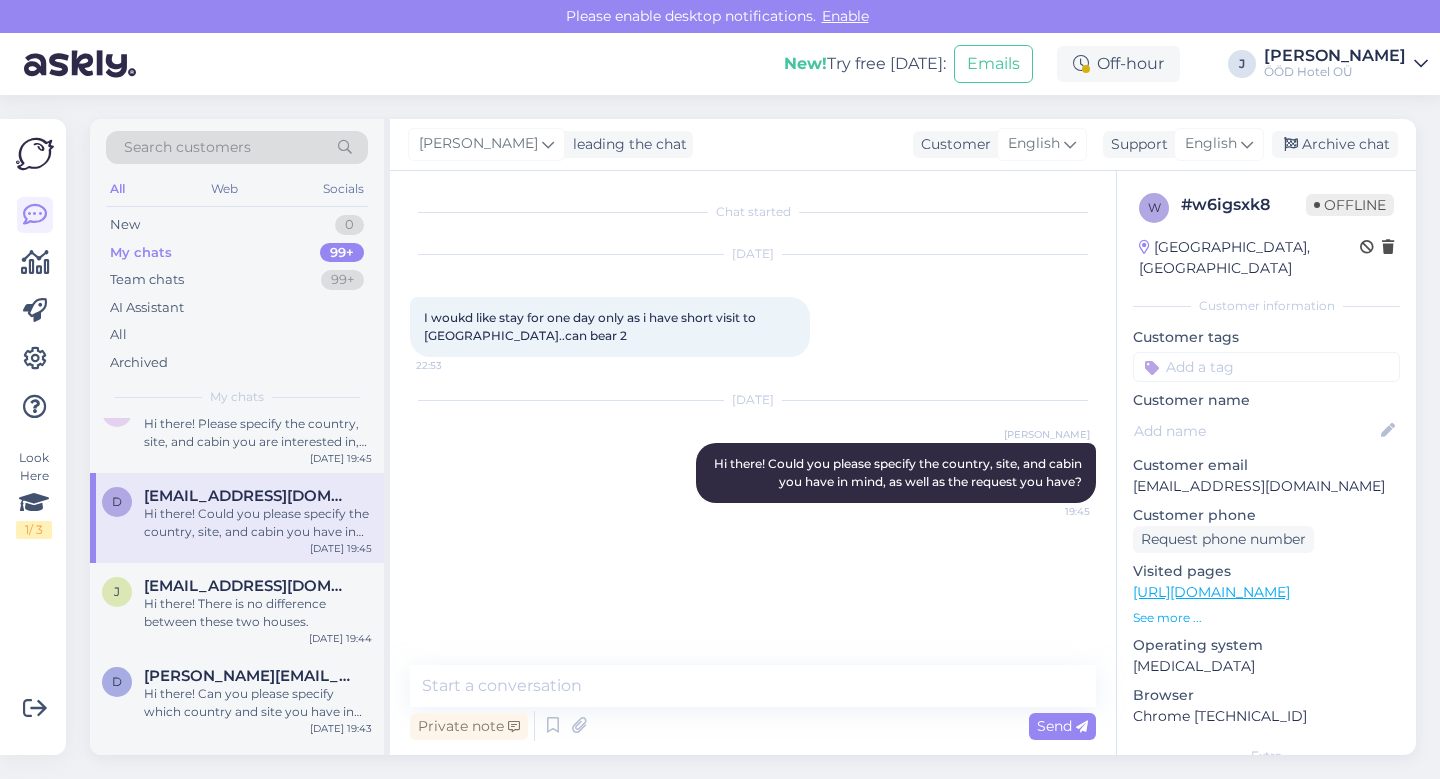 scroll, scrollTop: 2095, scrollLeft: 0, axis: vertical 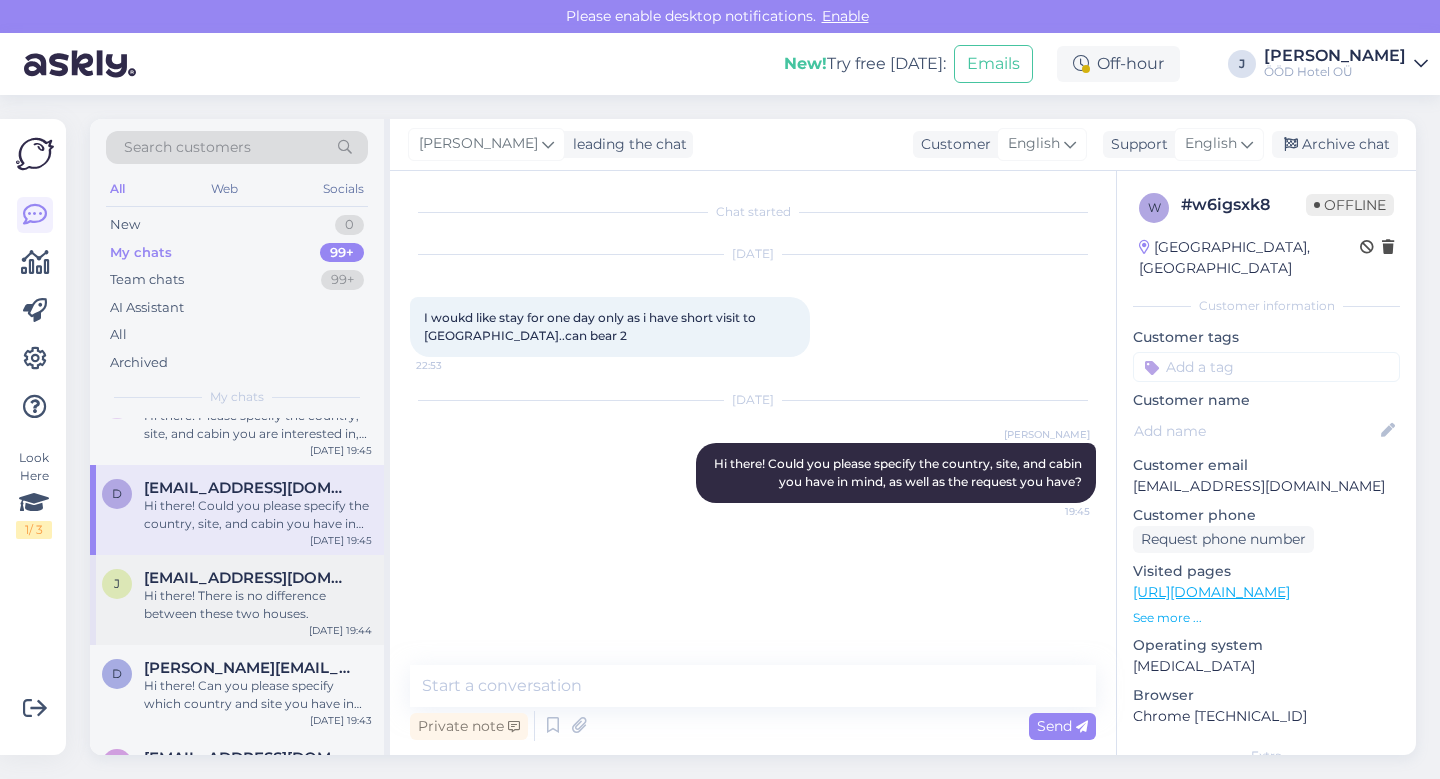 click on "Hi there! There is no difference between these two houses." at bounding box center (258, 605) 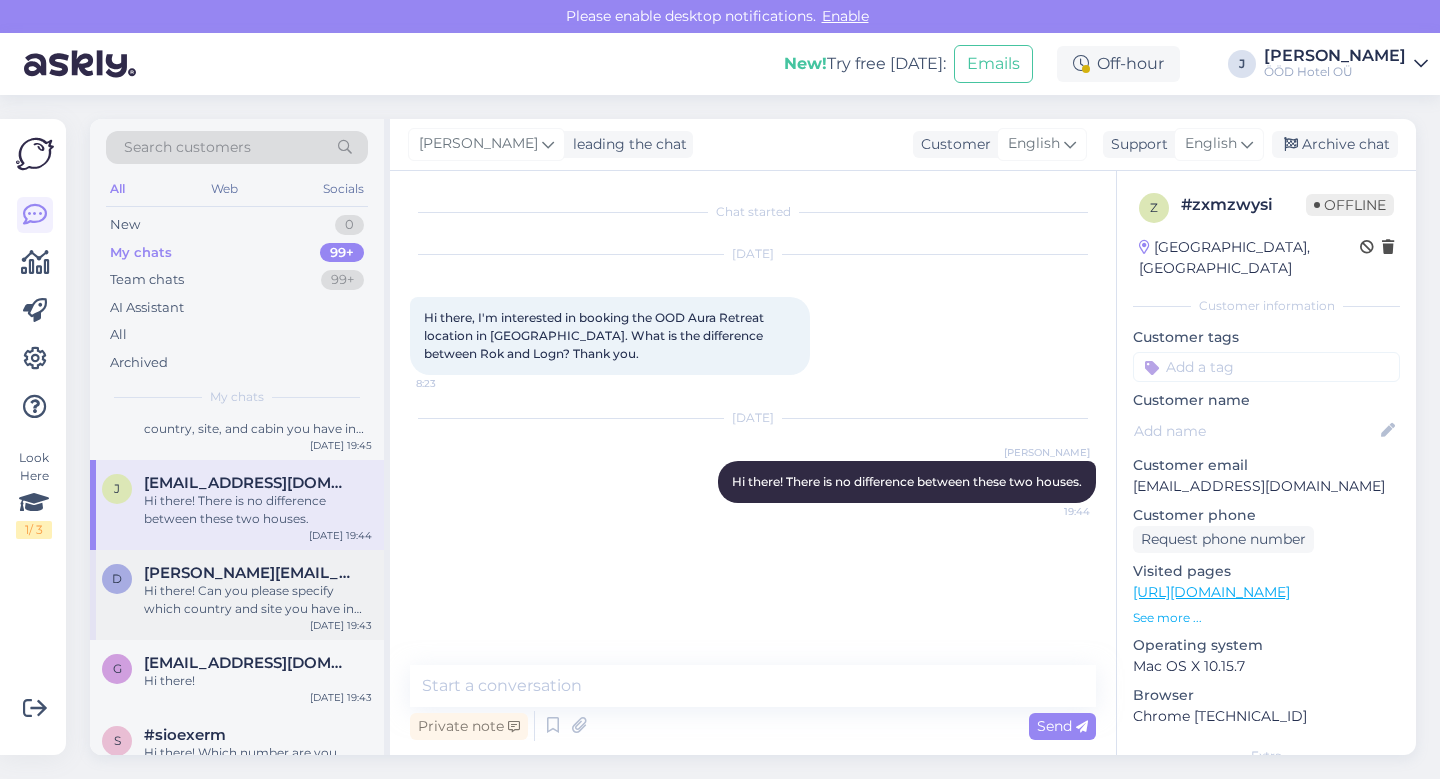 scroll, scrollTop: 2192, scrollLeft: 0, axis: vertical 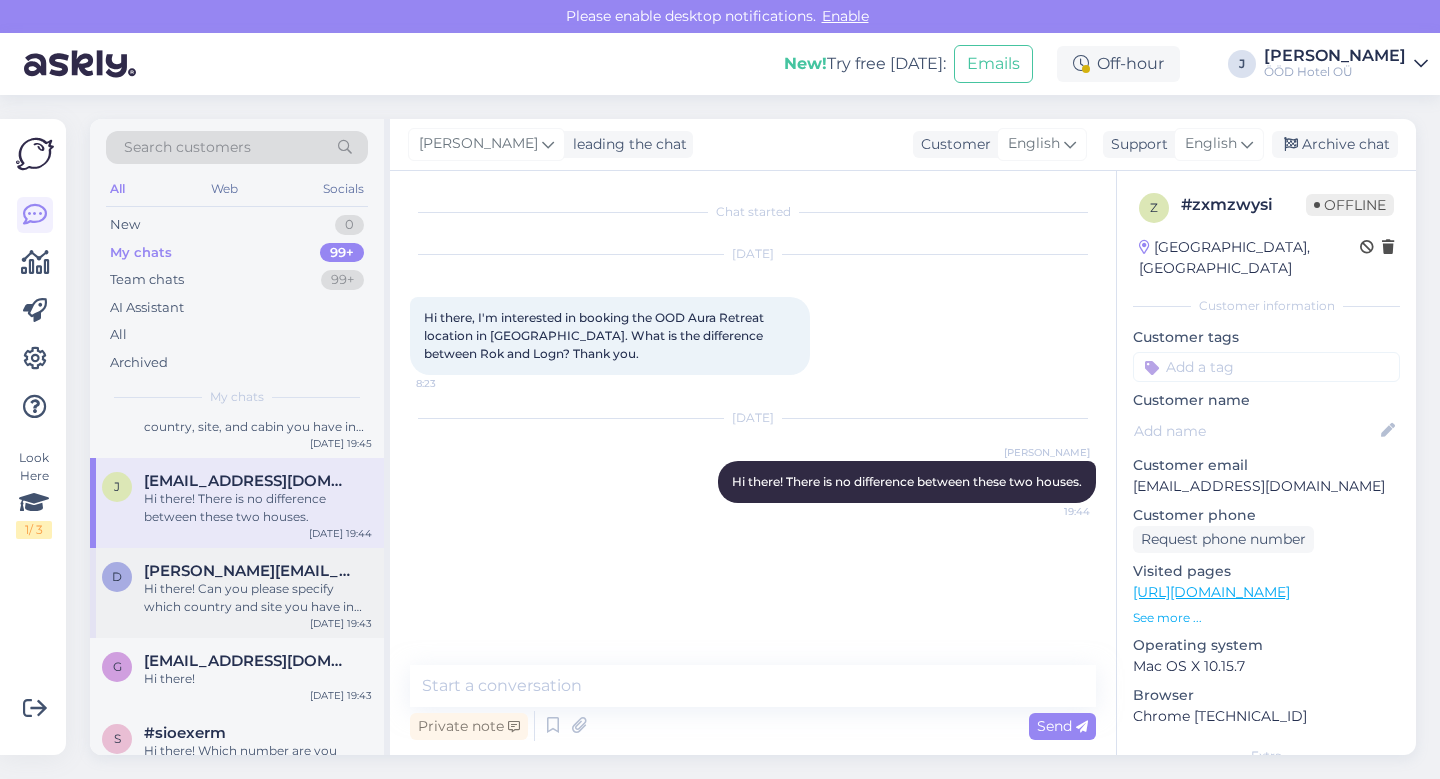 click on "Hi there! Can you please specify which country and site you have in mind?" at bounding box center (258, 598) 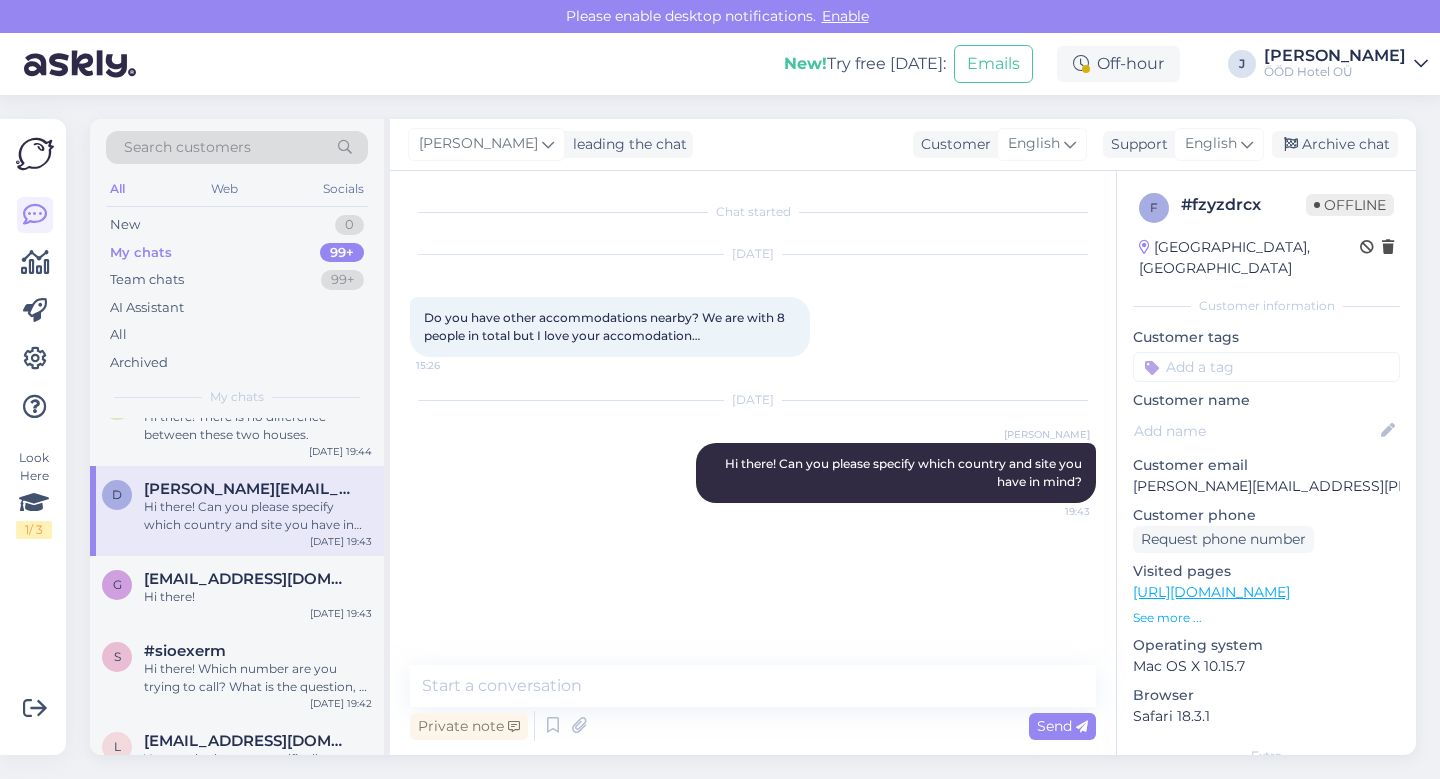 scroll, scrollTop: 2356, scrollLeft: 0, axis: vertical 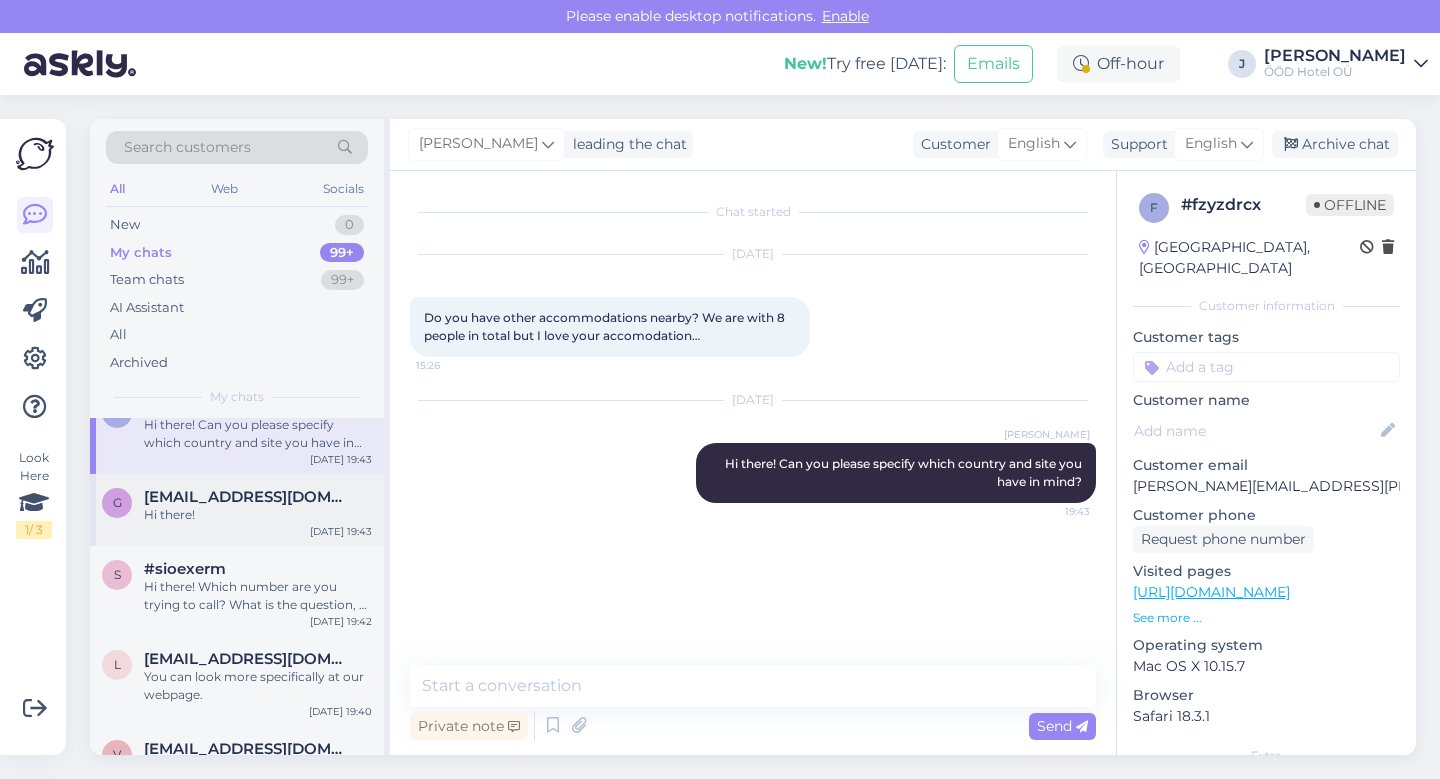 click on "Hi there!" at bounding box center [258, 515] 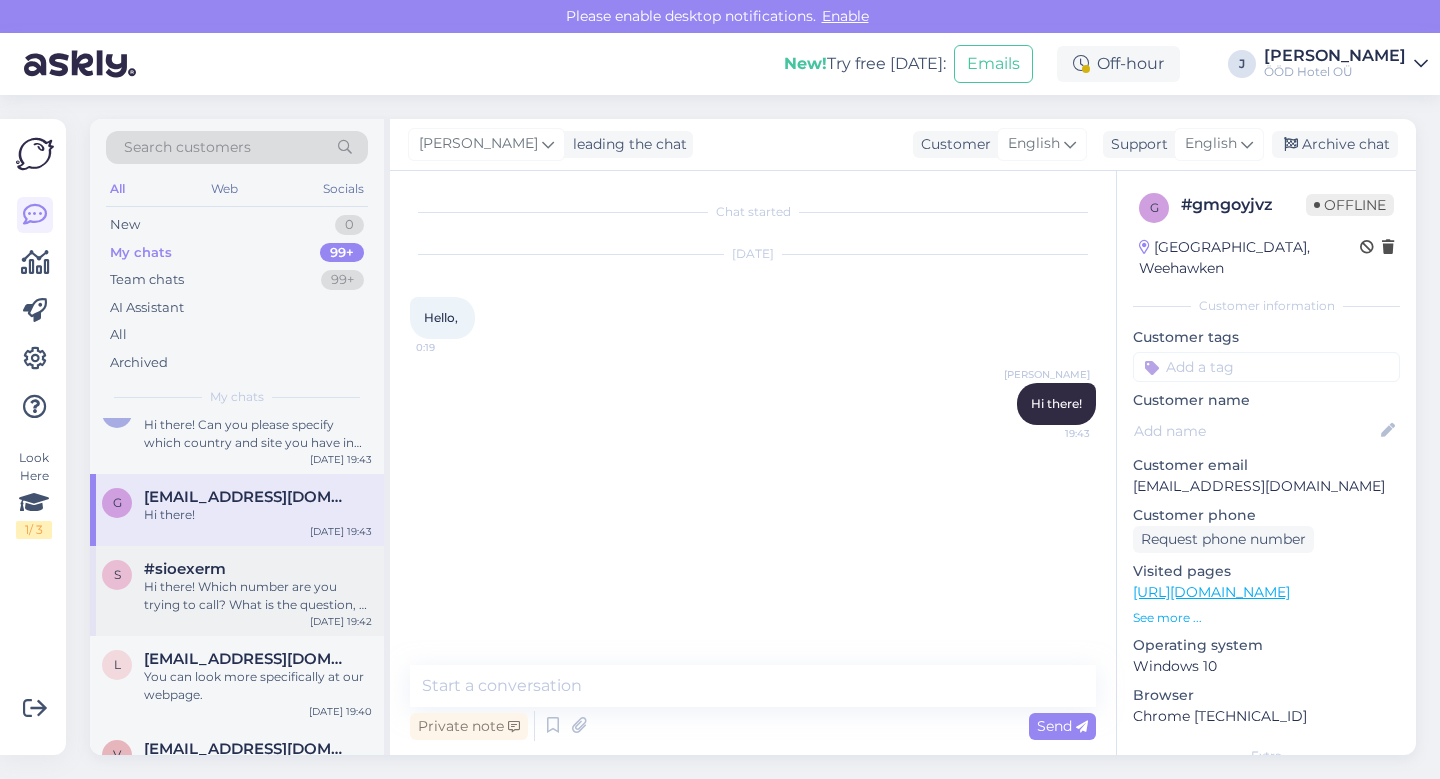 click on "Hi there! Which number are you trying to call? What is the question, or which site are you interested in?" at bounding box center (258, 596) 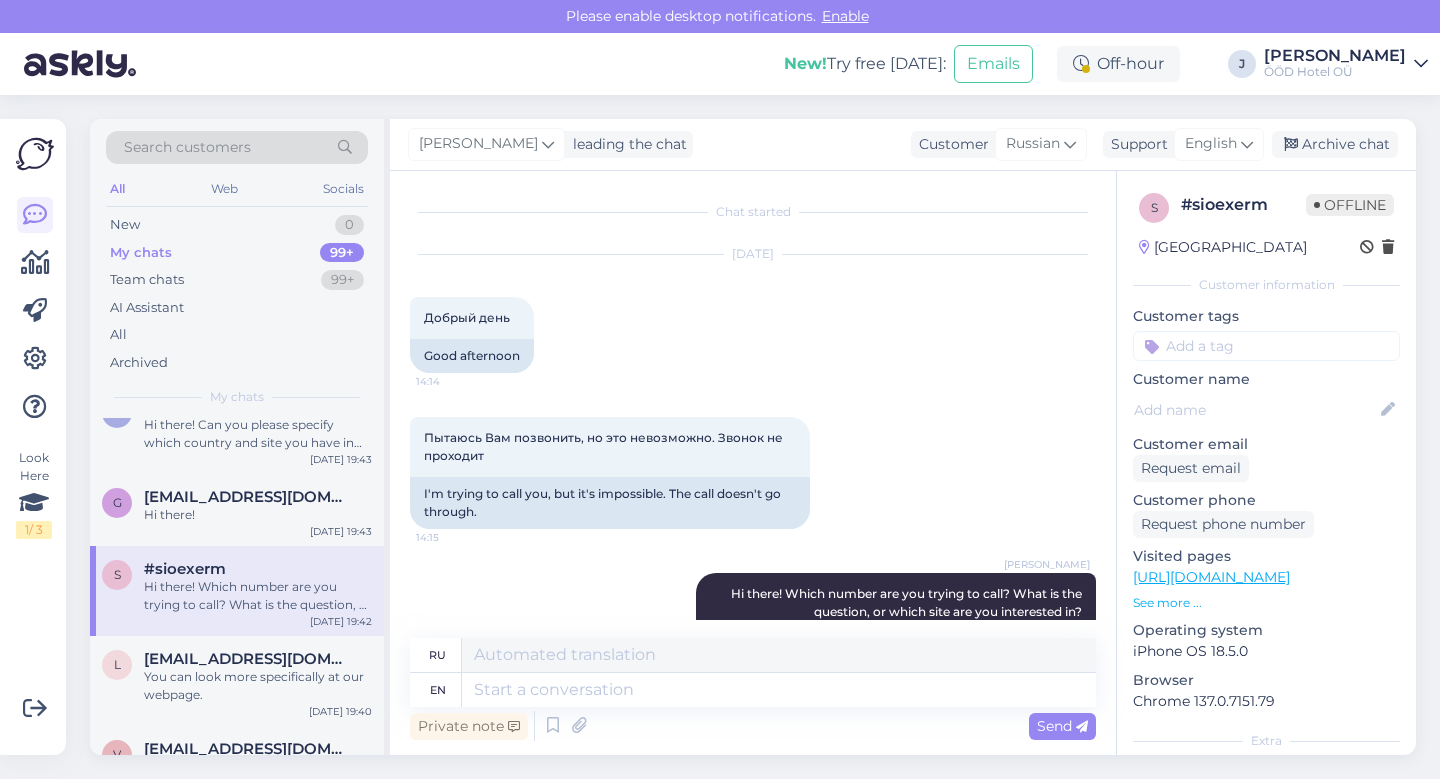 scroll, scrollTop: 87, scrollLeft: 0, axis: vertical 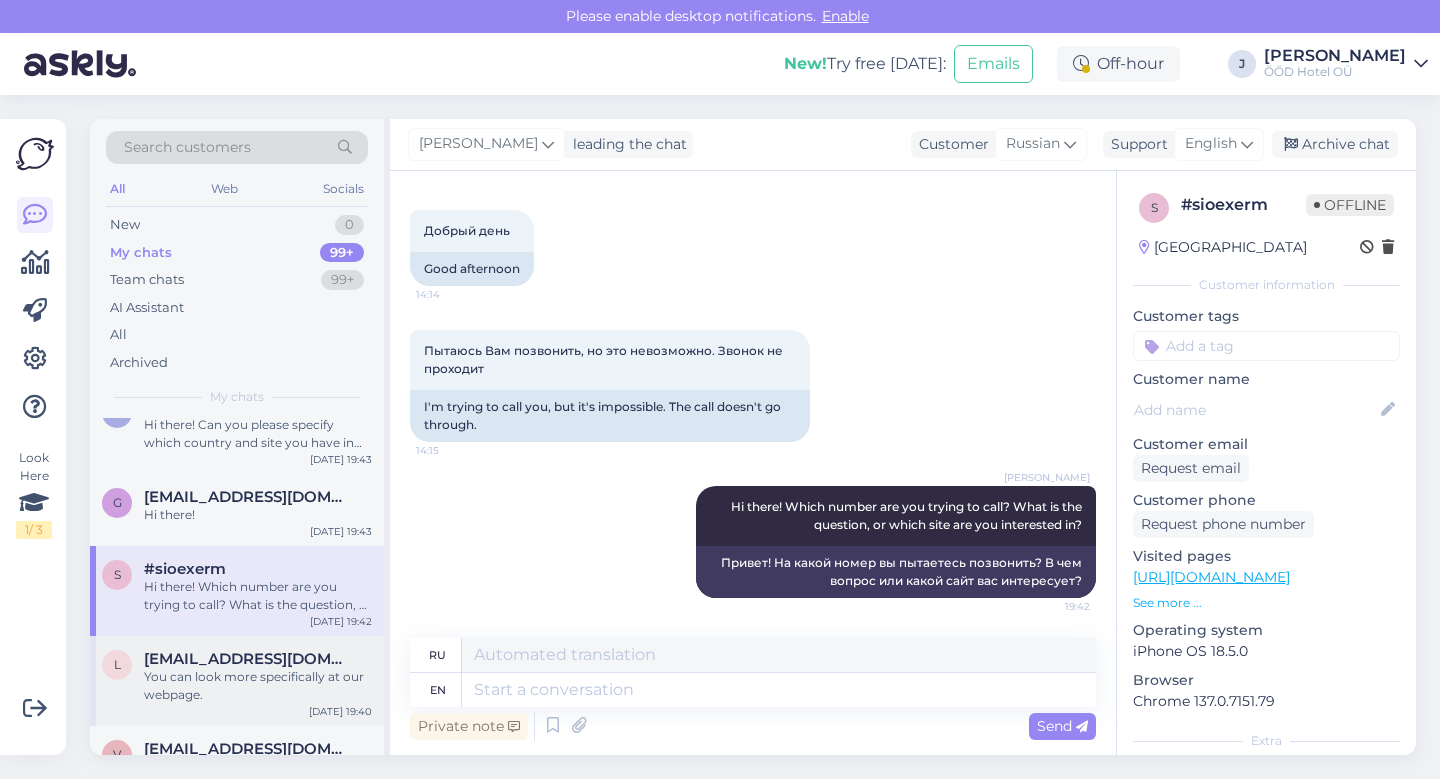click on "[EMAIL_ADDRESS][DOMAIN_NAME]" at bounding box center (248, 659) 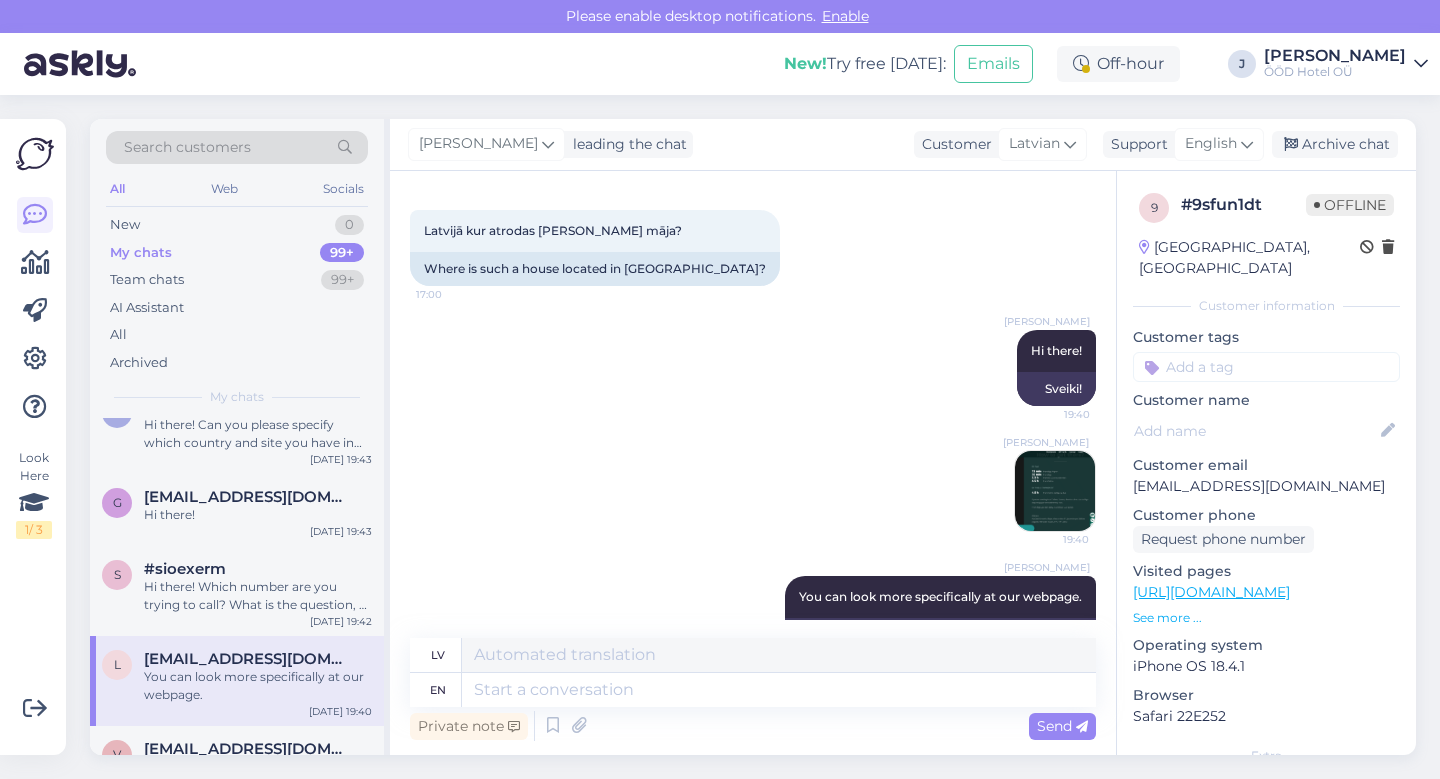 scroll, scrollTop: 141, scrollLeft: 0, axis: vertical 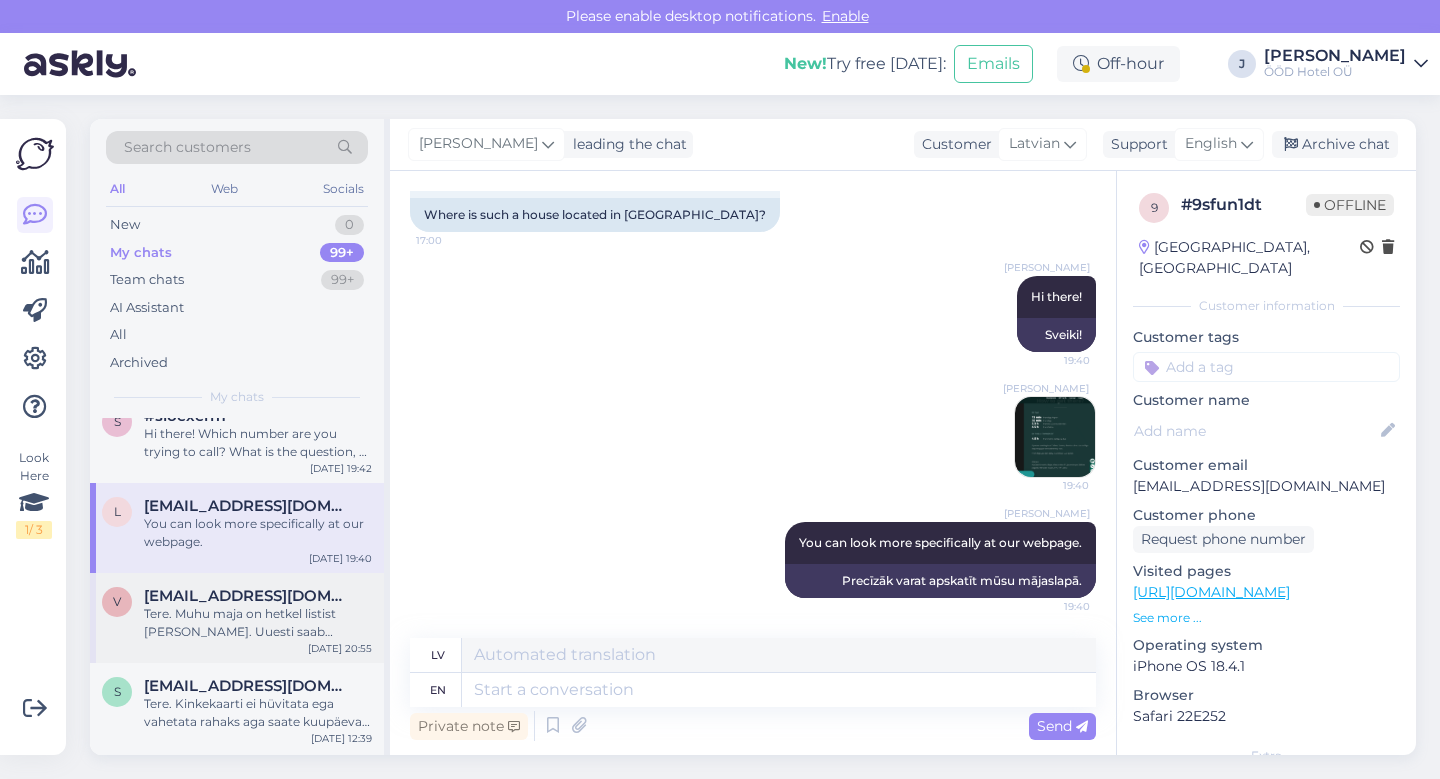 click on "Tere. Muhu maja on hetkel listist [PERSON_NAME]. Uuesti saab broneerida umbes nädala-paari jooksul." at bounding box center [258, 623] 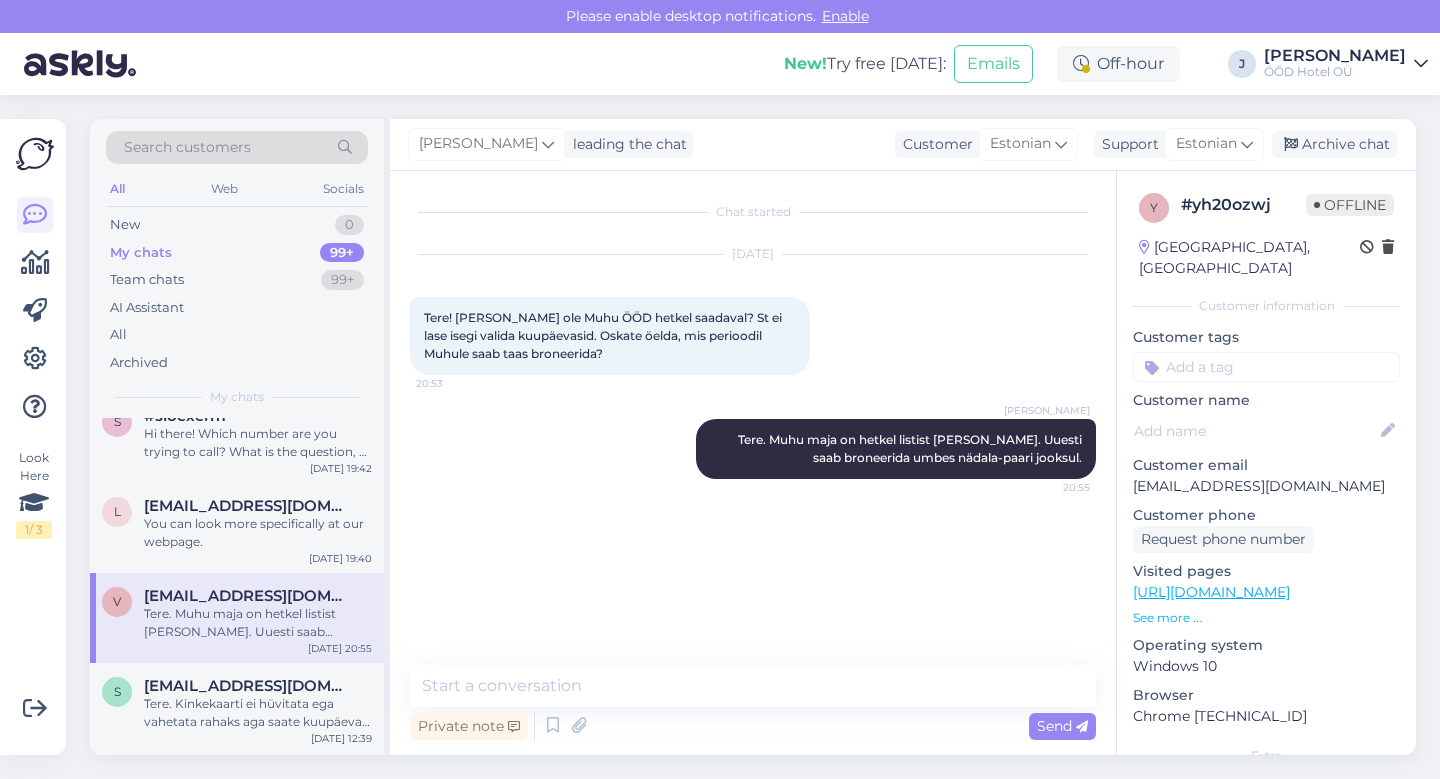 scroll, scrollTop: 0, scrollLeft: 0, axis: both 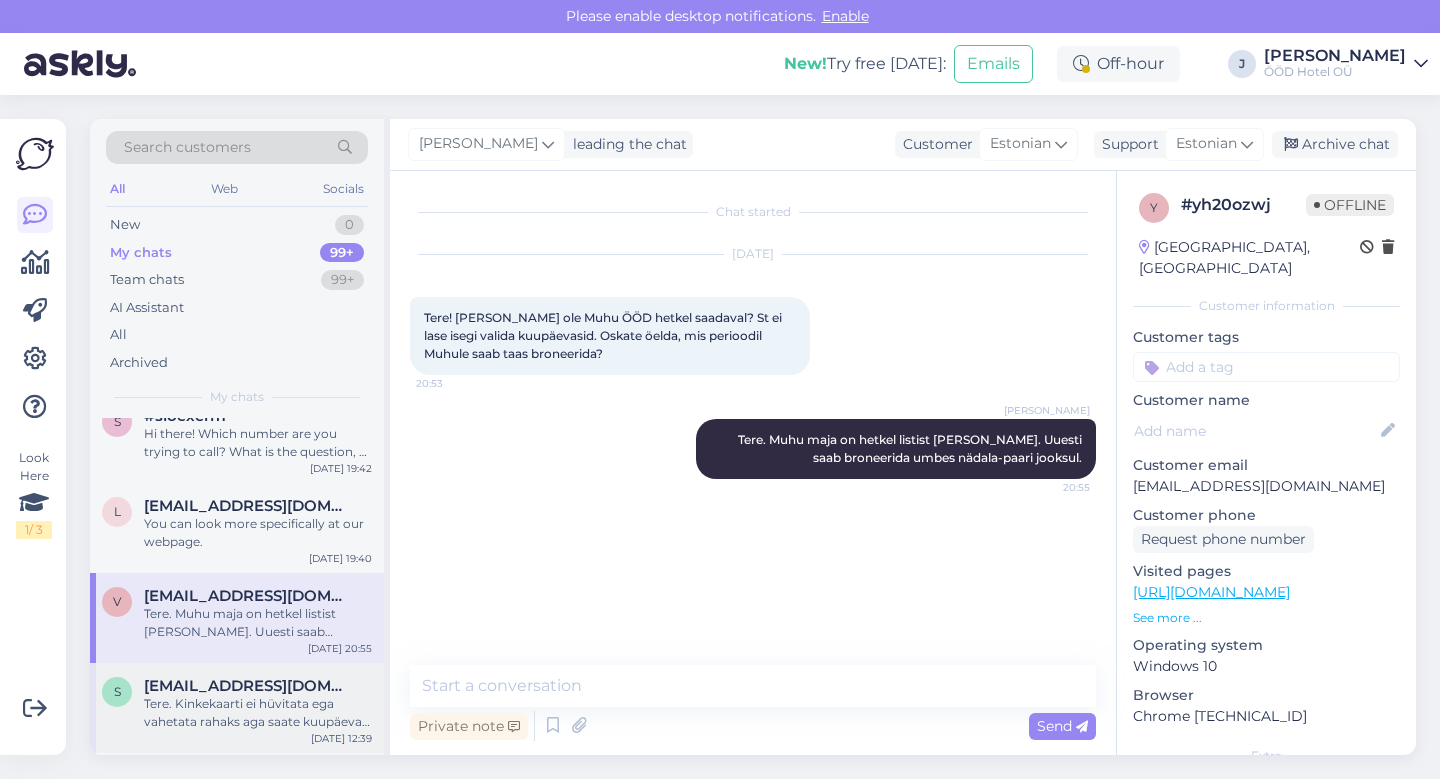 click on "Tere. Kinkekaarti ei hüvitata ega vahetata rahaks aga saate kuupäeva muuta 7 päeva enne ööbimist🙂" at bounding box center [258, 713] 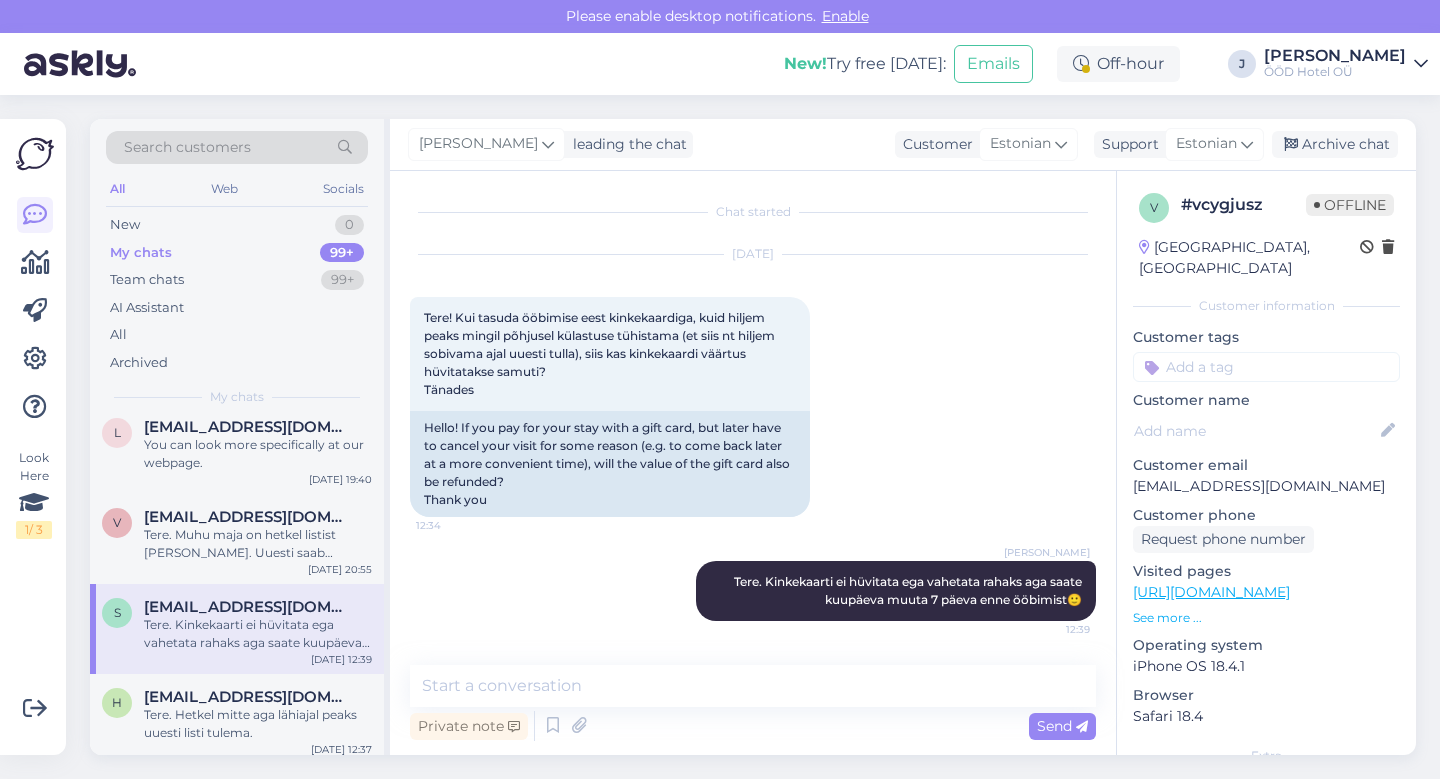 scroll, scrollTop: 2591, scrollLeft: 0, axis: vertical 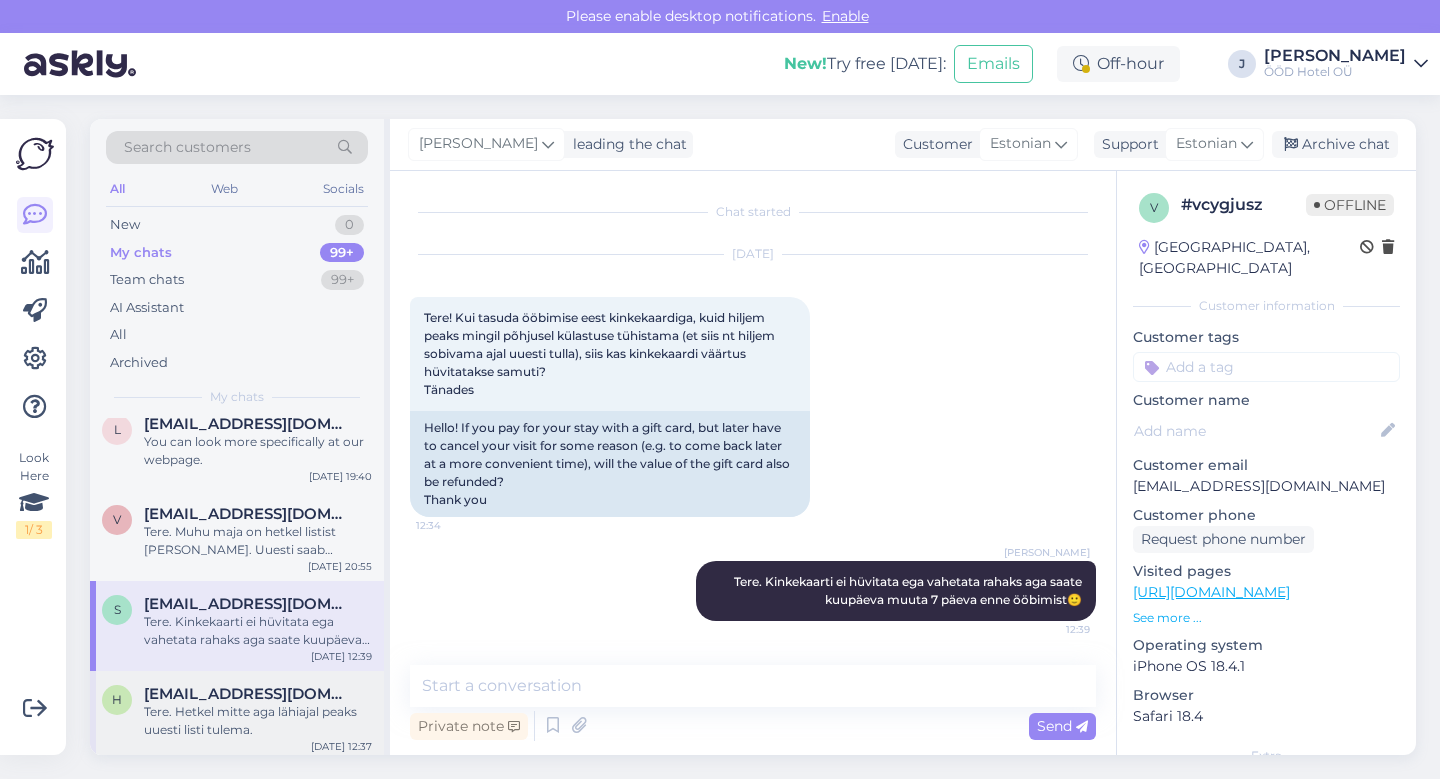 click on "Tere. Hetkel mitte aga lähiajal peaks uuesti listi tulema." at bounding box center (258, 721) 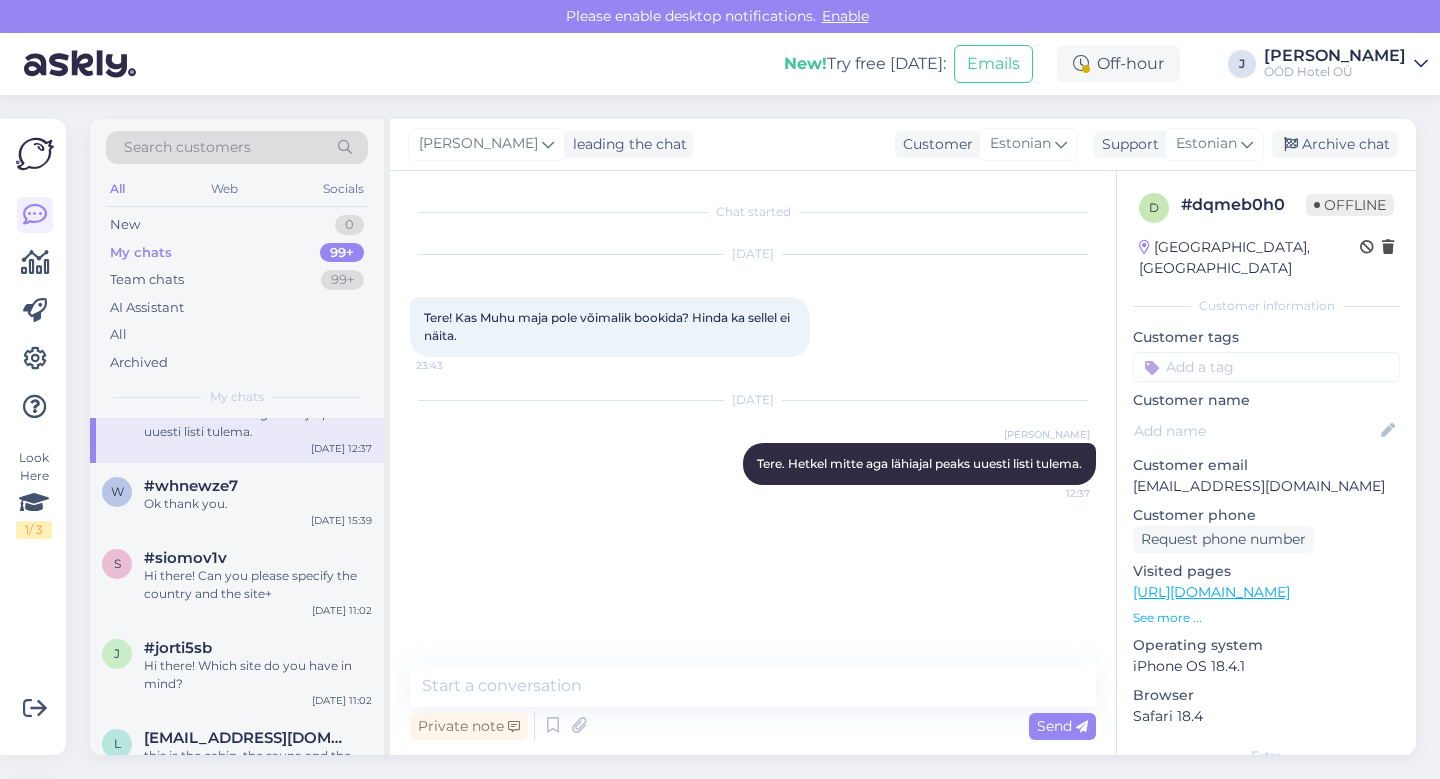 scroll, scrollTop: 2915, scrollLeft: 0, axis: vertical 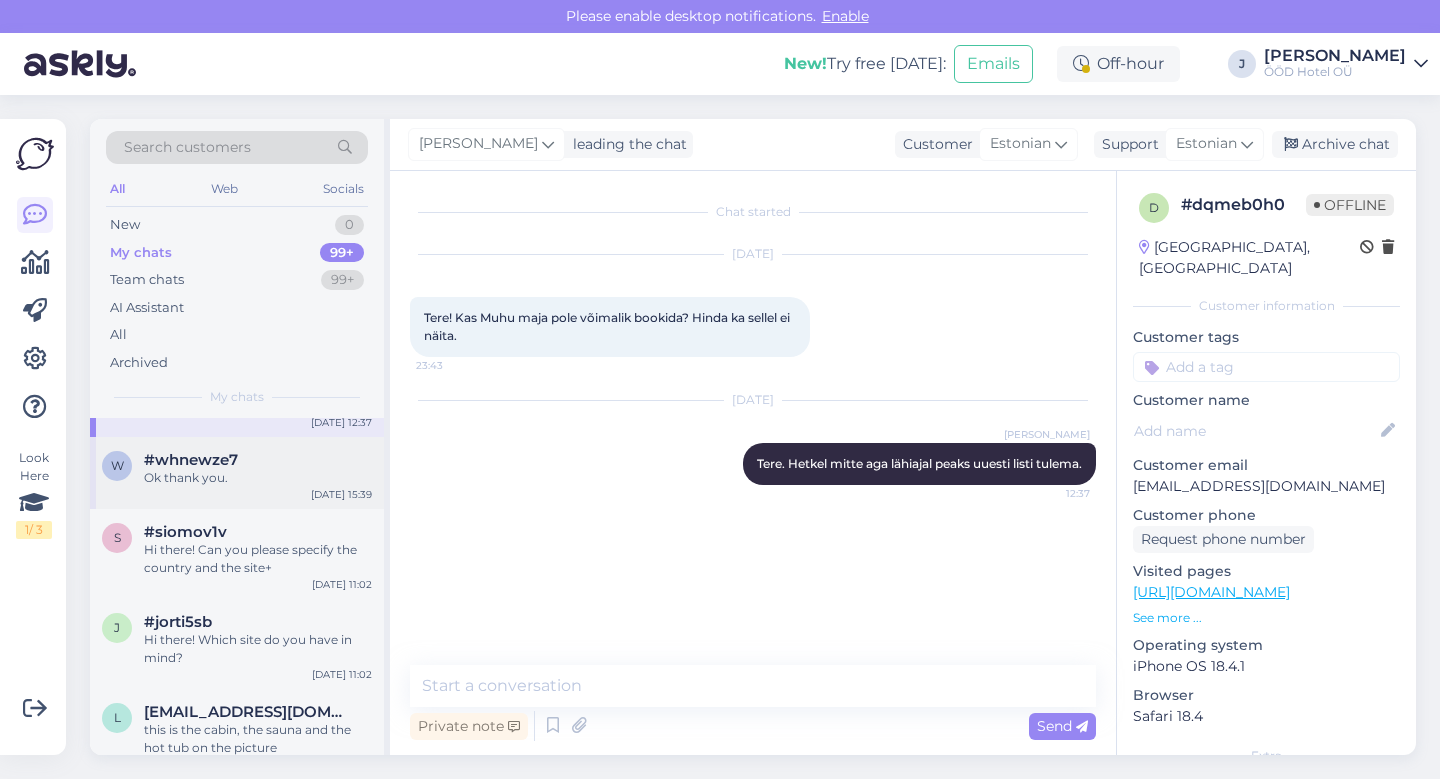 click on "w #whnewze7 Ok thank you.  [DATE] 15:39" at bounding box center (237, 473) 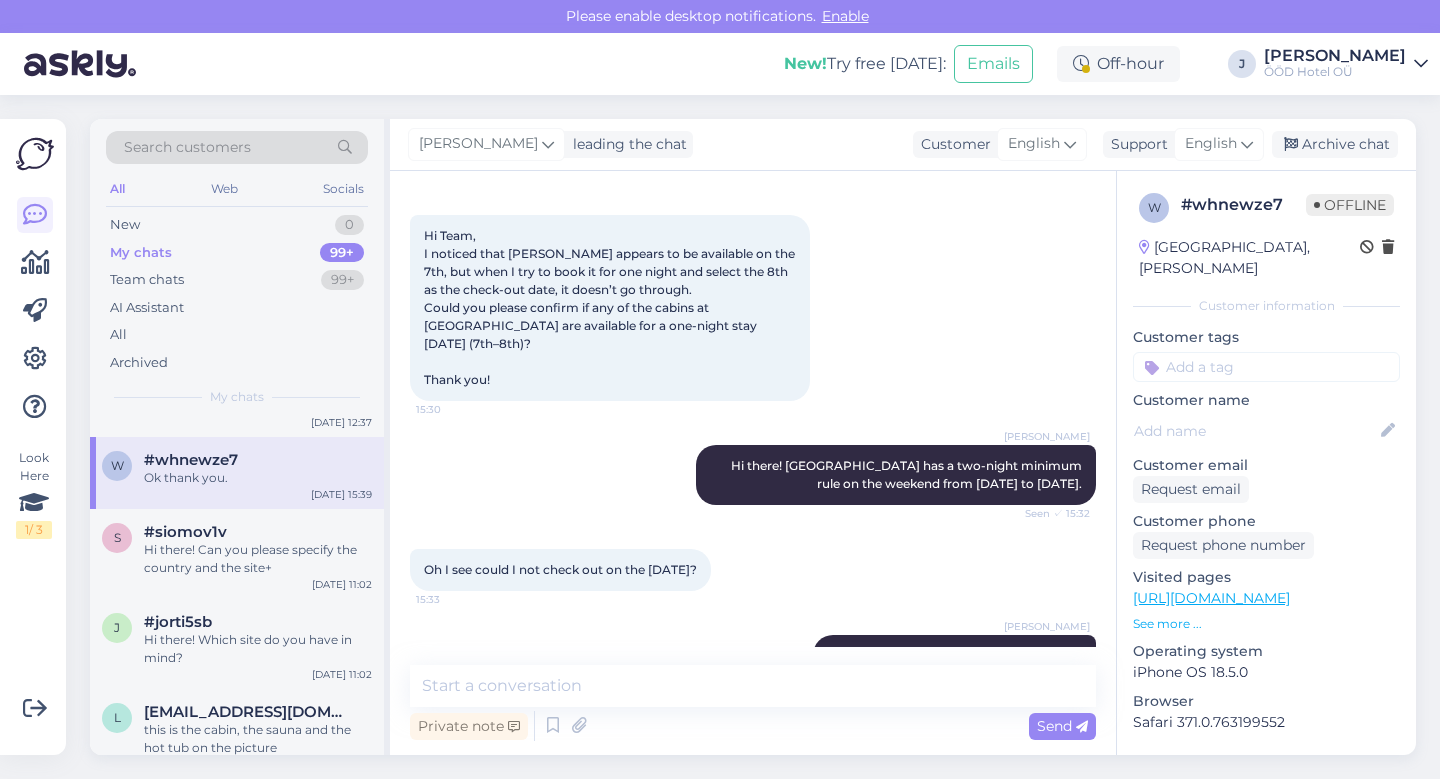 scroll, scrollTop: 0, scrollLeft: 0, axis: both 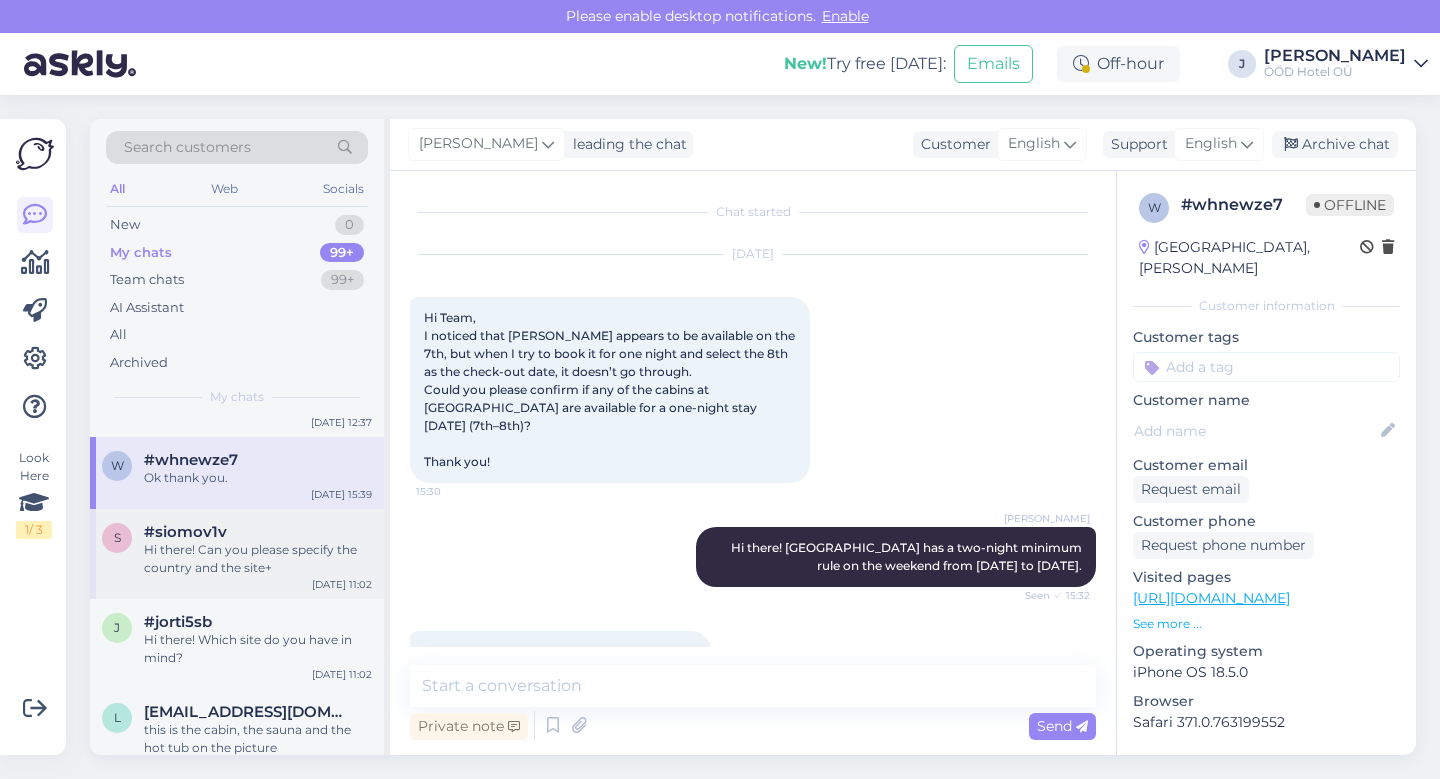 click on "Hi there! Can you please specify the country and the site+" at bounding box center (258, 559) 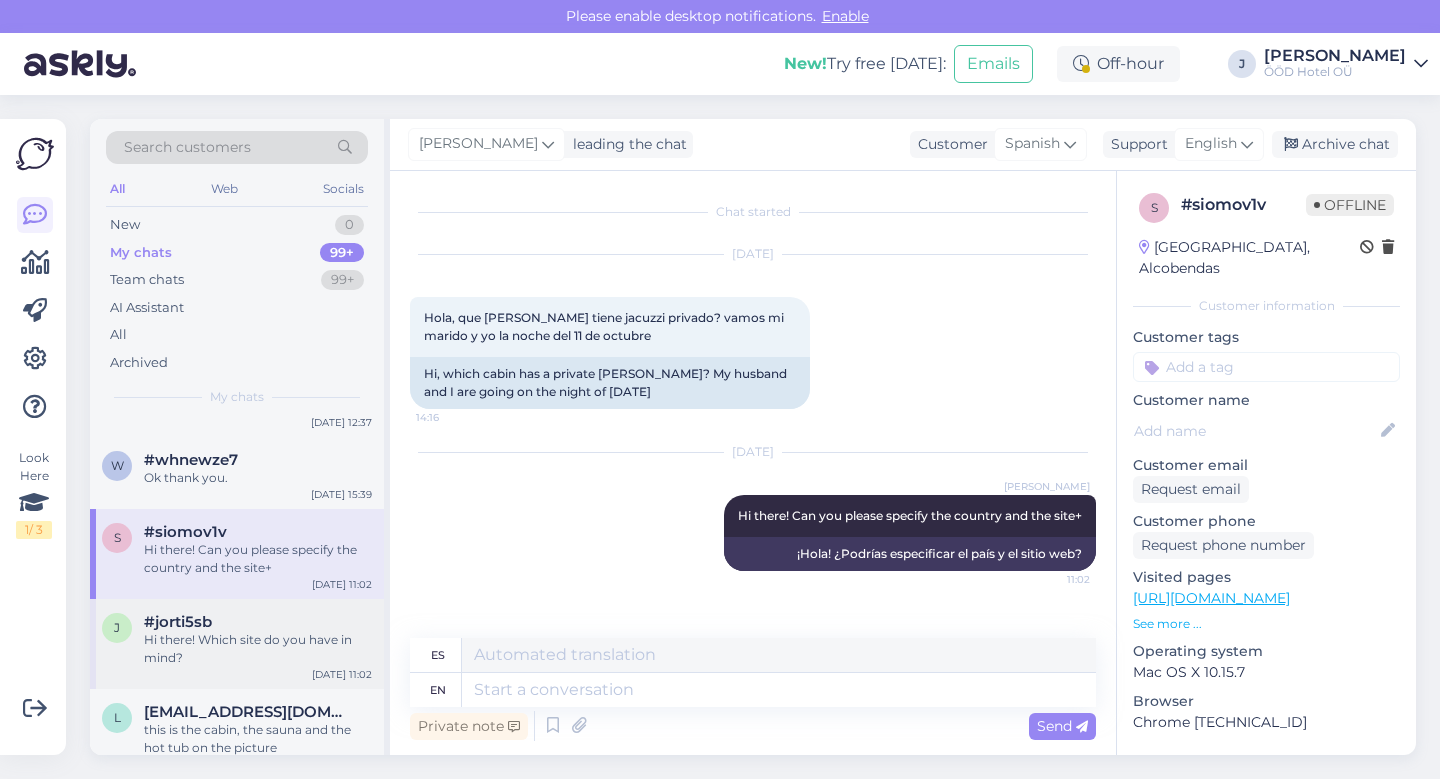 click on "Hi there! Which site do you have in mind?" at bounding box center [258, 649] 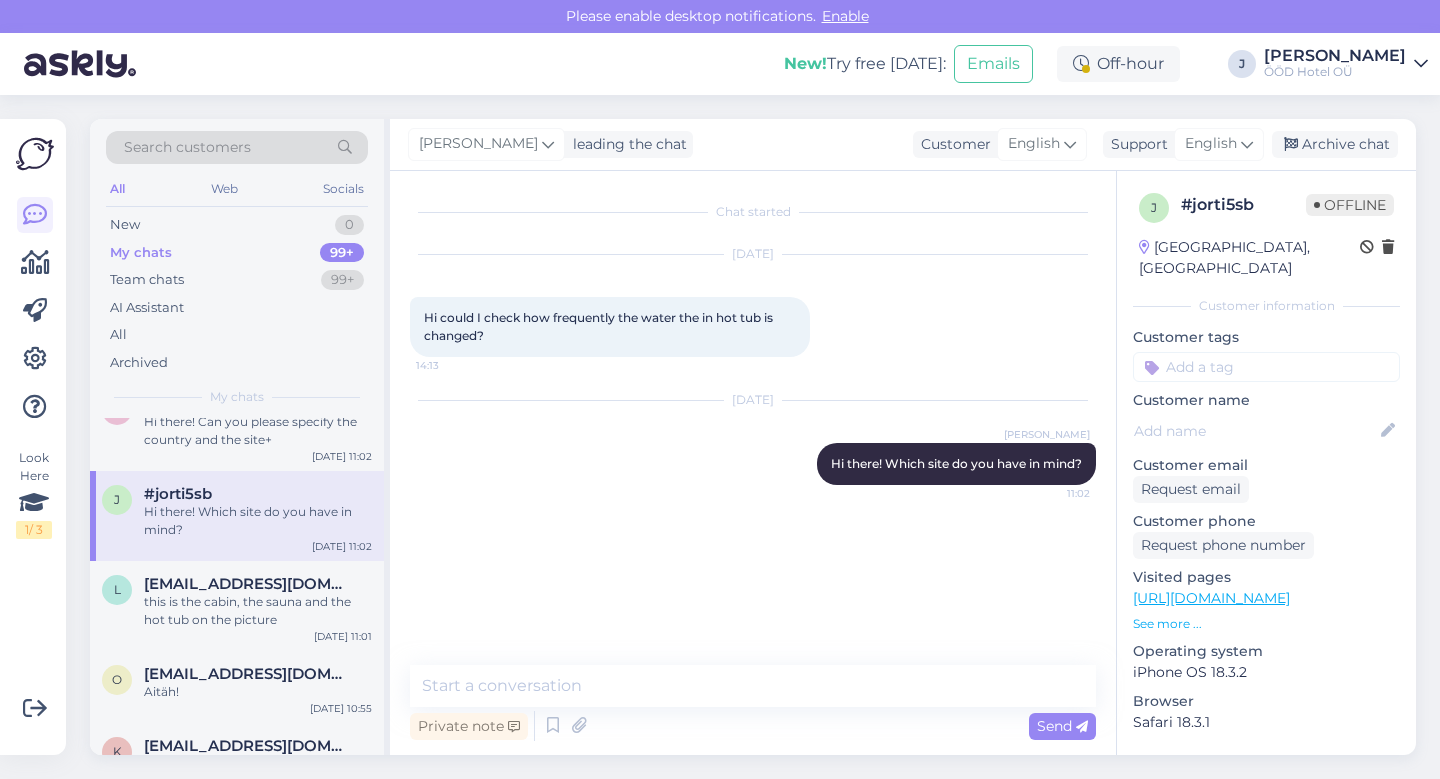 scroll, scrollTop: 3046, scrollLeft: 0, axis: vertical 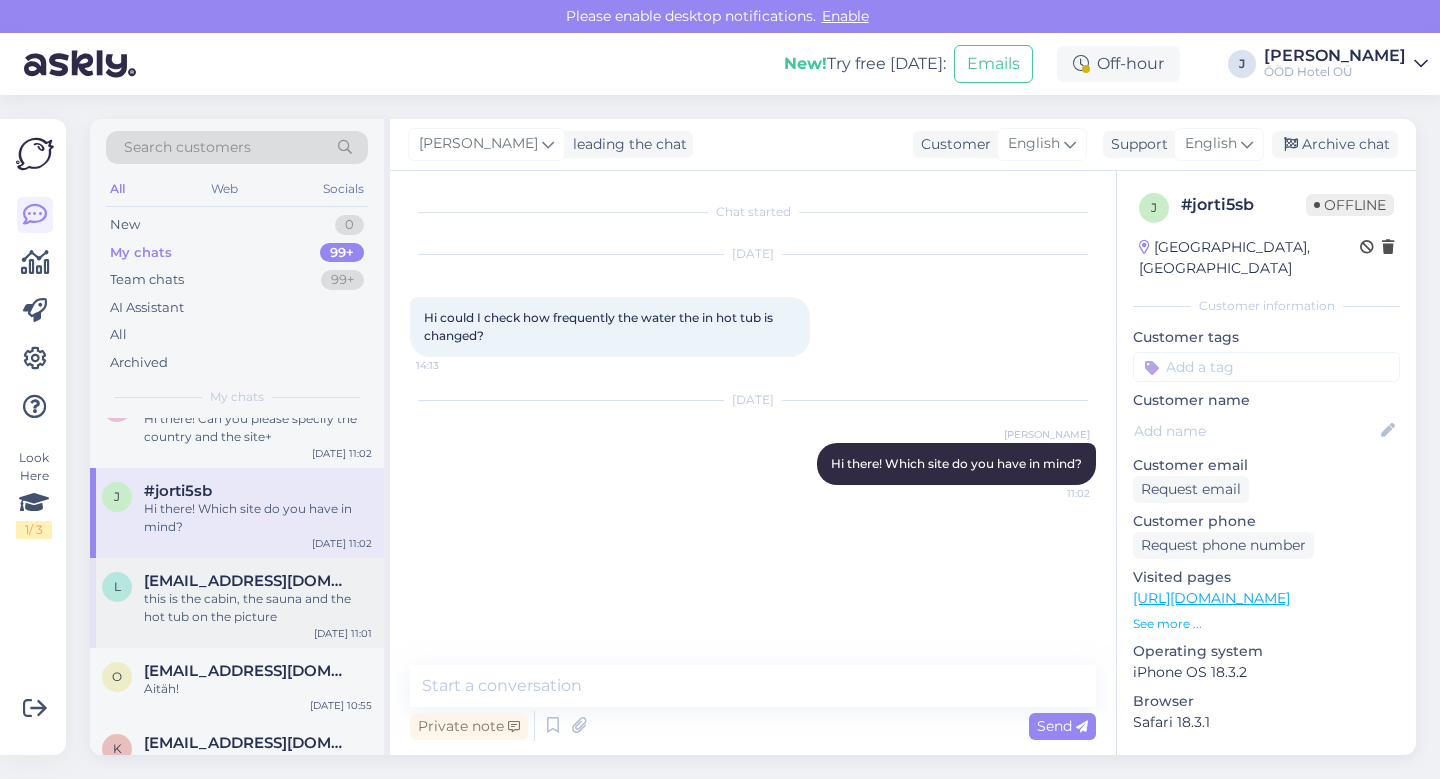 click on "this is the cabin, the sauna and the hot tub on the picture" at bounding box center [258, 608] 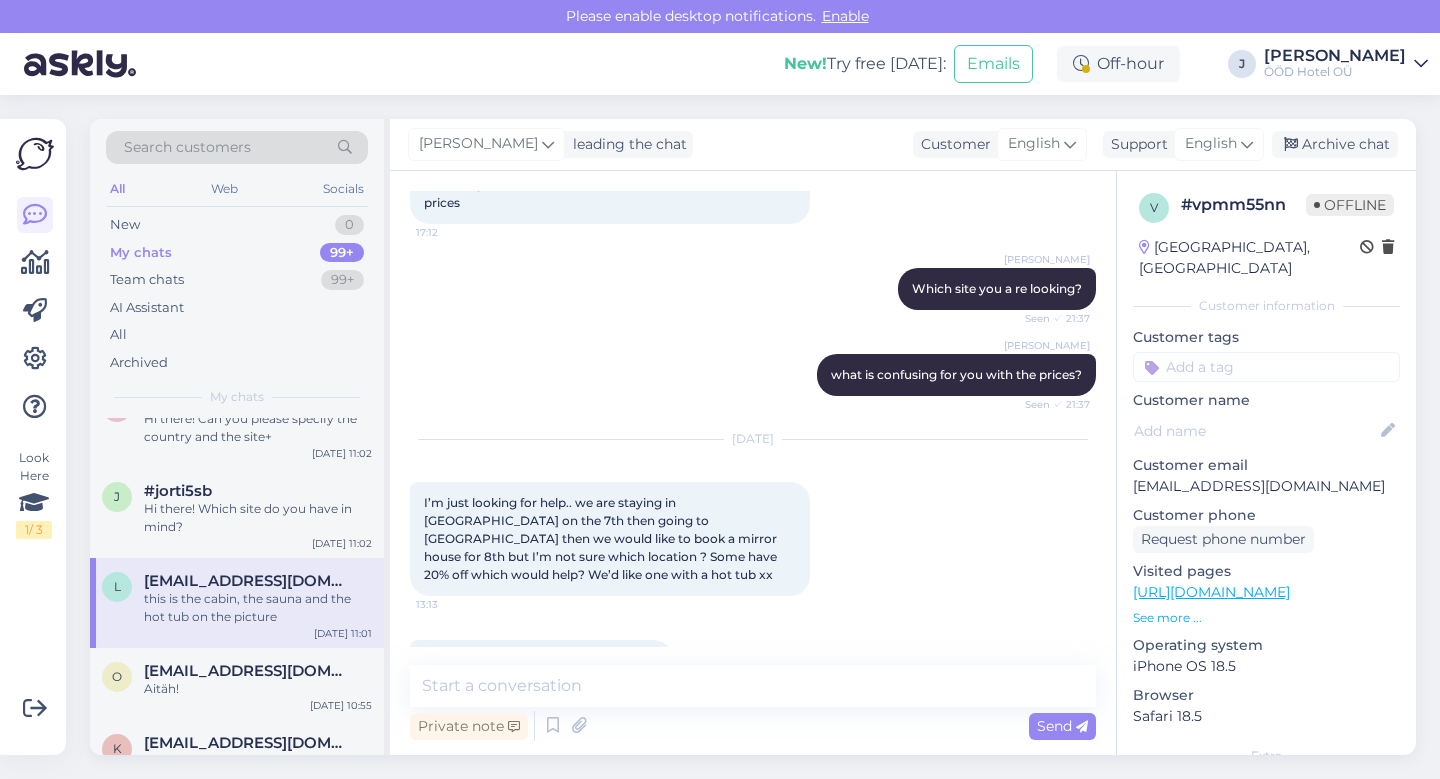 scroll, scrollTop: 0, scrollLeft: 0, axis: both 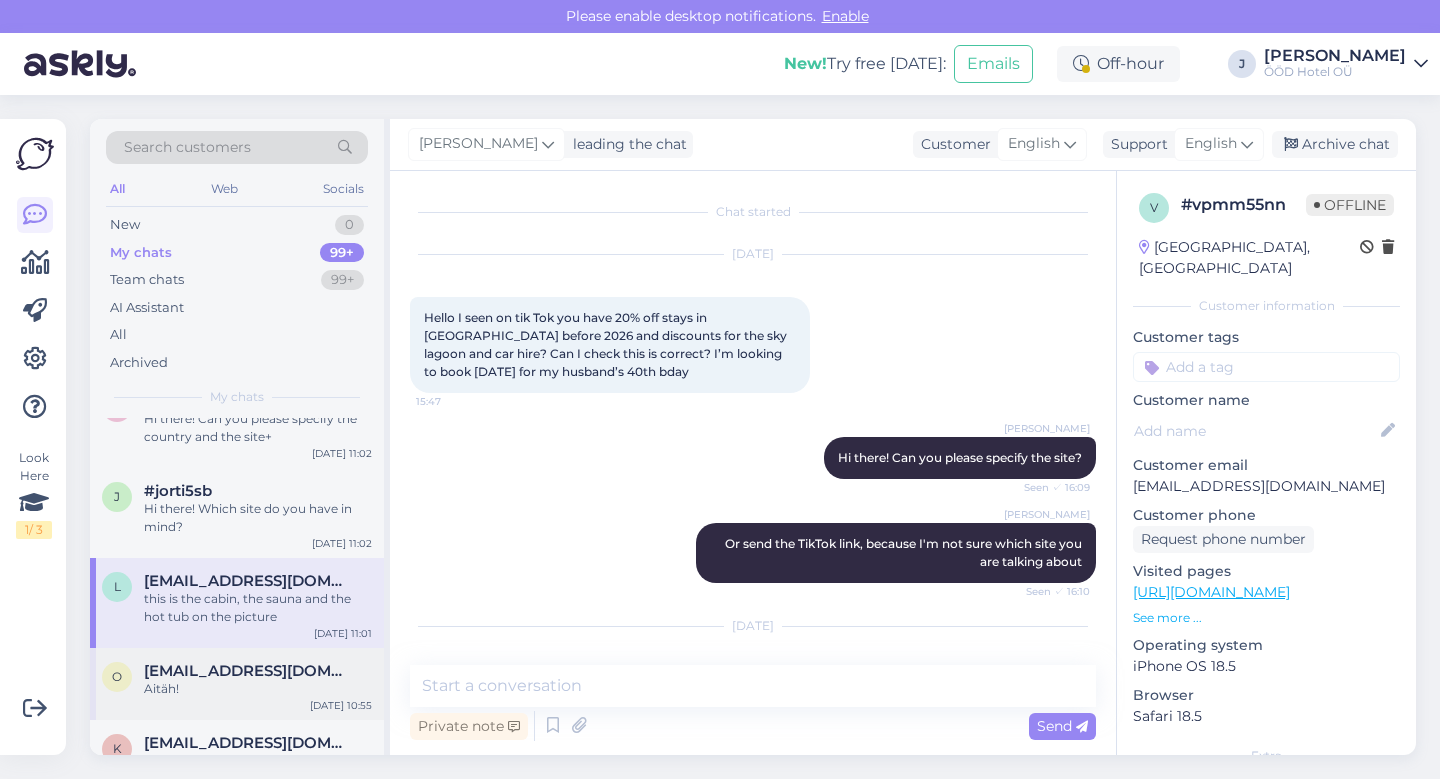 click on "[EMAIL_ADDRESS][DOMAIN_NAME]" at bounding box center [248, 671] 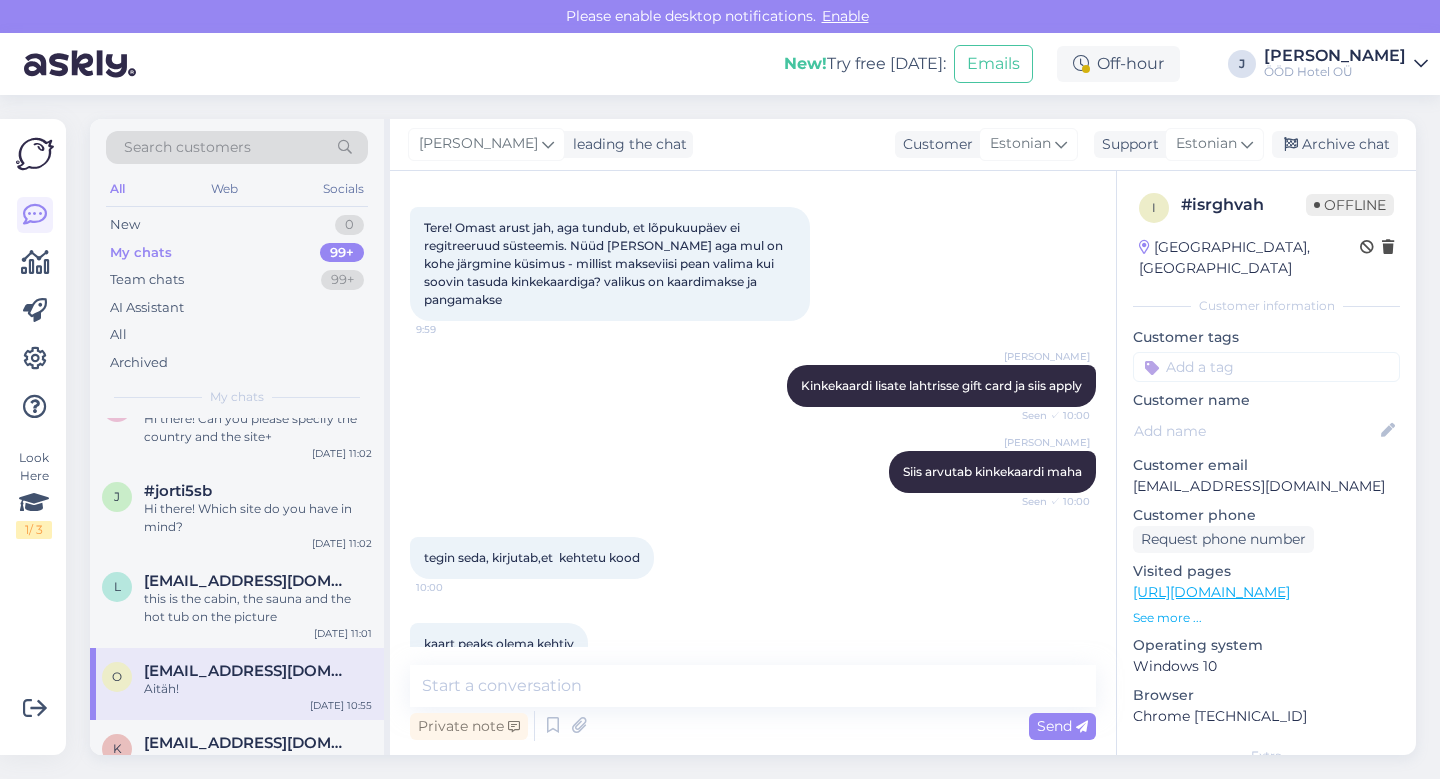 scroll, scrollTop: 646, scrollLeft: 0, axis: vertical 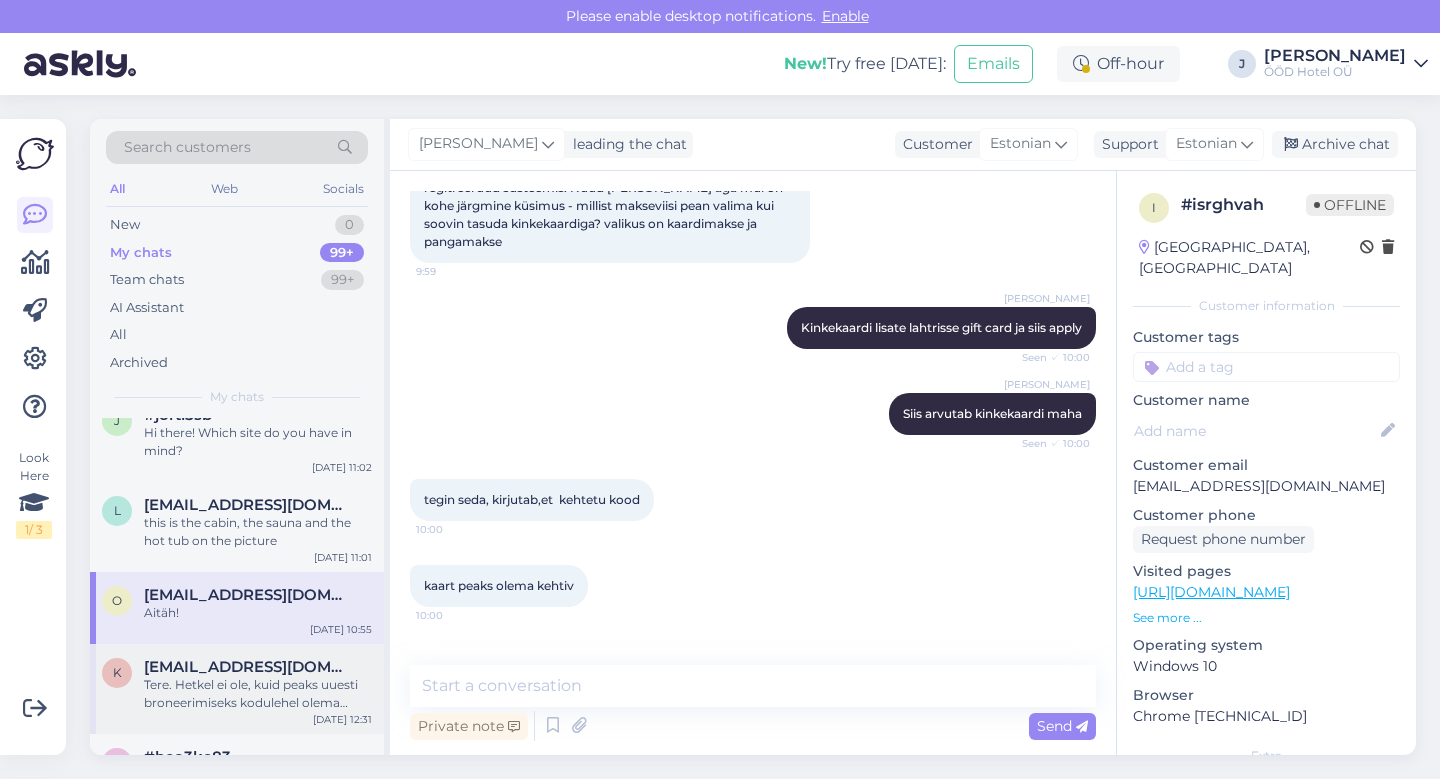 click on "Tere. Hetkel ei ole, kuid peaks uuesti broneerimiseks kodulehel olema järgmisest nädalast" at bounding box center (258, 694) 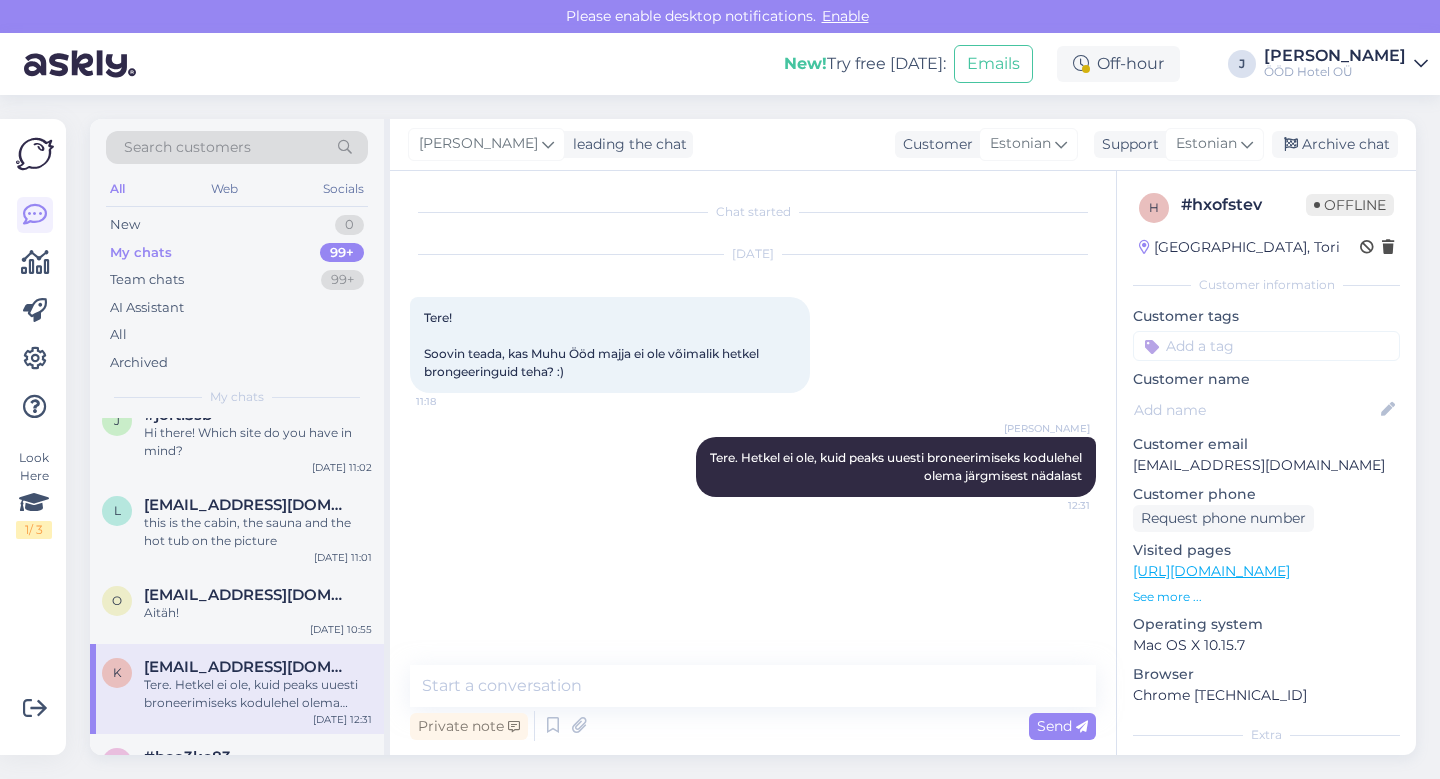scroll, scrollTop: 0, scrollLeft: 0, axis: both 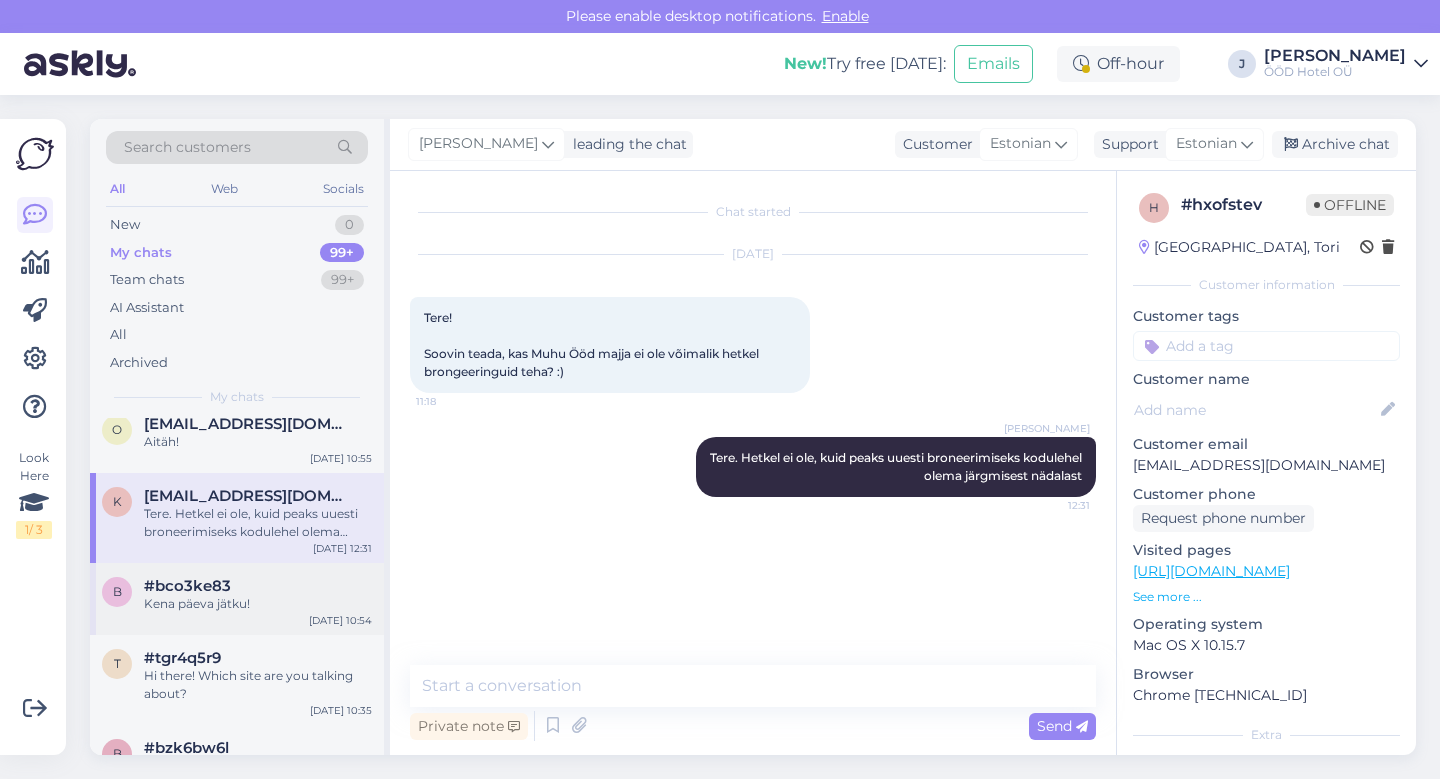 click on "Kena päeva jätku!" at bounding box center (258, 604) 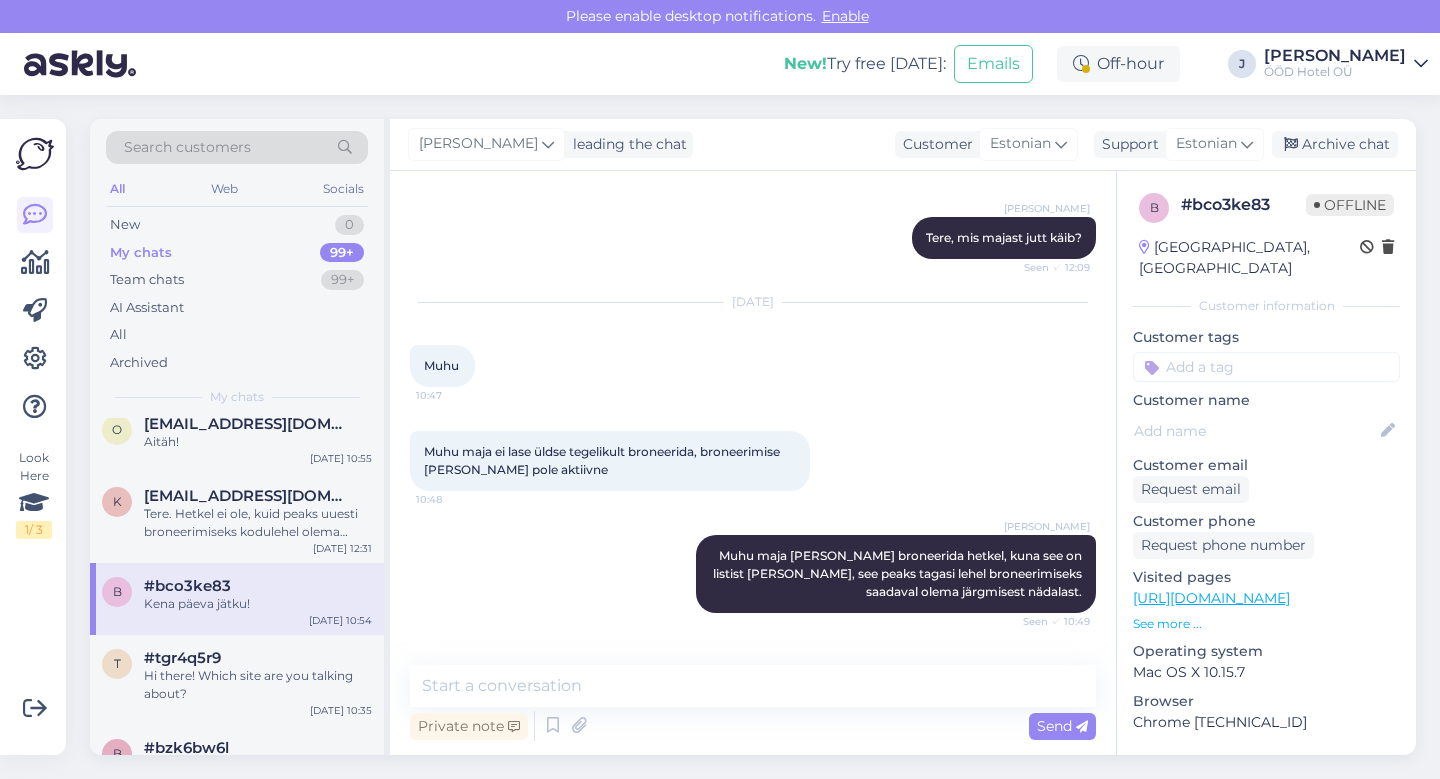scroll, scrollTop: 0, scrollLeft: 0, axis: both 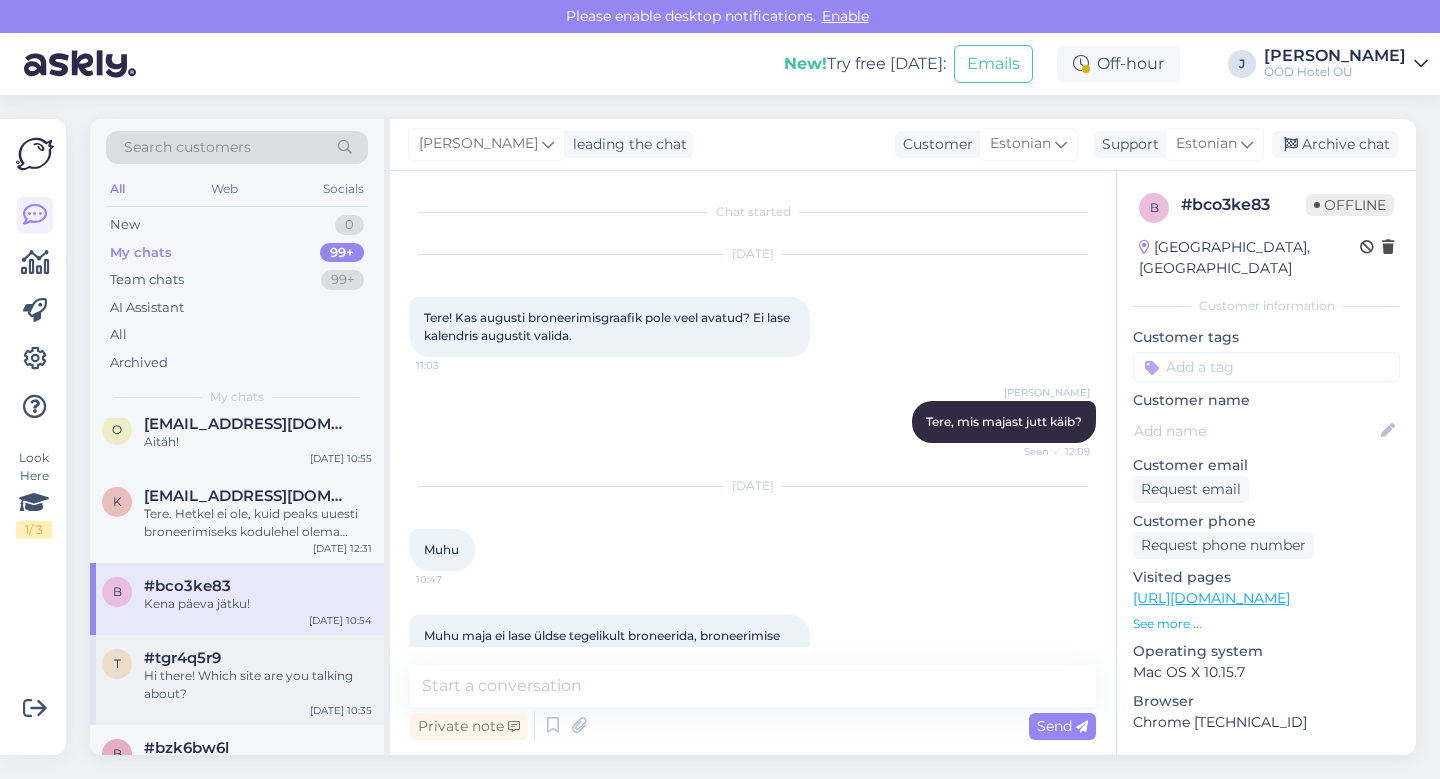 click on "Hi there! Which site are you talking about?" at bounding box center (258, 685) 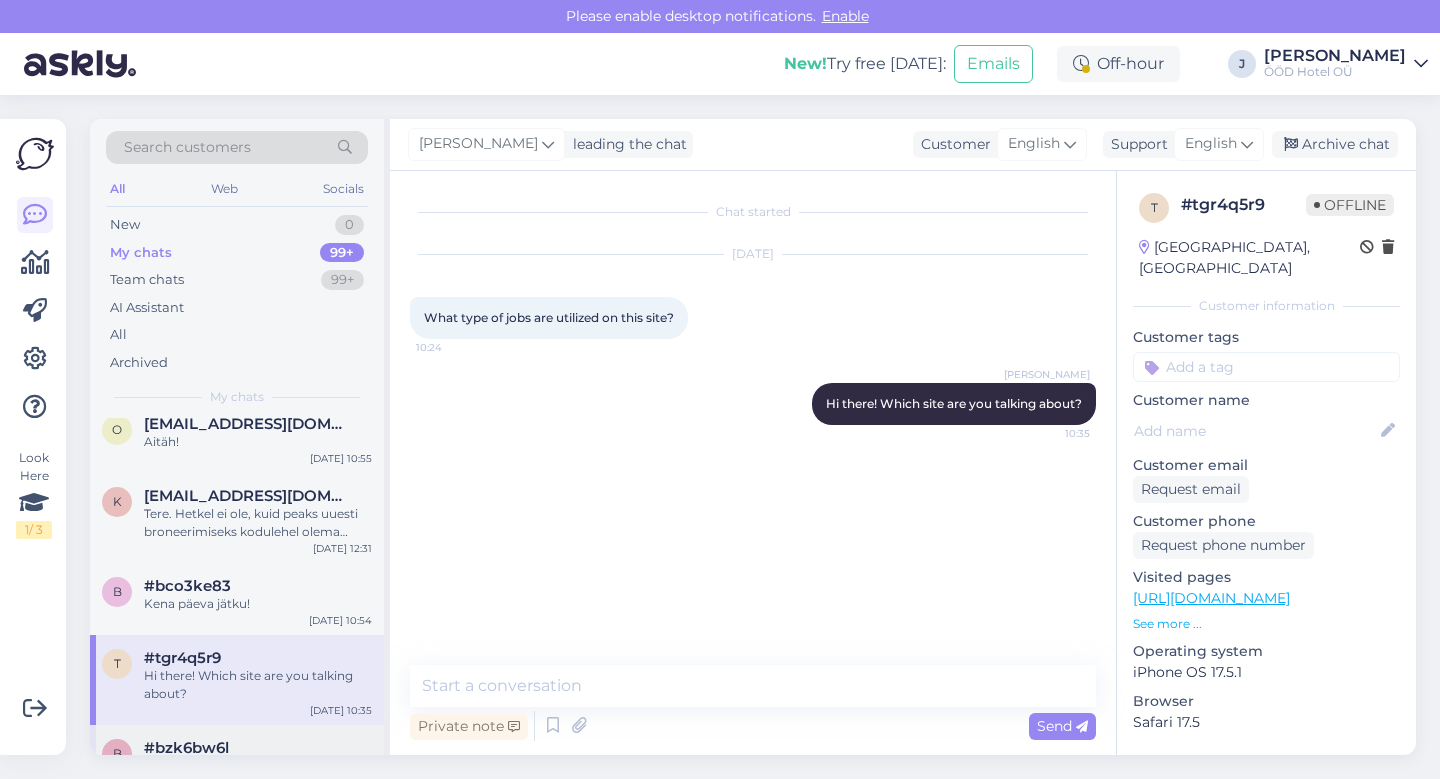 click on "Ok, paldies!" at bounding box center [258, 766] 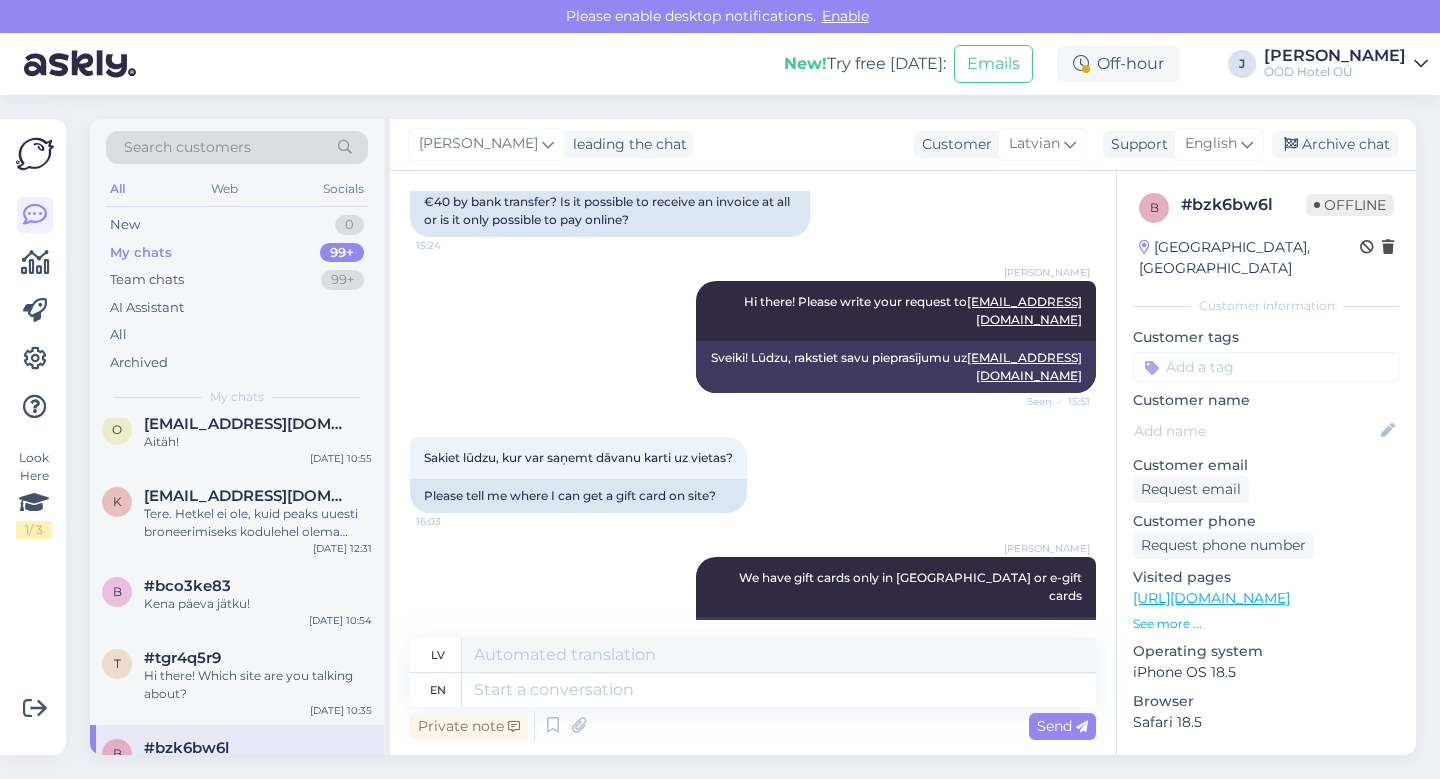 scroll, scrollTop: 0, scrollLeft: 0, axis: both 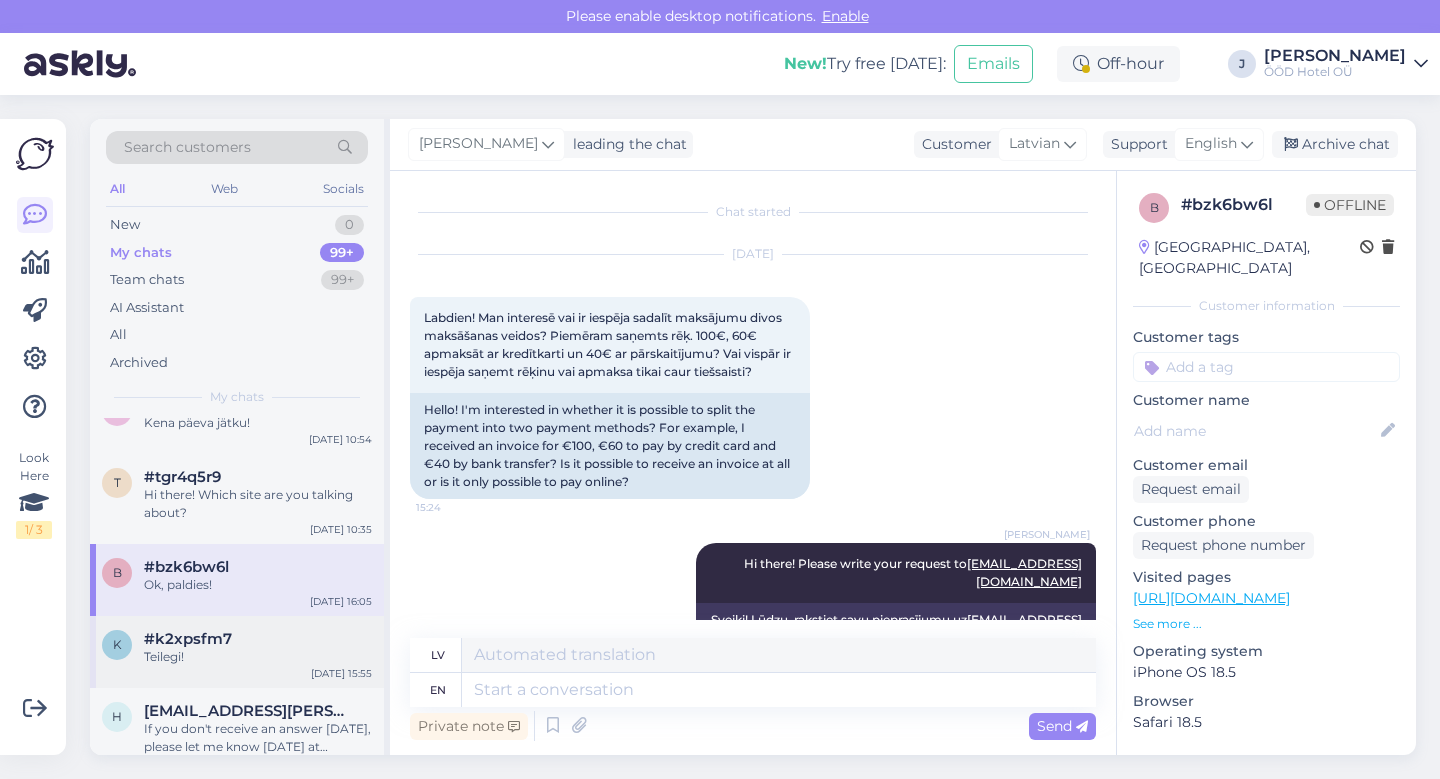 click on "k #k2xpsfm7 Teilegi! [DATE] 15:55" at bounding box center [237, 652] 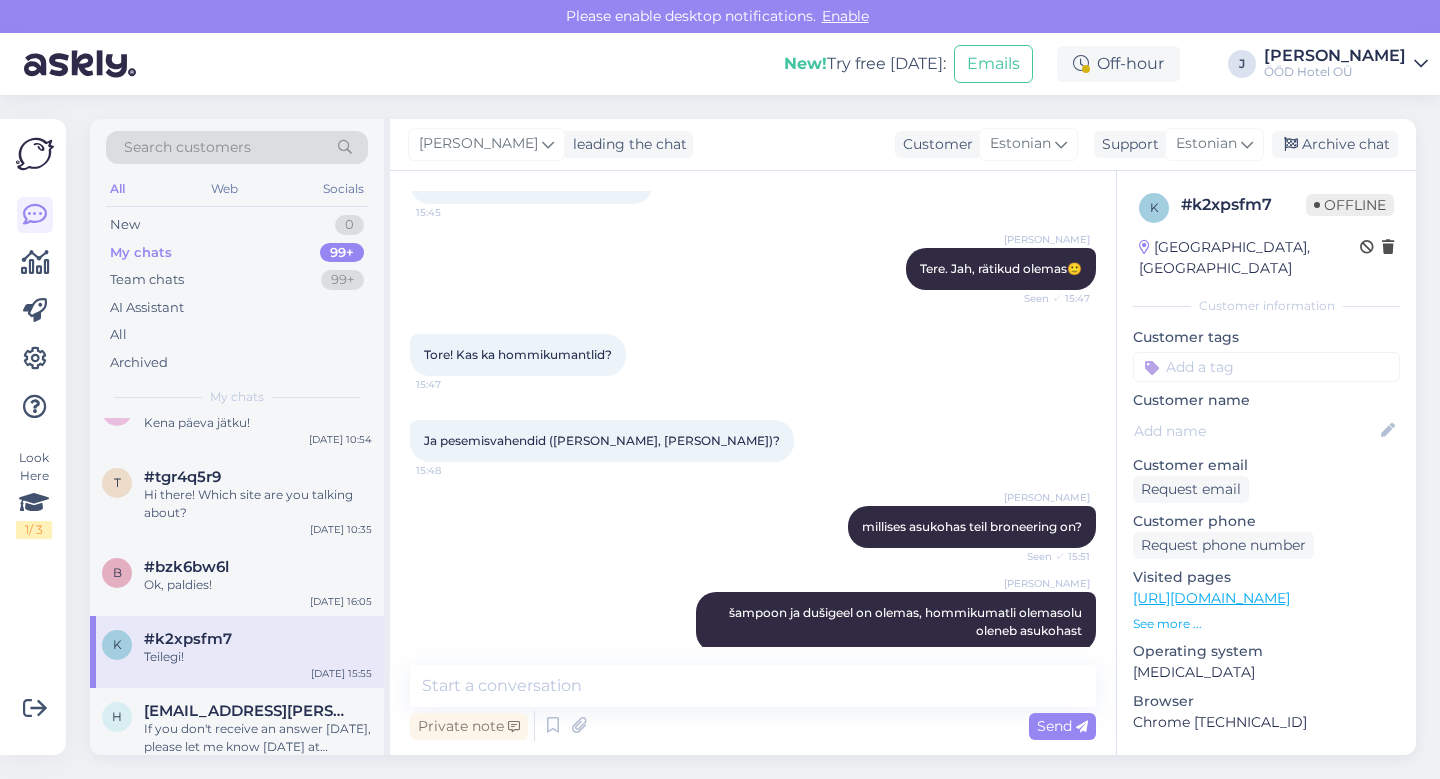 scroll, scrollTop: 198, scrollLeft: 0, axis: vertical 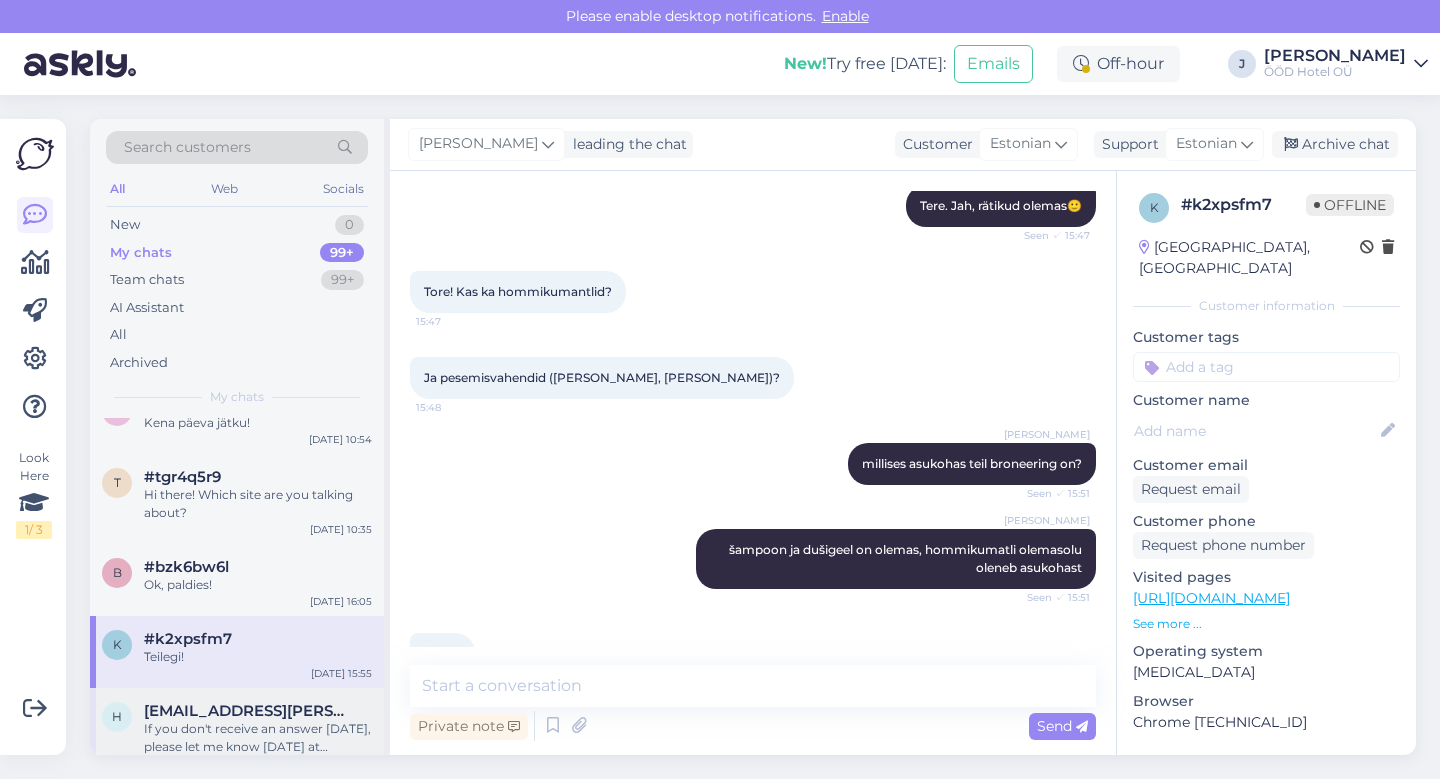 click on "If you don't receive an answer [DATE], please let me know [DATE] at [EMAIL_ADDRESS][DOMAIN_NAME]" at bounding box center [258, 738] 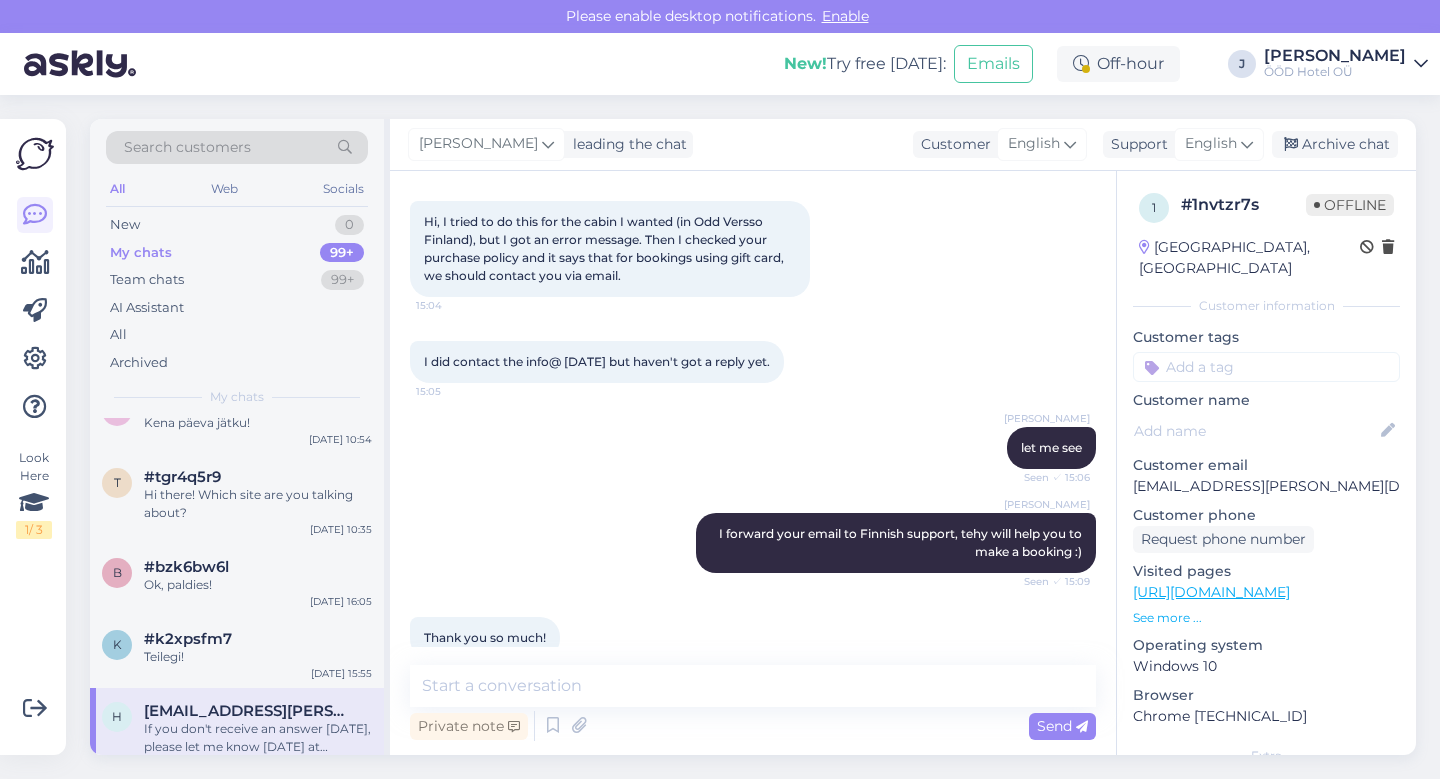 scroll, scrollTop: 0, scrollLeft: 0, axis: both 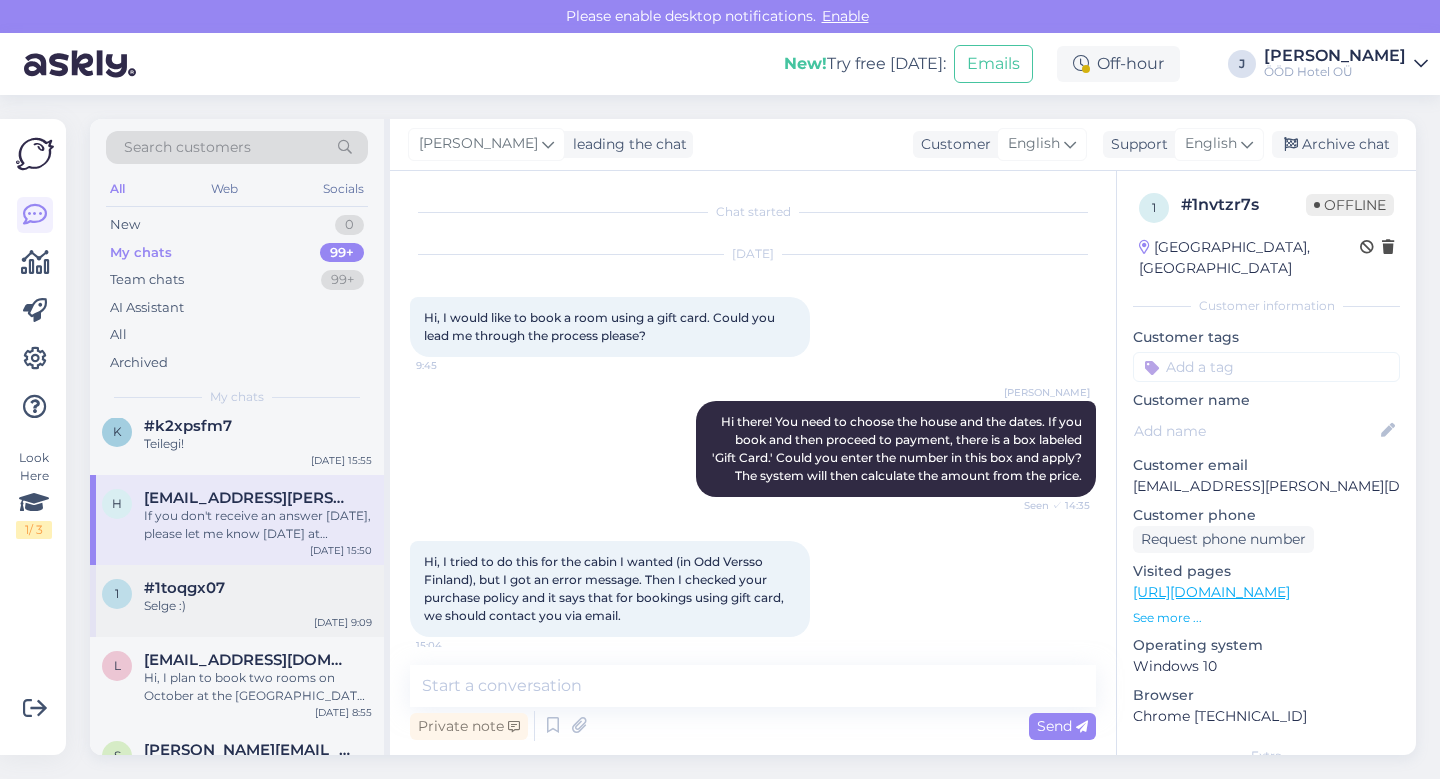click on "Selge :)" at bounding box center (258, 606) 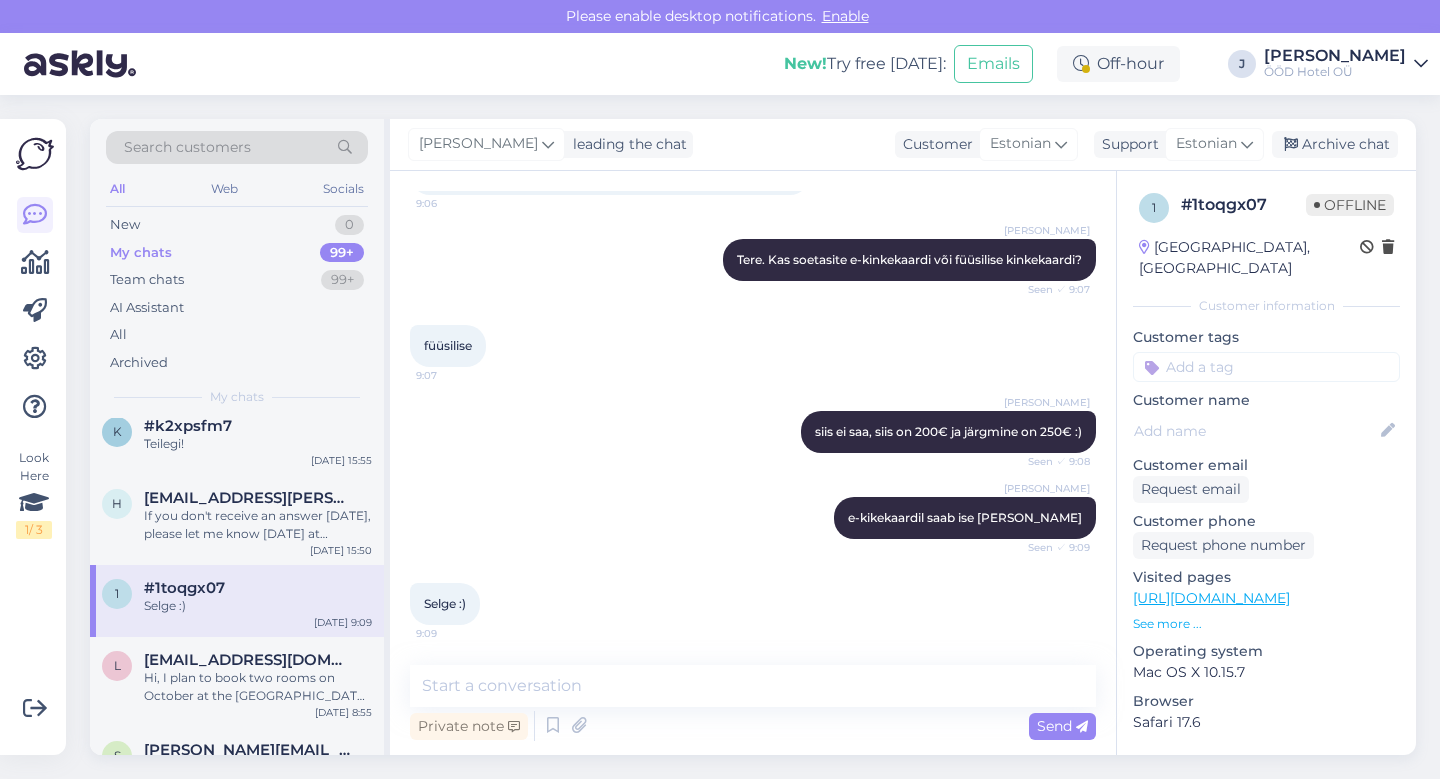 scroll, scrollTop: 0, scrollLeft: 0, axis: both 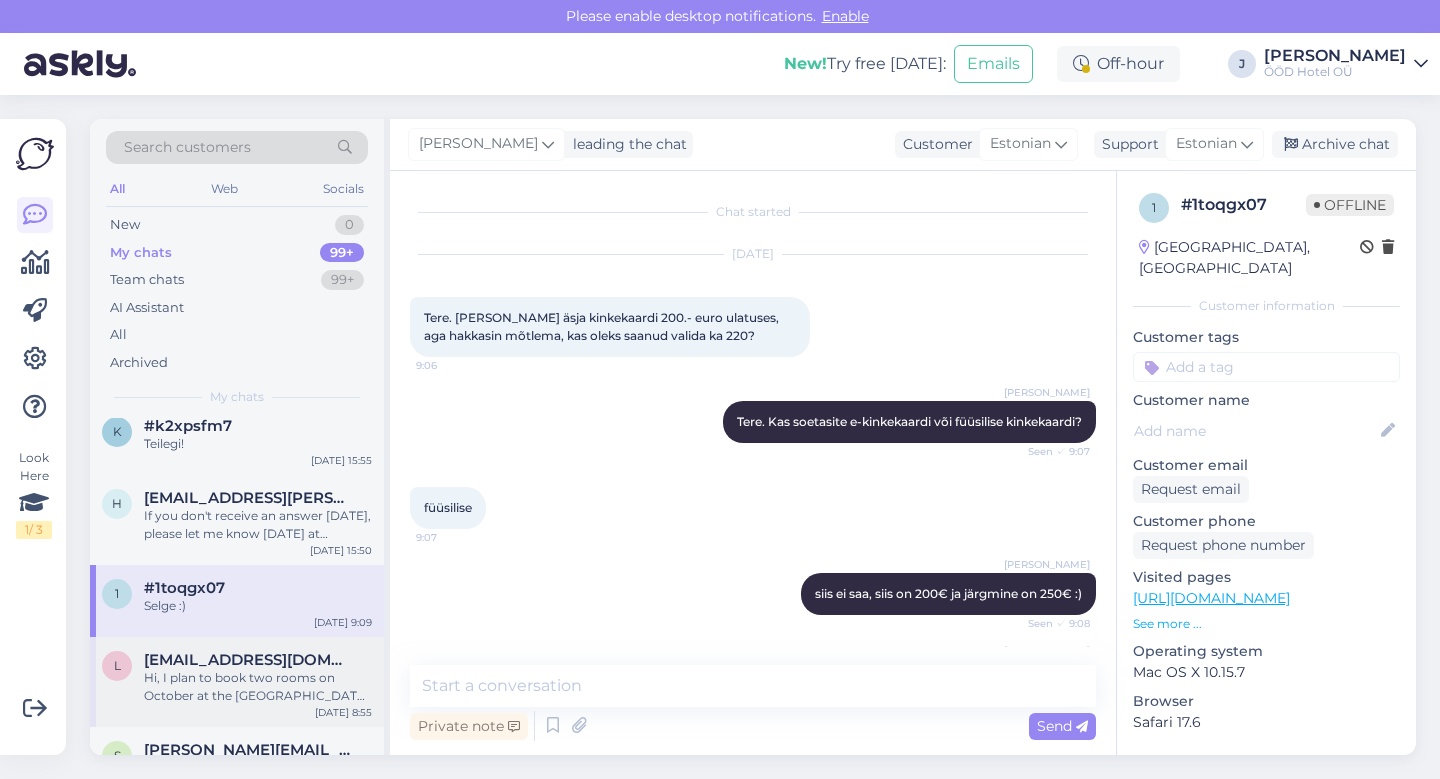 click on "Hi,
I plan to book two rooms on October at the [GEOGRAPHIC_DATA] in [GEOGRAPHIC_DATA].
I would like to ask if I can apply for a promotional code." at bounding box center [258, 687] 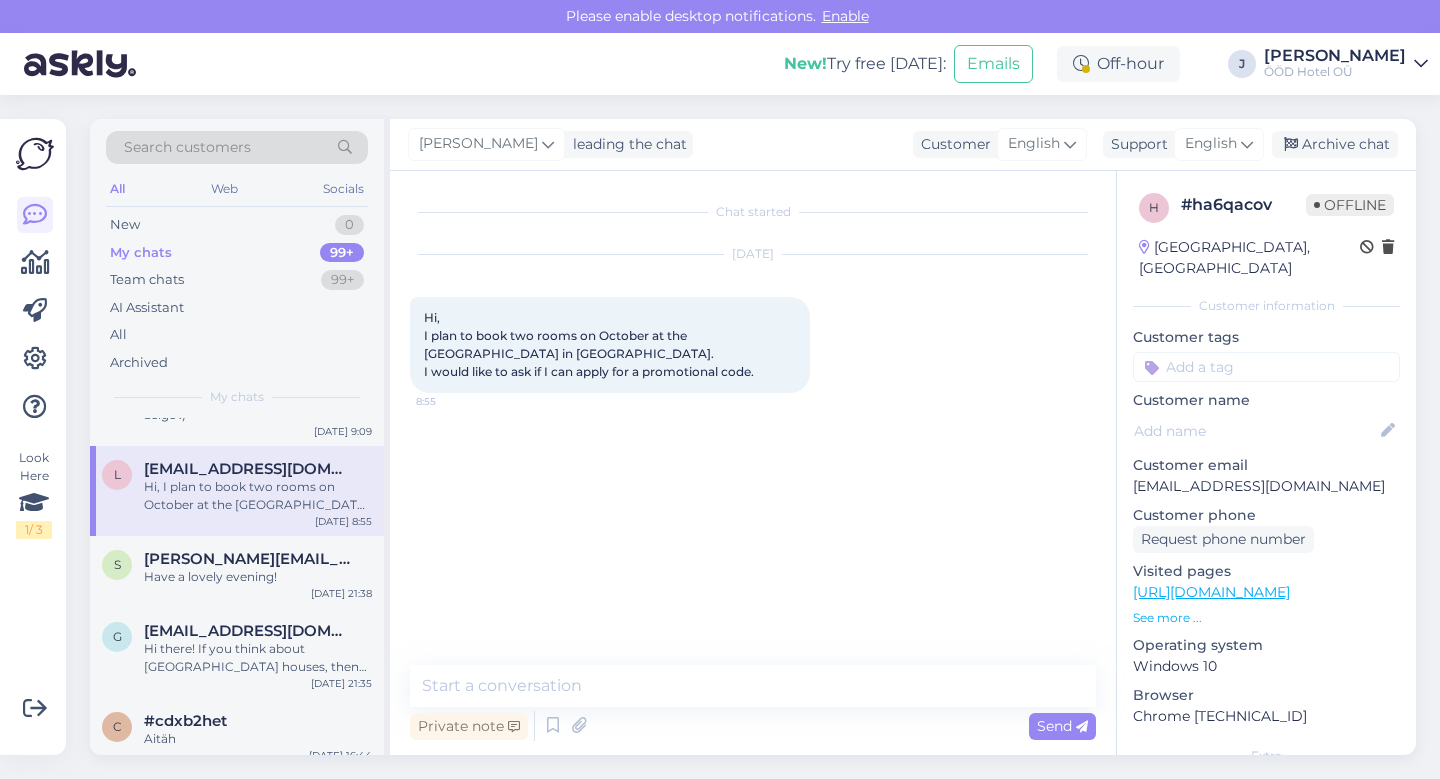 scroll, scrollTop: 3882, scrollLeft: 0, axis: vertical 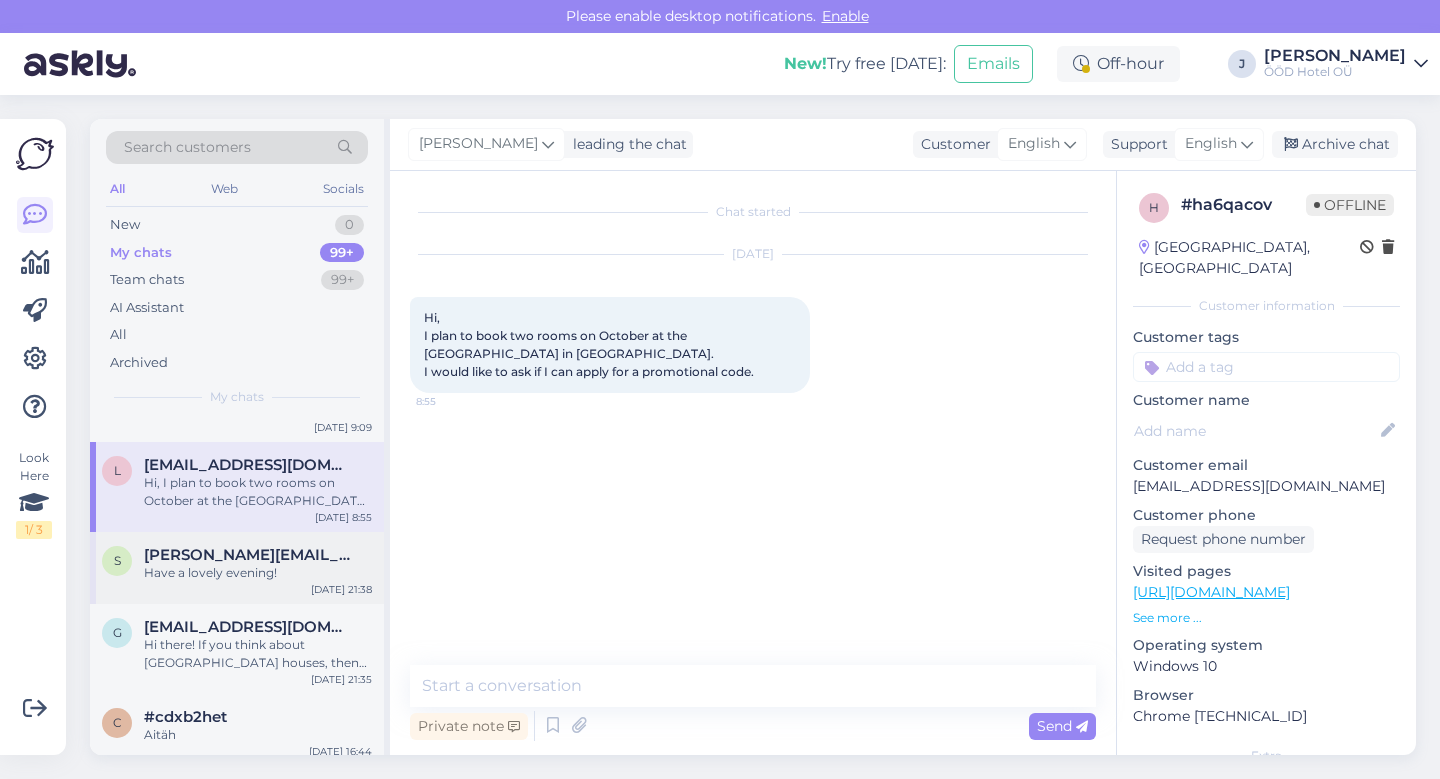 click on "Have a lovely evening!" at bounding box center (258, 573) 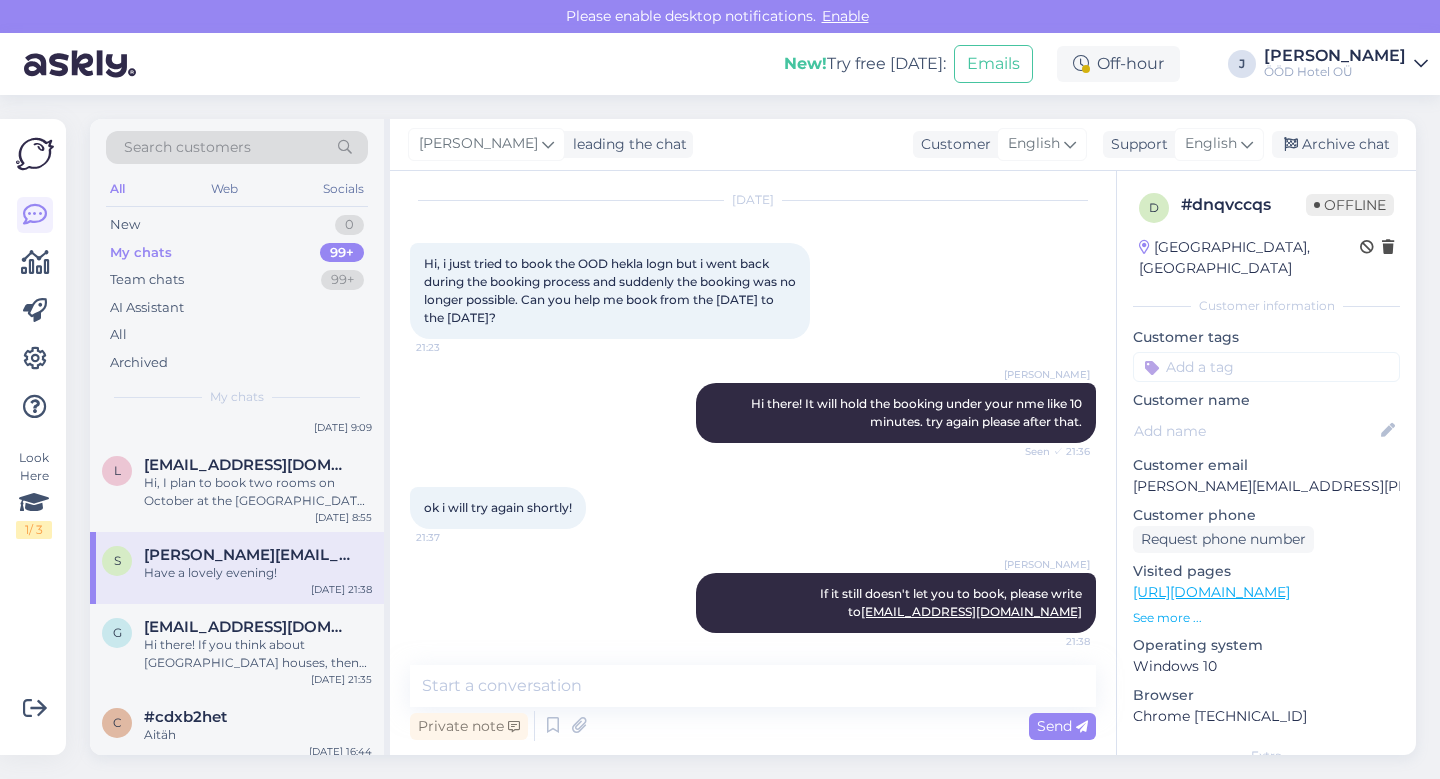 scroll, scrollTop: 0, scrollLeft: 0, axis: both 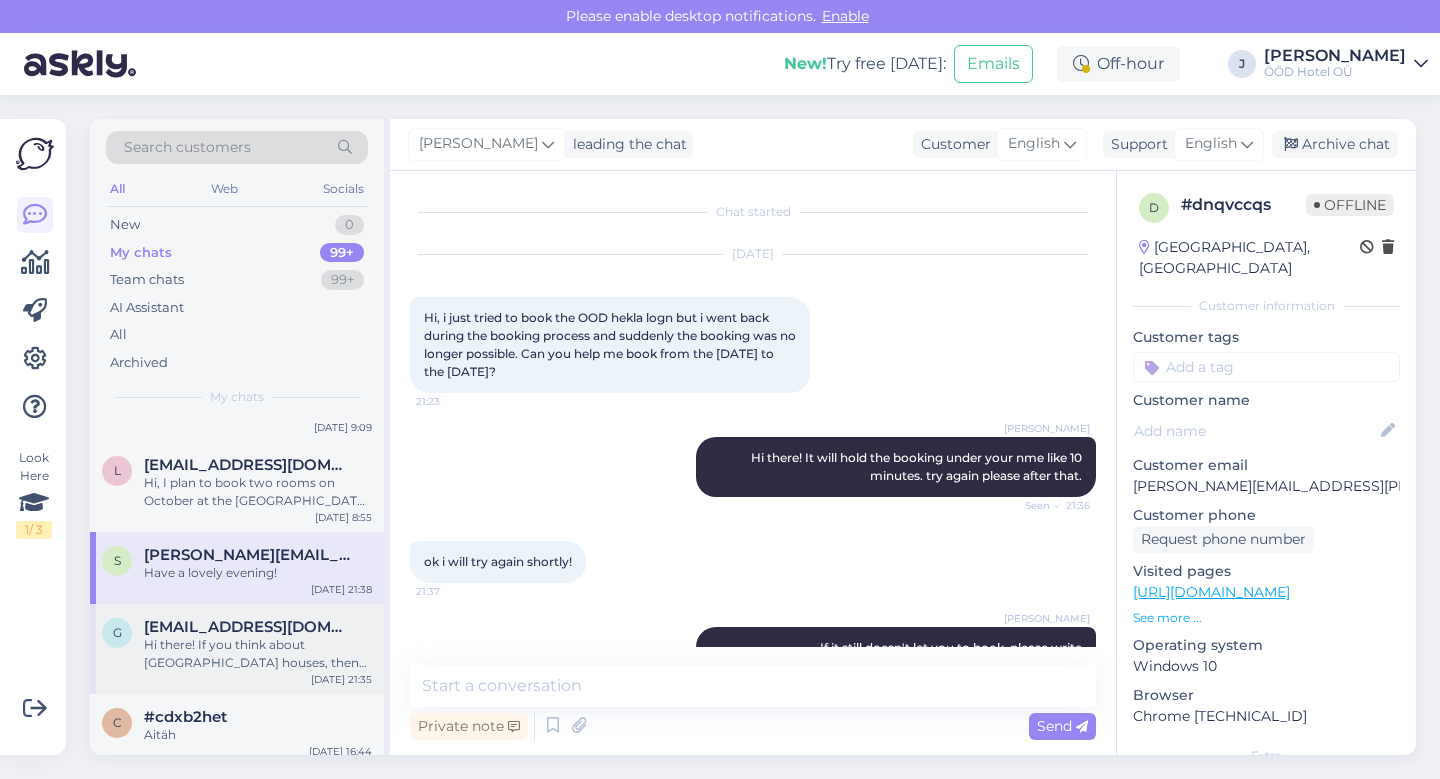 click on "Hi there! If you think about [GEOGRAPHIC_DATA] houses, then [GEOGRAPHIC_DATA] is free on the [DATE]-[DATE]." at bounding box center (258, 654) 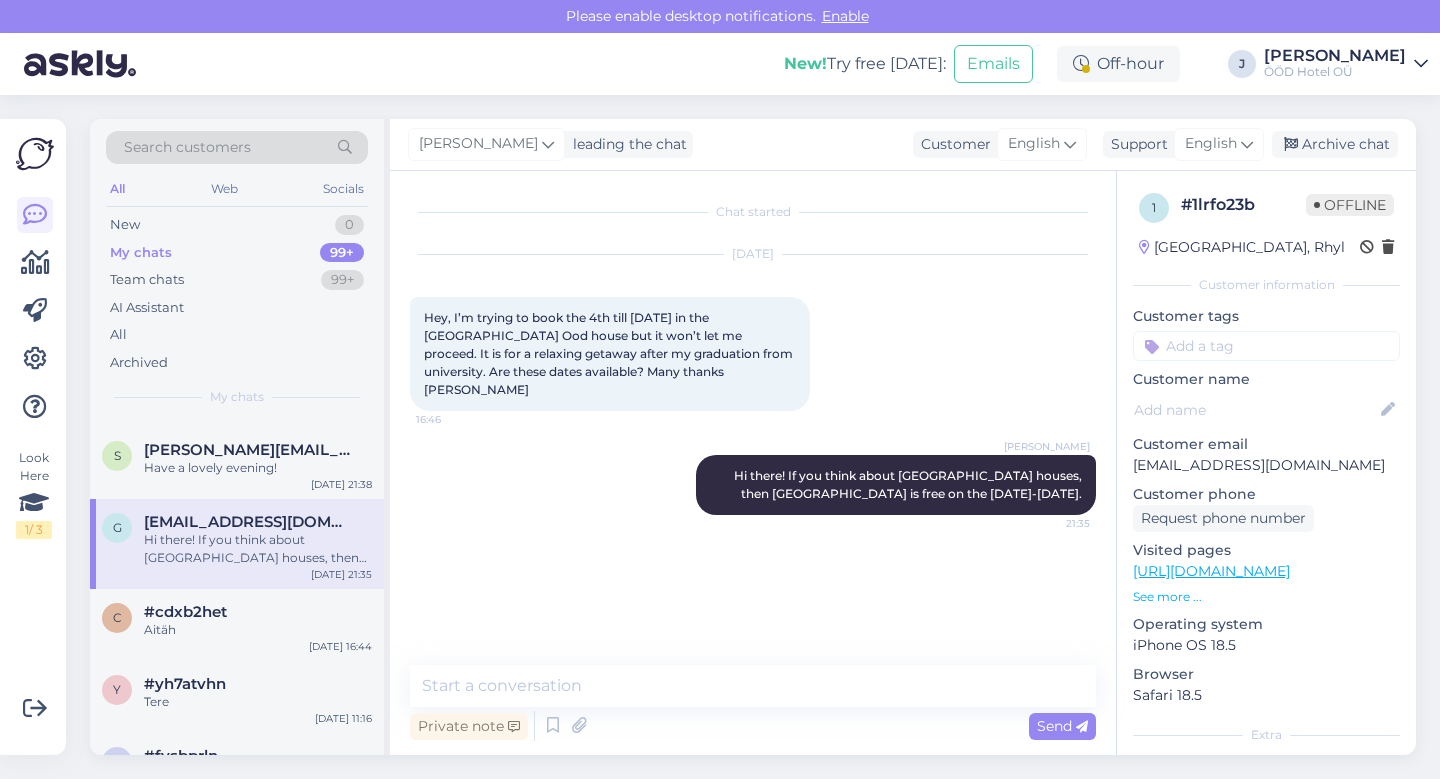 scroll, scrollTop: 3997, scrollLeft: 0, axis: vertical 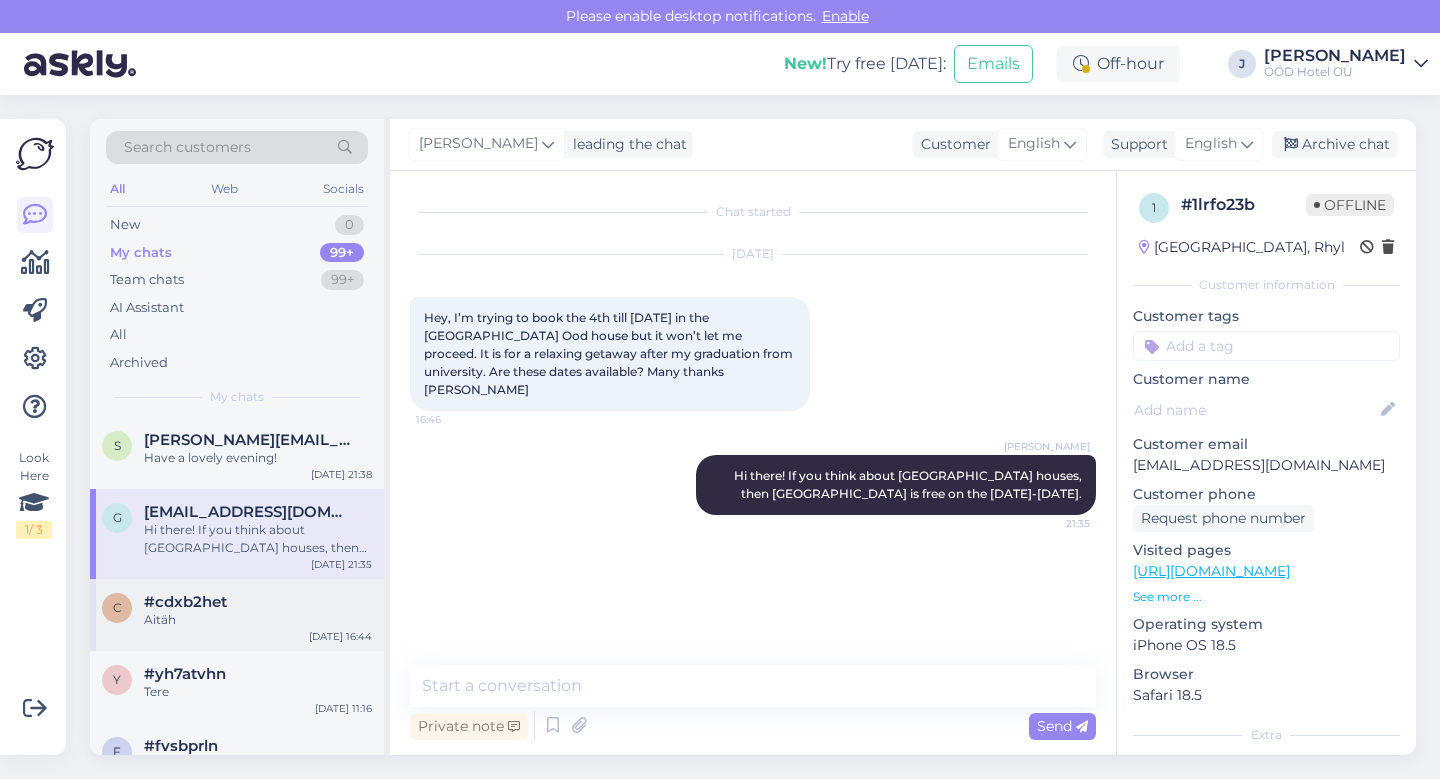 click on "Aitäh" at bounding box center [258, 620] 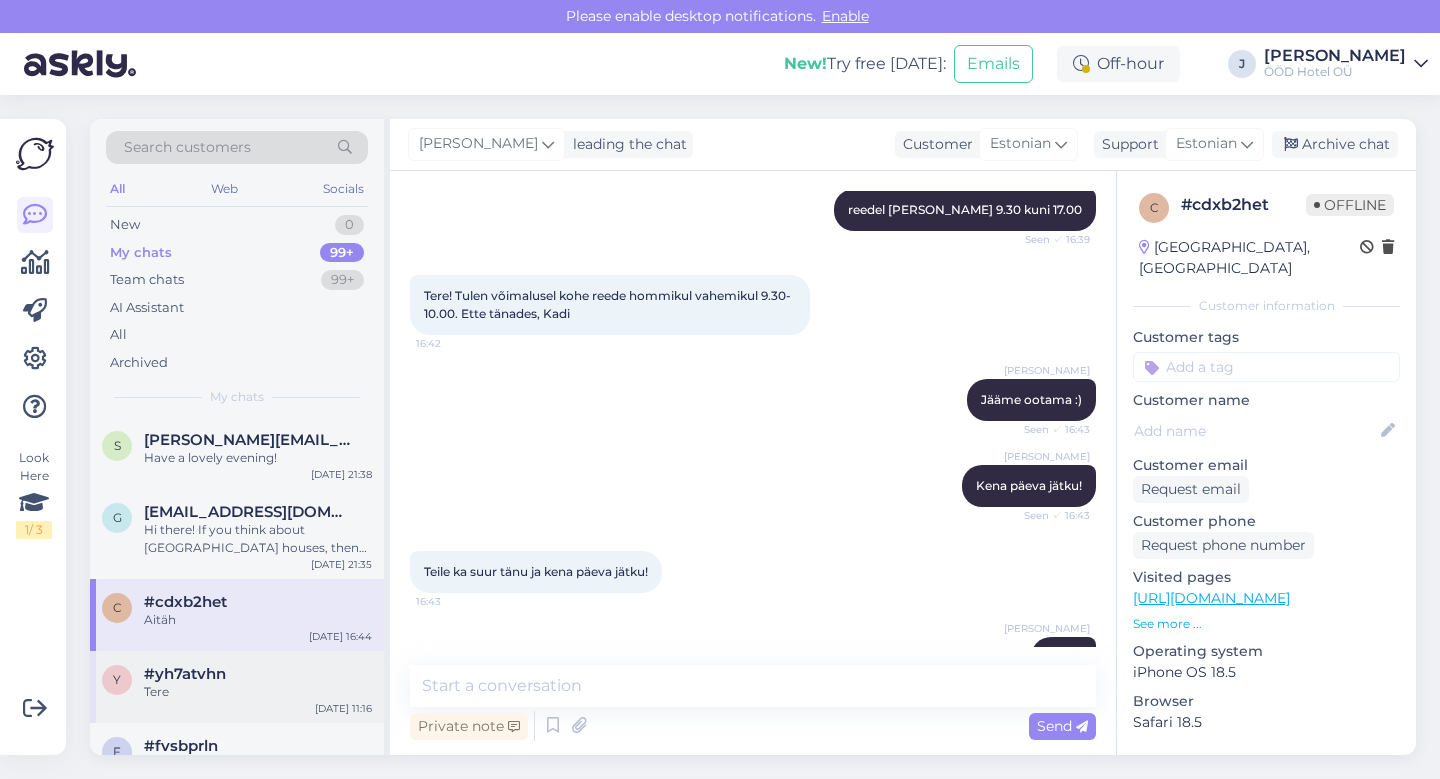 click on "Tere" at bounding box center [258, 692] 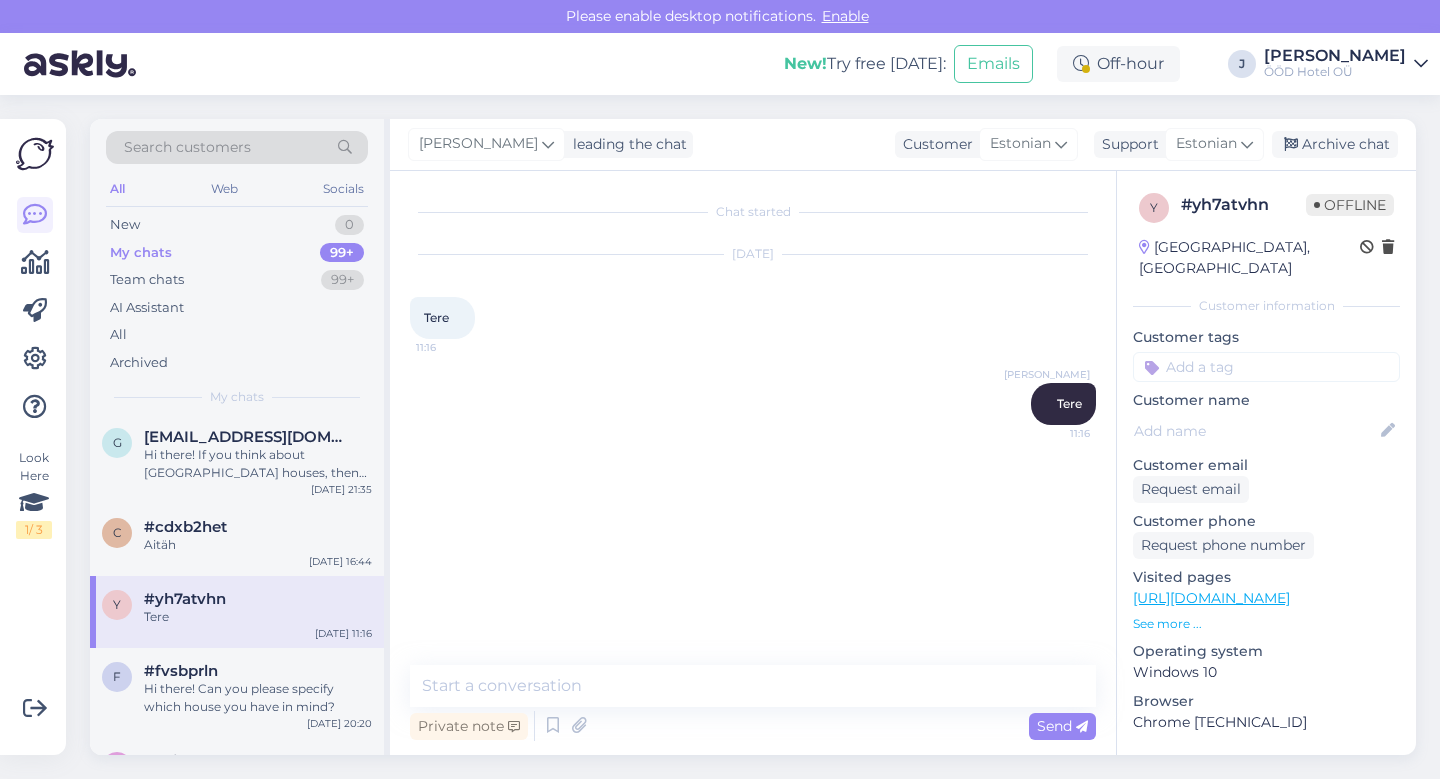 scroll, scrollTop: 4073, scrollLeft: 0, axis: vertical 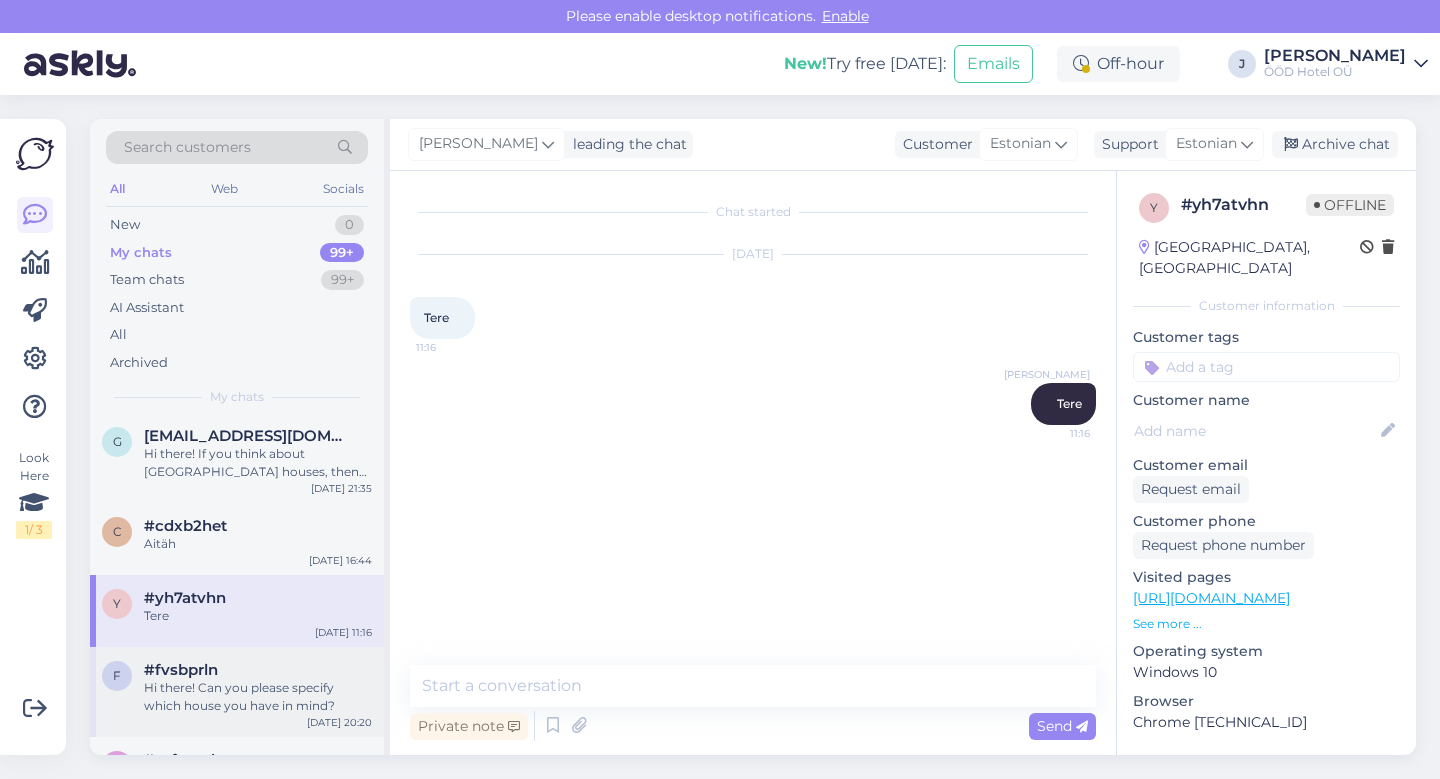 click on "Hi there! Can you please specify which house you have in mind?" at bounding box center [258, 697] 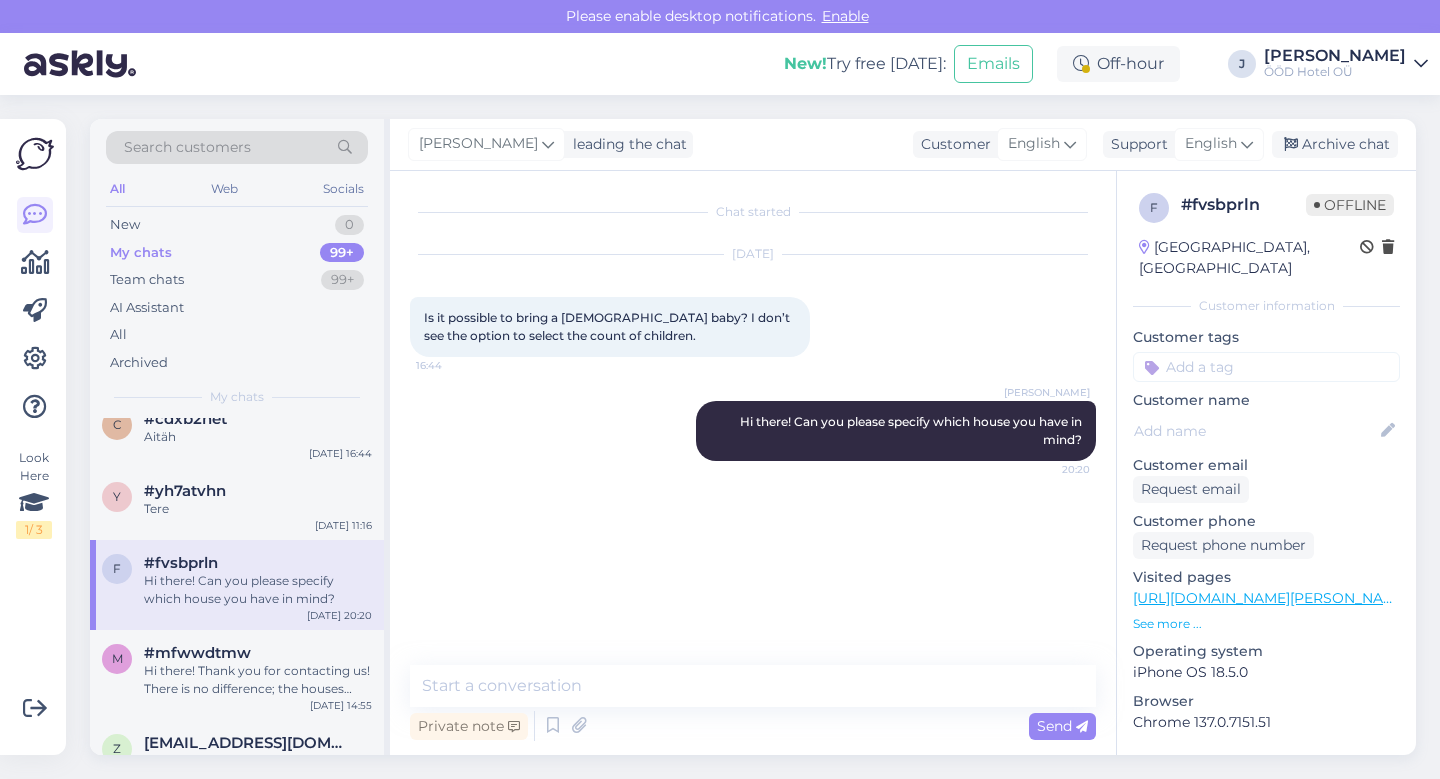 scroll, scrollTop: 4185, scrollLeft: 0, axis: vertical 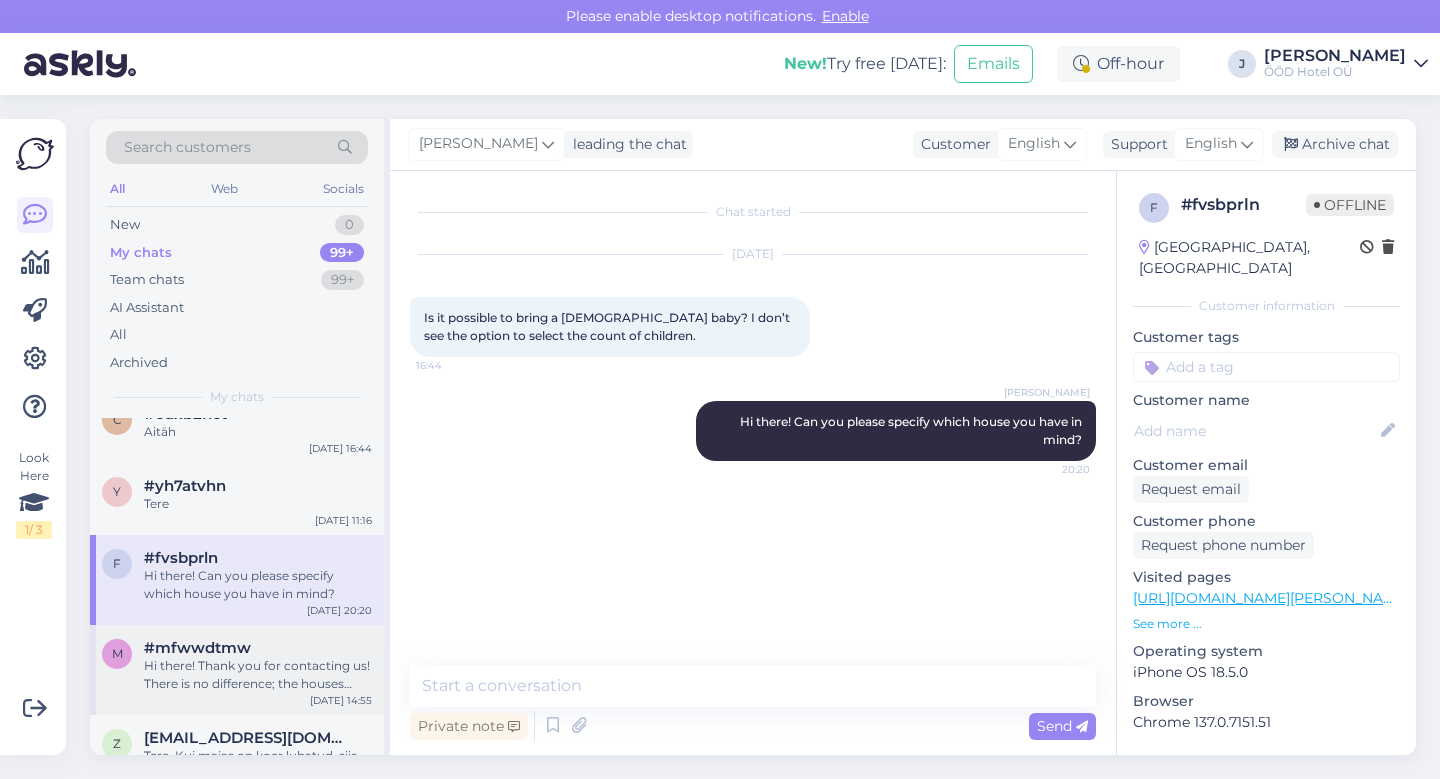click on "Hi there! Thank you for contacting us! There is no difference; the houses look the same. Only differences are the hot tubs/sauna and outdoor bath and some colors inside" at bounding box center [258, 675] 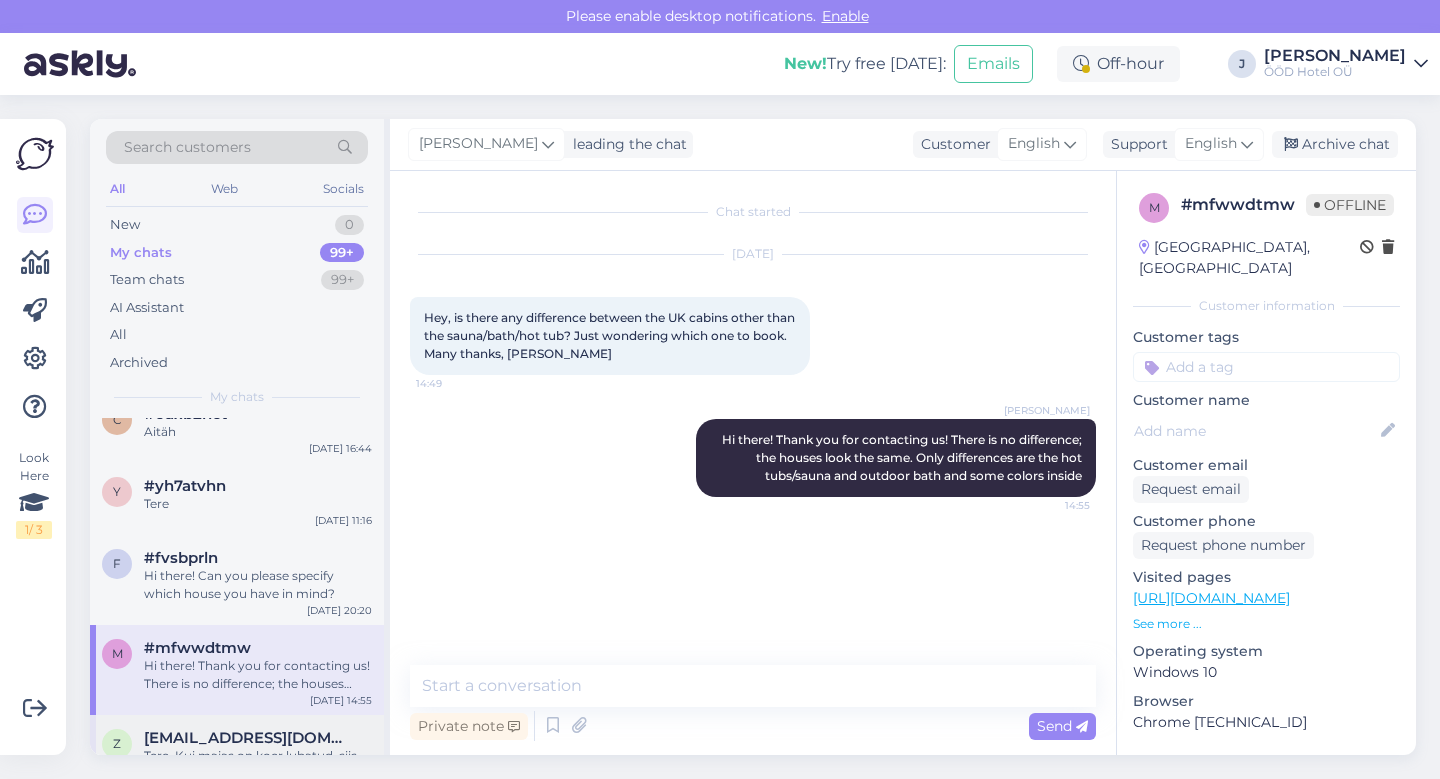 click on "Tere. Kui majas on koer lubatud, siis peaks kõik korras olema." at bounding box center [258, 765] 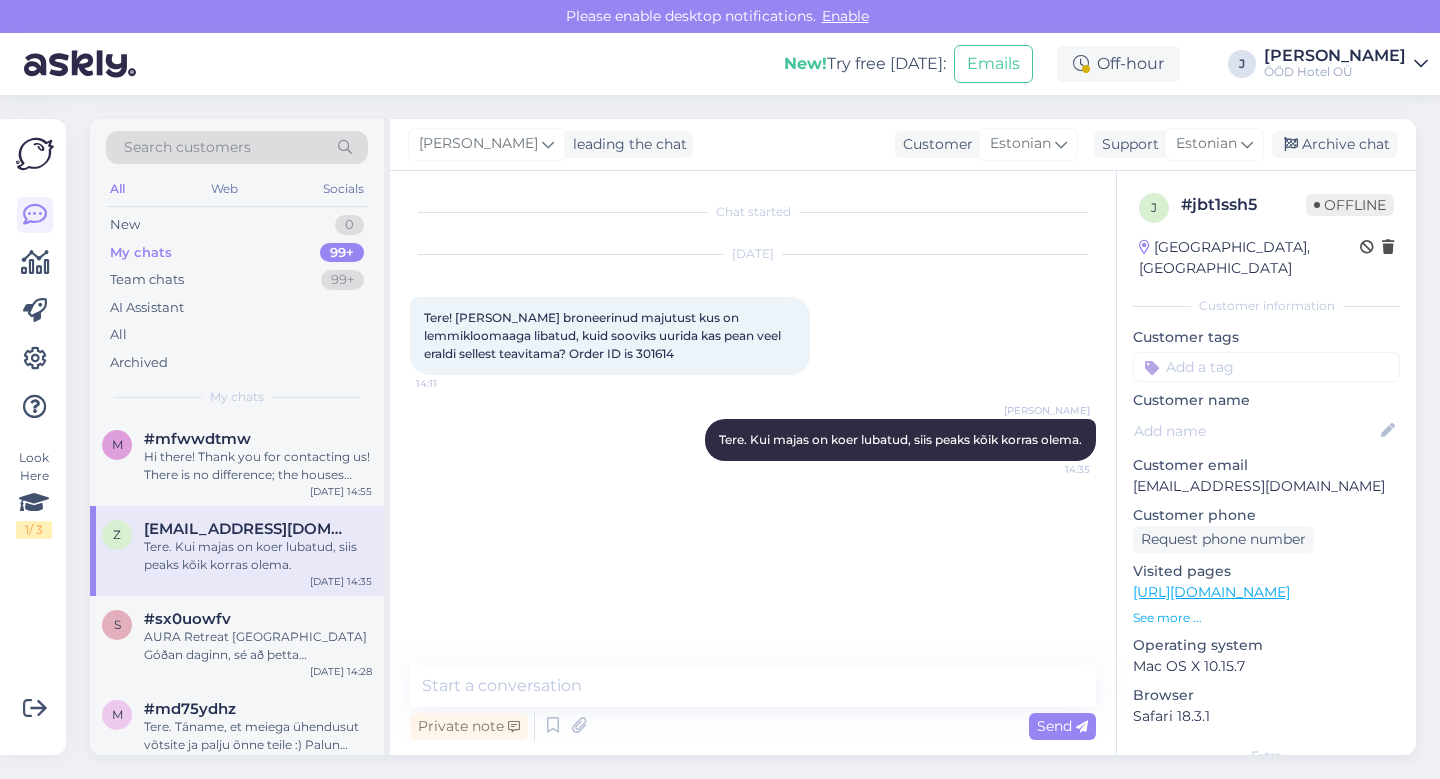 scroll, scrollTop: 4407, scrollLeft: 0, axis: vertical 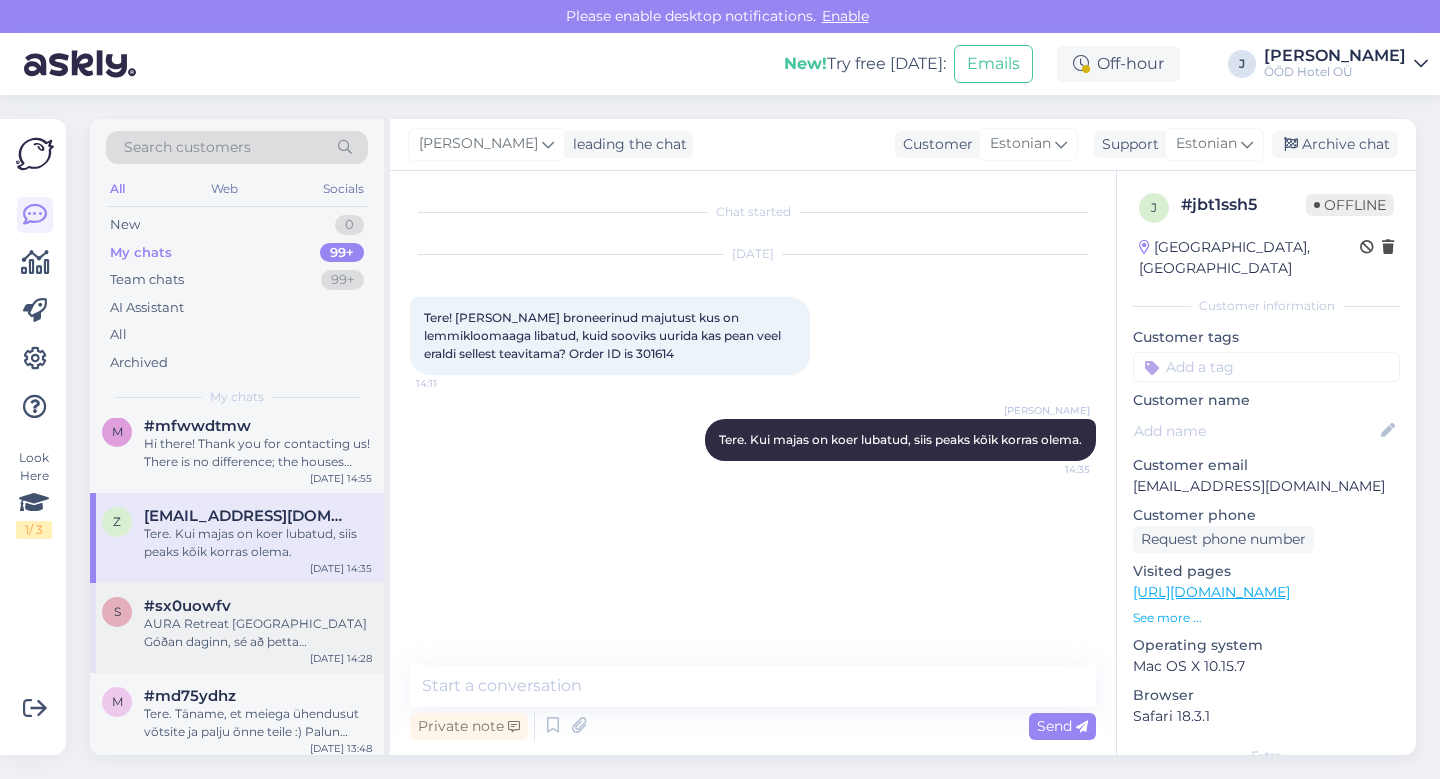 click on "AURA Retreat [GEOGRAPHIC_DATA]
Góðan daginn, sé að þetta [PERSON_NAME] á [DOMAIN_NAME] en þegar ég skoða þetta á heimasíðunni ykkar virðist þessi sama dagsetning ekki laus. Getur þú látið mig vita hvort þetta sé raunverulega laust eða ekki [DATE]-[DATE]?" at bounding box center [258, 633] 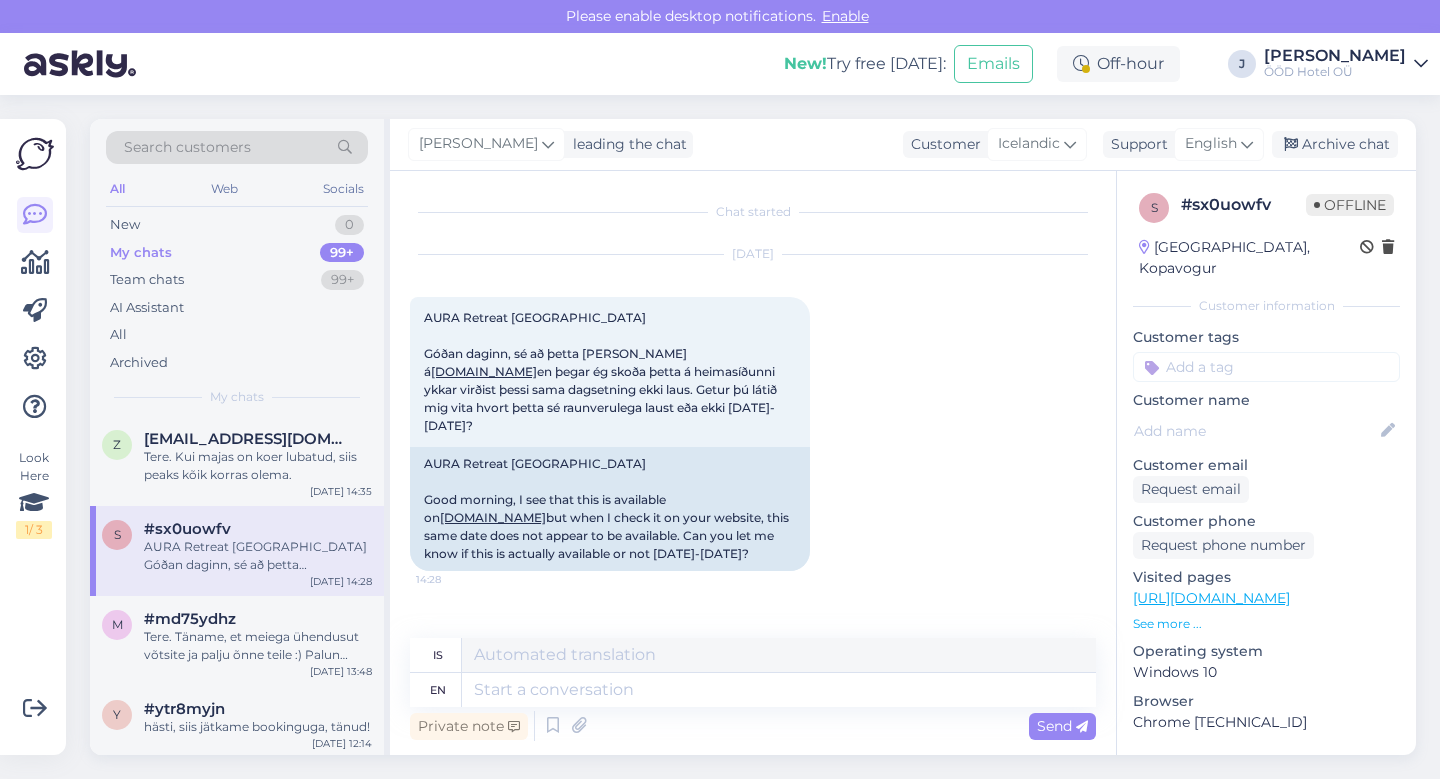 scroll, scrollTop: 4485, scrollLeft: 0, axis: vertical 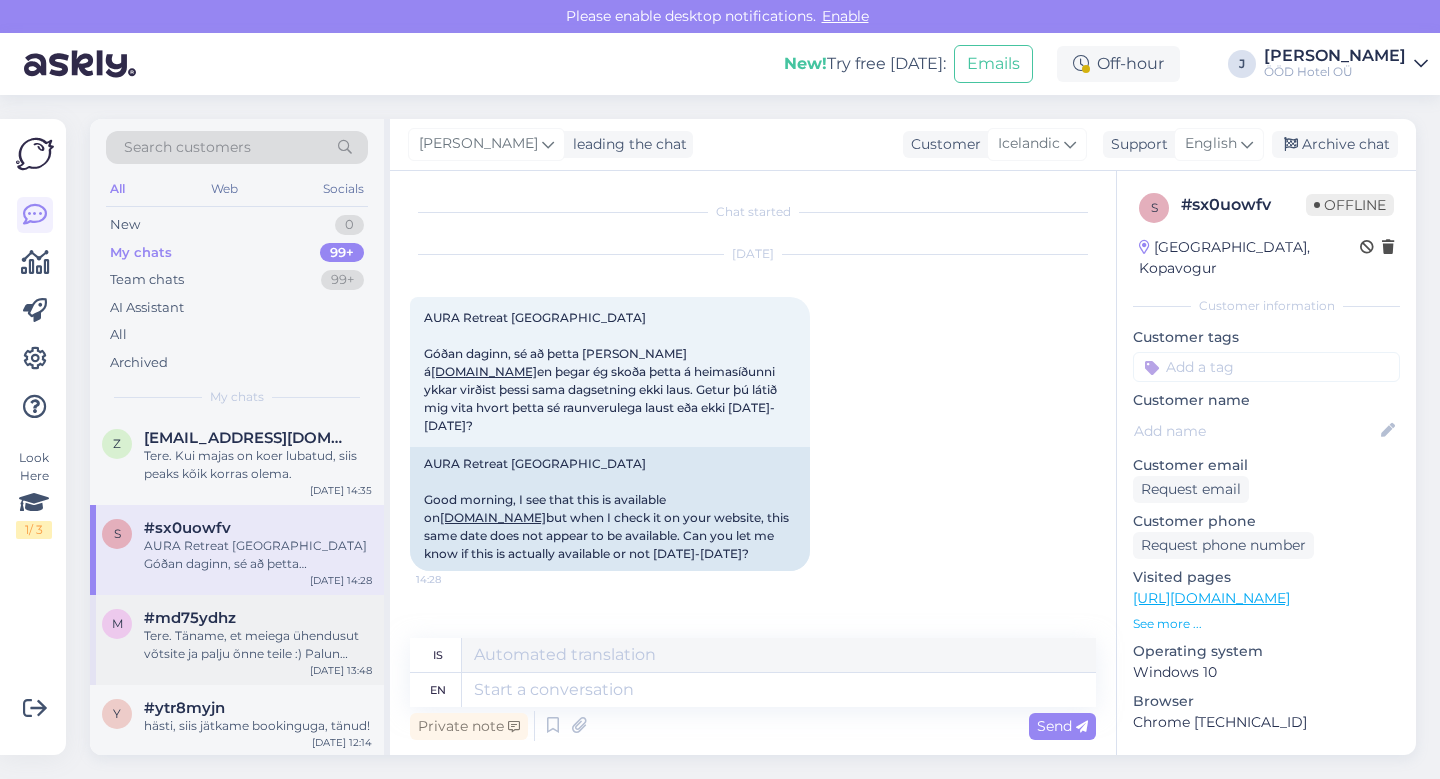 click on "#md75ydhz" at bounding box center [190, 618] 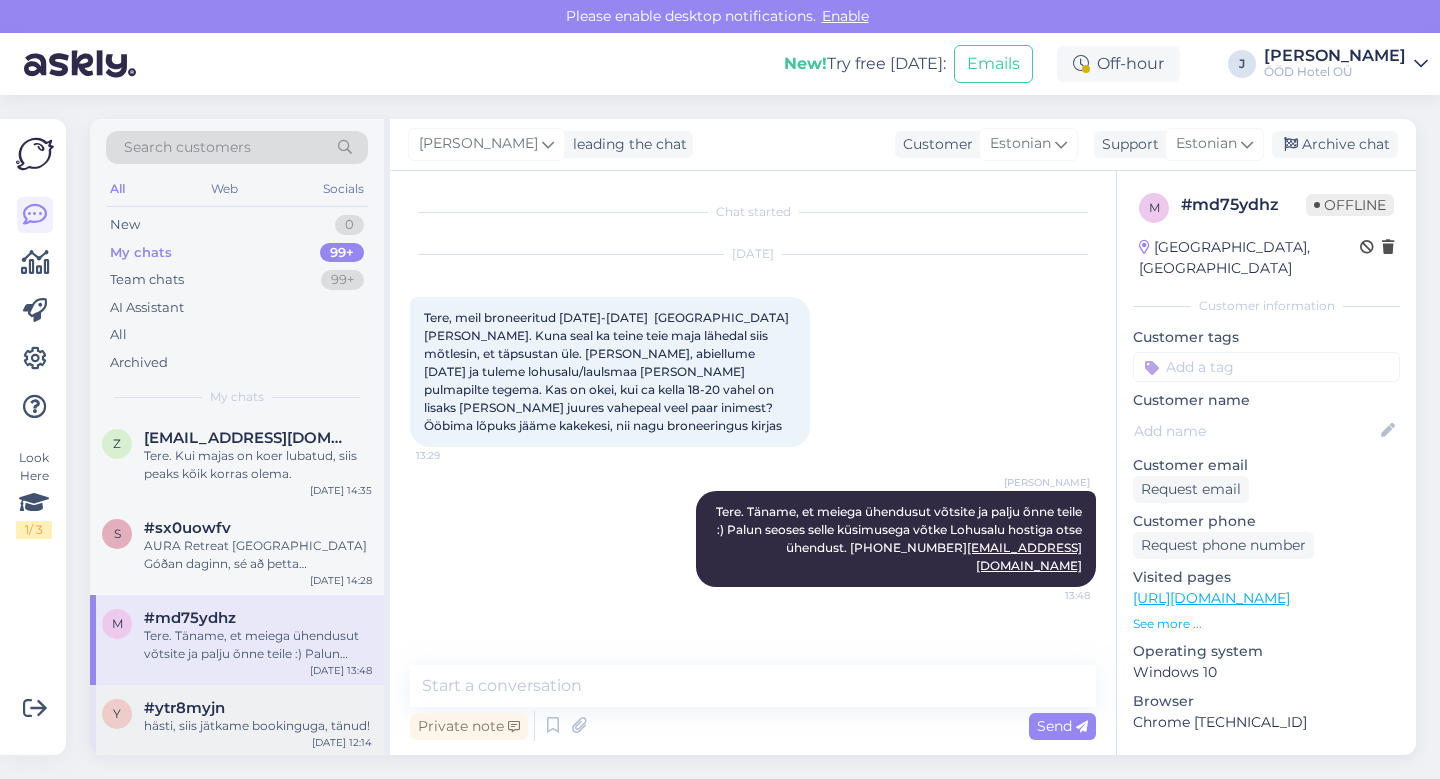 click on "#ytr8myjn" at bounding box center [184, 708] 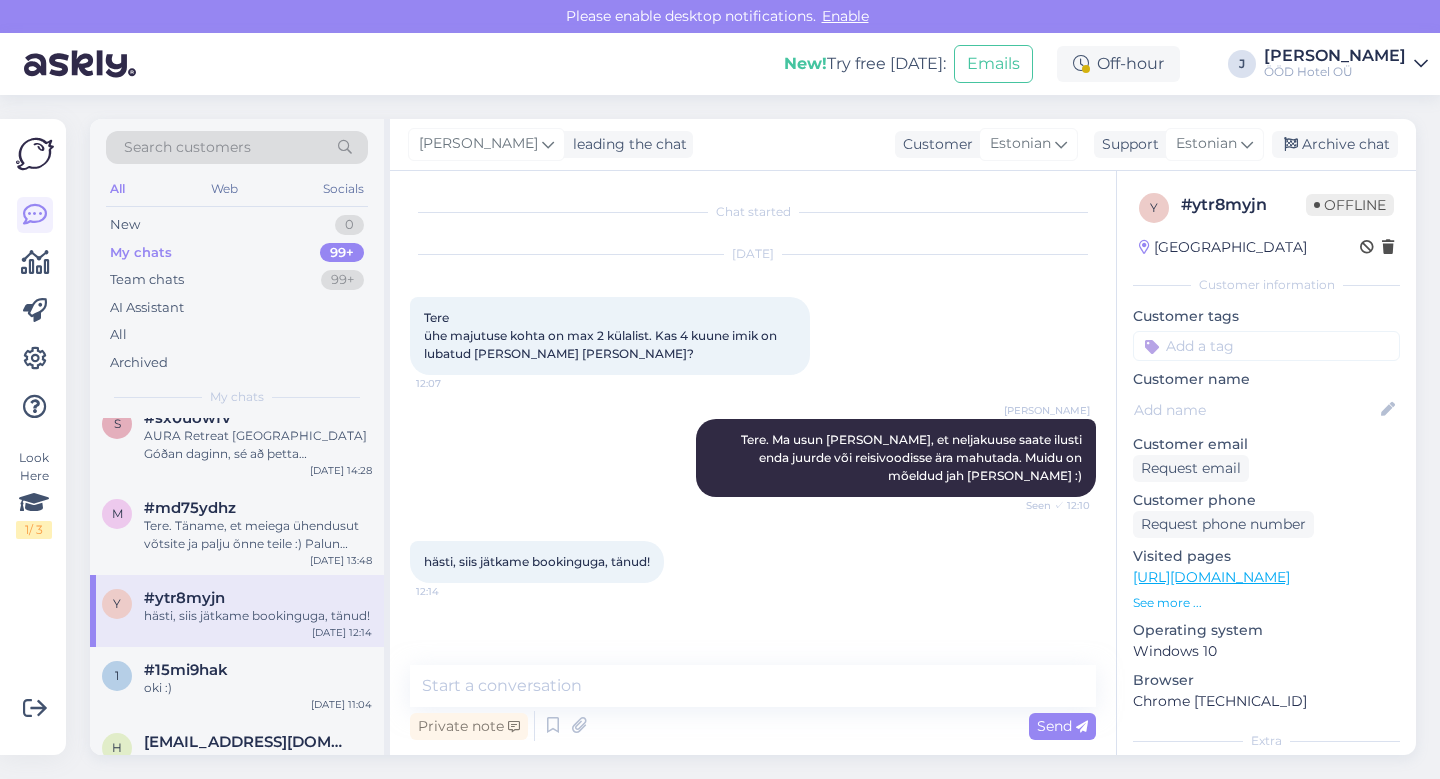 scroll, scrollTop: 4596, scrollLeft: 0, axis: vertical 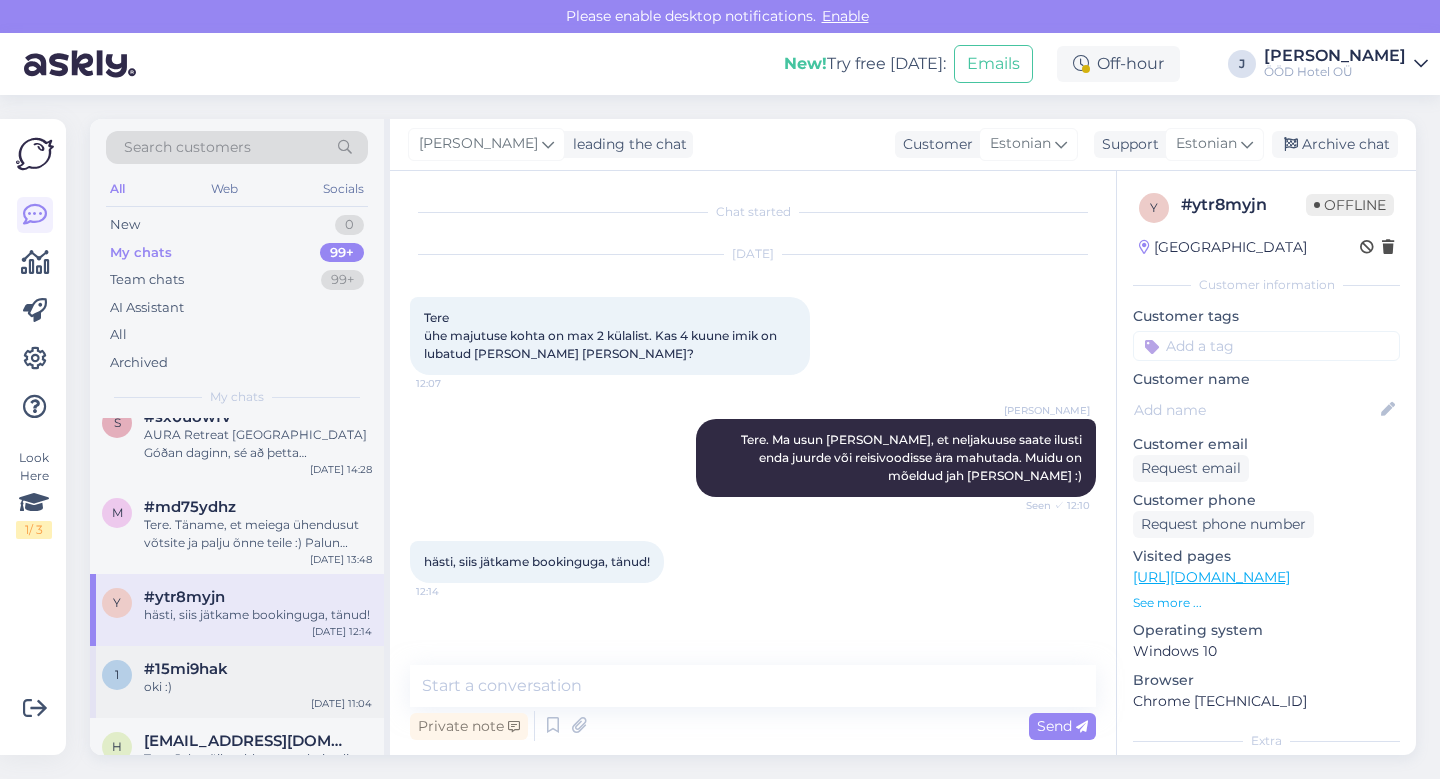 click on "oki :)" at bounding box center (258, 687) 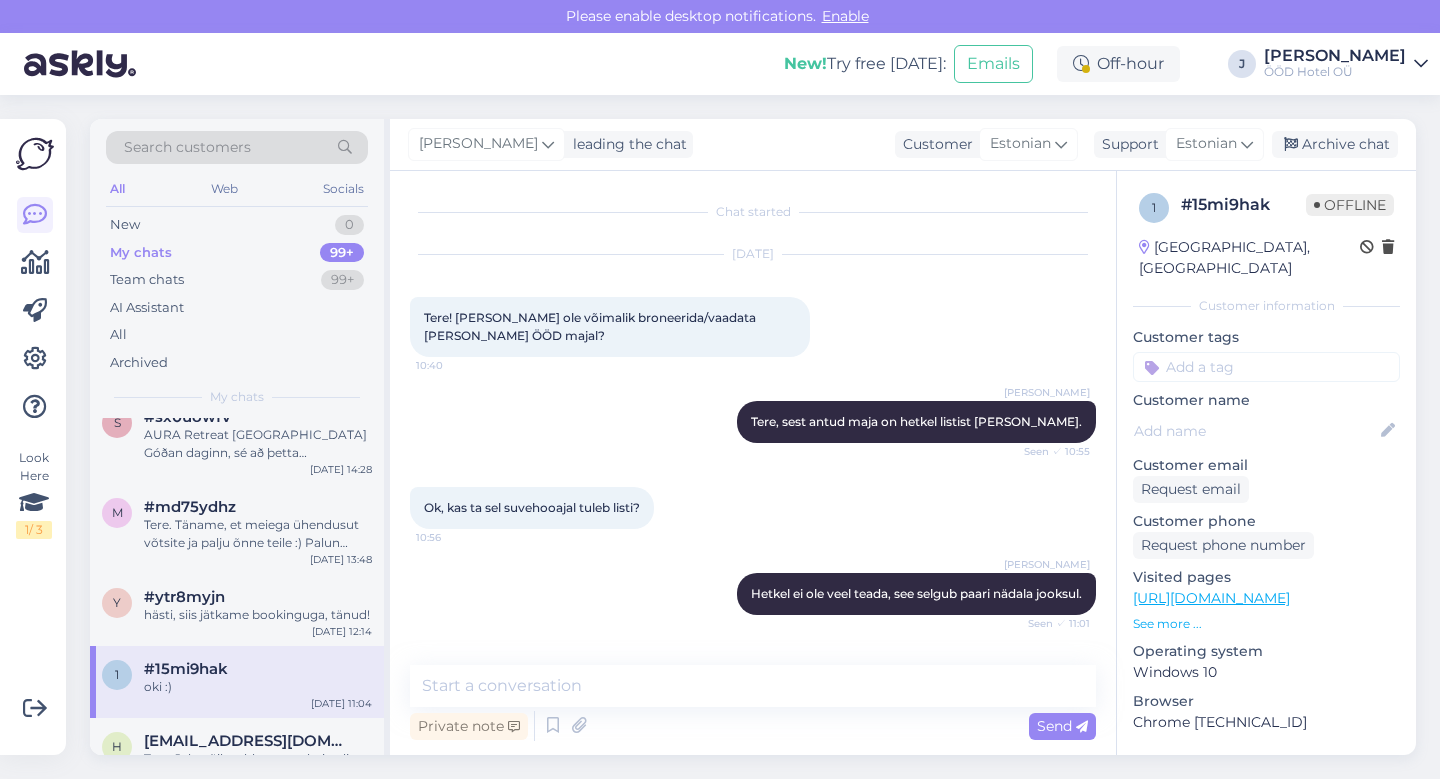 scroll, scrollTop: 76, scrollLeft: 0, axis: vertical 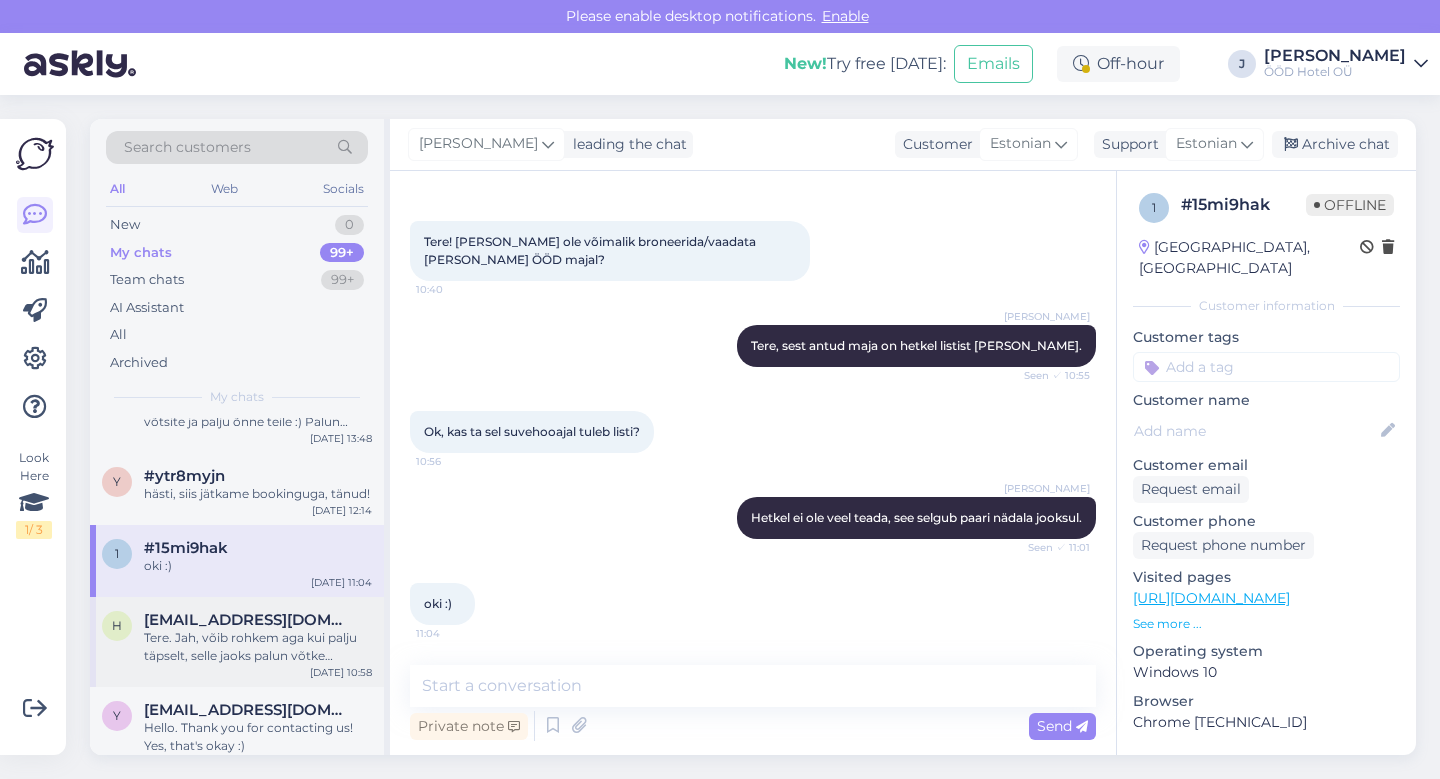 click on "Tere. Jah, võib rohkem aga kui palju täpselt, selle jaoks palun võtke ühendust [EMAIL_ADDRESS][DOMAIN_NAME]" at bounding box center (258, 647) 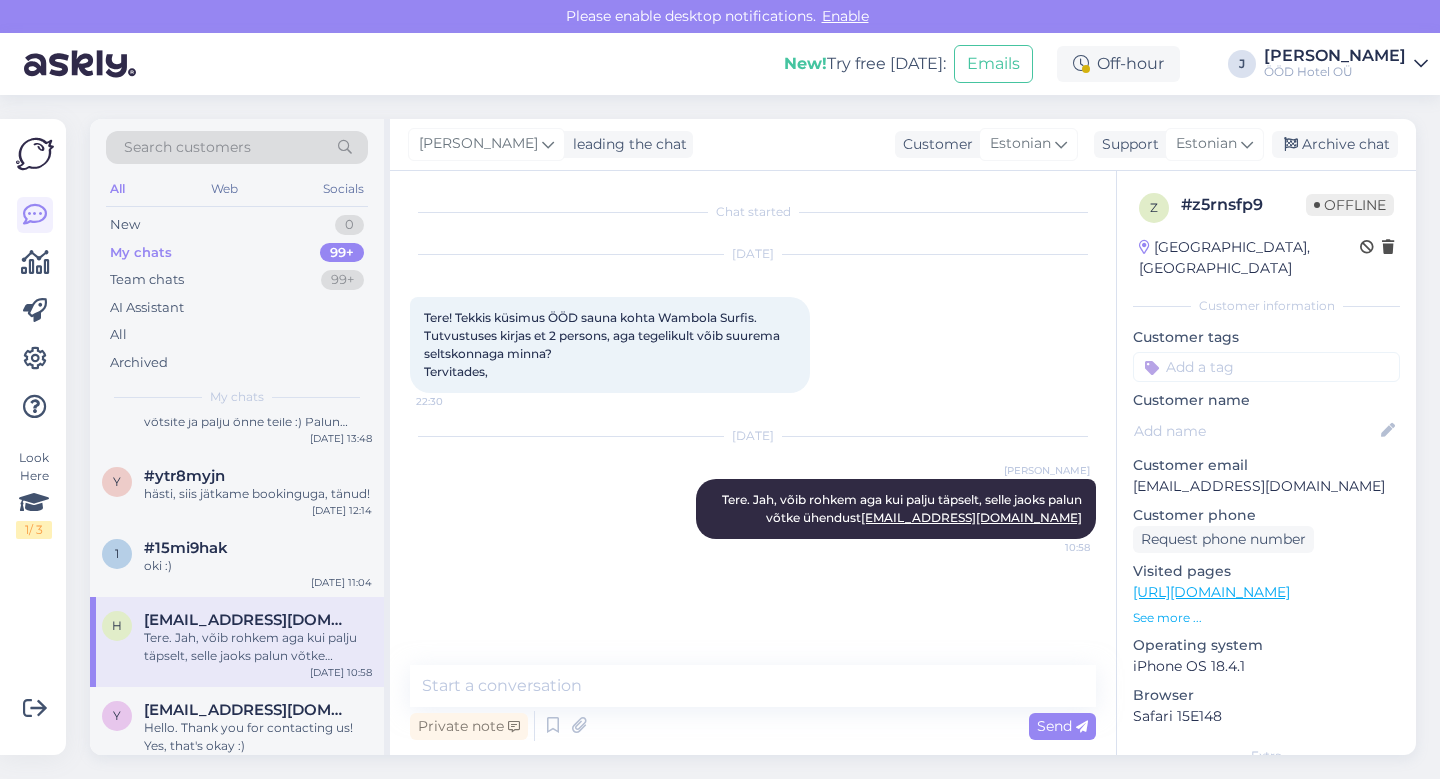 scroll, scrollTop: 0, scrollLeft: 0, axis: both 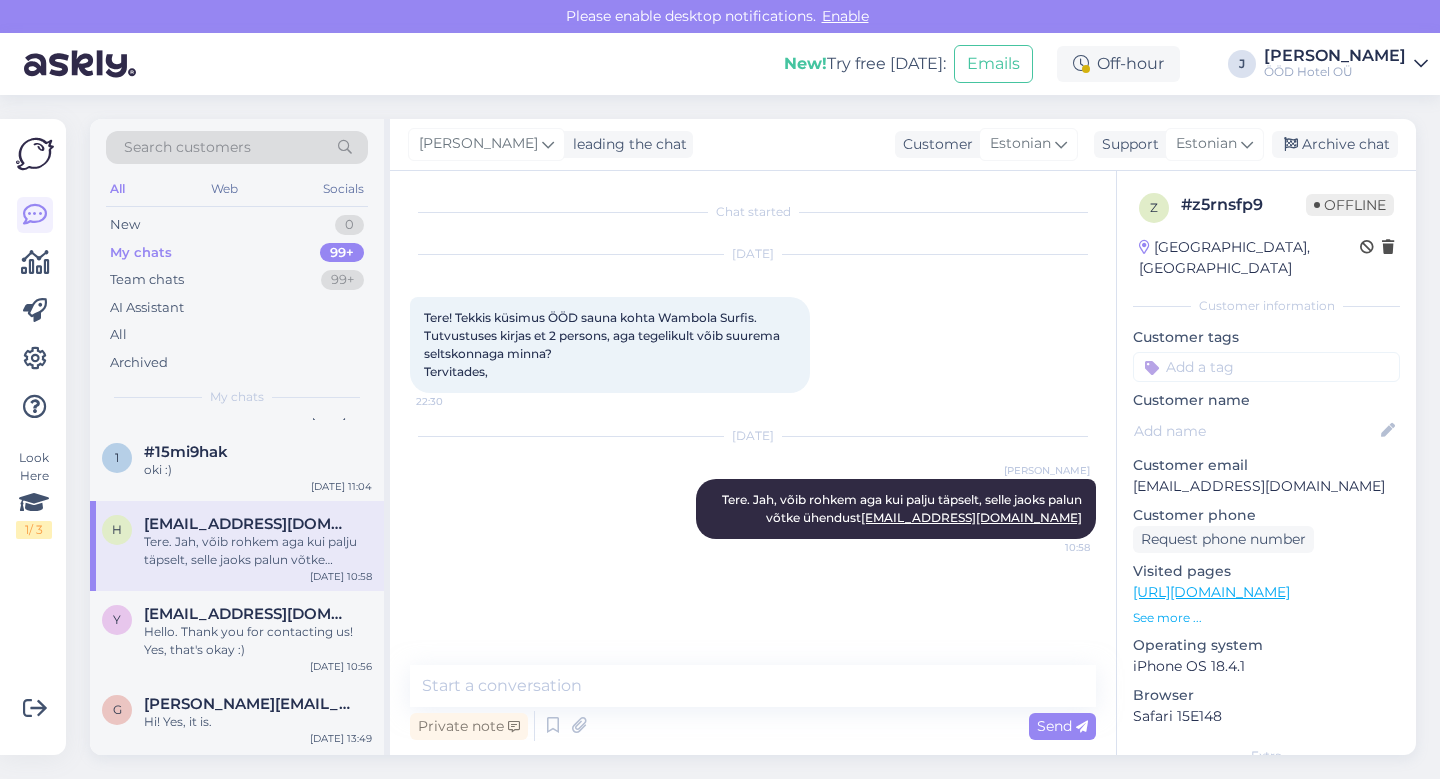 click on "Hello. Thank you for contacting us! Yes, that's okay :)" at bounding box center [258, 641] 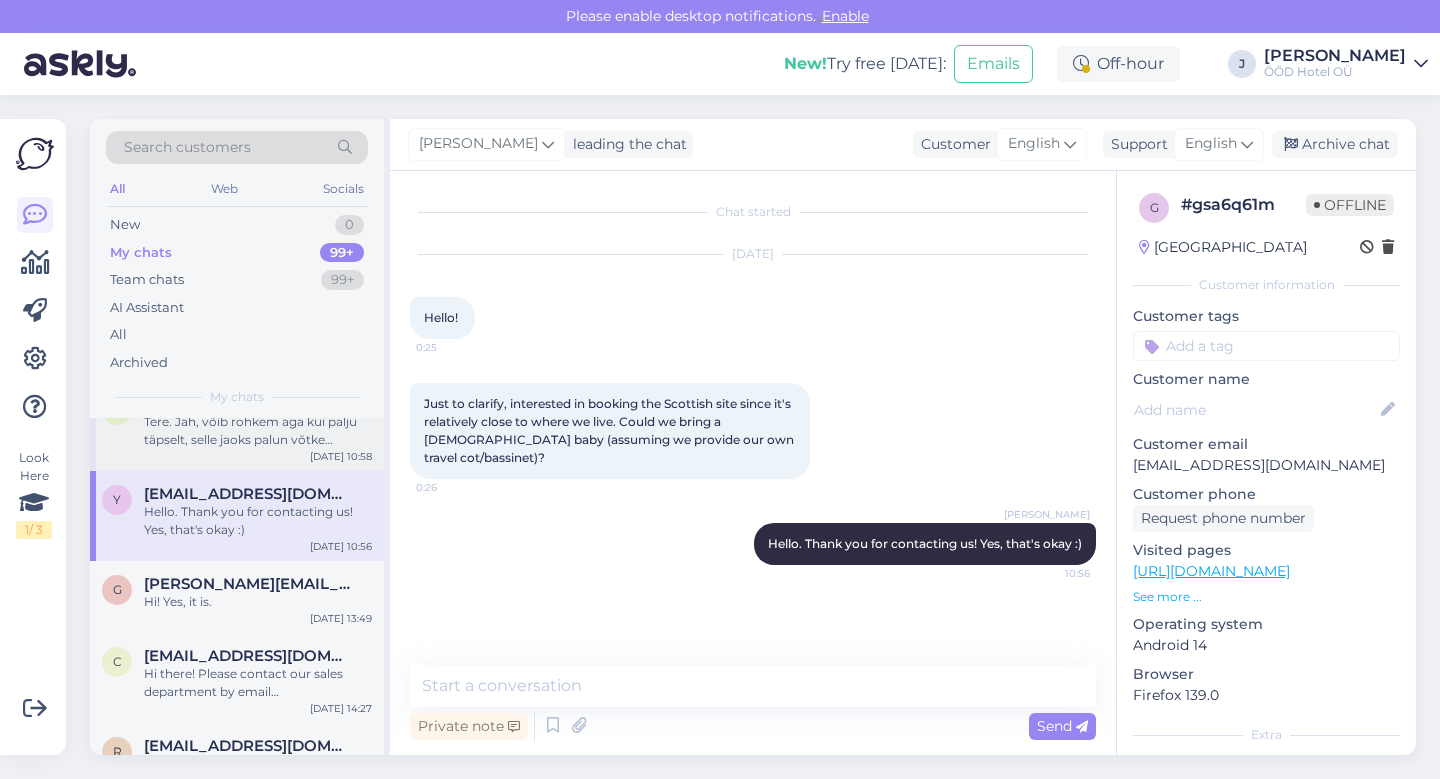 scroll, scrollTop: 4934, scrollLeft: 0, axis: vertical 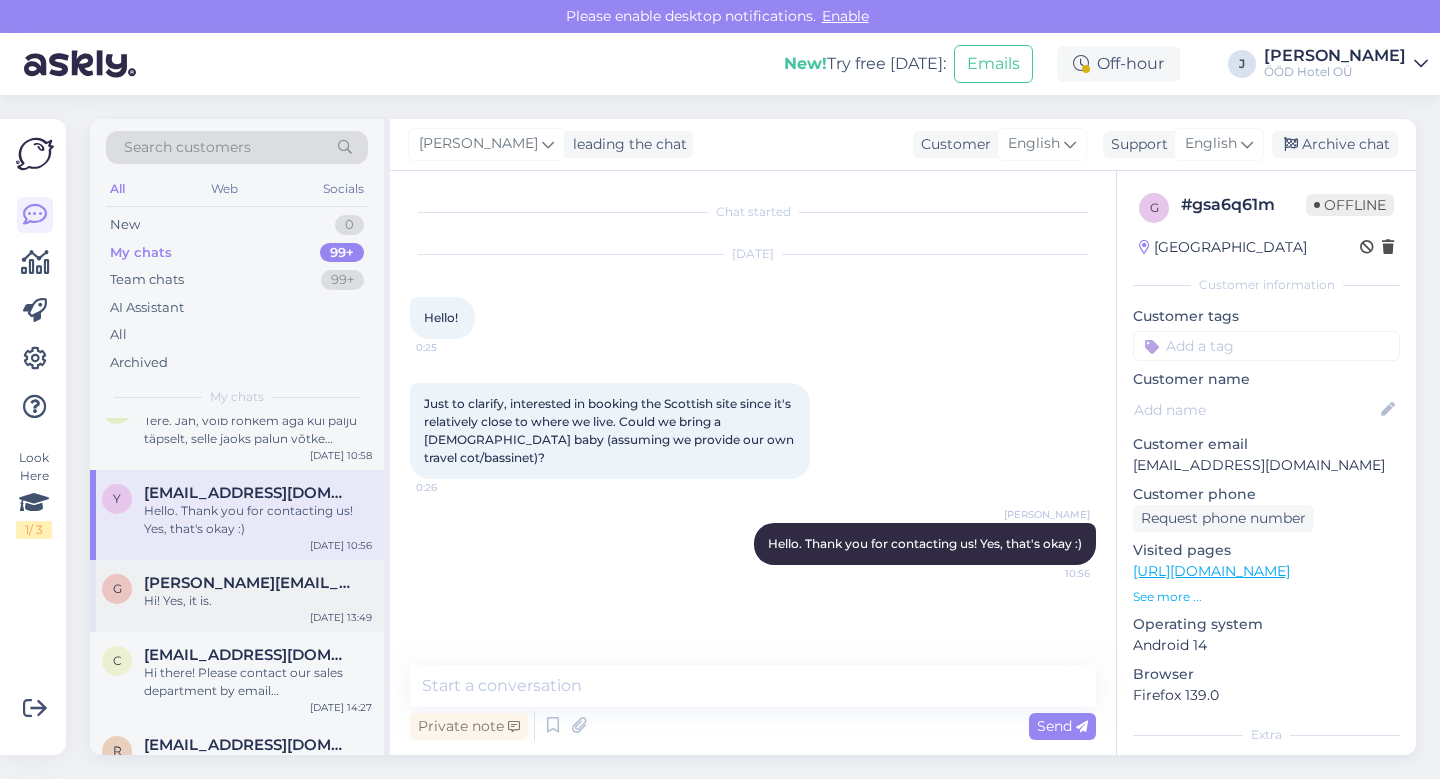 click on "Hi! Yes, it is." at bounding box center (258, 601) 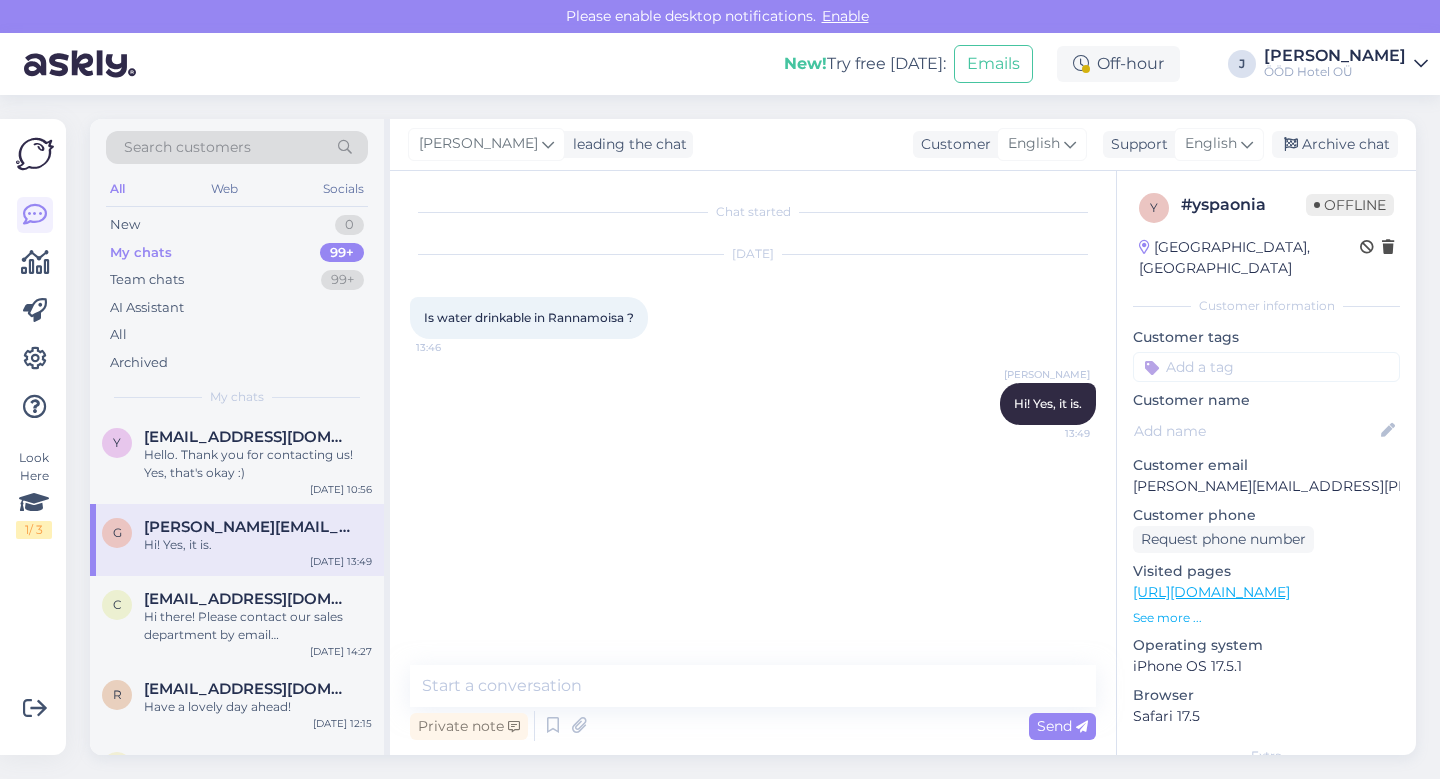 scroll, scrollTop: 4991, scrollLeft: 0, axis: vertical 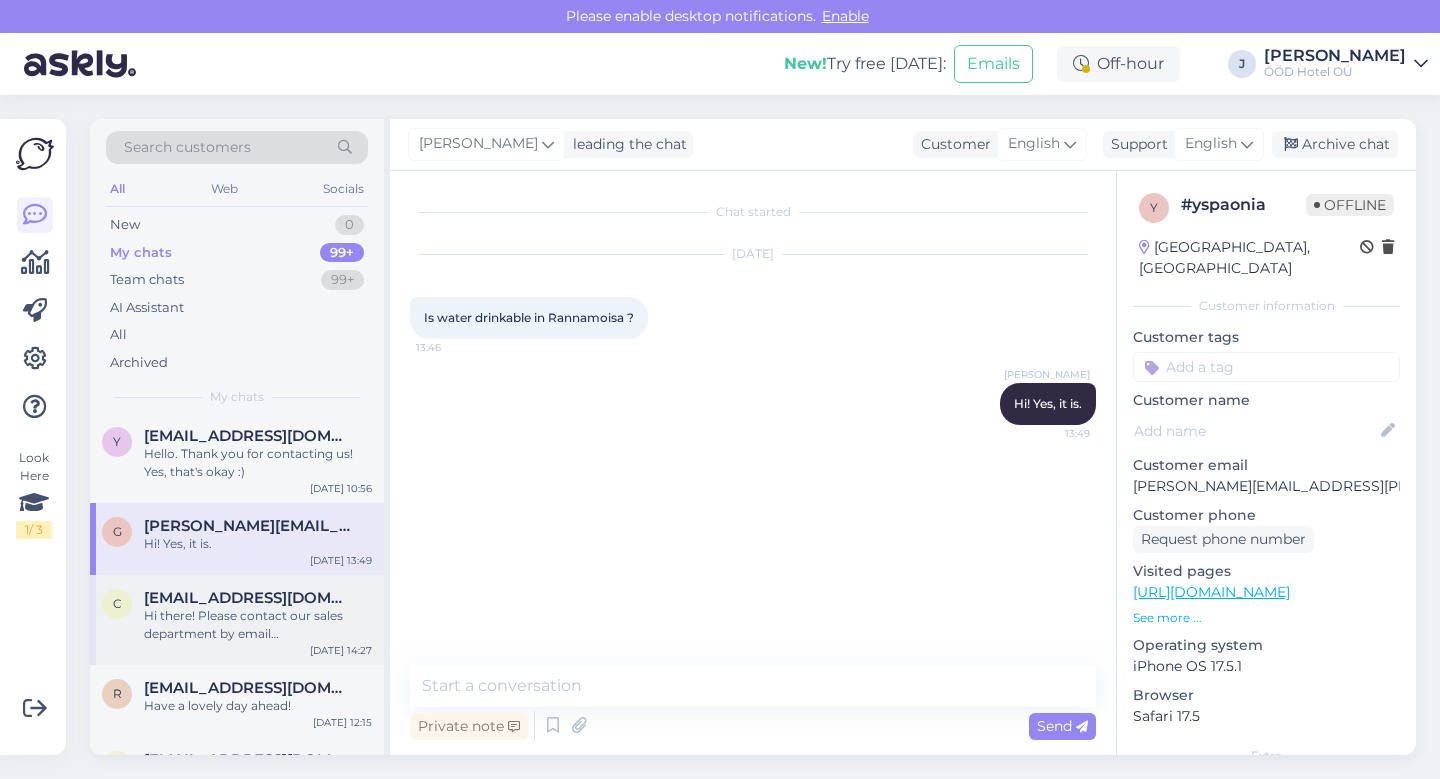 click on "Hi there! Please contact our sales department by email [PERSON_NAME][EMAIL_ADDRESS][DOMAIN_NAME]" at bounding box center [258, 625] 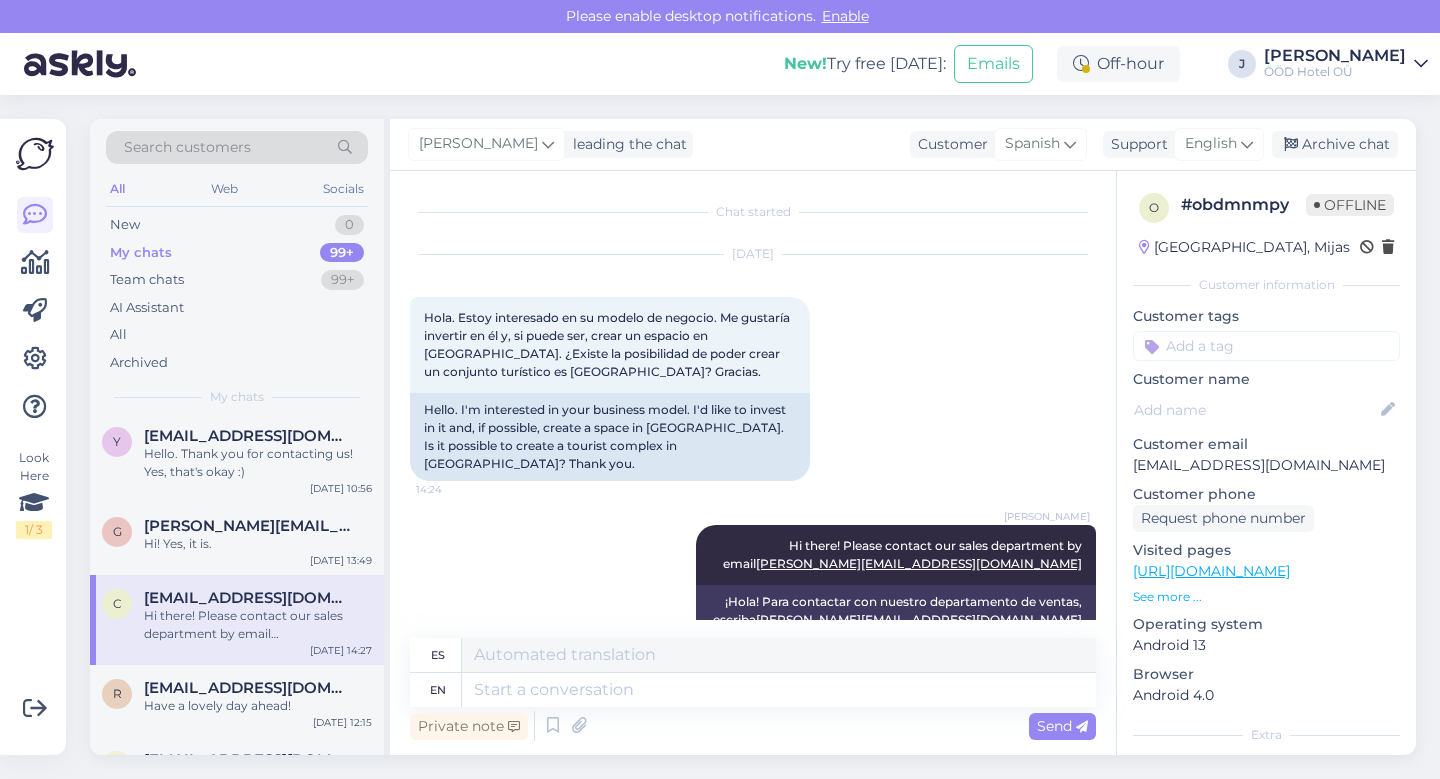 scroll, scrollTop: 21, scrollLeft: 0, axis: vertical 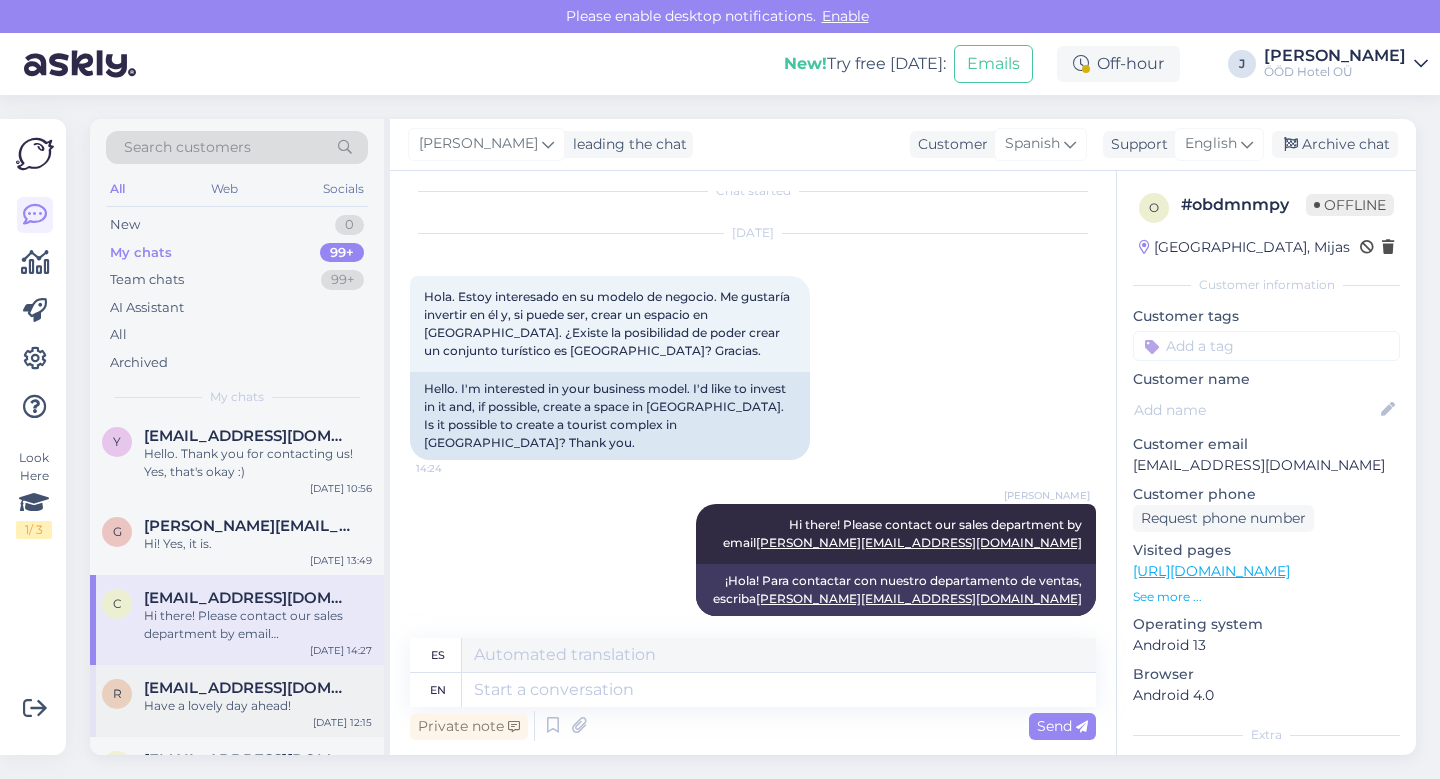 click on "Have a lovely day ahead!" at bounding box center [258, 706] 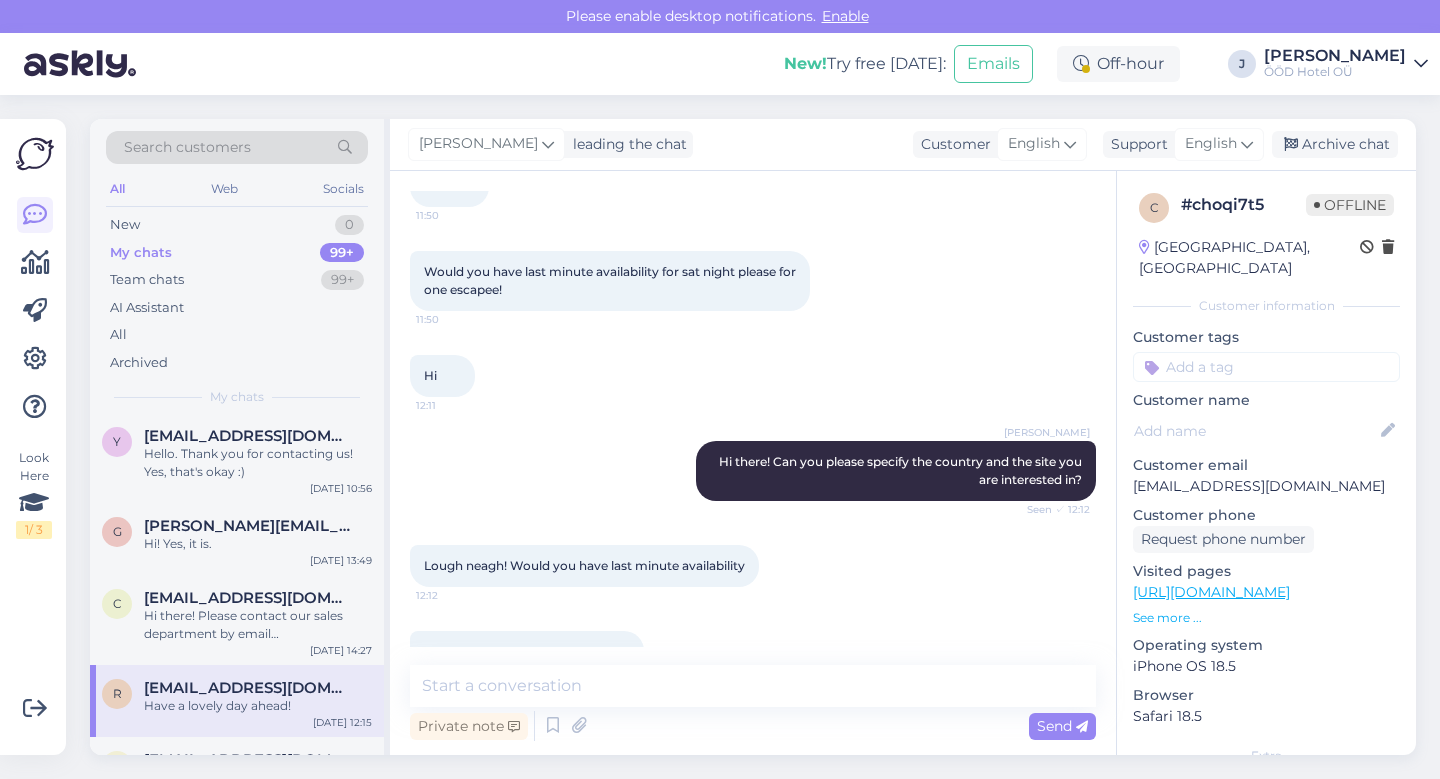 scroll, scrollTop: 0, scrollLeft: 0, axis: both 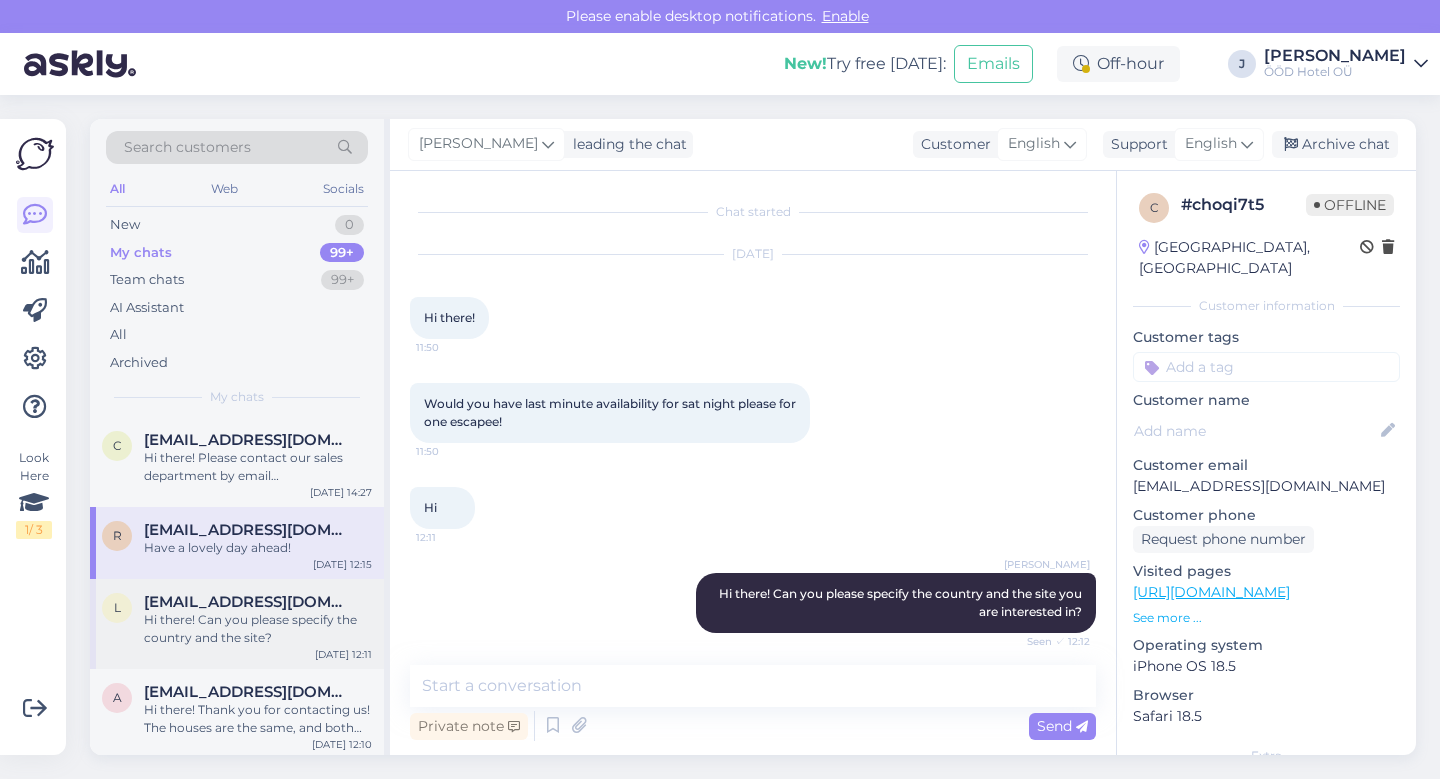 click on "Hi there! Can you please specify the country and the site?" at bounding box center (258, 629) 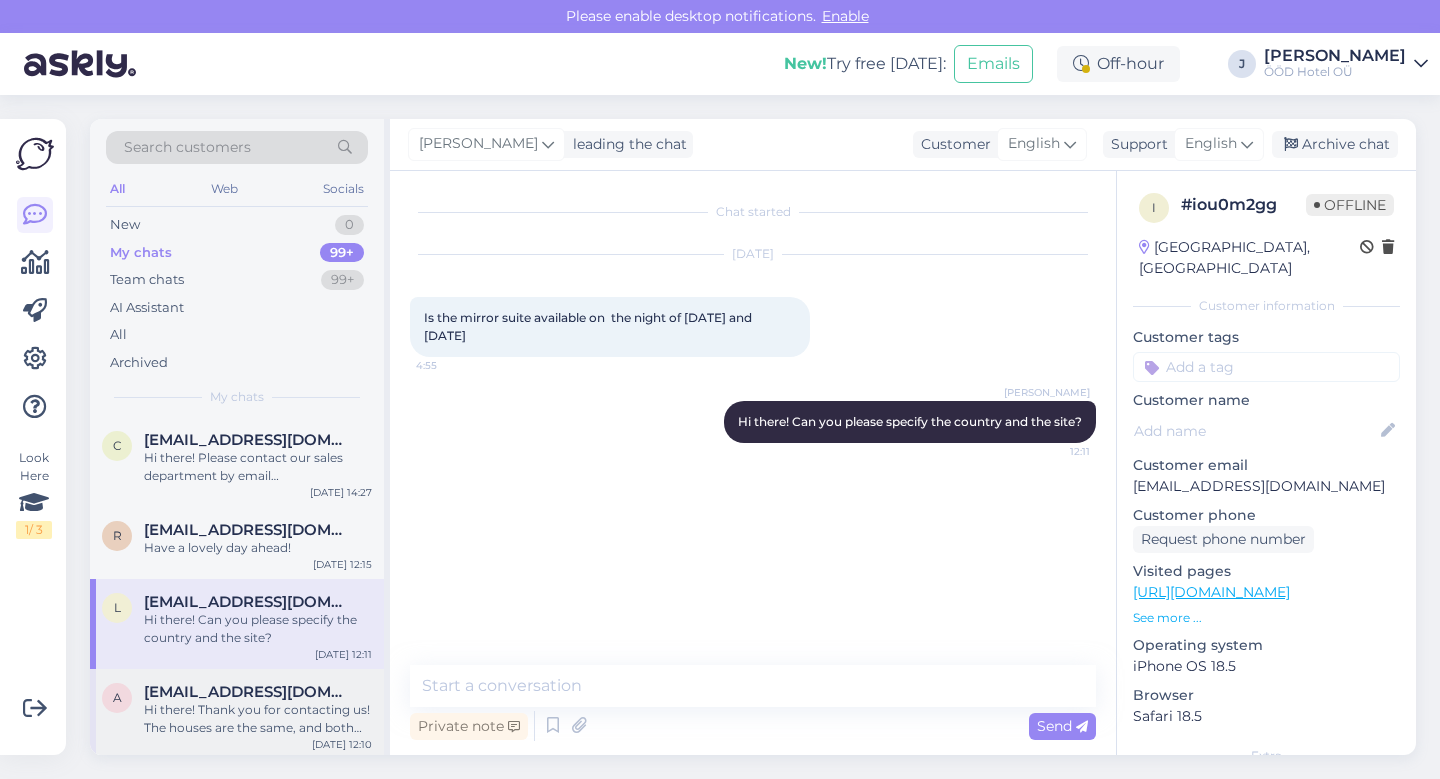 click on "Hi there! Thank you for contacting us! The houses are the same, and both have hot tubs, but you can ask the host directly, maybe she can give some specific differences :) Here are the contacts: 07843045821,
[EMAIL_ADDRESS][DOMAIN_NAME]" at bounding box center [258, 719] 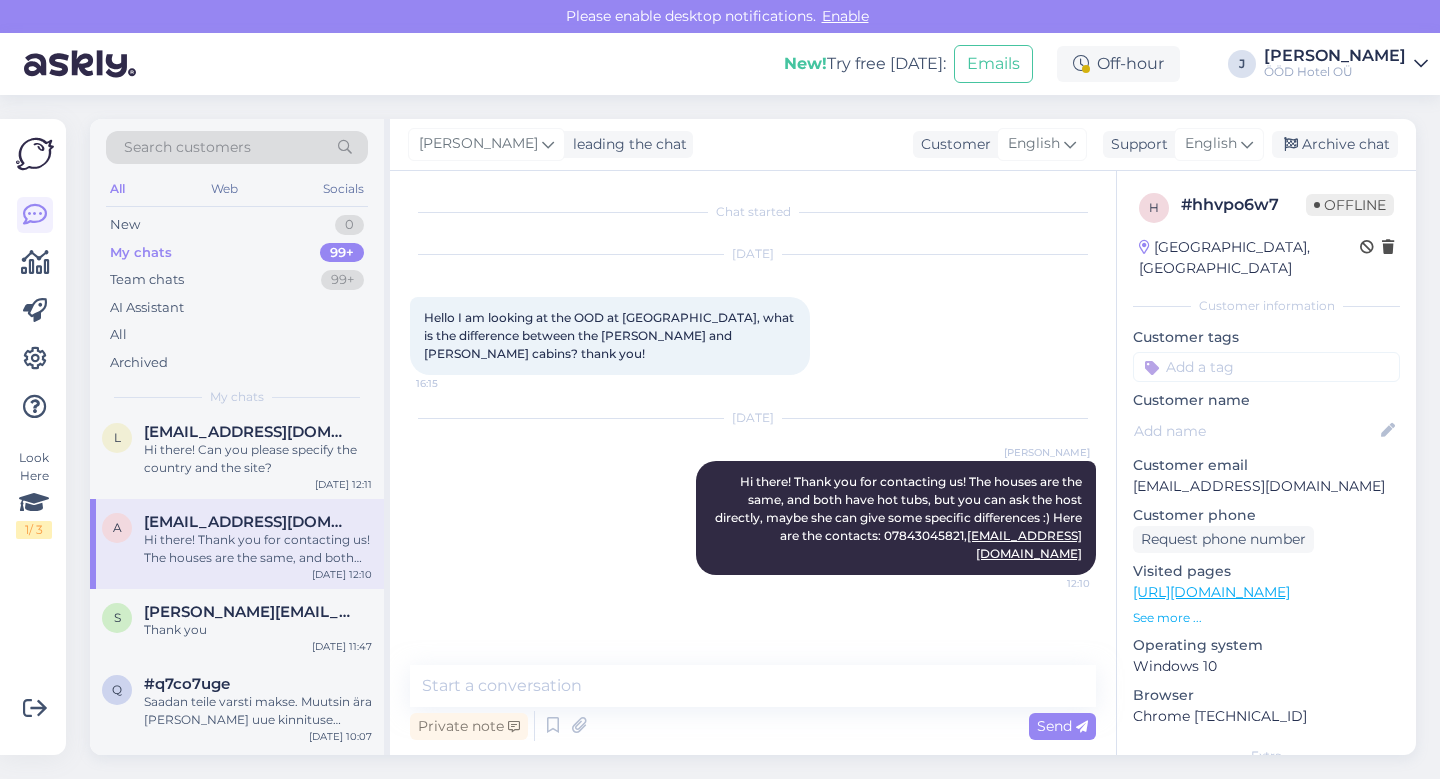 scroll, scrollTop: 5324, scrollLeft: 0, axis: vertical 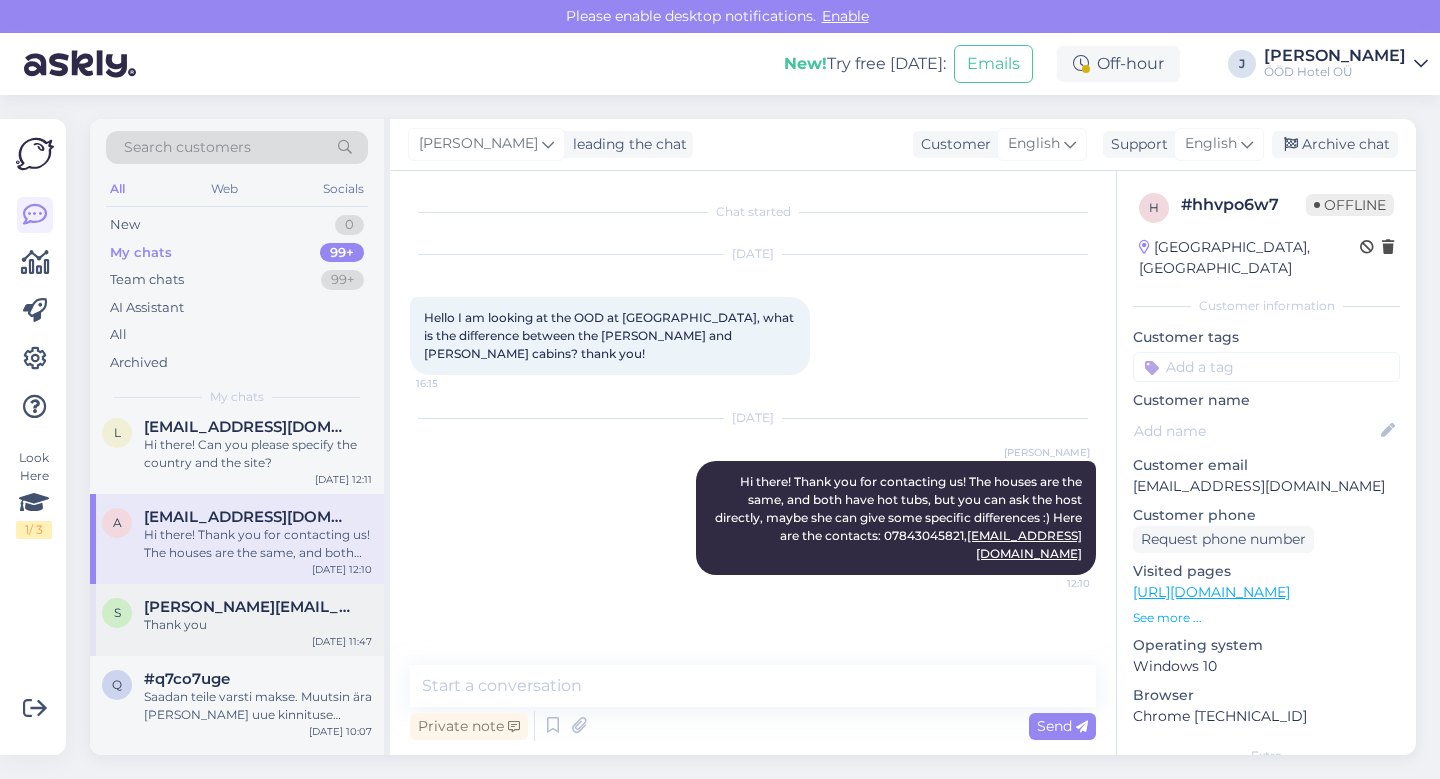 click on "[PERSON_NAME][EMAIL_ADDRESS][DOMAIN_NAME]" at bounding box center (248, 607) 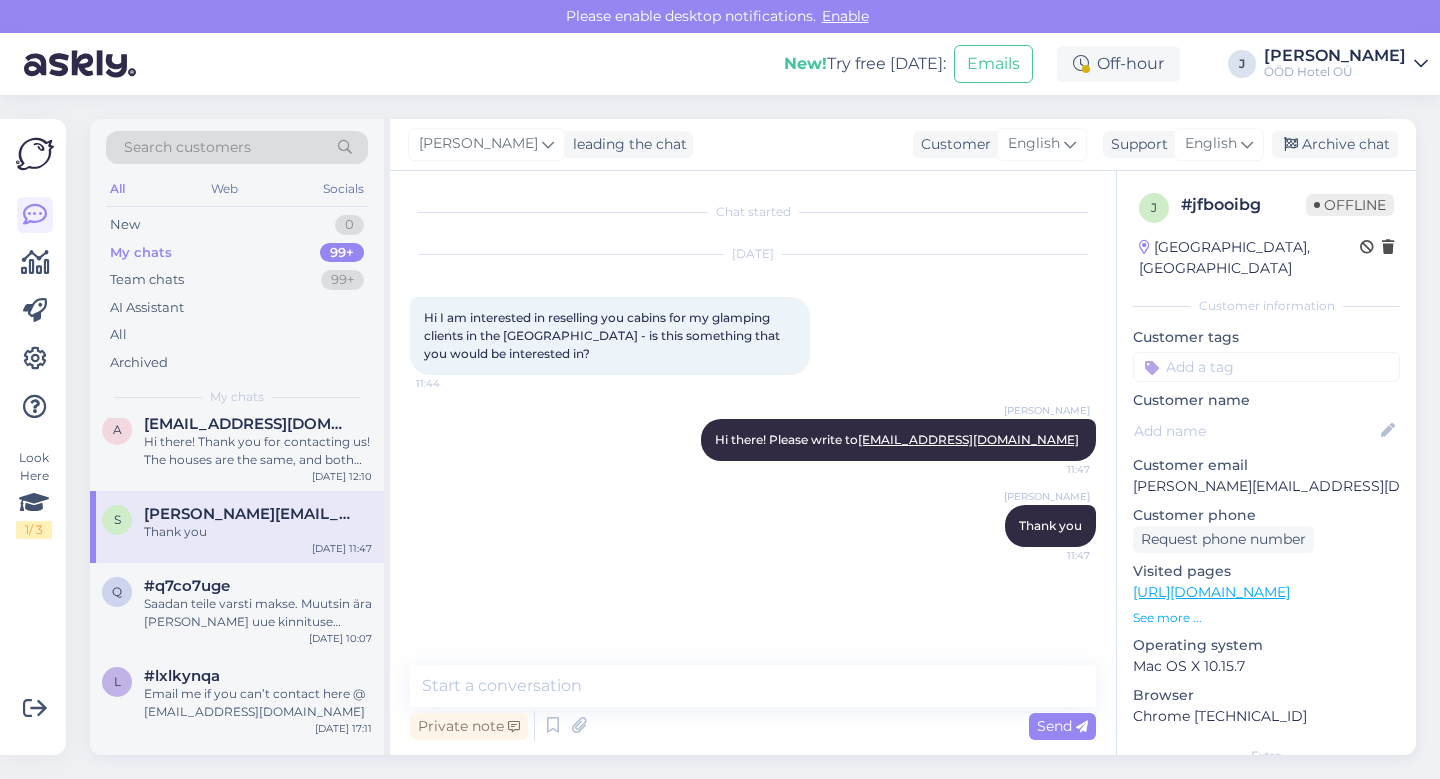 scroll, scrollTop: 5420, scrollLeft: 0, axis: vertical 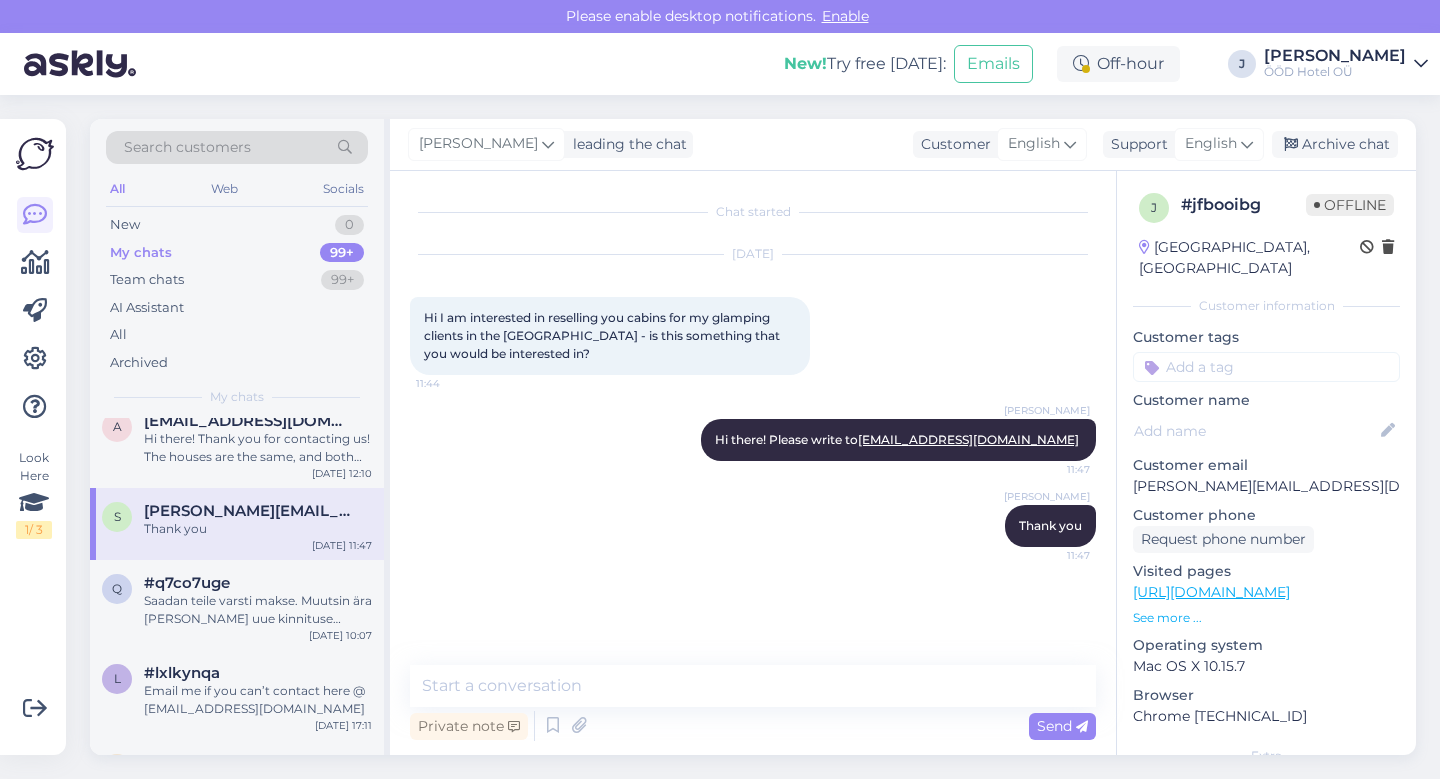 click on "Saadan teile varsti makse. Muutsin ära [PERSON_NAME] uue kinnituse samuti" at bounding box center [258, 610] 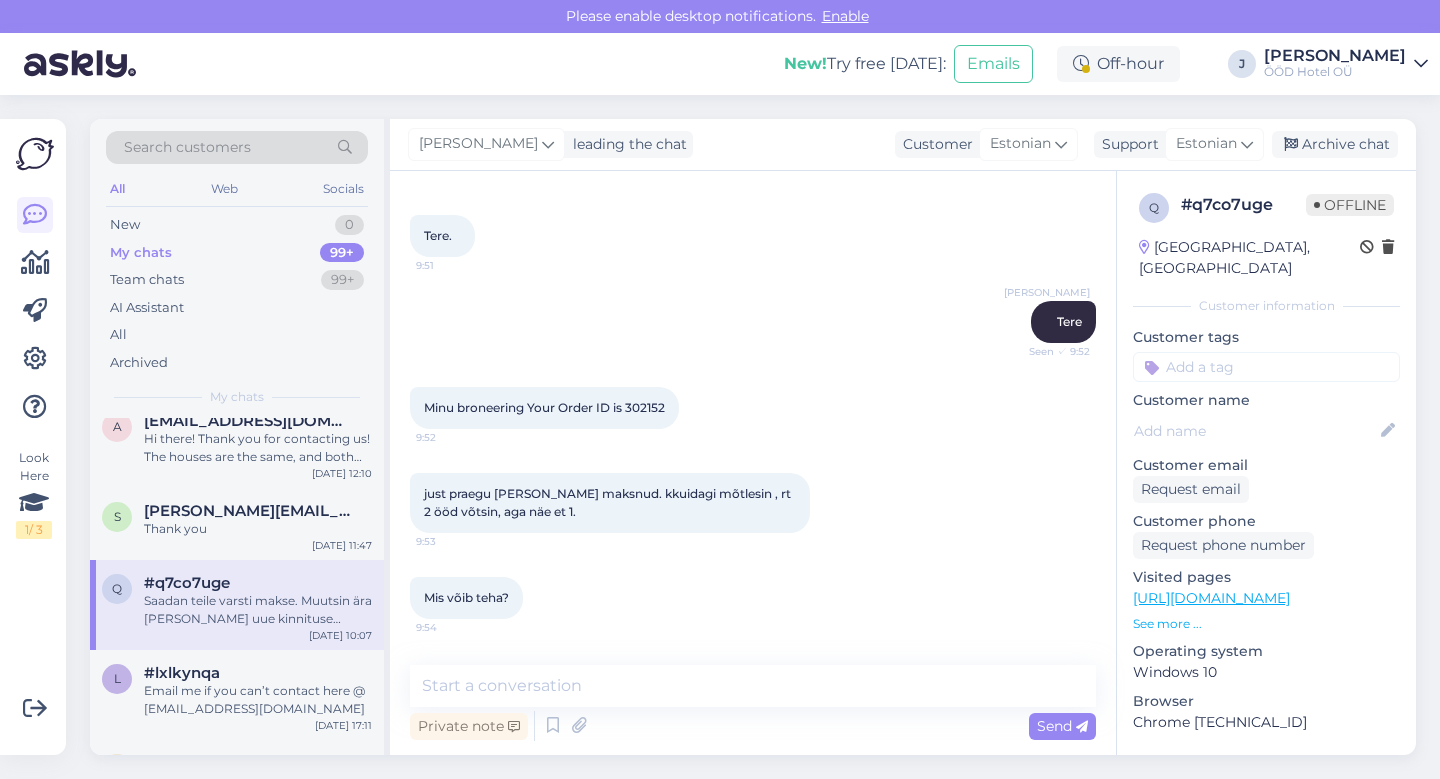 scroll, scrollTop: 90, scrollLeft: 0, axis: vertical 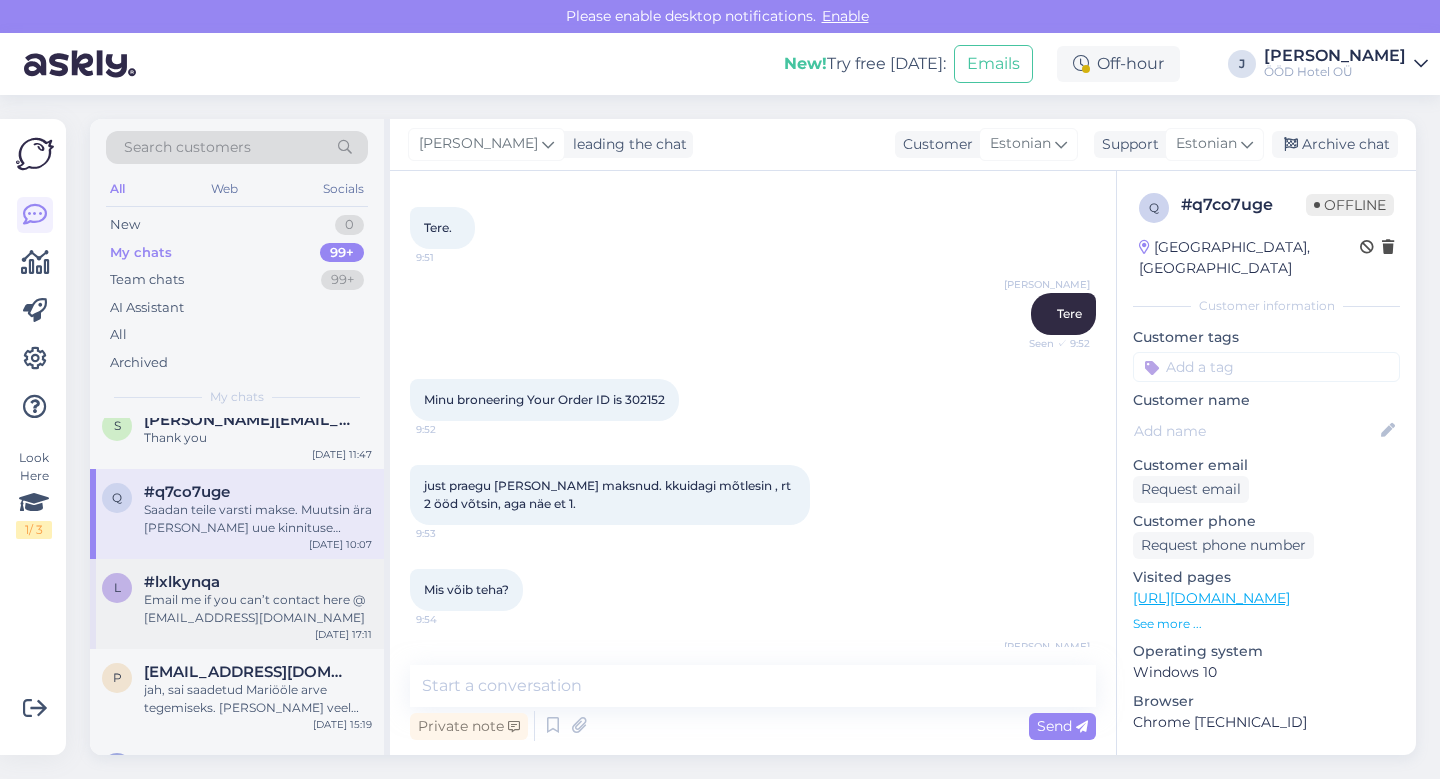 click on "Email me if you can’t contact here @ [EMAIL_ADDRESS][DOMAIN_NAME]" at bounding box center [258, 609] 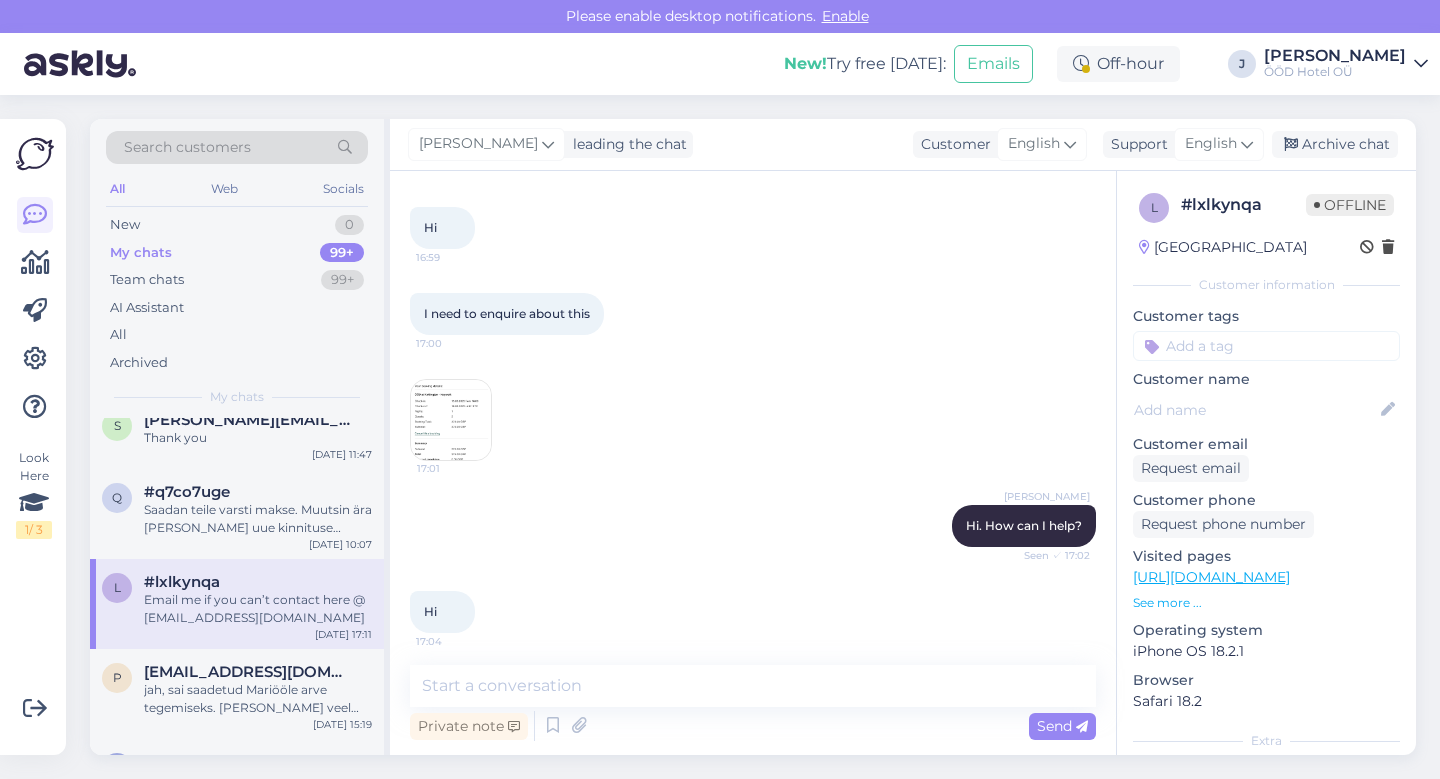 scroll, scrollTop: 496, scrollLeft: 0, axis: vertical 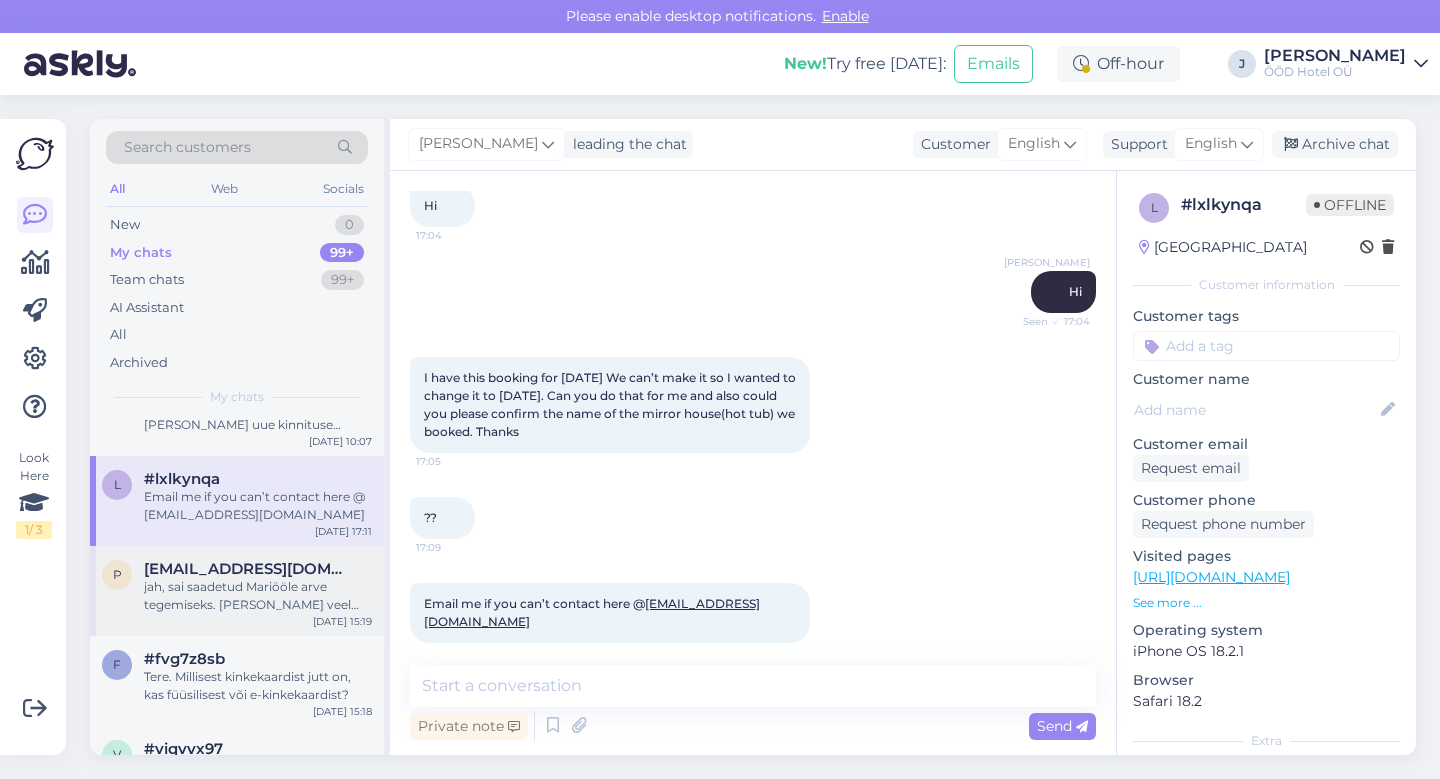 click on "jah, sai saadetud Mariööle arve tegemiseks. [PERSON_NAME] veel meeldetuletuse [PERSON_NAME] teid [PERSON_NAME]." at bounding box center (258, 596) 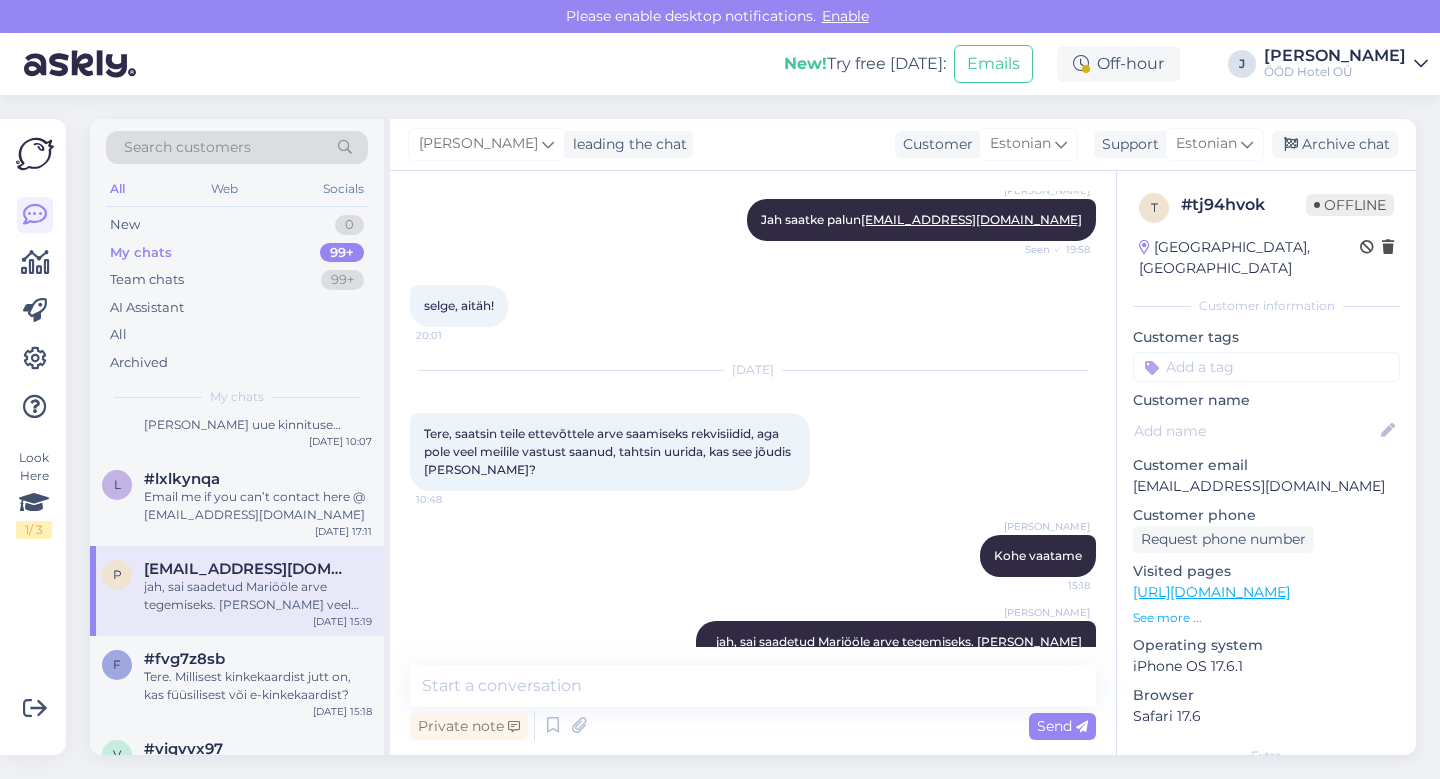 scroll, scrollTop: 534, scrollLeft: 0, axis: vertical 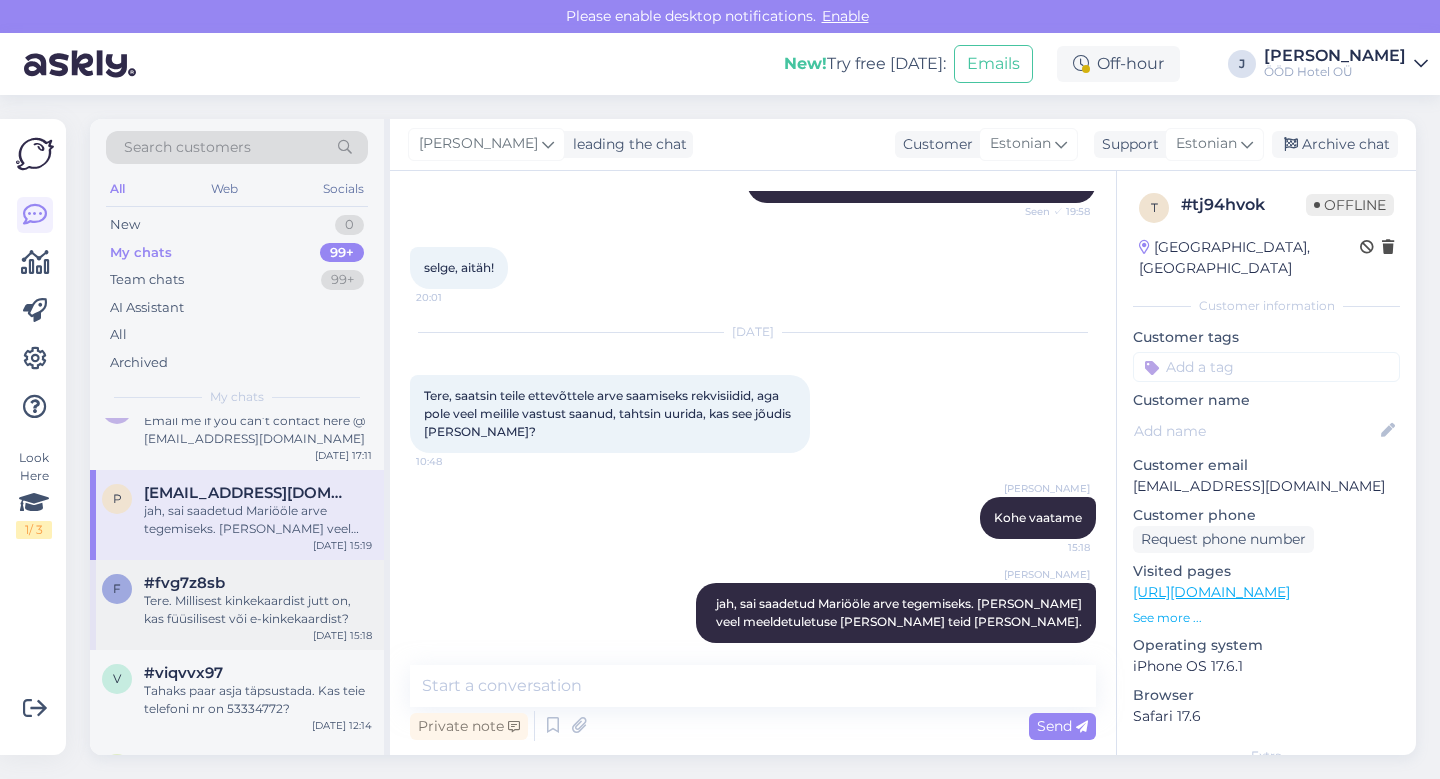 click on "Tere. Millisest kinkekaardist jutt on, kas füüsilisest või e-kinkekaardist?" at bounding box center (258, 610) 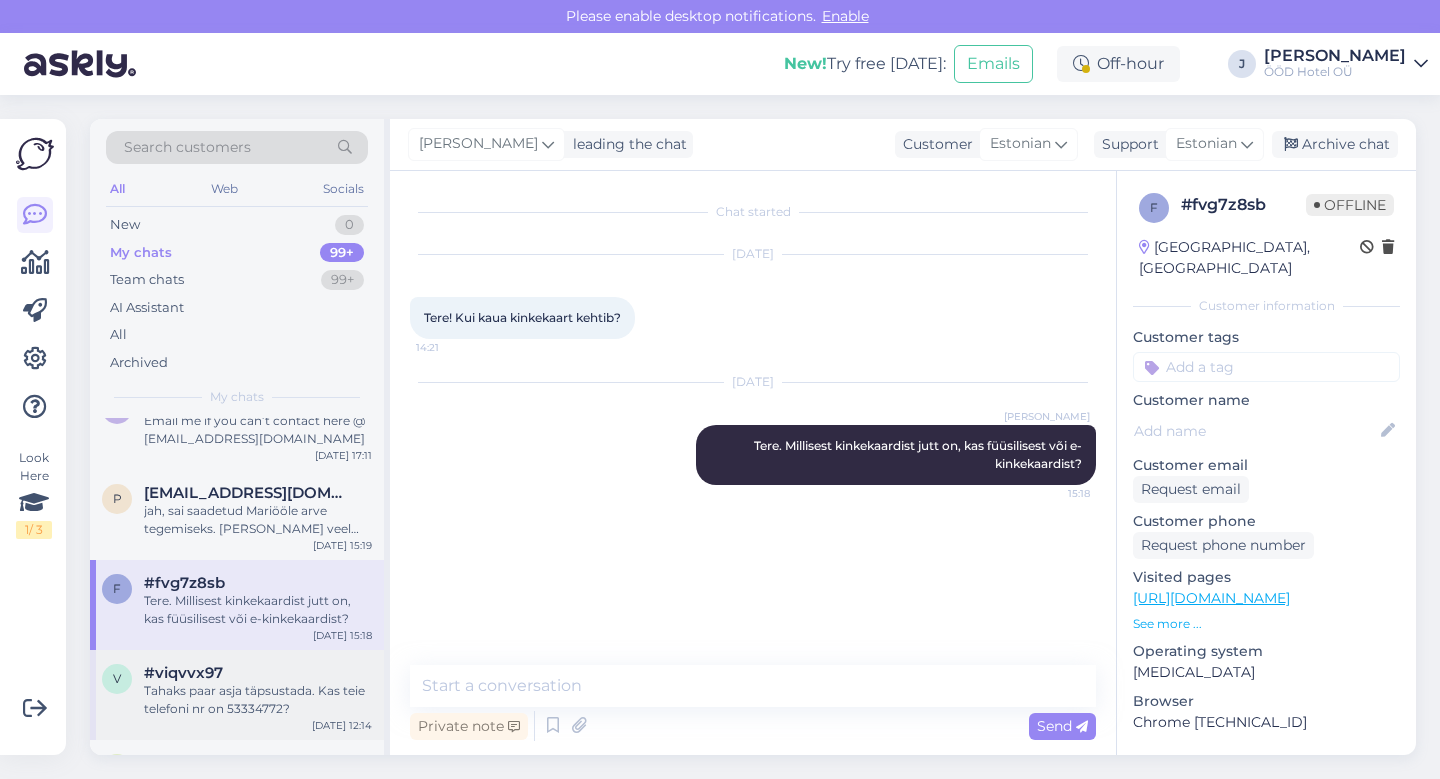 click on "Tahaks paar asja täpsustada. Kas teie telefoni nr on 53334772?" at bounding box center (258, 700) 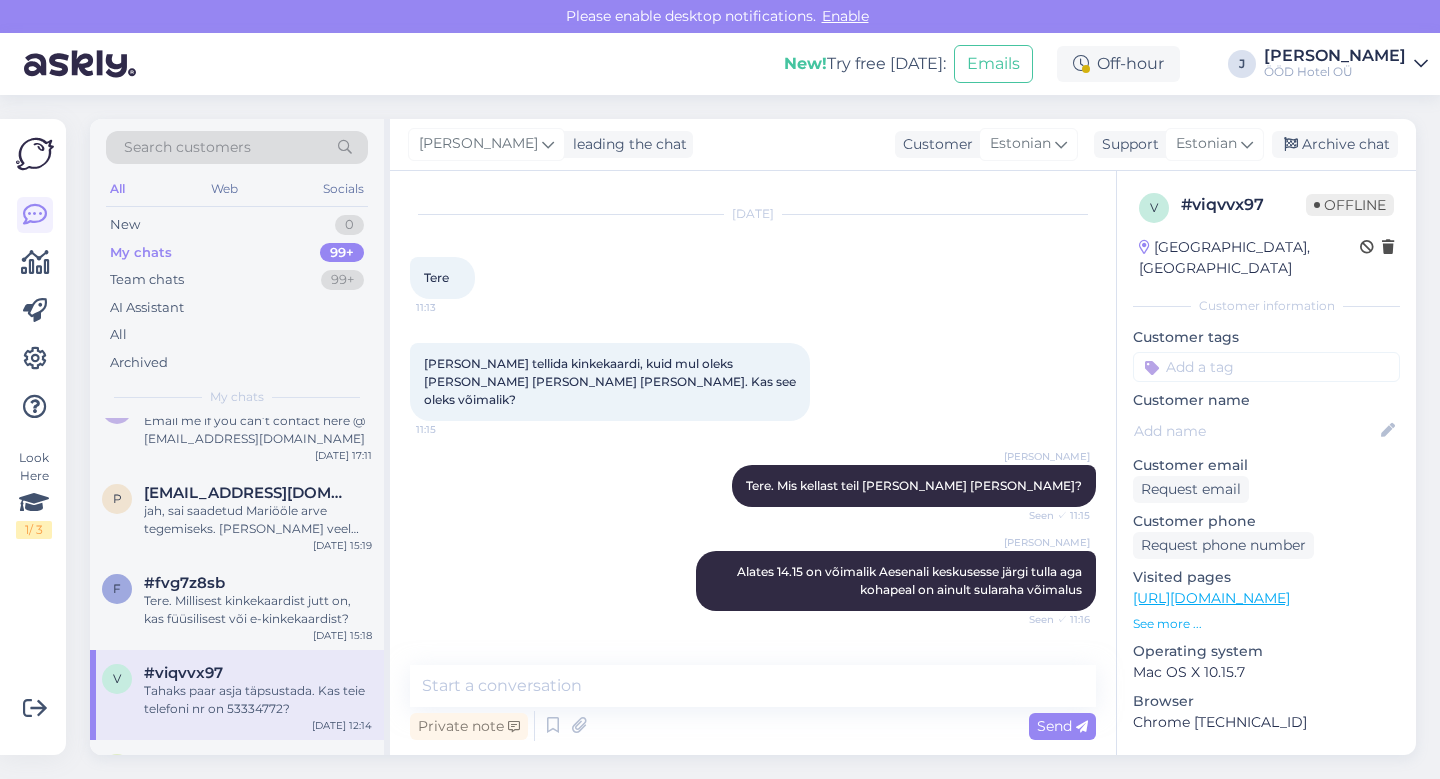 scroll, scrollTop: 301, scrollLeft: 0, axis: vertical 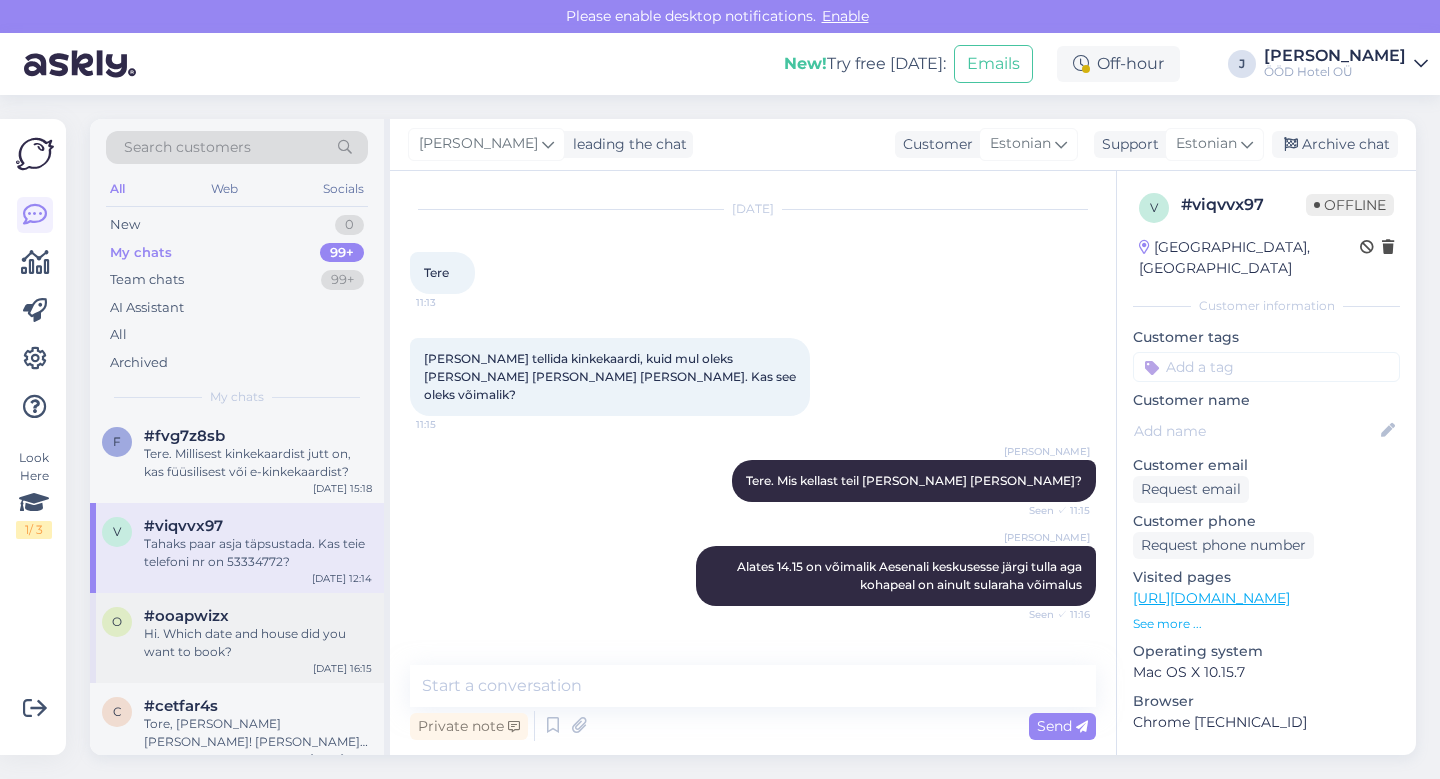 click on "o #ooapwizx Hi. Which date and house did you want to book? [DATE] 16:15" at bounding box center [237, 638] 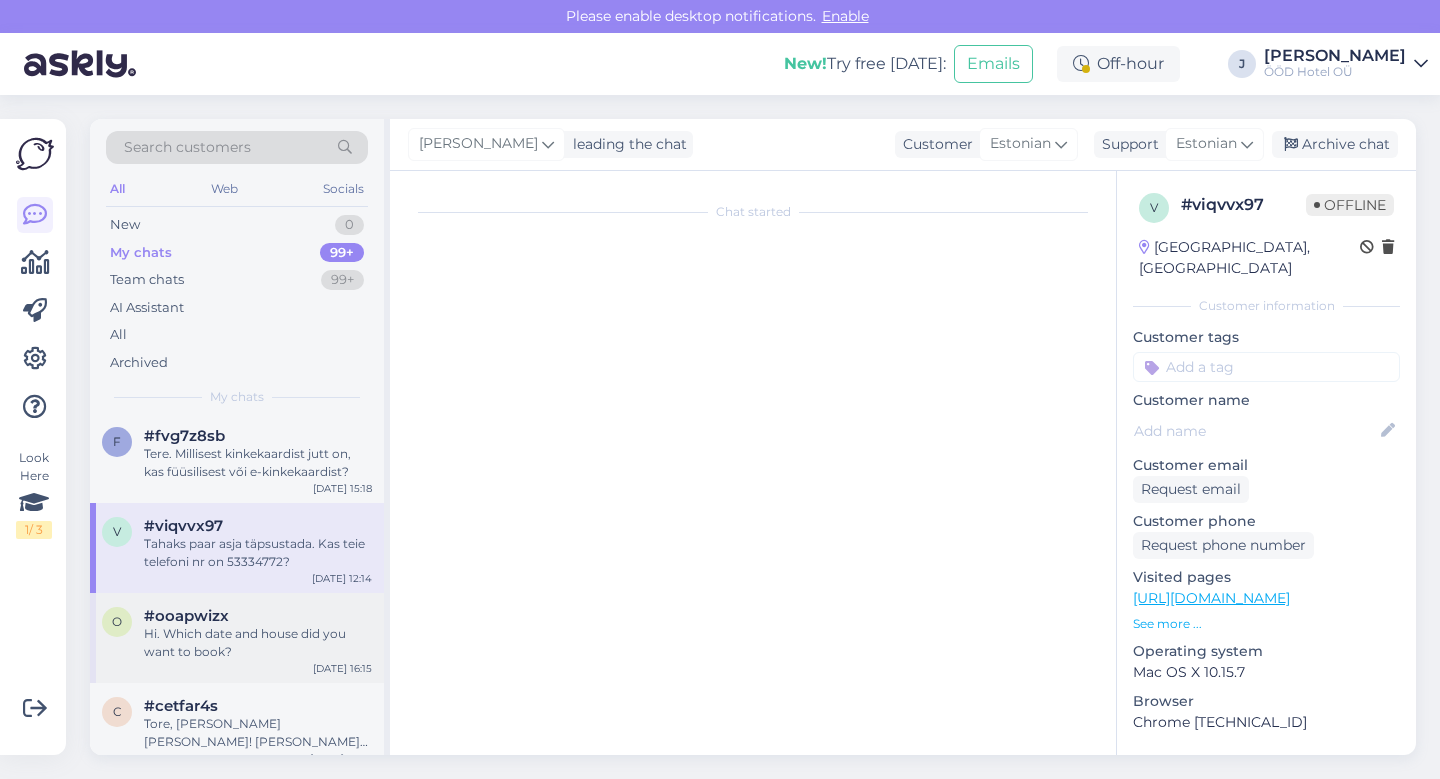 scroll, scrollTop: 0, scrollLeft: 0, axis: both 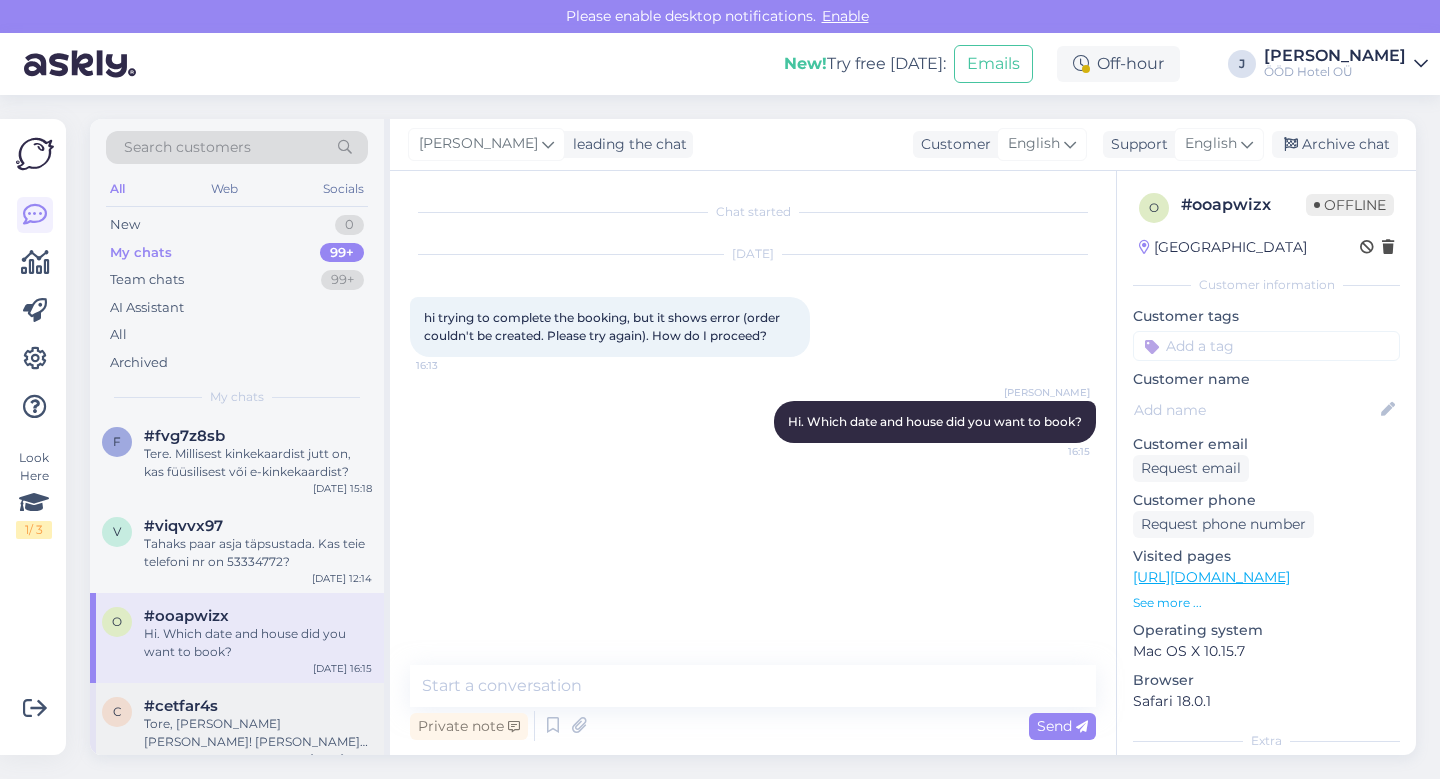click on "Tore, [PERSON_NAME] [PERSON_NAME]! [PERSON_NAME] päeva🙂" at bounding box center (258, 733) 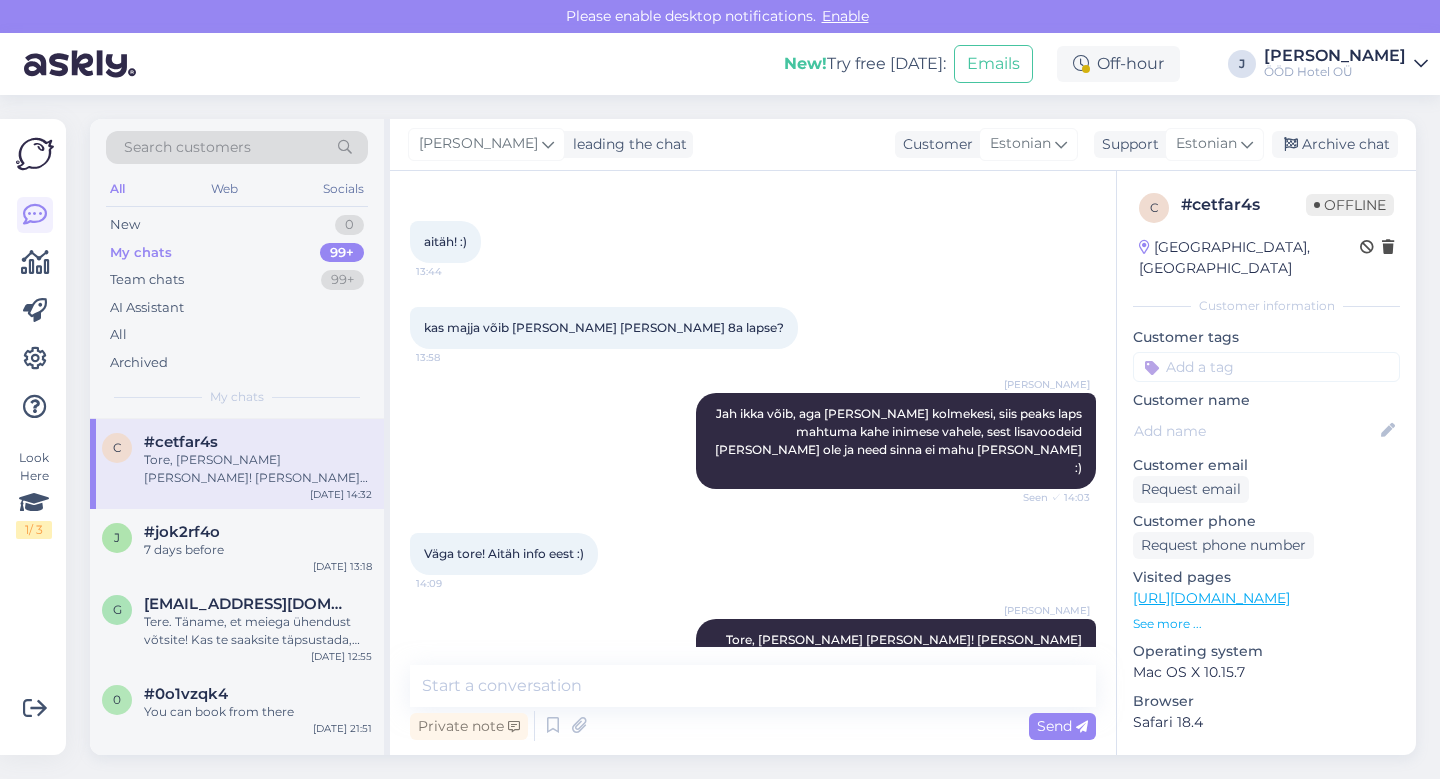 scroll, scrollTop: 6102, scrollLeft: 0, axis: vertical 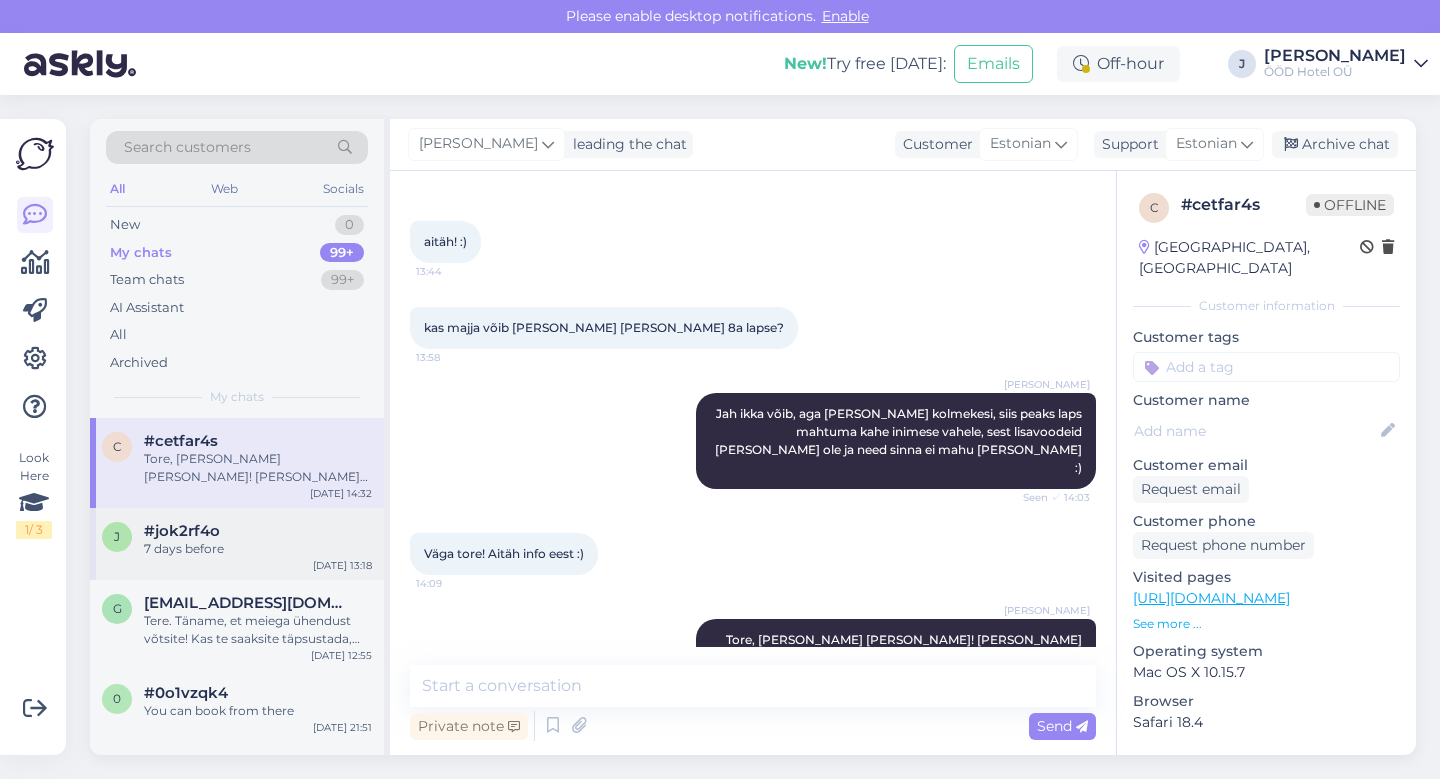 click on "7 days before" at bounding box center (258, 549) 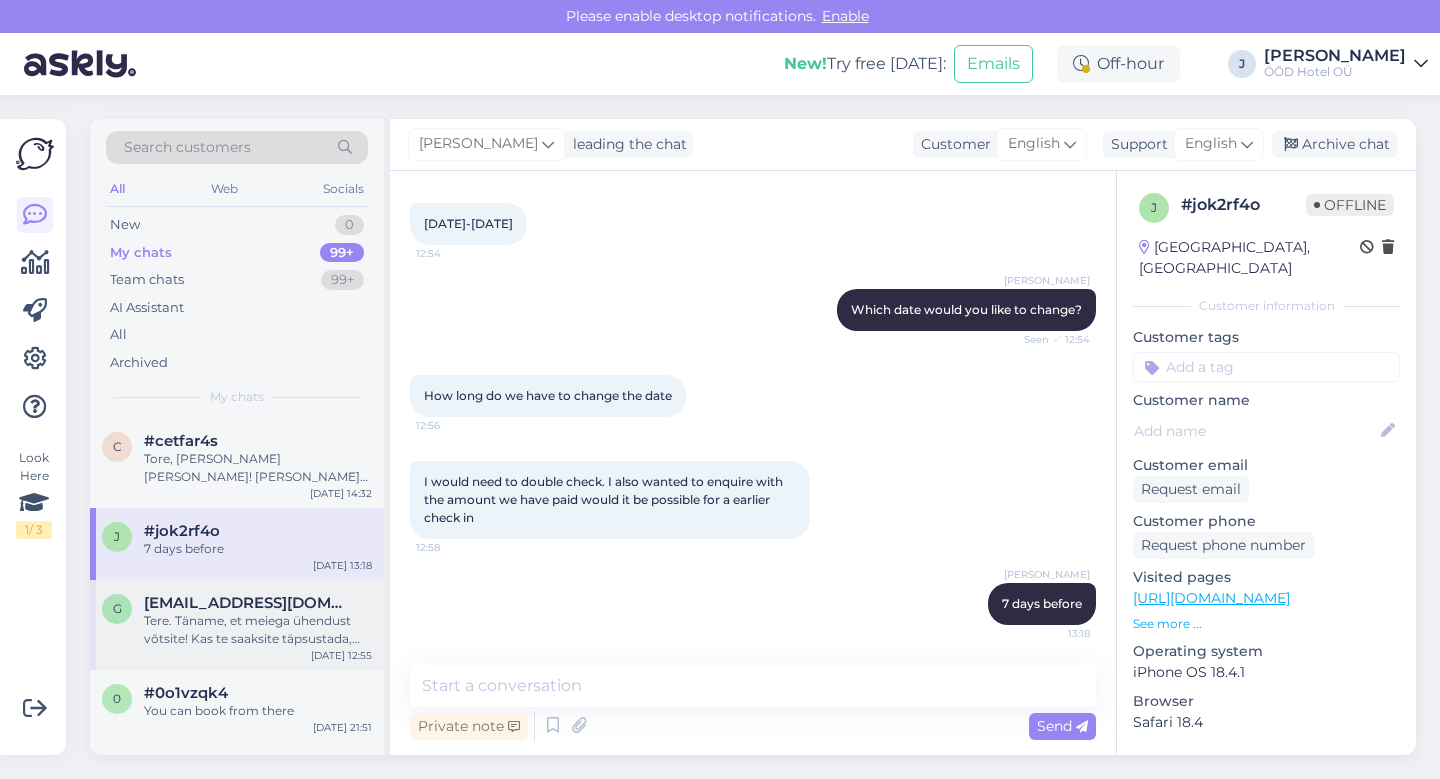 click on "Tere. Täname, et meiega ühendust võtsite! Kas te saaksite täpsustada, [PERSON_NAME] täpsemalt ööbida sooviksite?" at bounding box center (258, 630) 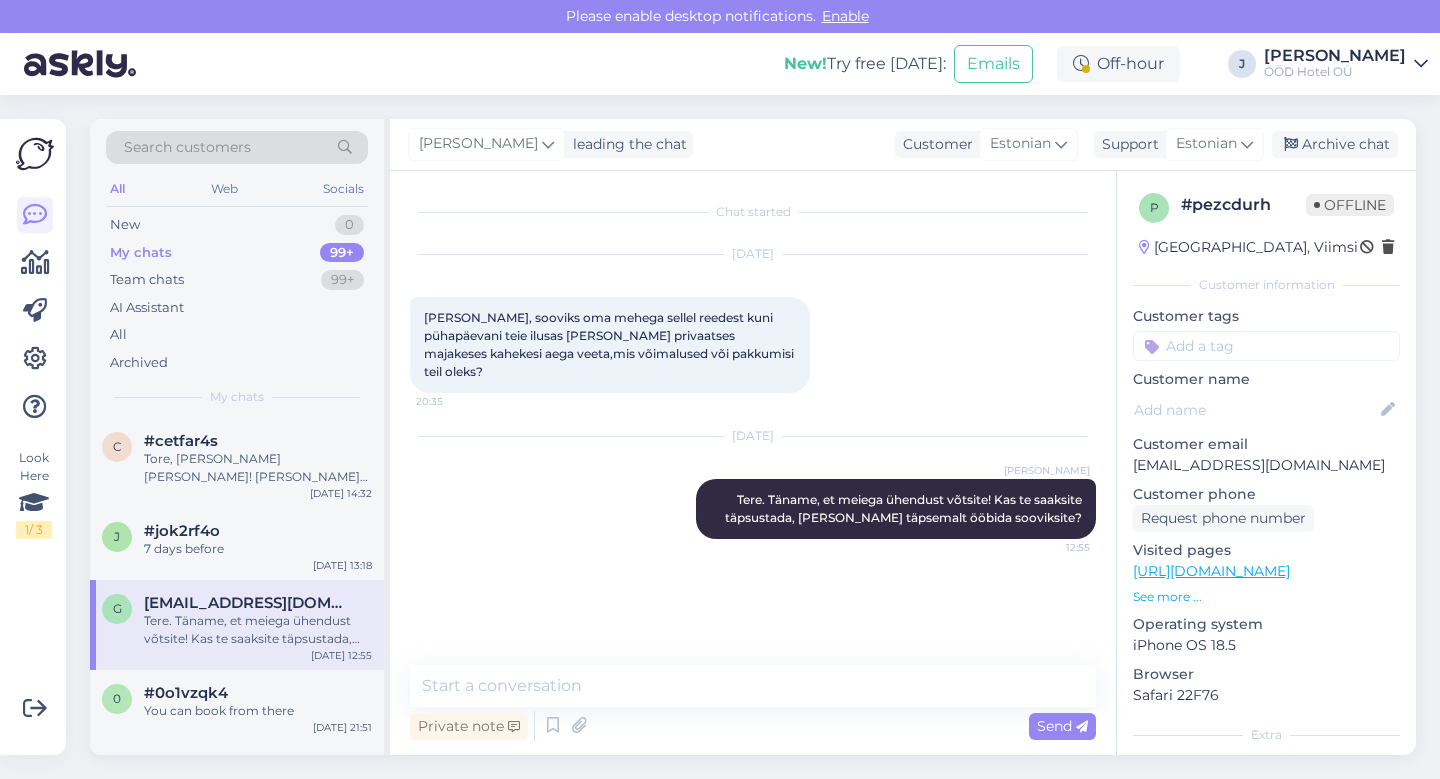 scroll, scrollTop: 0, scrollLeft: 0, axis: both 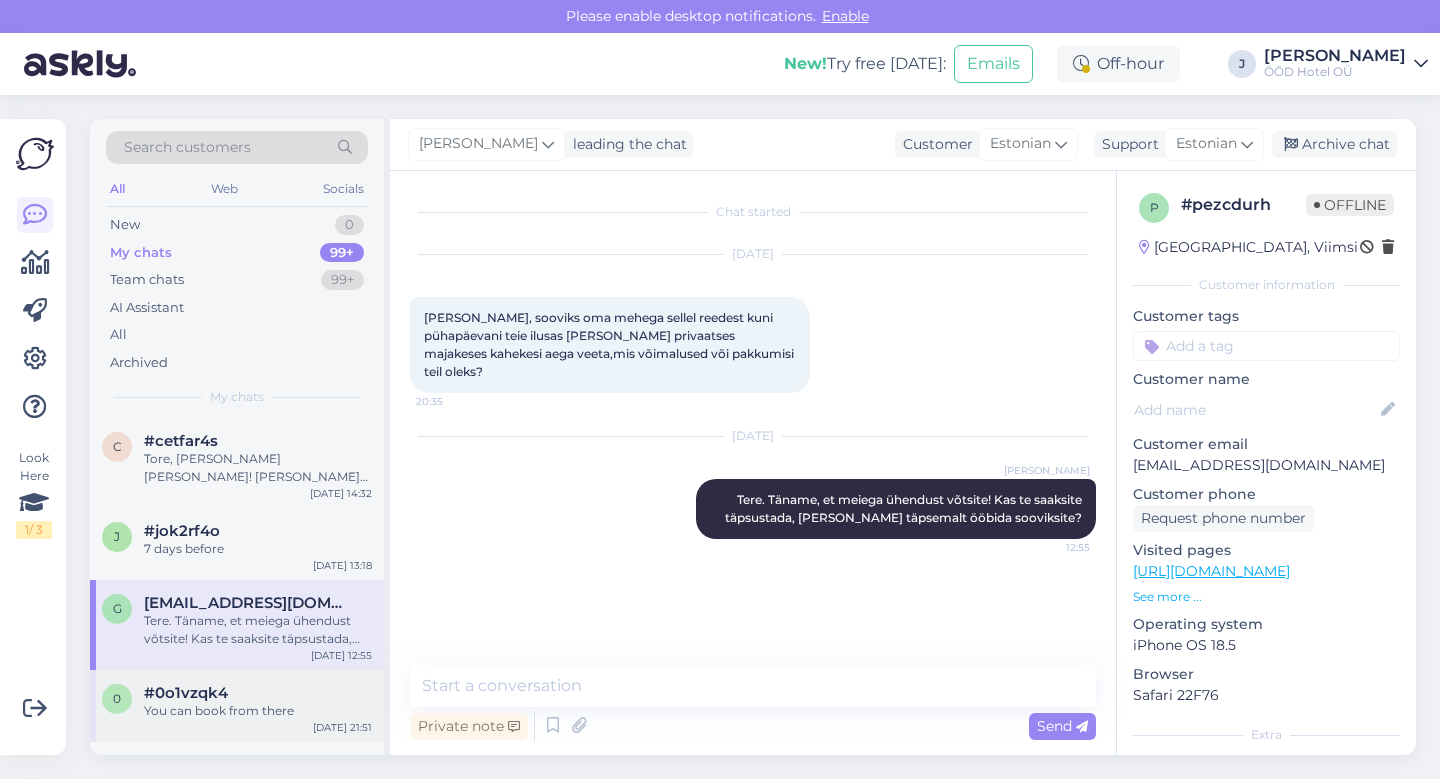 click on "You can book from there" at bounding box center [258, 711] 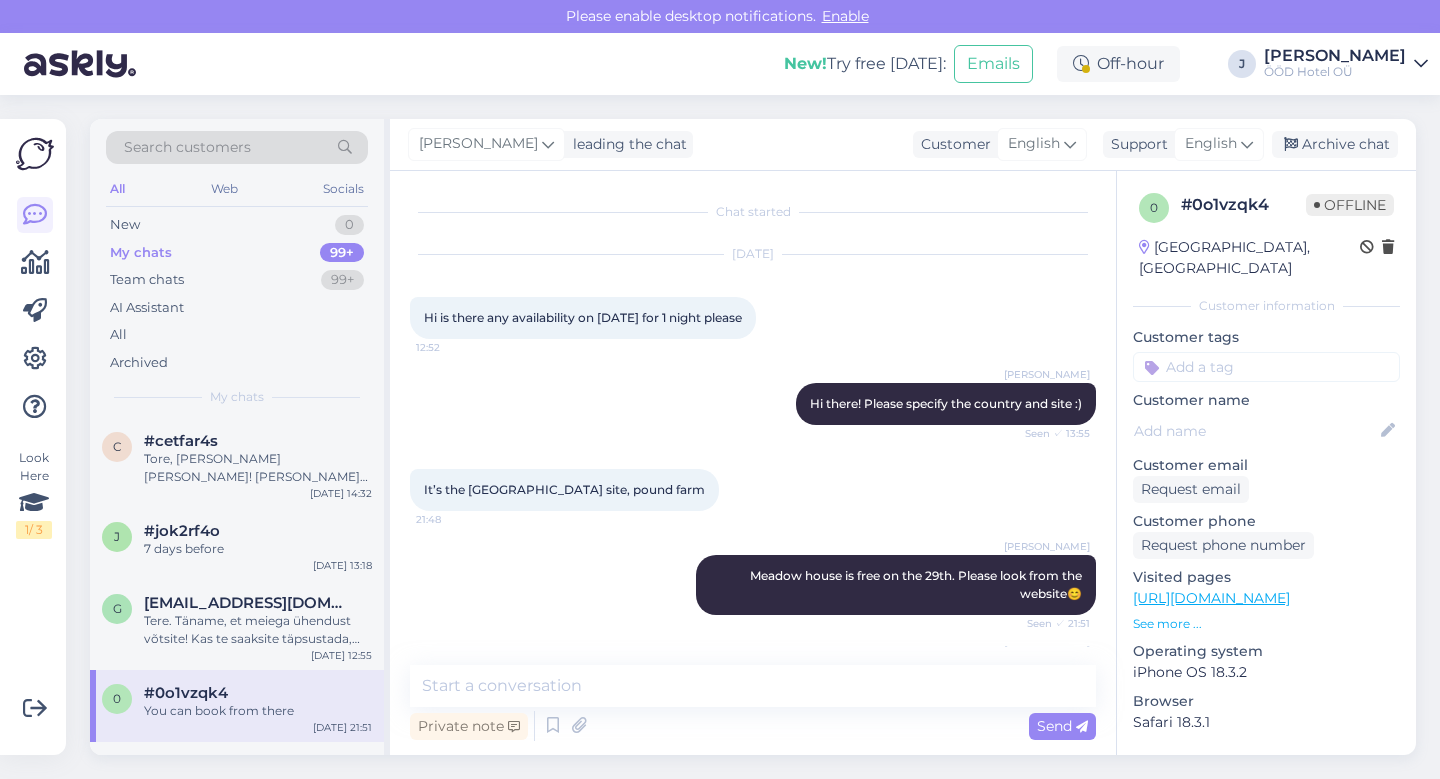 scroll, scrollTop: 76, scrollLeft: 0, axis: vertical 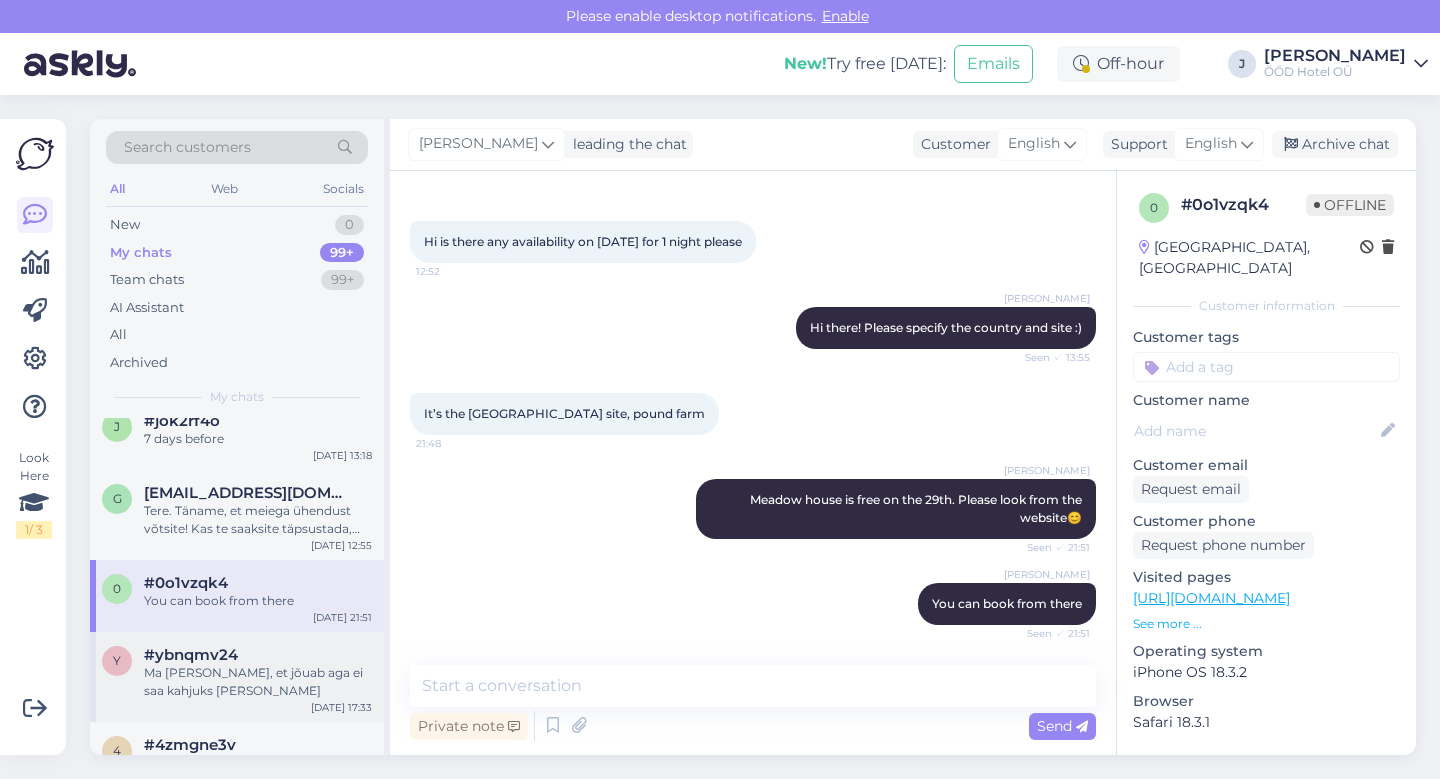 click on "Ma [PERSON_NAME], et jõuab aga ei saa kahjuks [PERSON_NAME]" at bounding box center (258, 682) 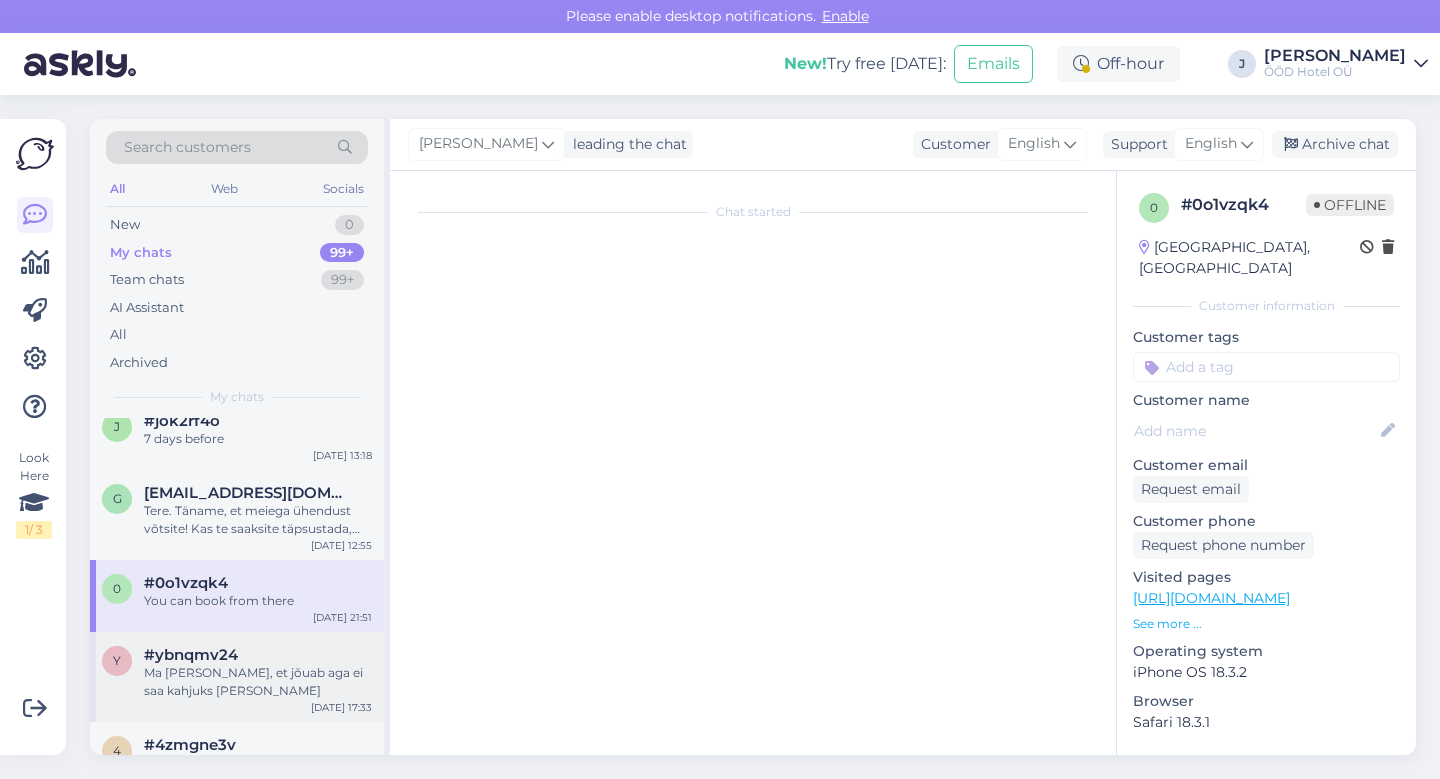 scroll, scrollTop: 60, scrollLeft: 0, axis: vertical 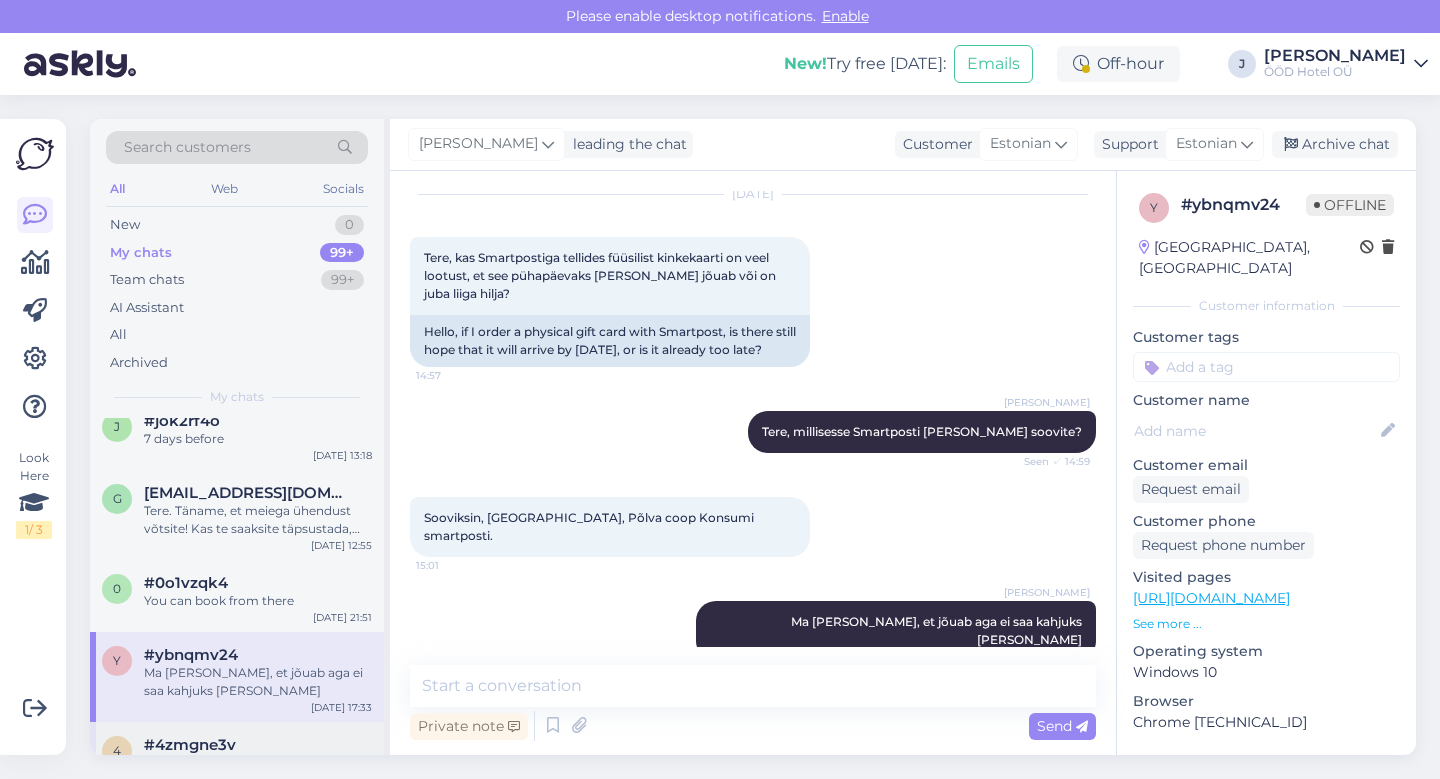 click on "Hi! Please contact the sales department at [EMAIL_ADDRESS][DOMAIN_NAME]" at bounding box center (258, 772) 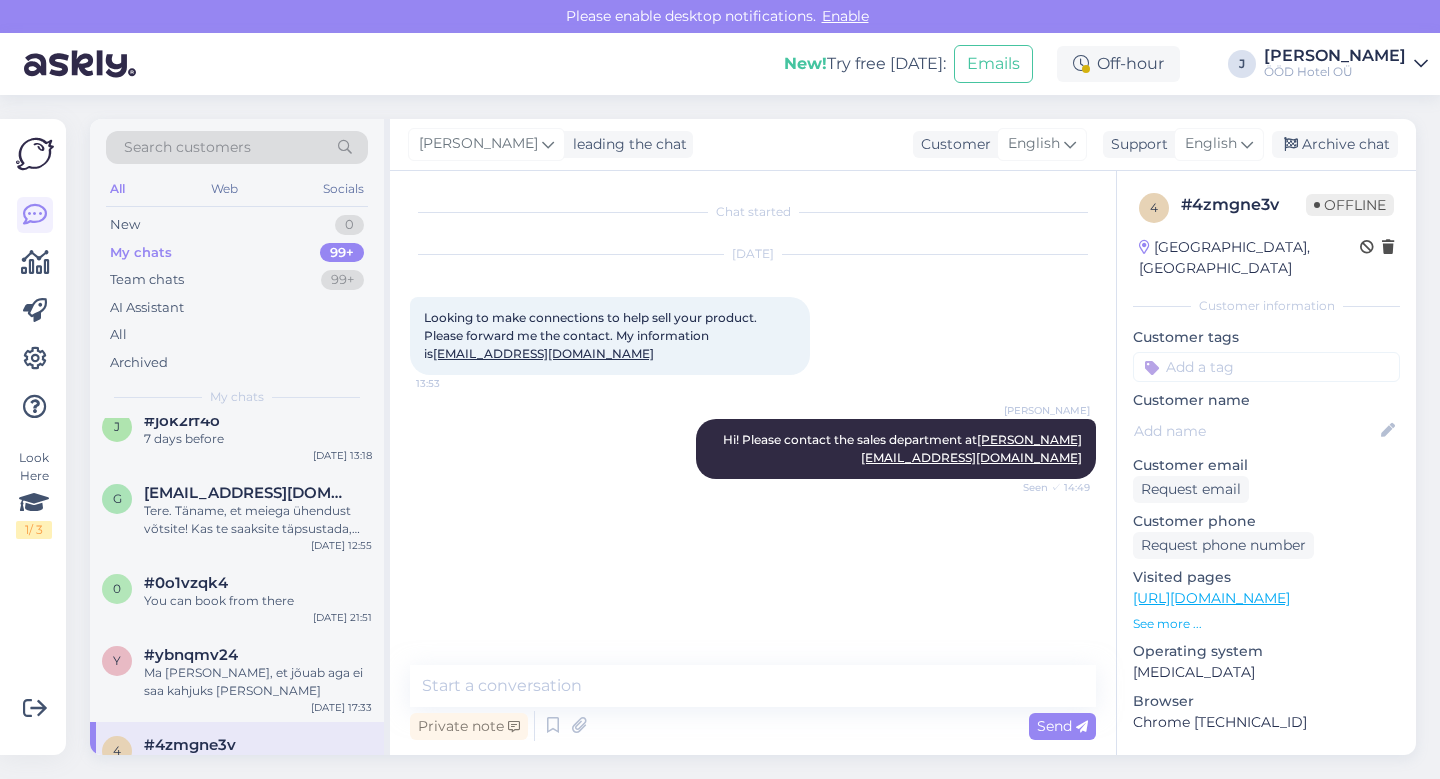 scroll, scrollTop: 0, scrollLeft: 0, axis: both 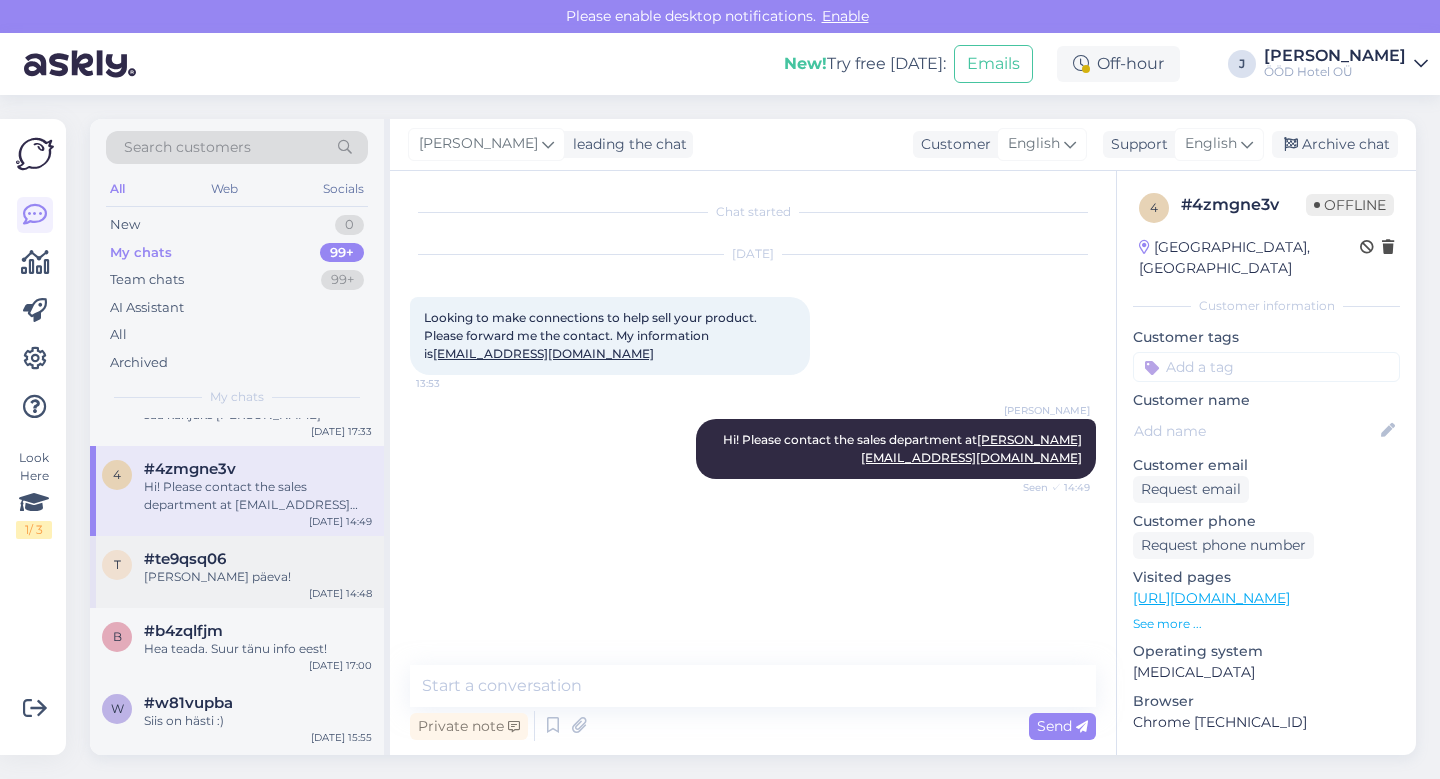 click on "t #te9qsq06 [PERSON_NAME] päeva! [DATE] 14:48" at bounding box center [237, 572] 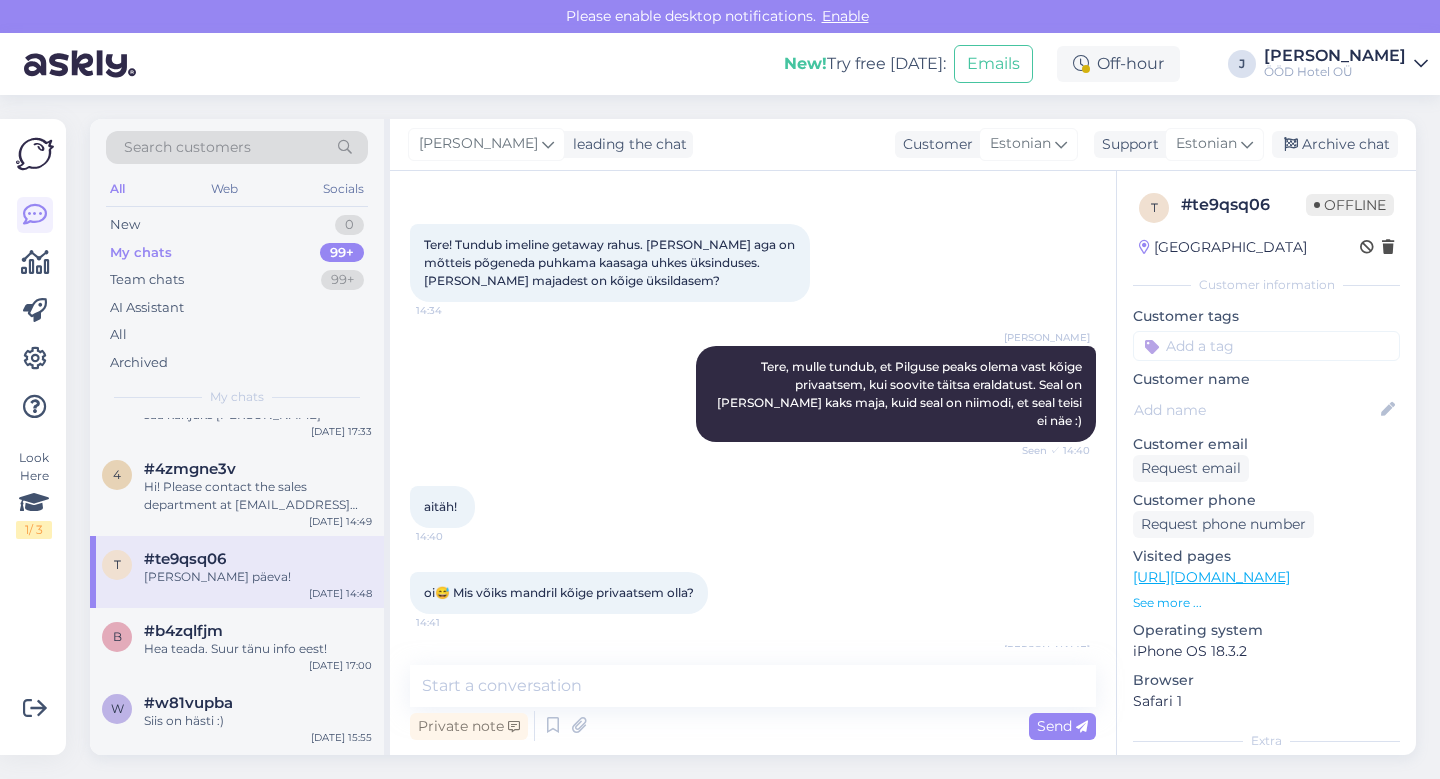 scroll, scrollTop: 0, scrollLeft: 0, axis: both 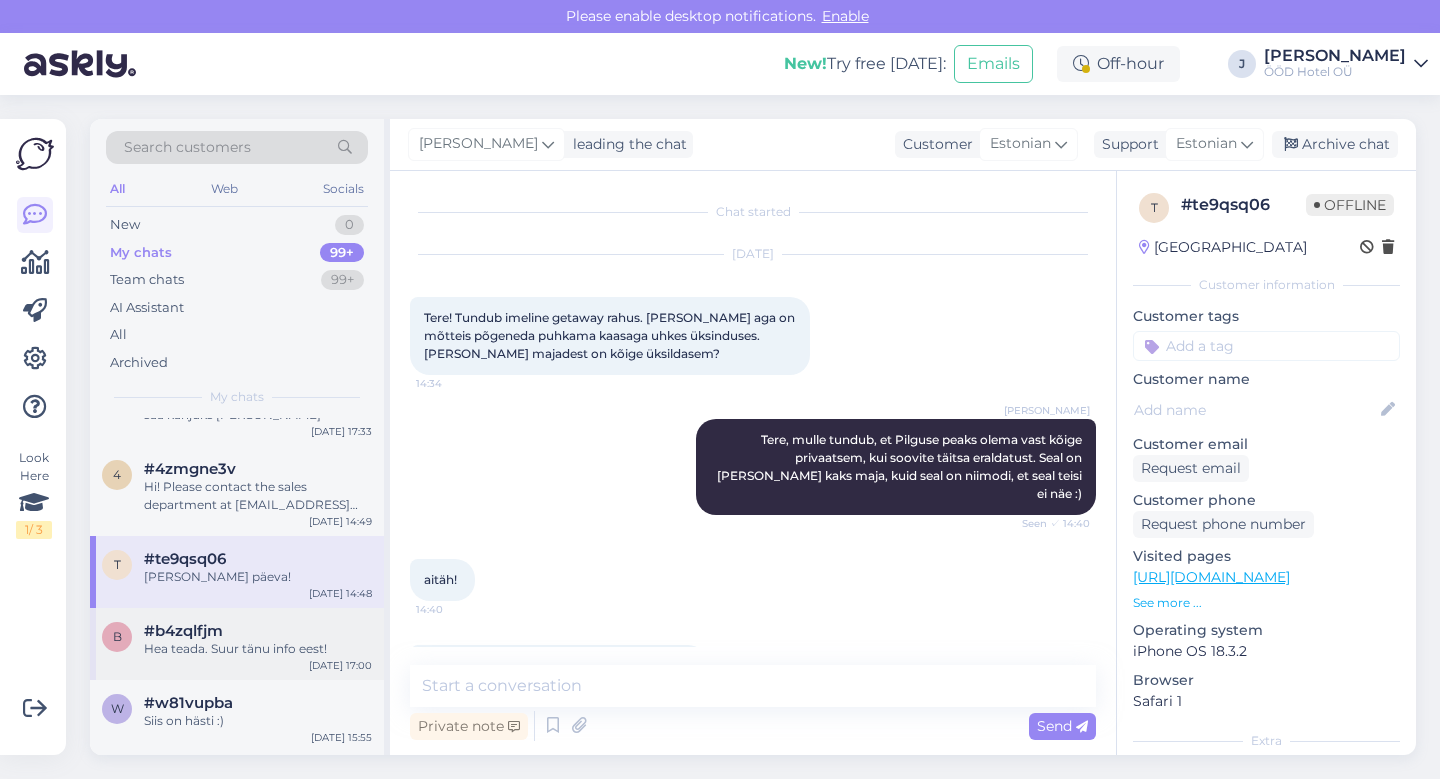 click on "Hea teada. Suur tänu info eest!" at bounding box center (258, 649) 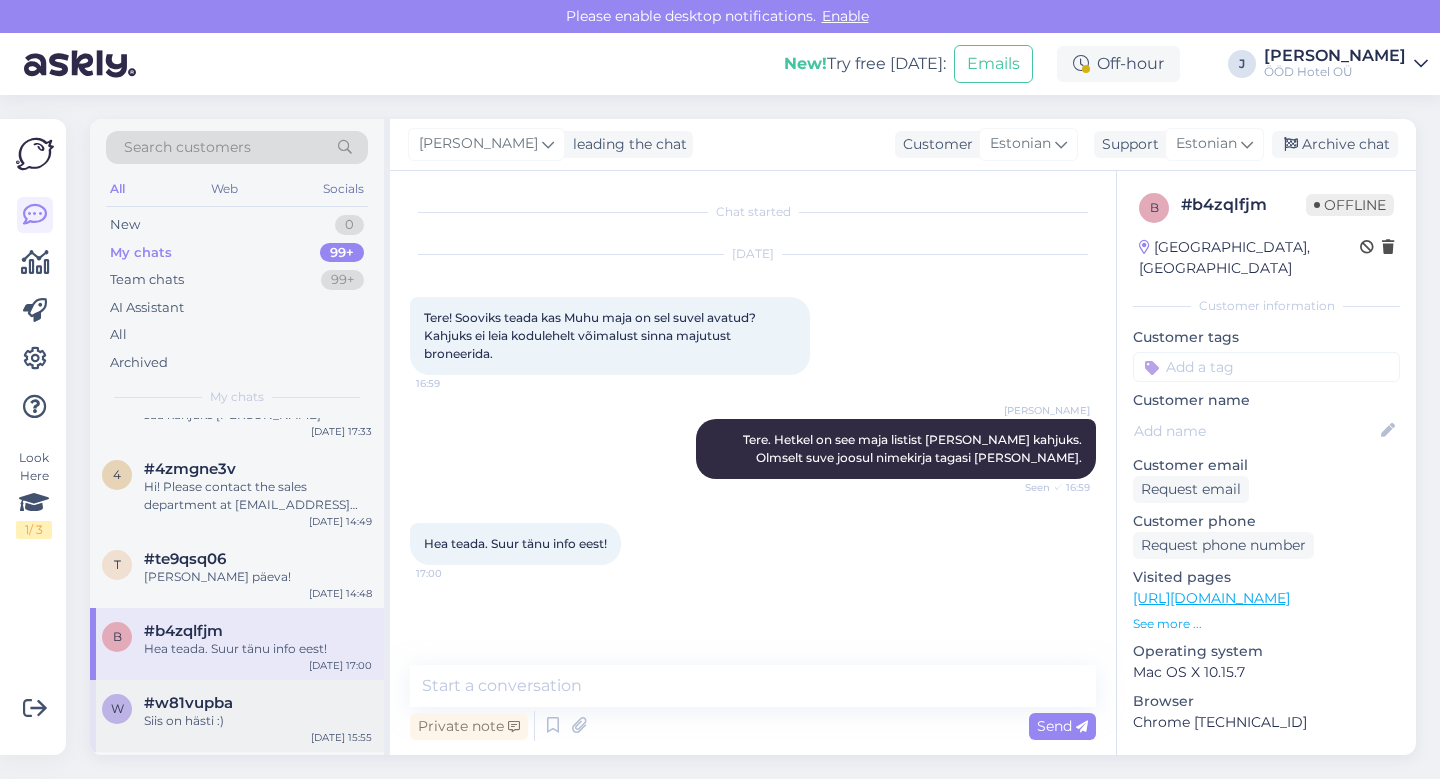 click on "#w81vupba" at bounding box center (258, 703) 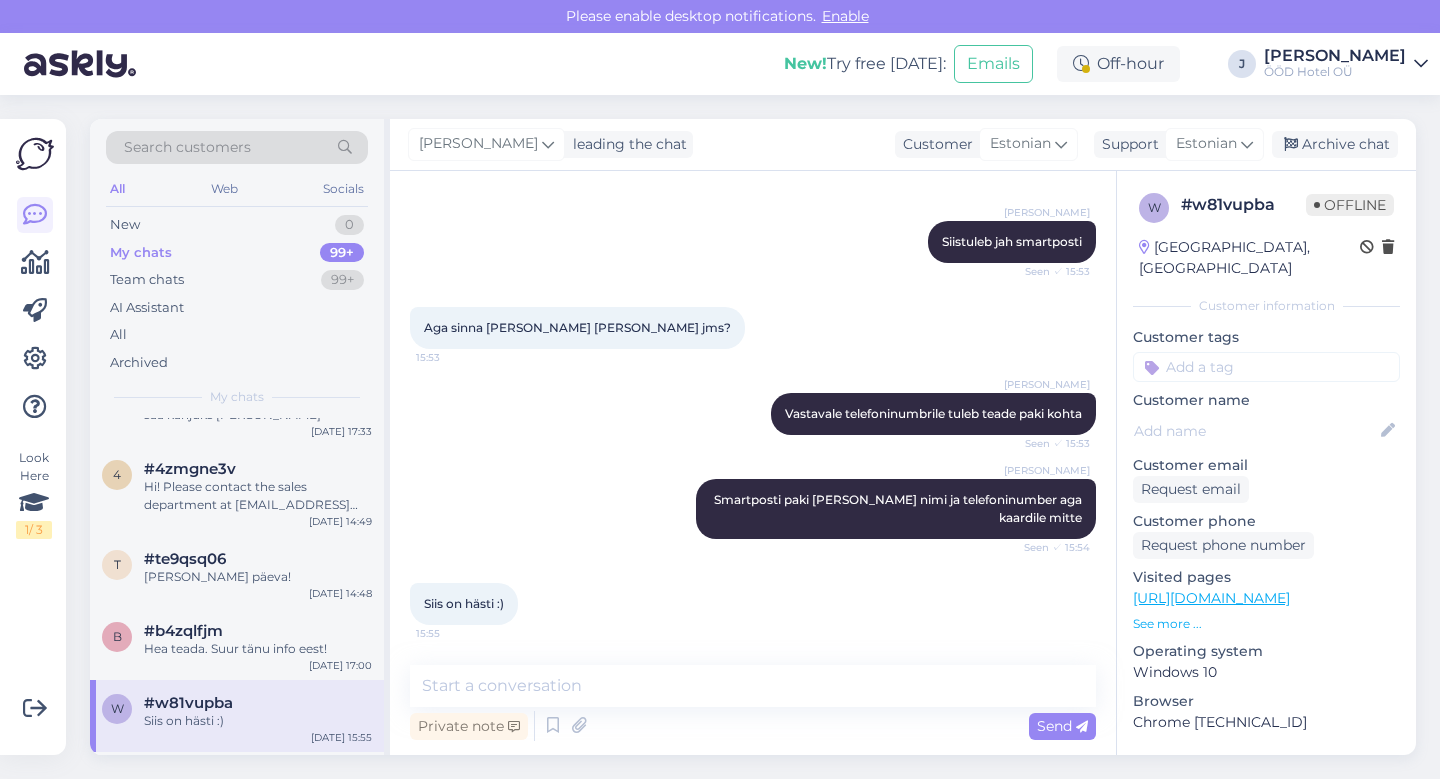 scroll, scrollTop: 0, scrollLeft: 0, axis: both 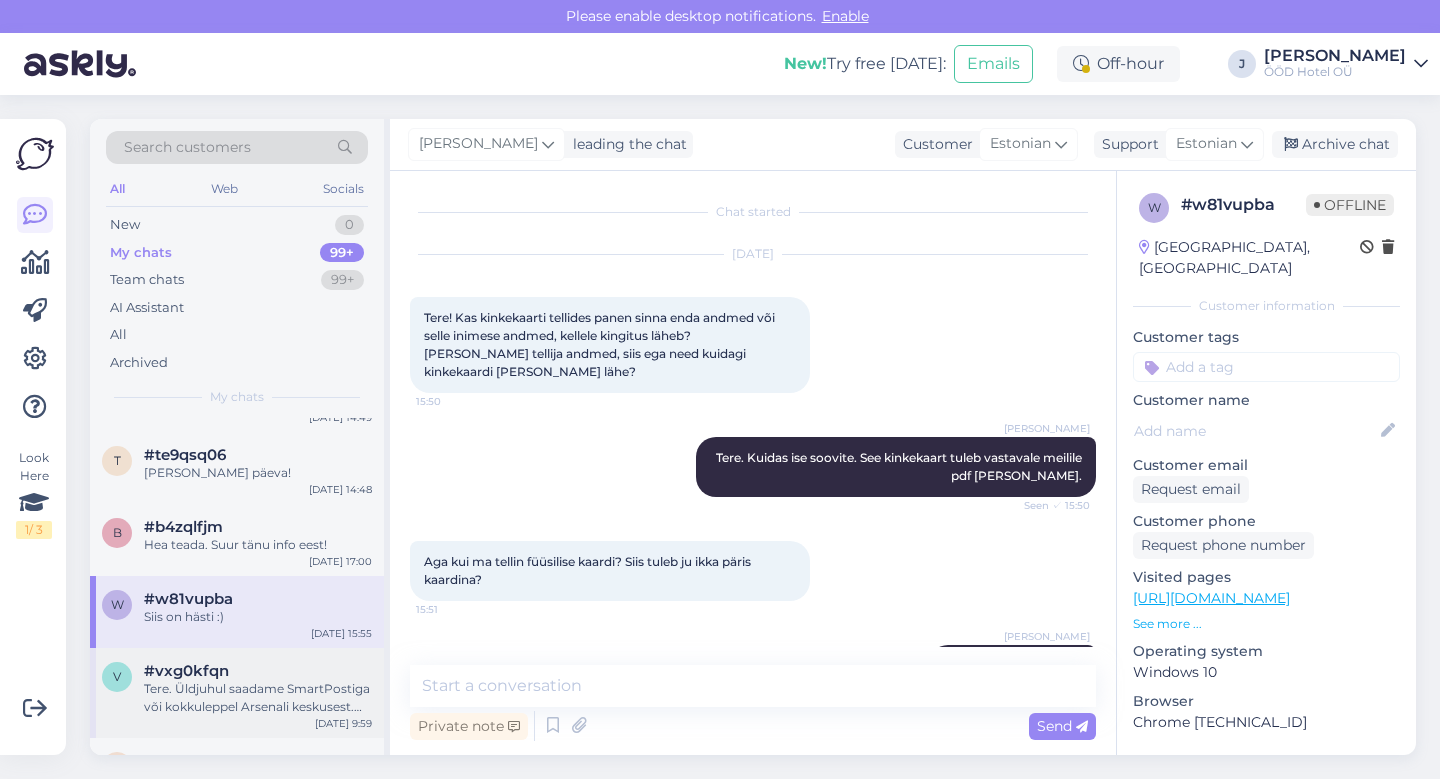 click on "Tere. Üldjuhul saadame SmartPostiga või kokkuleppel Arsenali keskusest. Palun kirjutage email [EMAIL_ADDRESS][DOMAIN_NAME] [PERSON_NAME]." at bounding box center [258, 698] 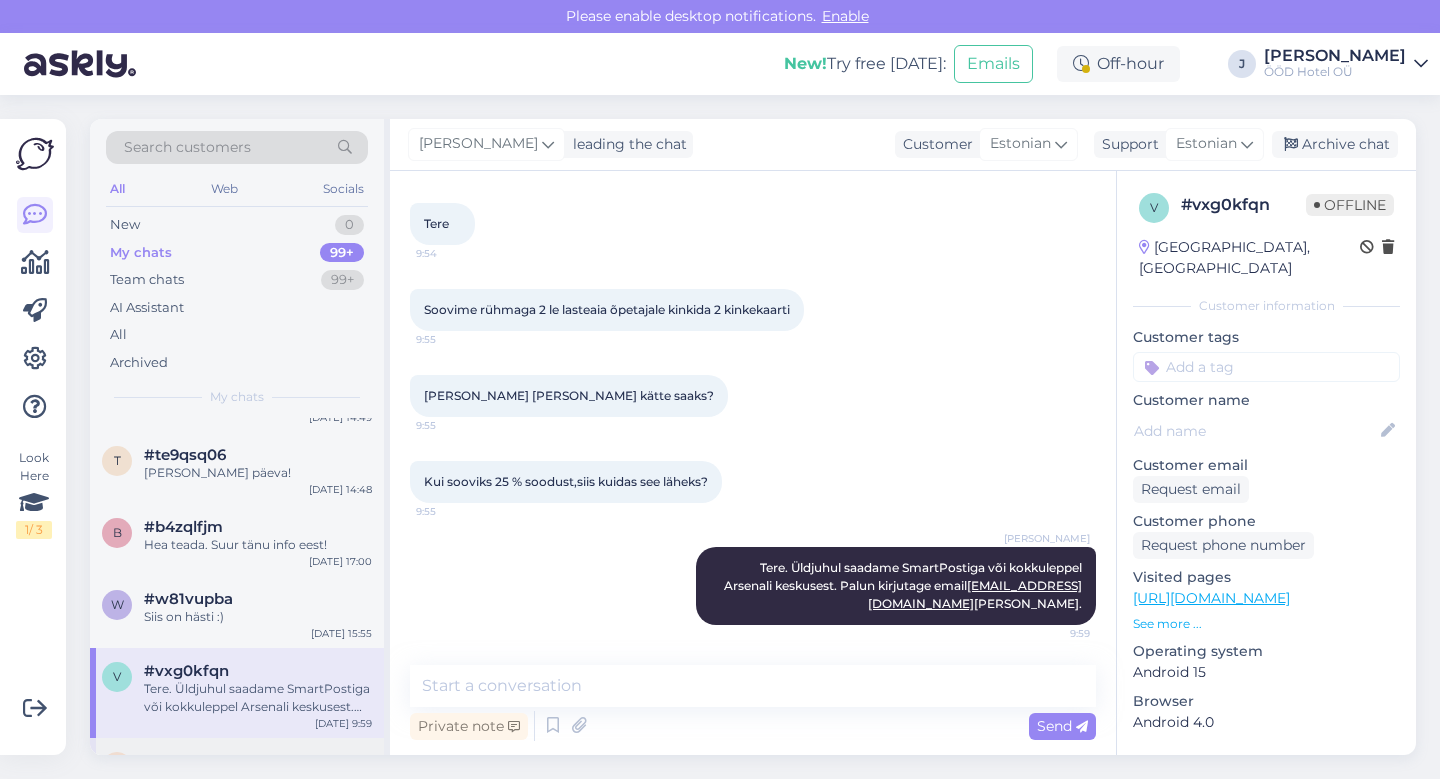 click on "#4o9r2req" at bounding box center [258, 761] 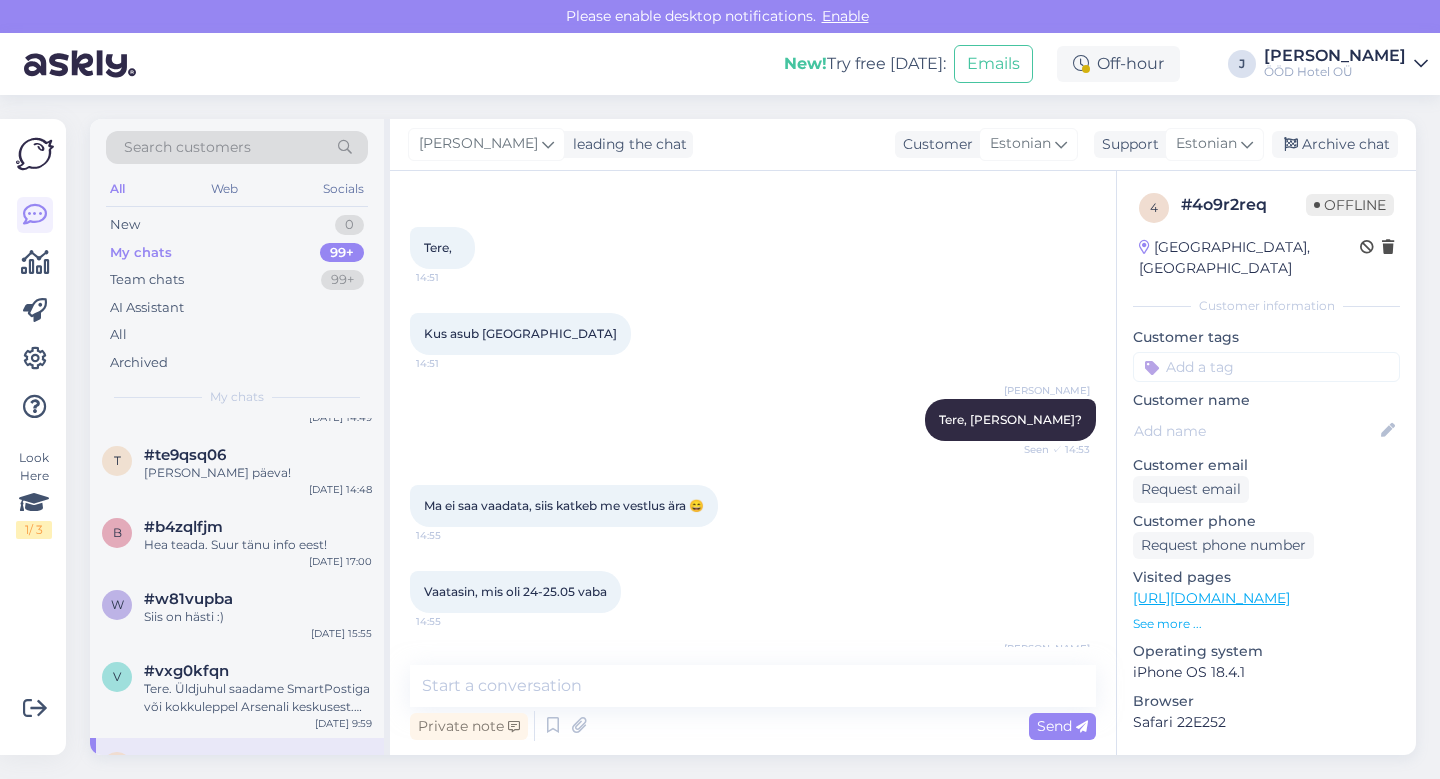 scroll, scrollTop: 0, scrollLeft: 0, axis: both 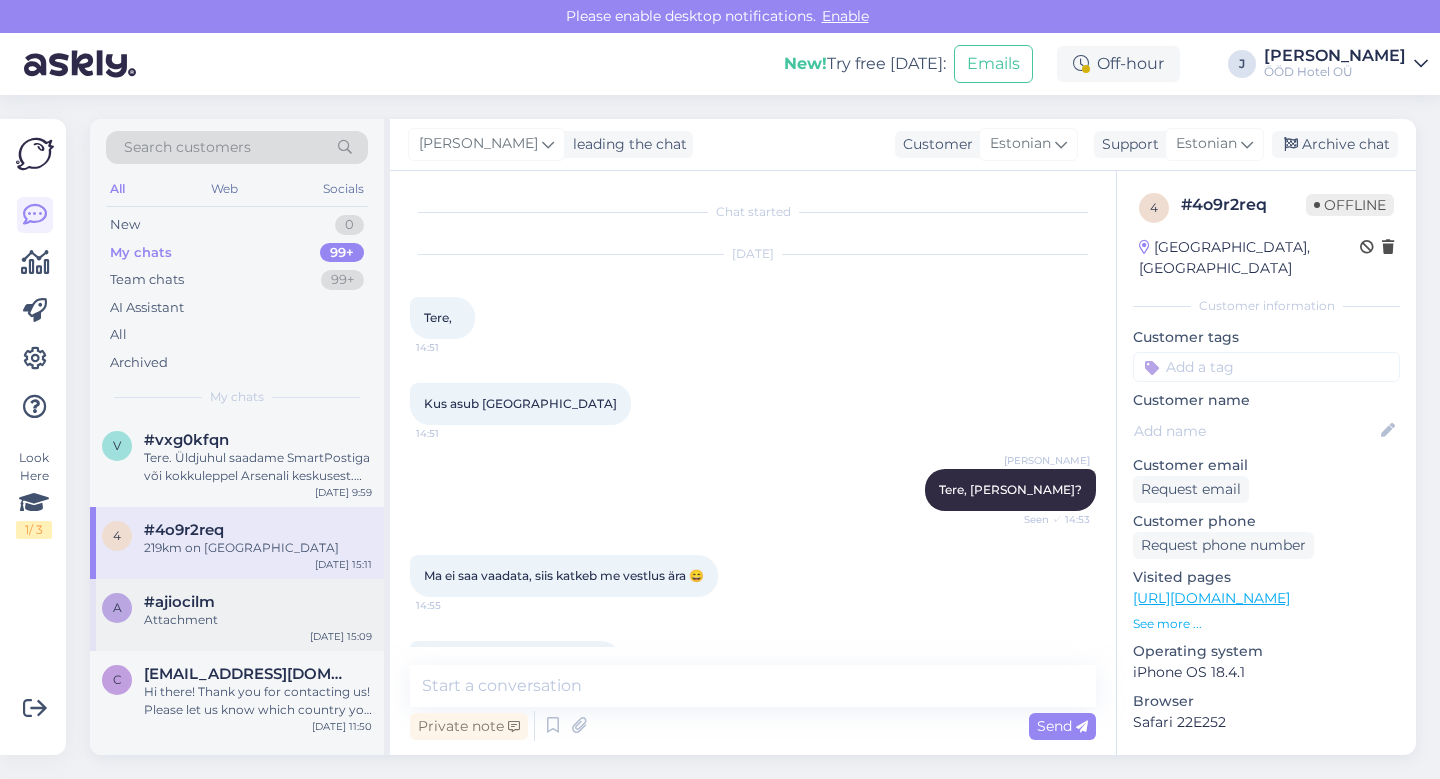 click on "#ajiocilm" at bounding box center [258, 602] 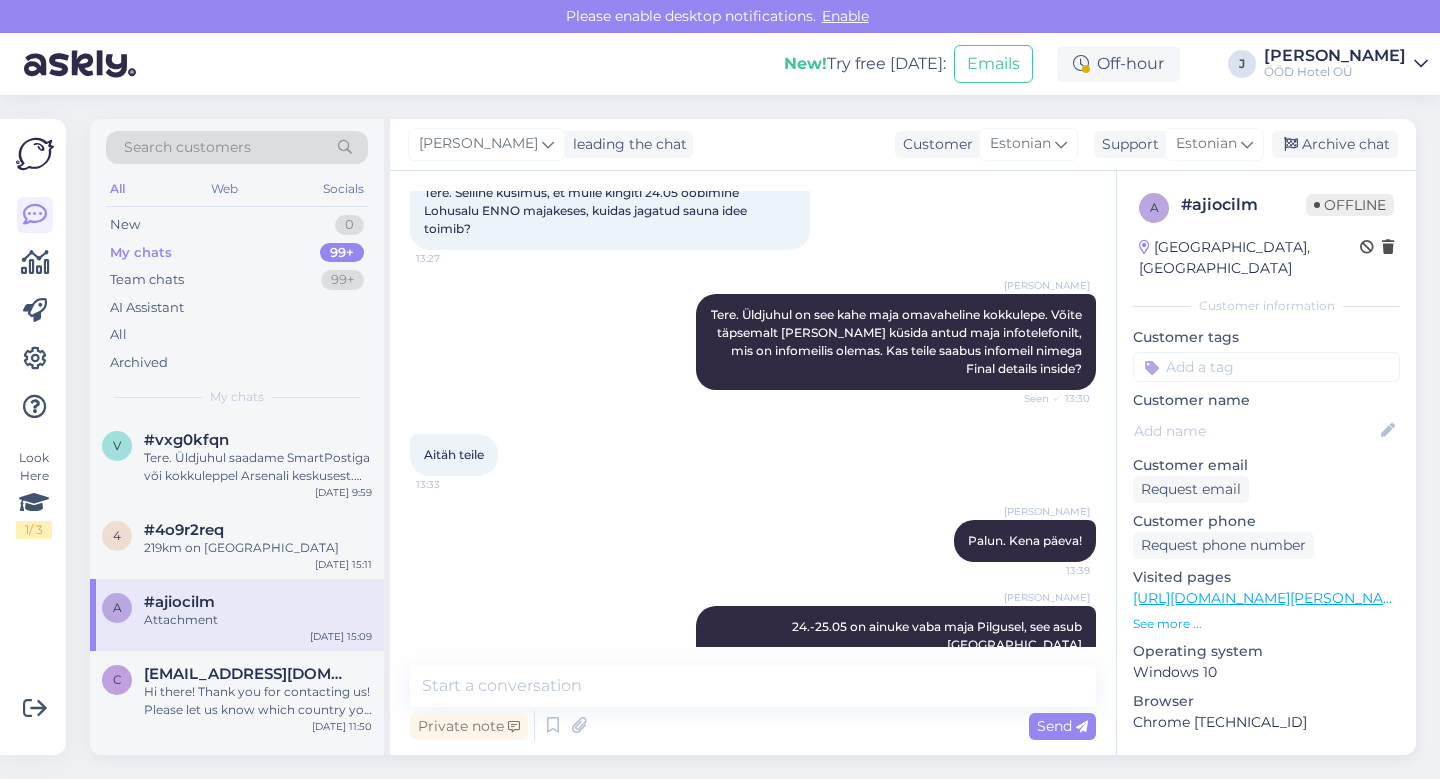 scroll, scrollTop: 0, scrollLeft: 0, axis: both 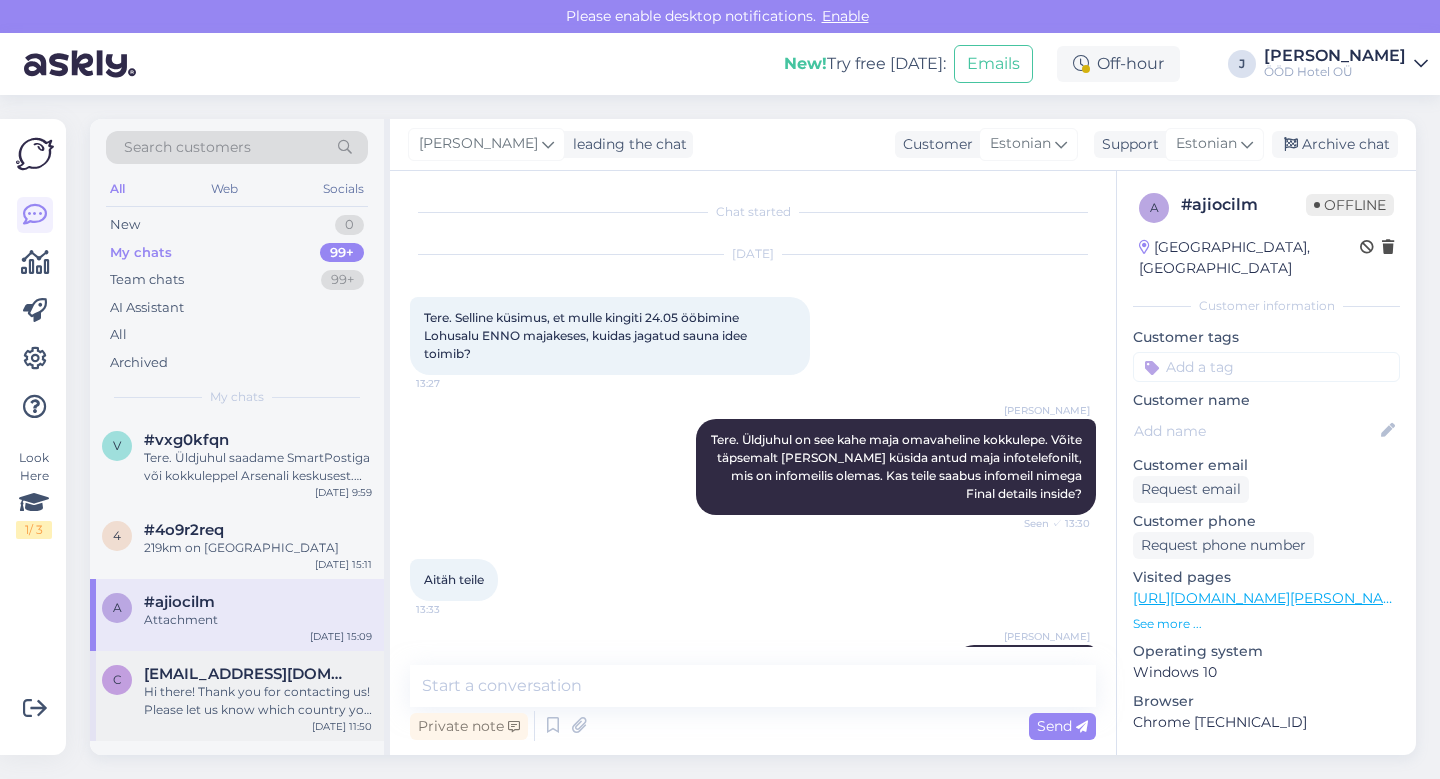 click on "Hi there! Thank you for contacting us! Please let us know which country you have in mind. We have this kind of house at the moment in [GEOGRAPHIC_DATA]." at bounding box center (258, 701) 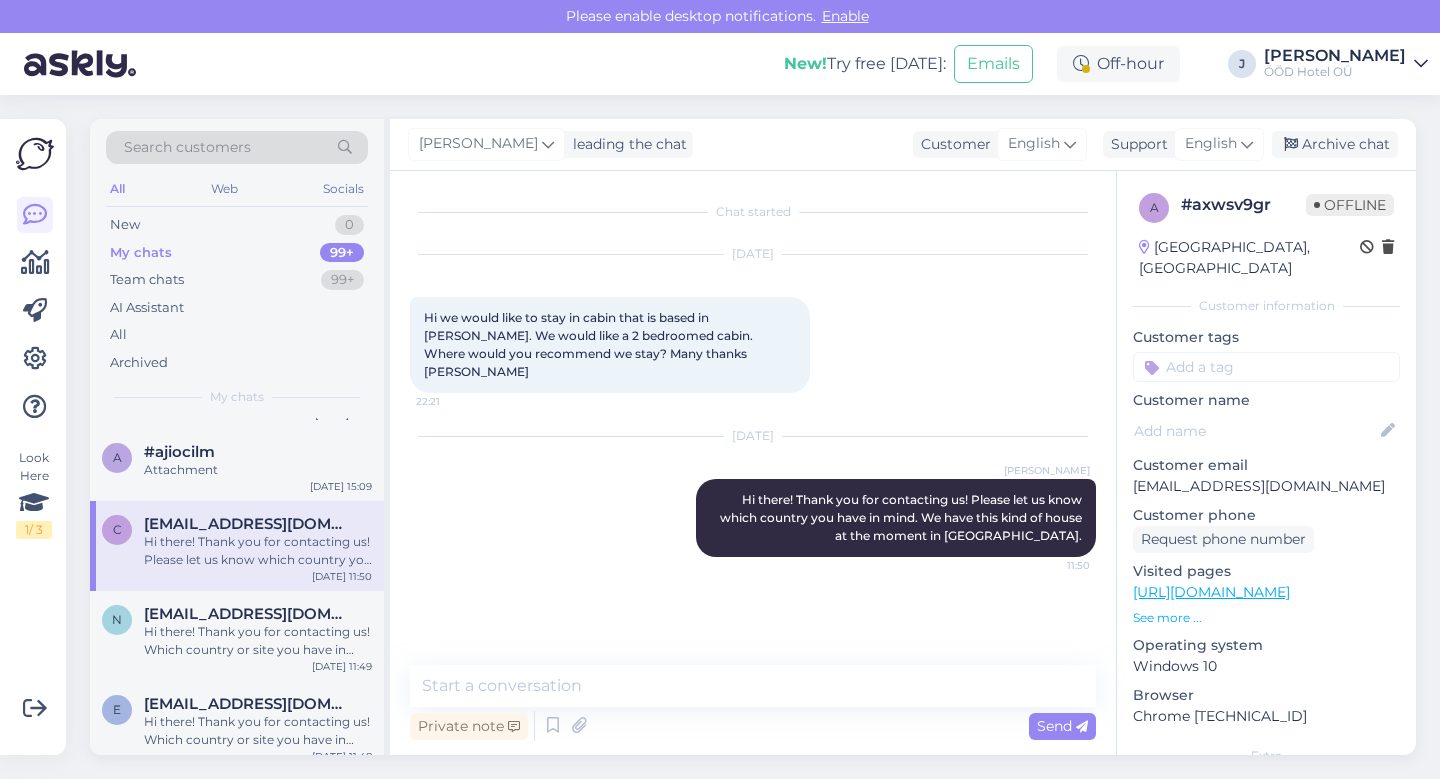 scroll, scrollTop: 6978, scrollLeft: 0, axis: vertical 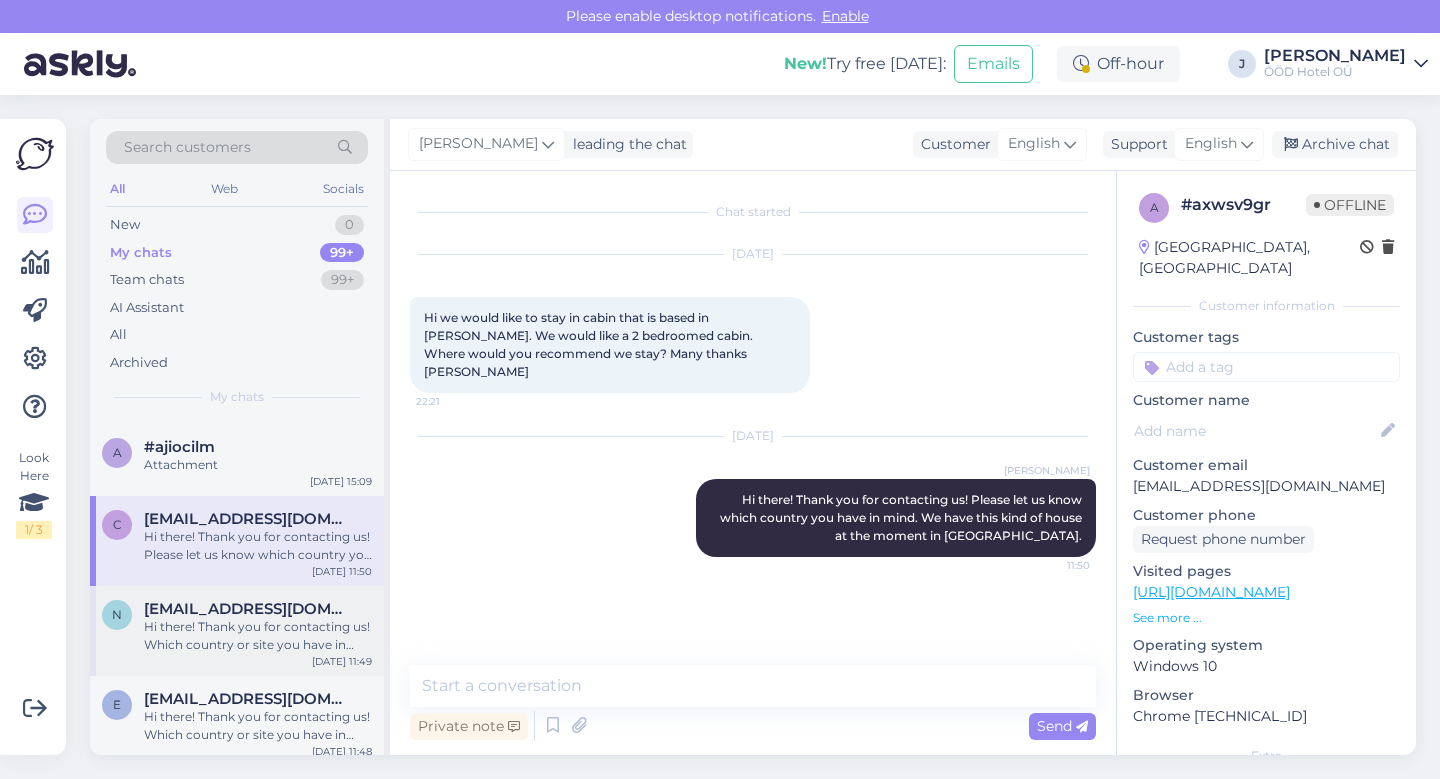click on "Hi there! Thank you for contacting us! Which country or site you have in mind?" at bounding box center [258, 636] 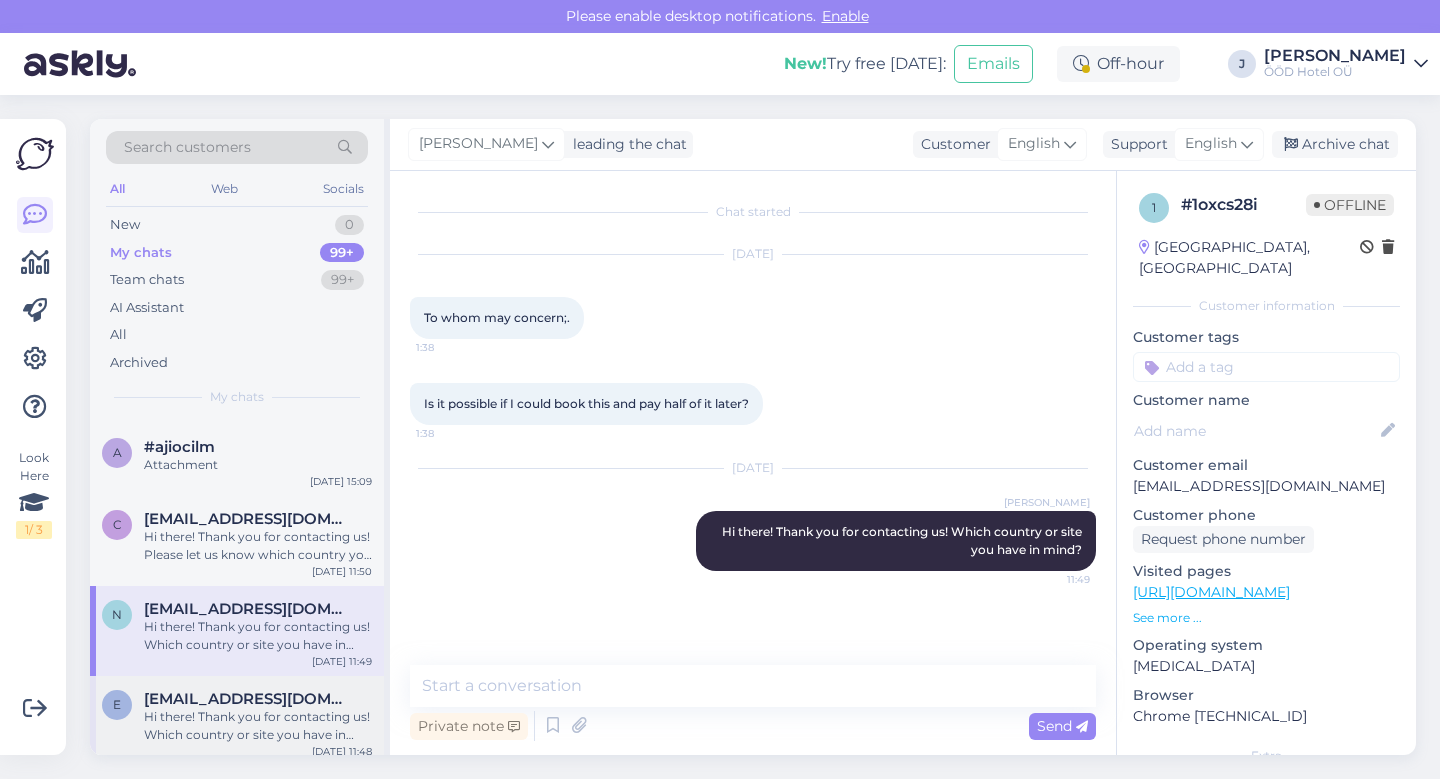 click on "Hi there! Thank you for contacting us! Which country or site you have in mind?" at bounding box center (258, 726) 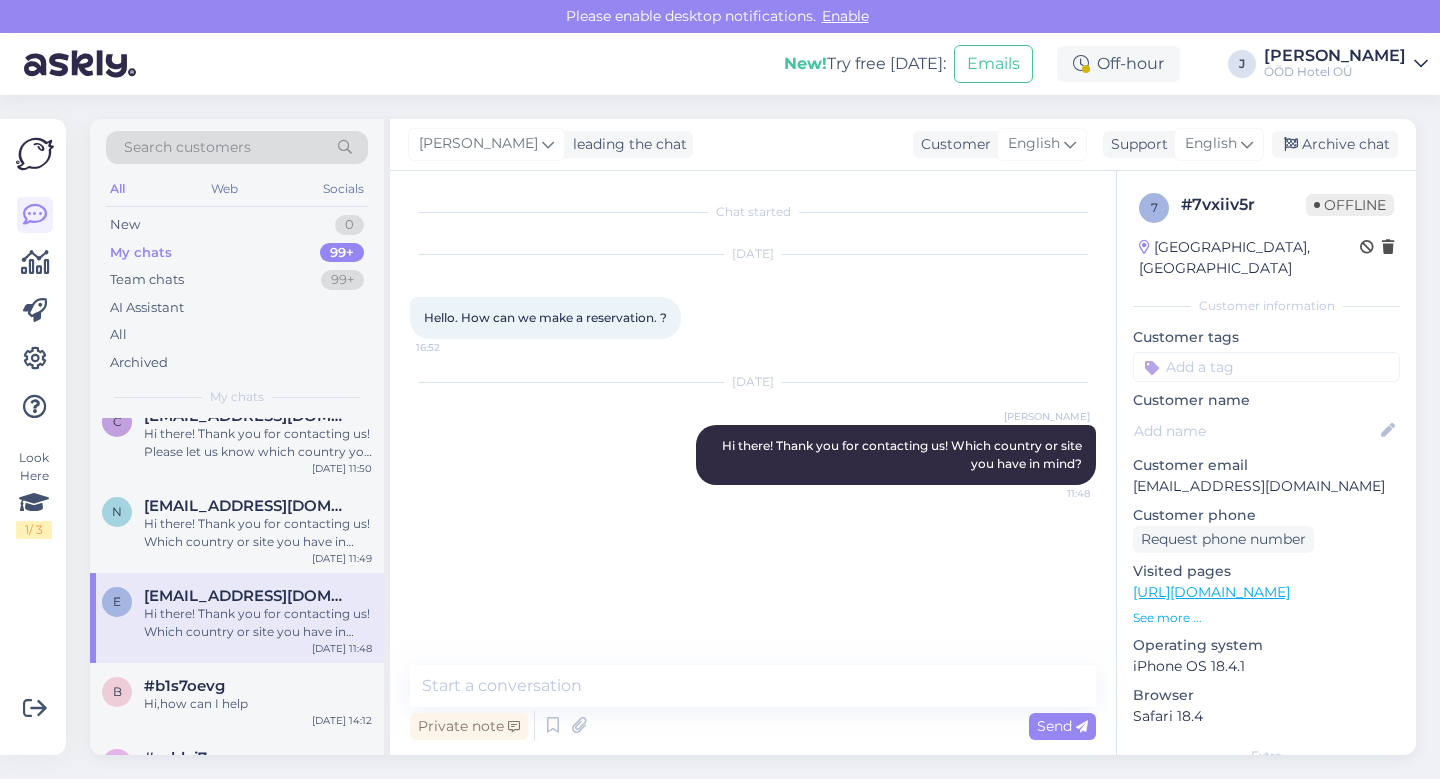 scroll, scrollTop: 7089, scrollLeft: 0, axis: vertical 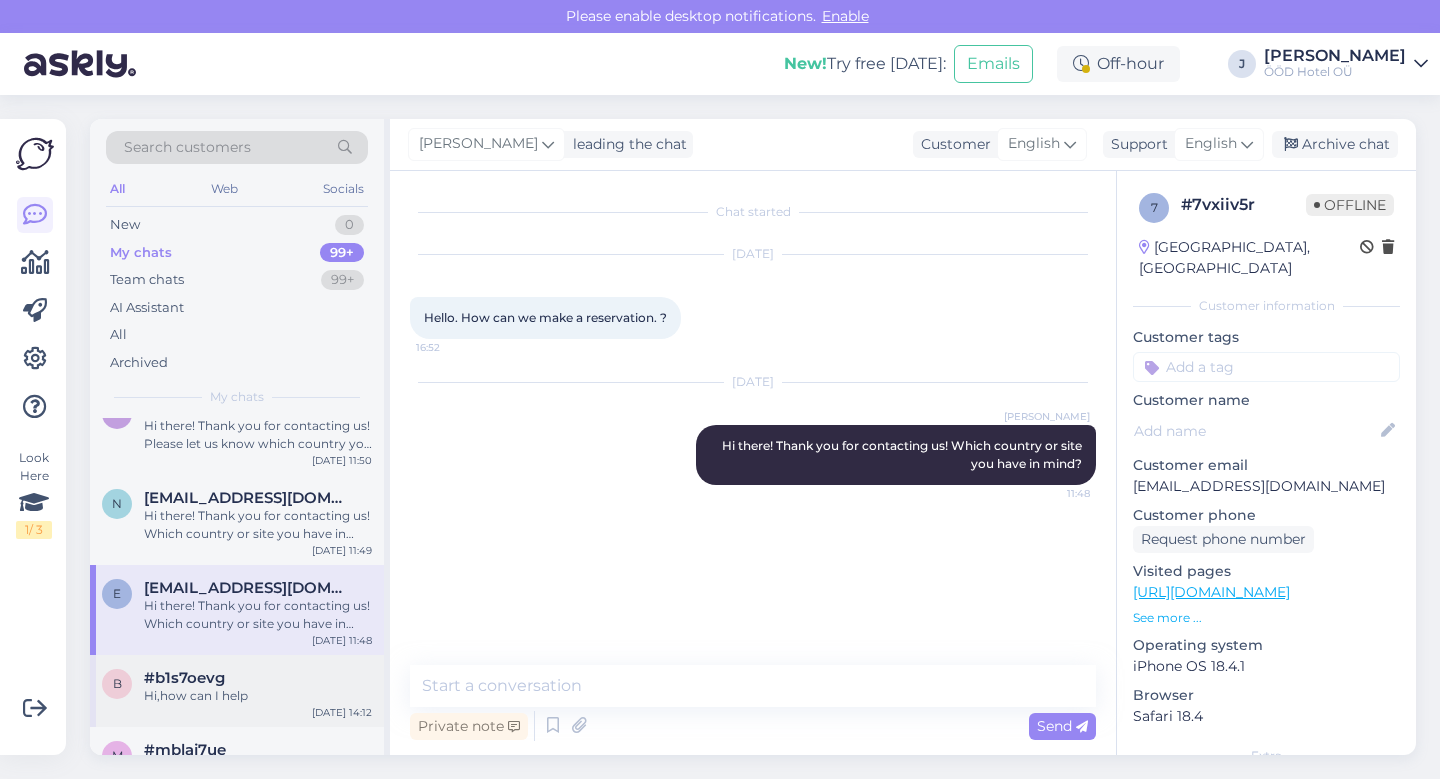 click on "Hi,how can I help" at bounding box center [258, 696] 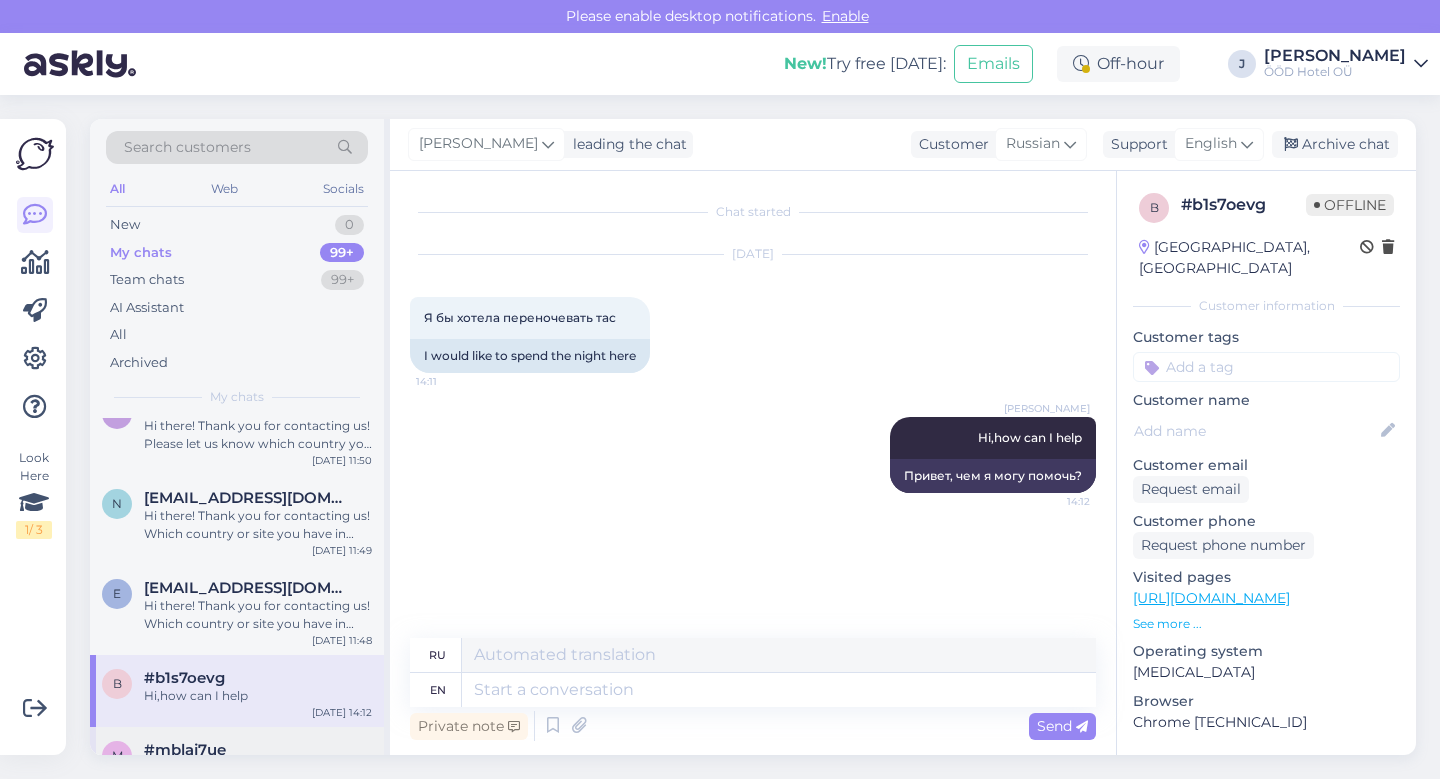 click on "#mblaj7ue" at bounding box center [185, 750] 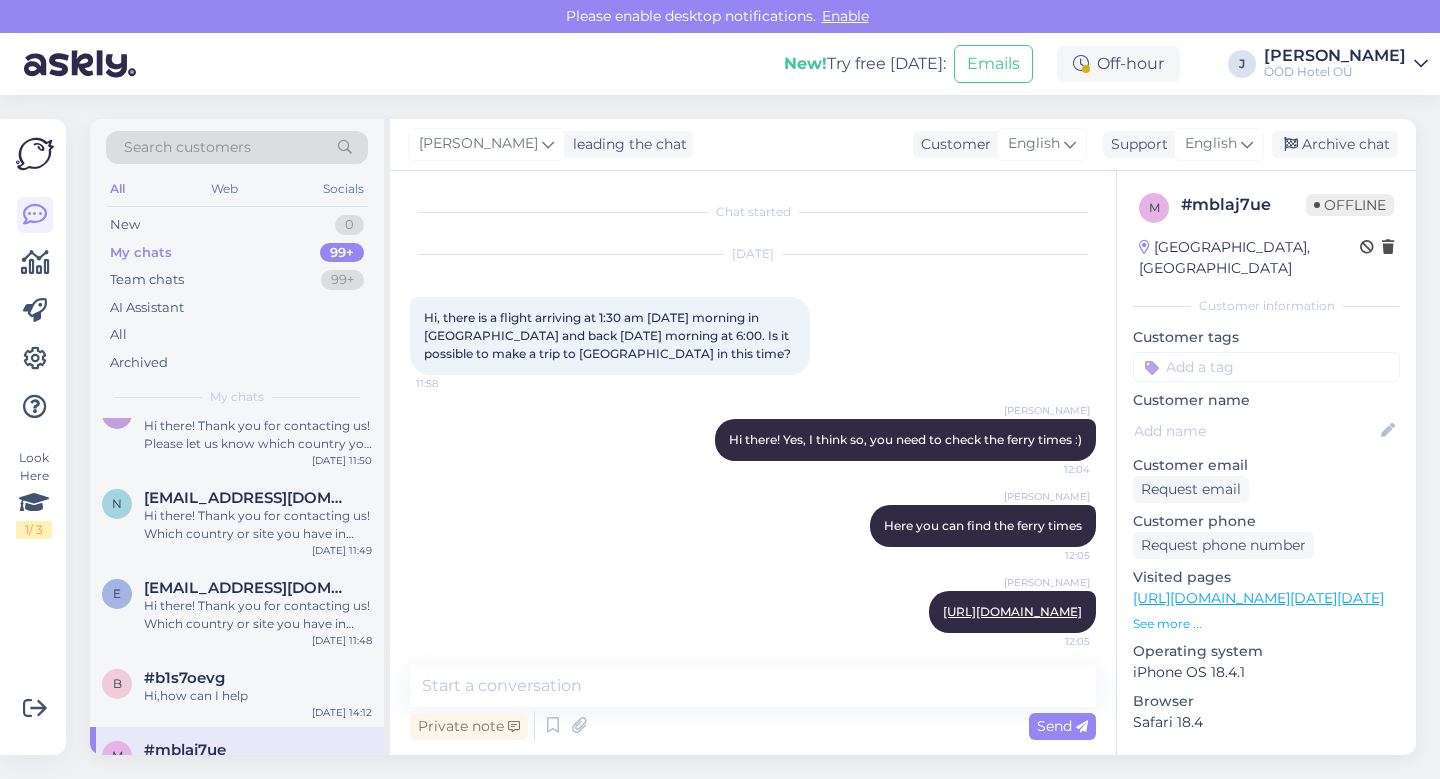 scroll, scrollTop: 26, scrollLeft: 0, axis: vertical 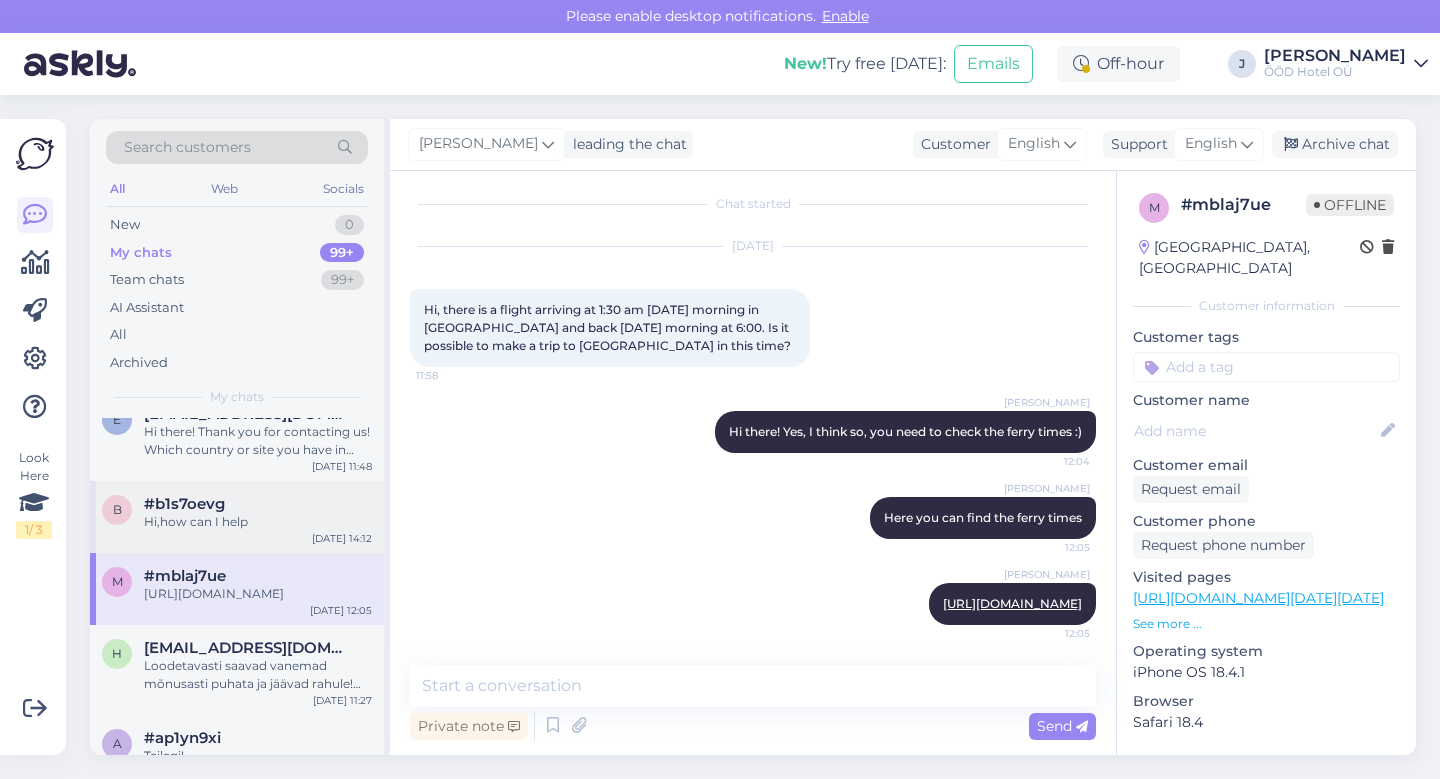 click on "Loodetavasti saavad vanemad mõnusasti puhata ja jäävad rahule! Kena algavat nädalavahetust! :)" at bounding box center [258, 675] 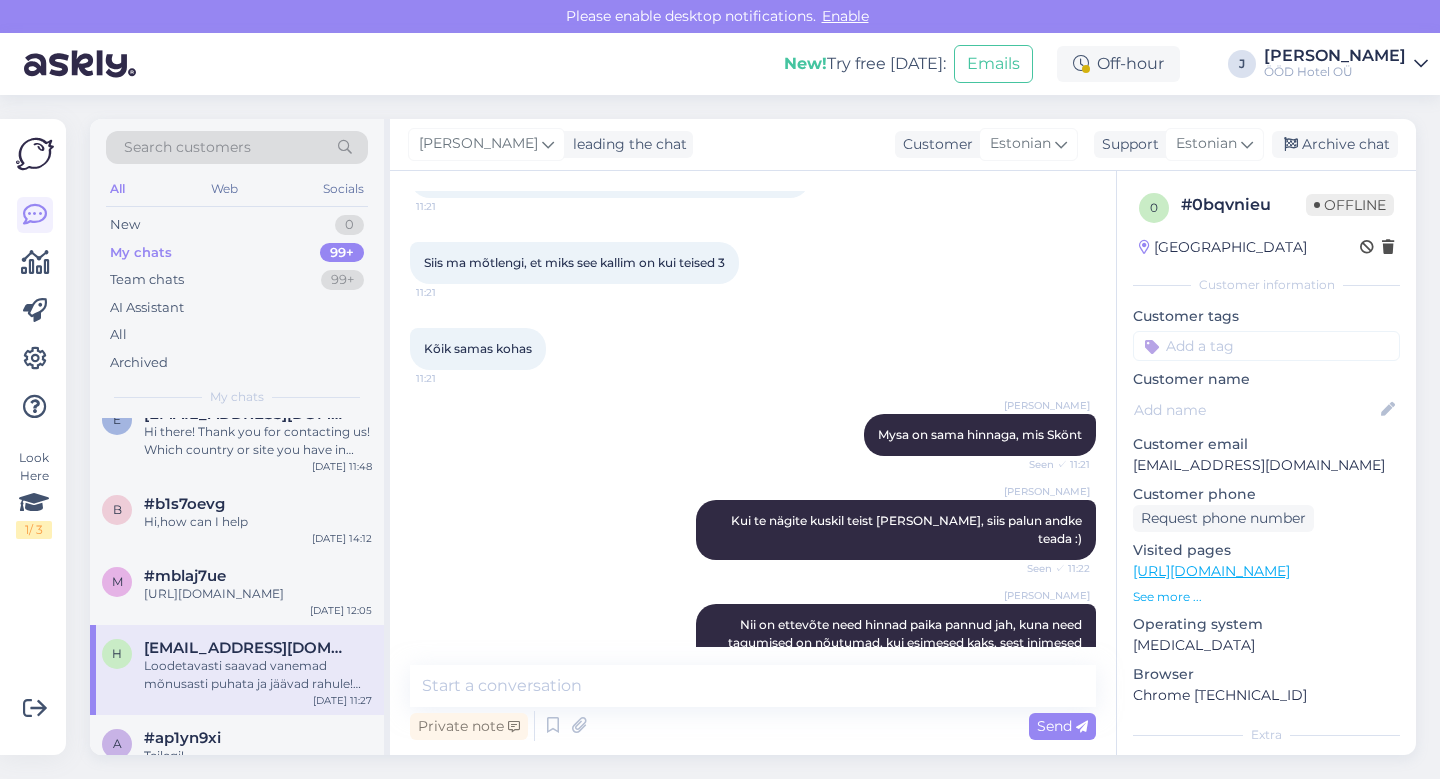 scroll, scrollTop: 811, scrollLeft: 0, axis: vertical 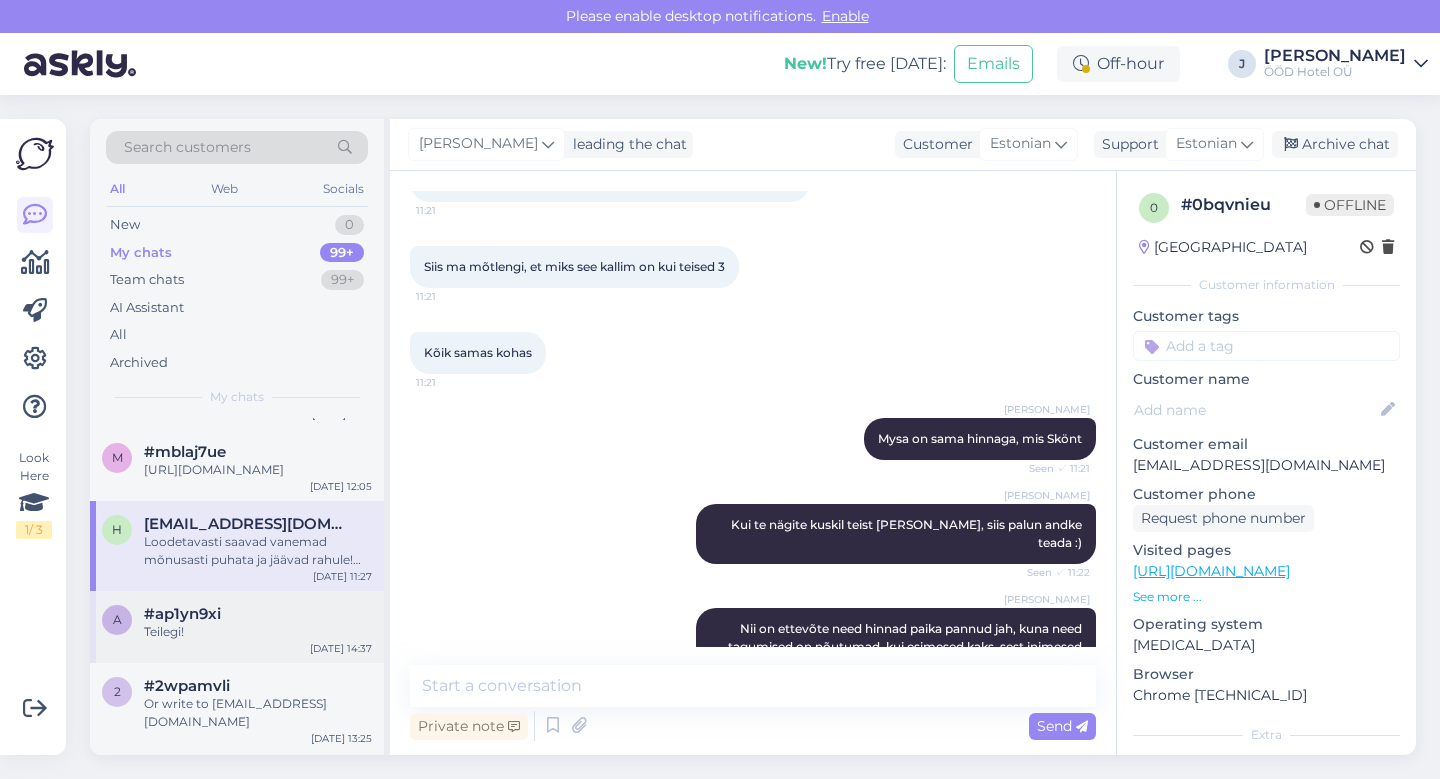 click on "Teilegi!" at bounding box center (258, 632) 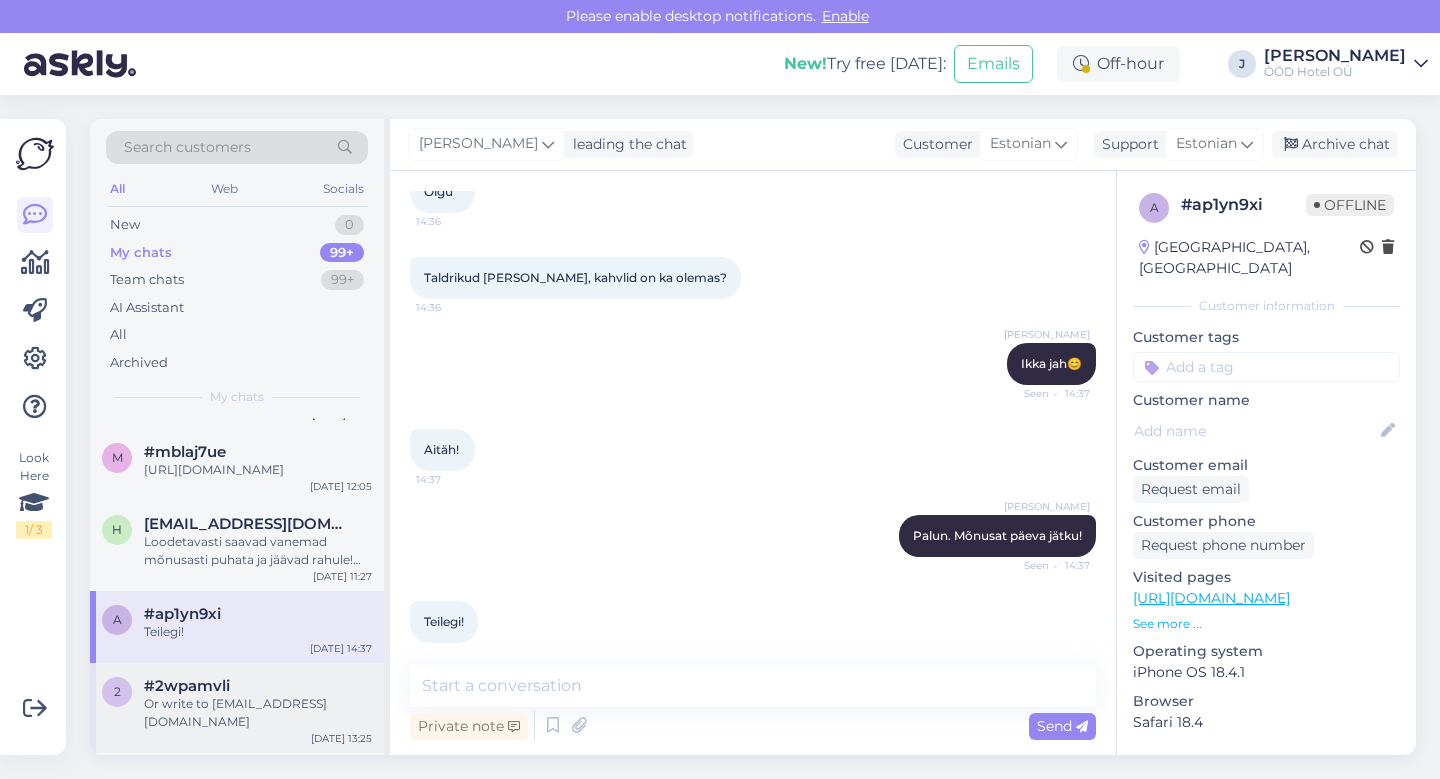 click on "Or write to [EMAIL_ADDRESS][DOMAIN_NAME]" at bounding box center [258, 713] 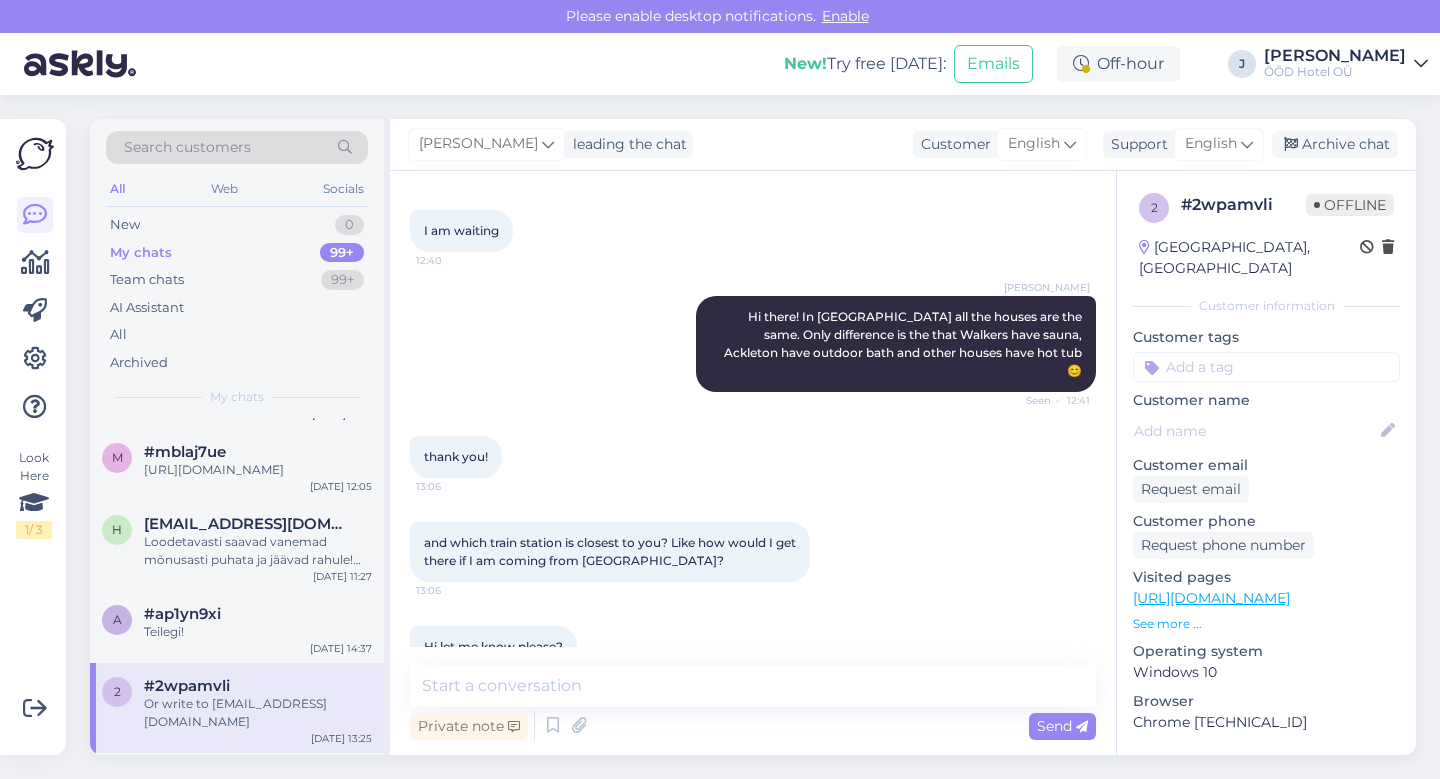 scroll, scrollTop: 0, scrollLeft: 0, axis: both 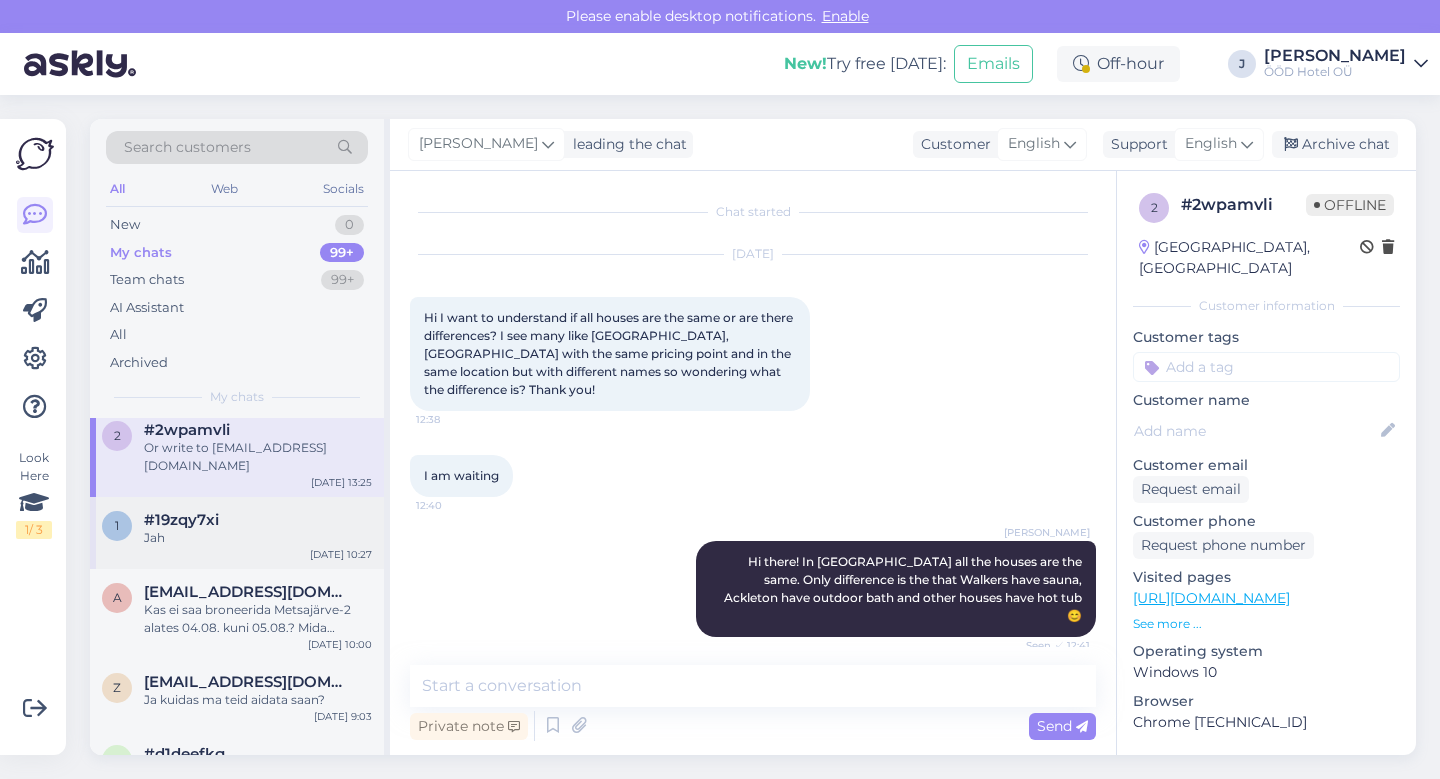 click on "#19zqy7xi" at bounding box center (181, 520) 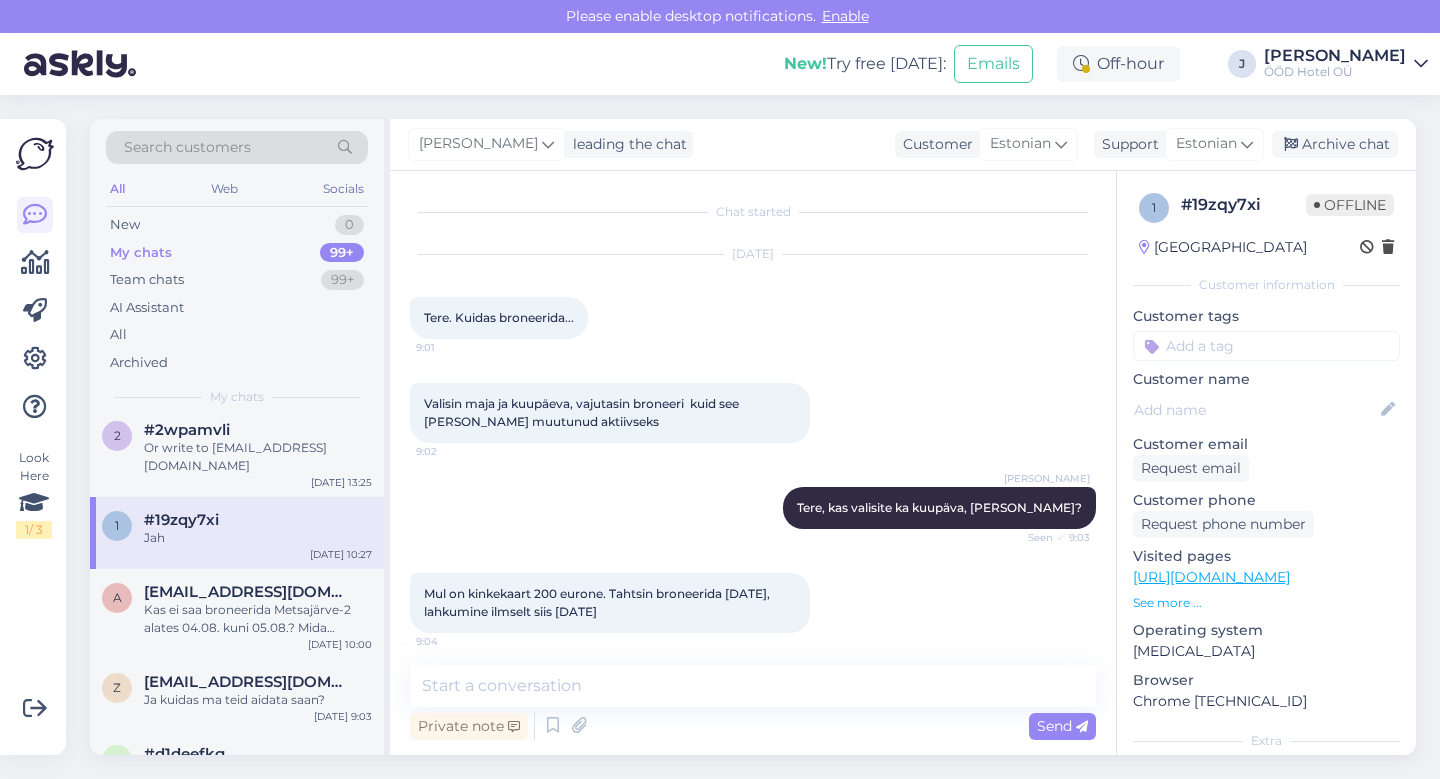 scroll, scrollTop: 5538, scrollLeft: 0, axis: vertical 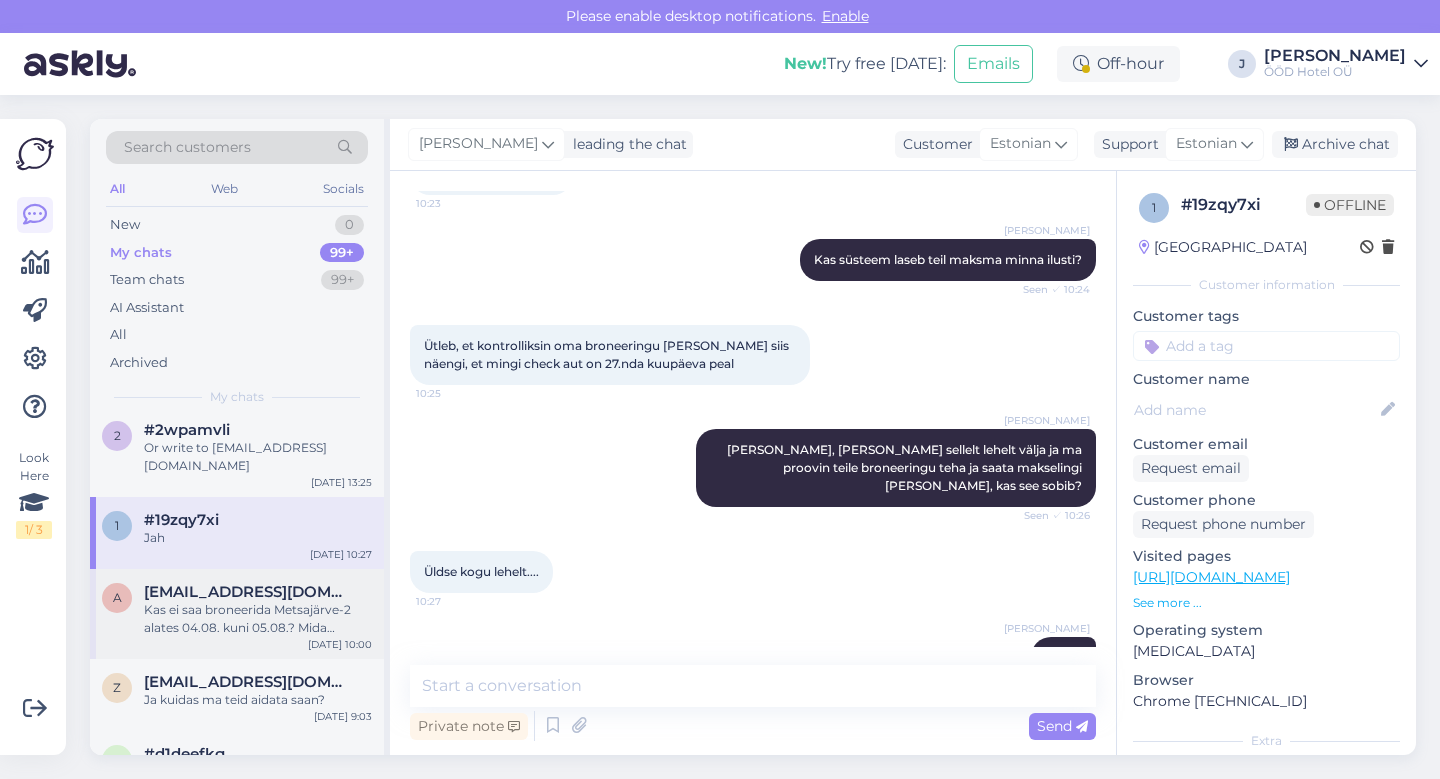 click on "Kas ei saa broneerida Metsajärve-2 alates 04.08. kuni 05.08.? Mida tähendab "ainult check-in"?" at bounding box center (258, 619) 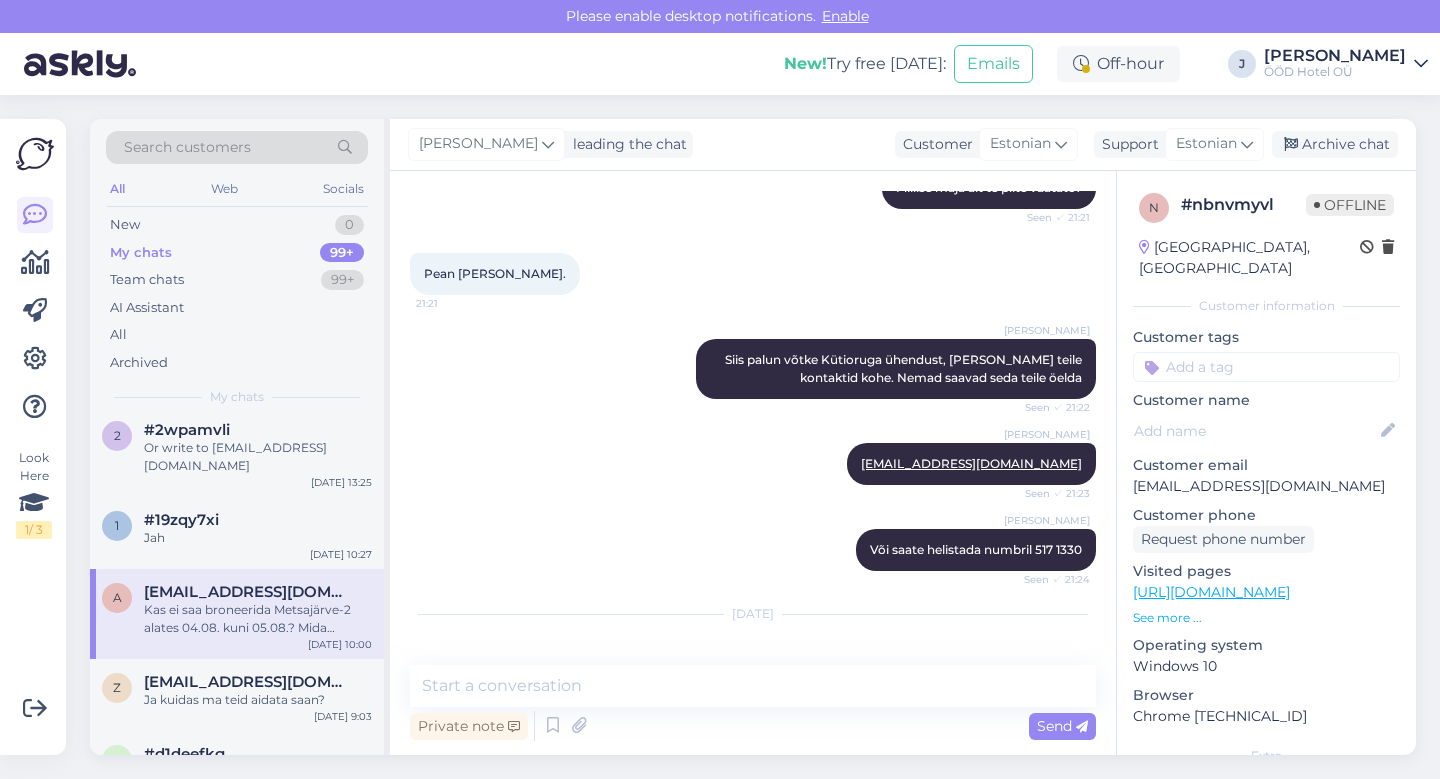 scroll, scrollTop: 0, scrollLeft: 0, axis: both 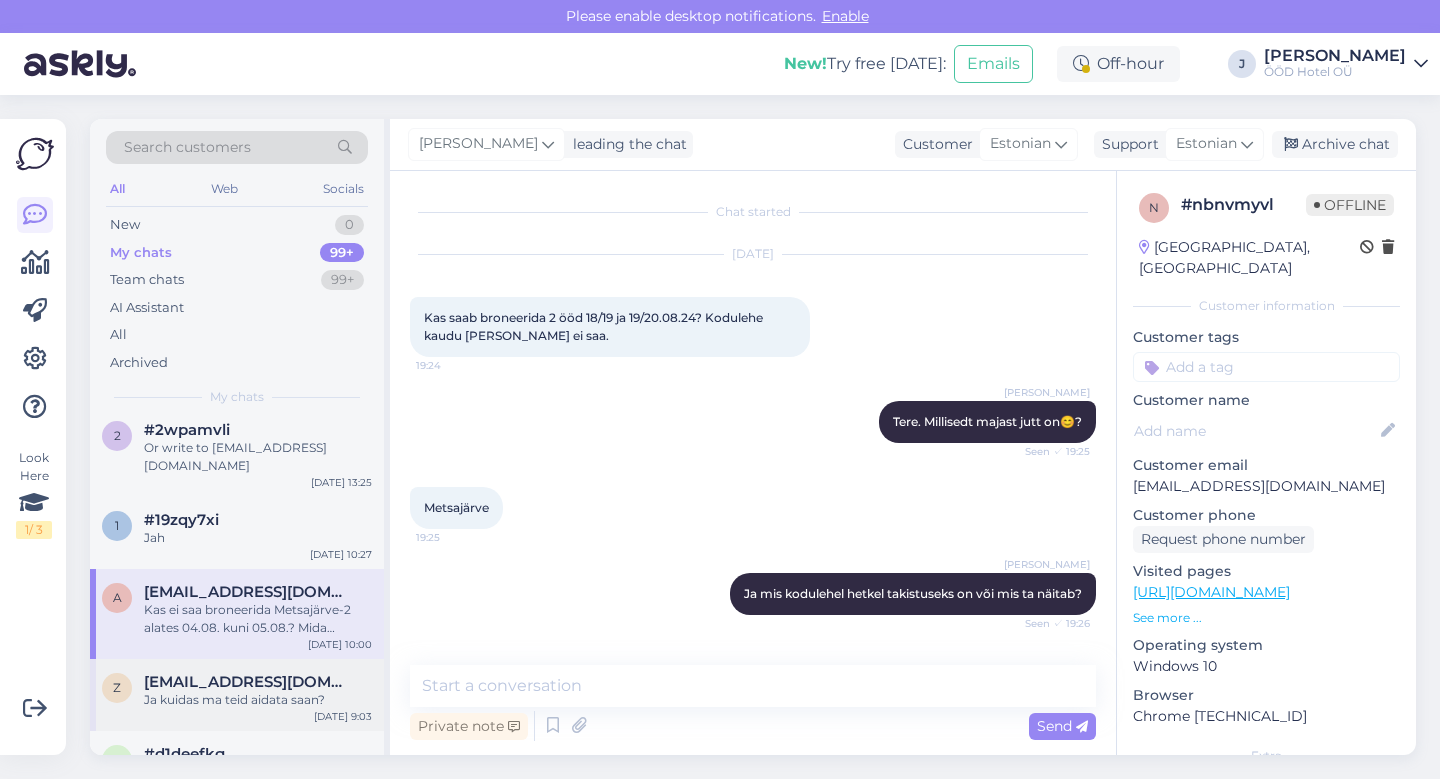 click on "Ja kuidas ma teid aidata saan?" at bounding box center [258, 700] 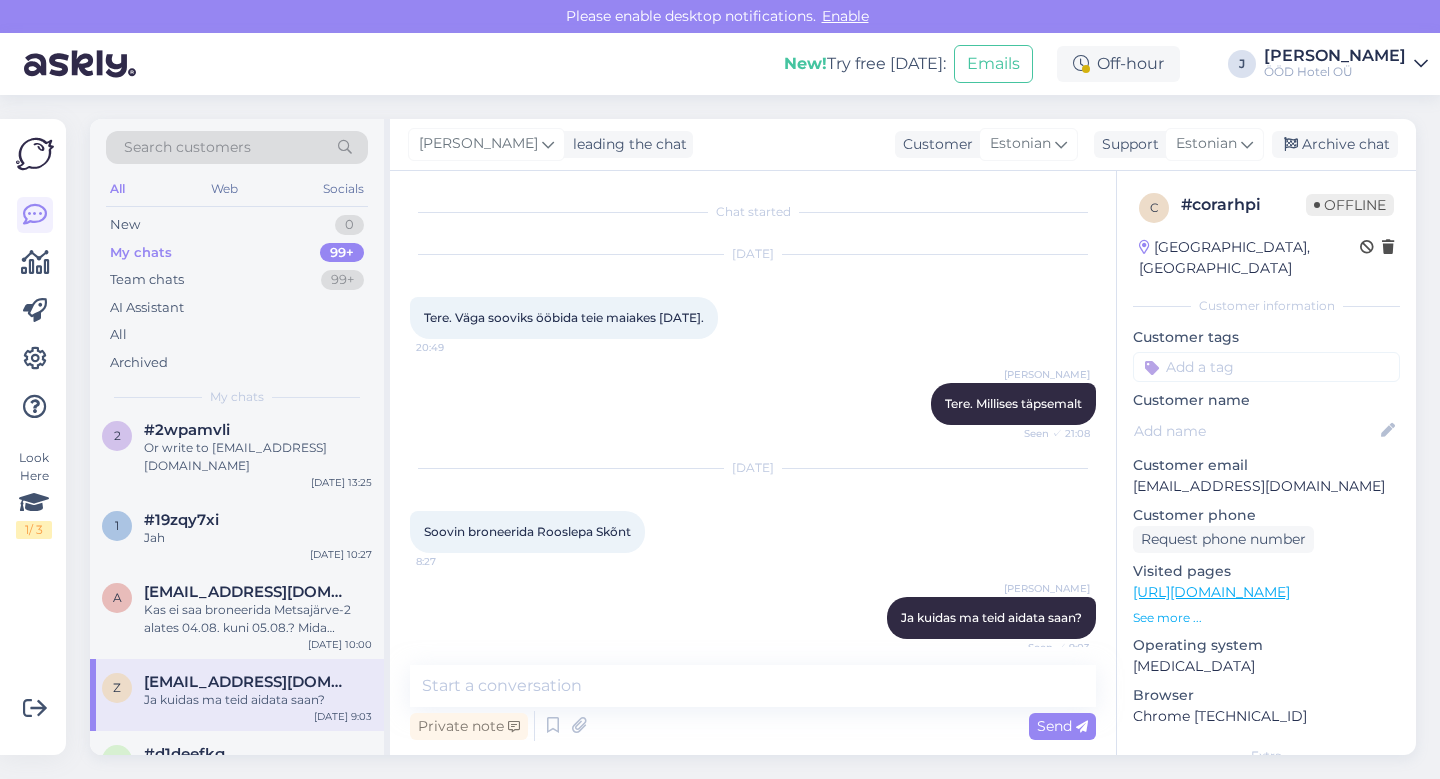 scroll, scrollTop: 14, scrollLeft: 0, axis: vertical 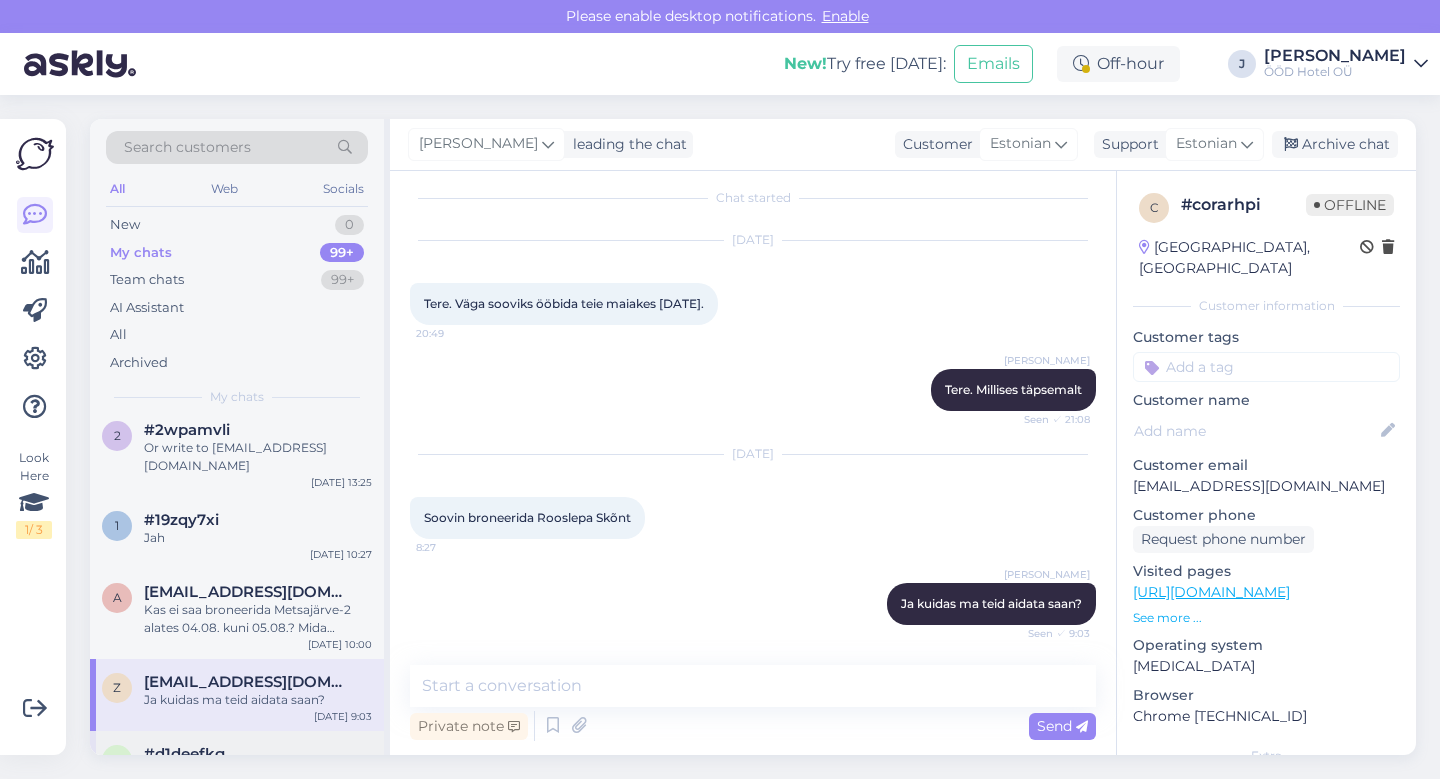 click on "#d1deefkg" at bounding box center (258, 754) 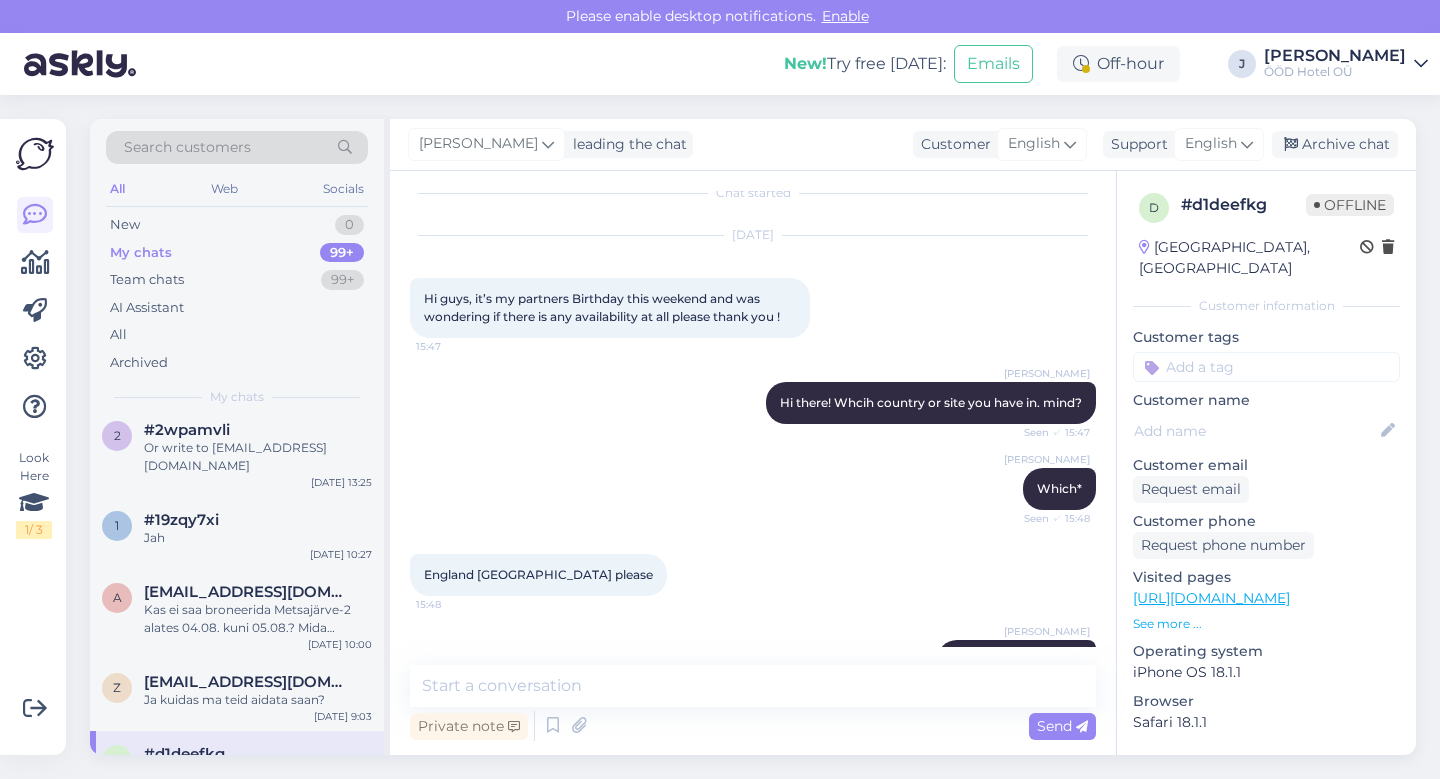 scroll, scrollTop: 0, scrollLeft: 0, axis: both 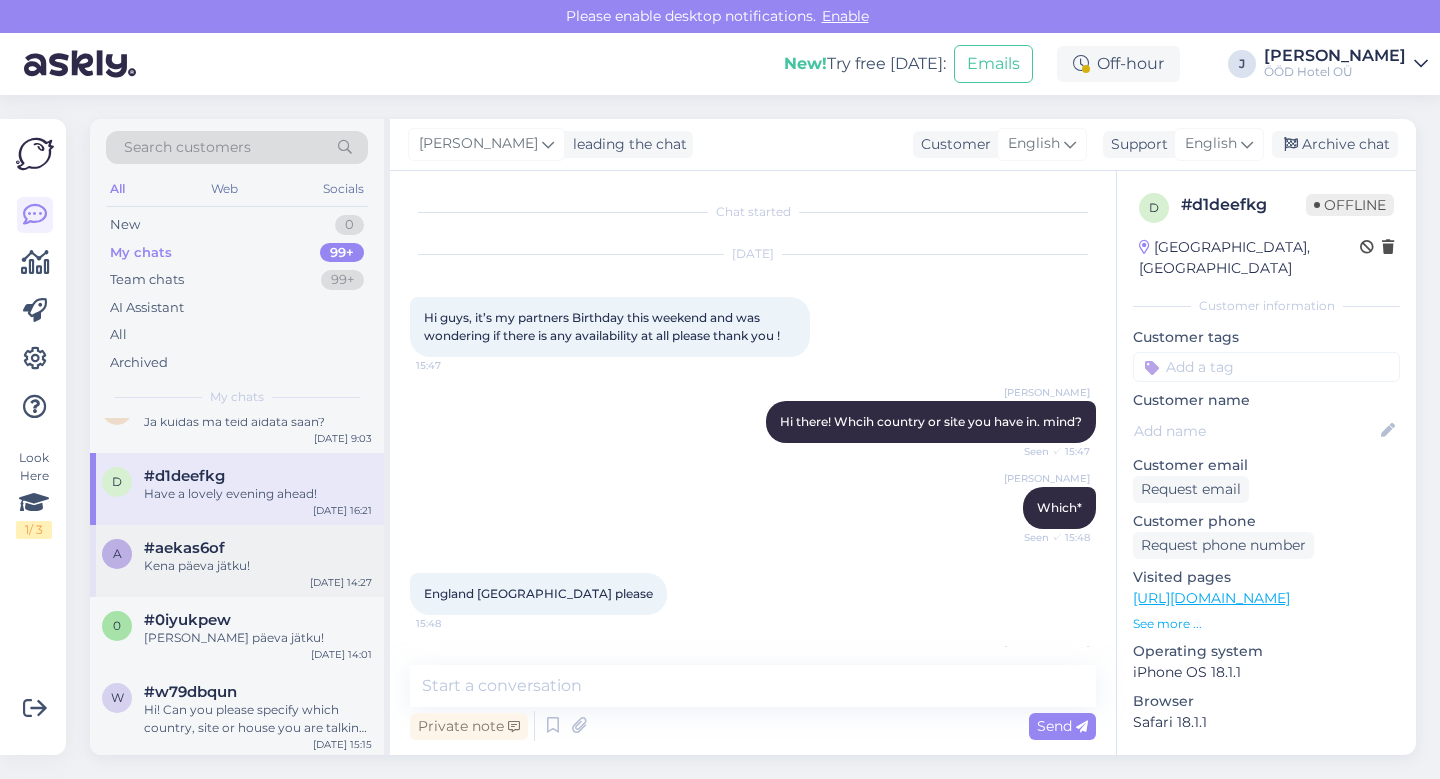 click on "#aekas6of" at bounding box center (258, 548) 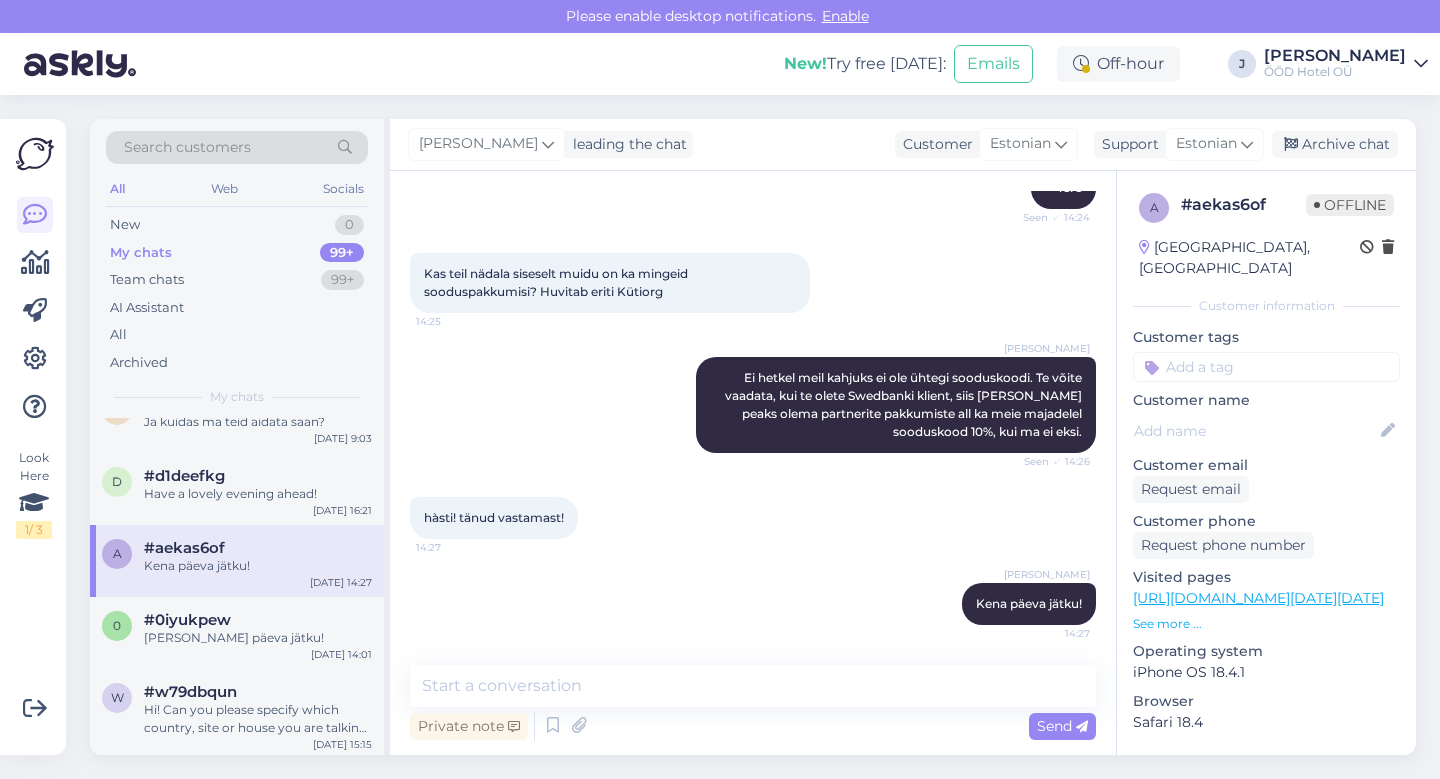 scroll, scrollTop: 0, scrollLeft: 0, axis: both 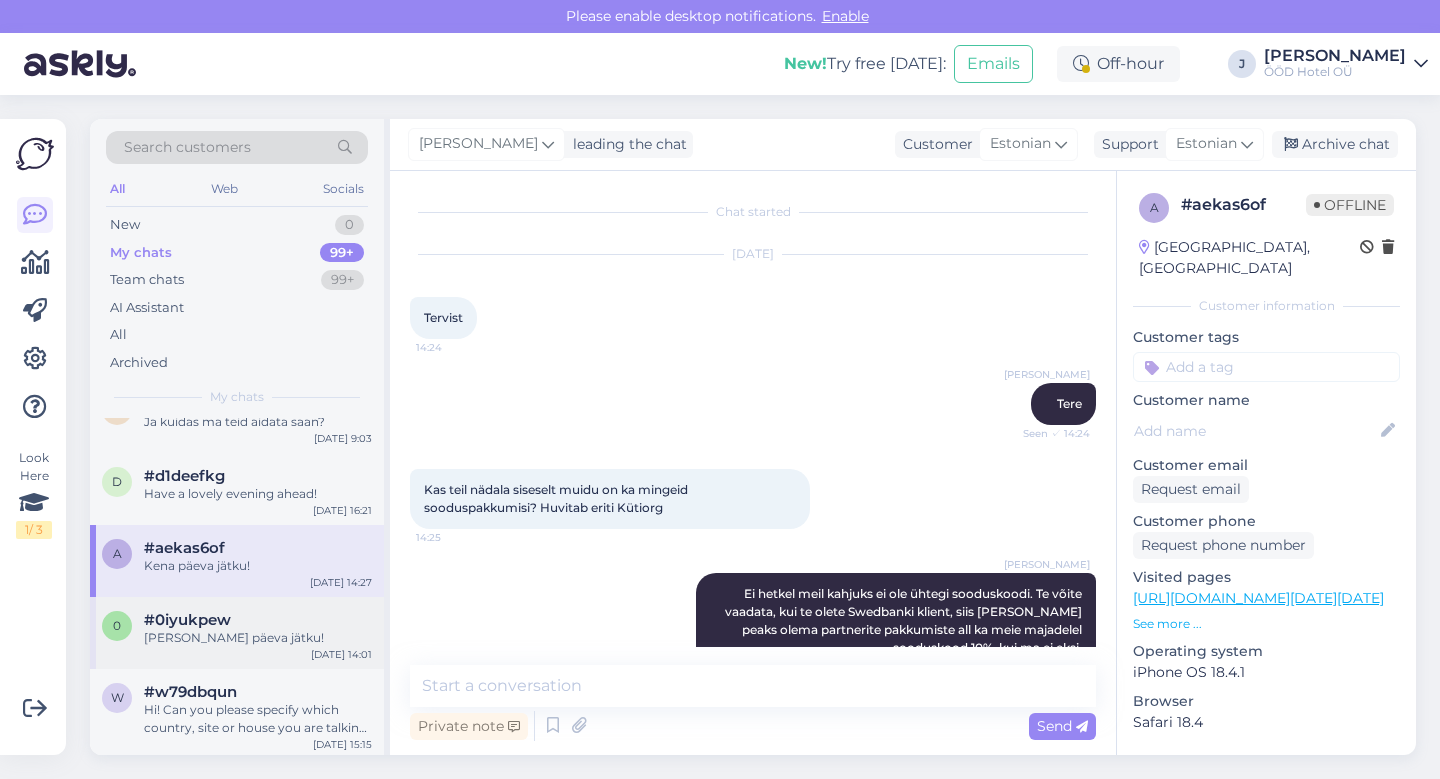 click on "#0iyukpew" at bounding box center (258, 620) 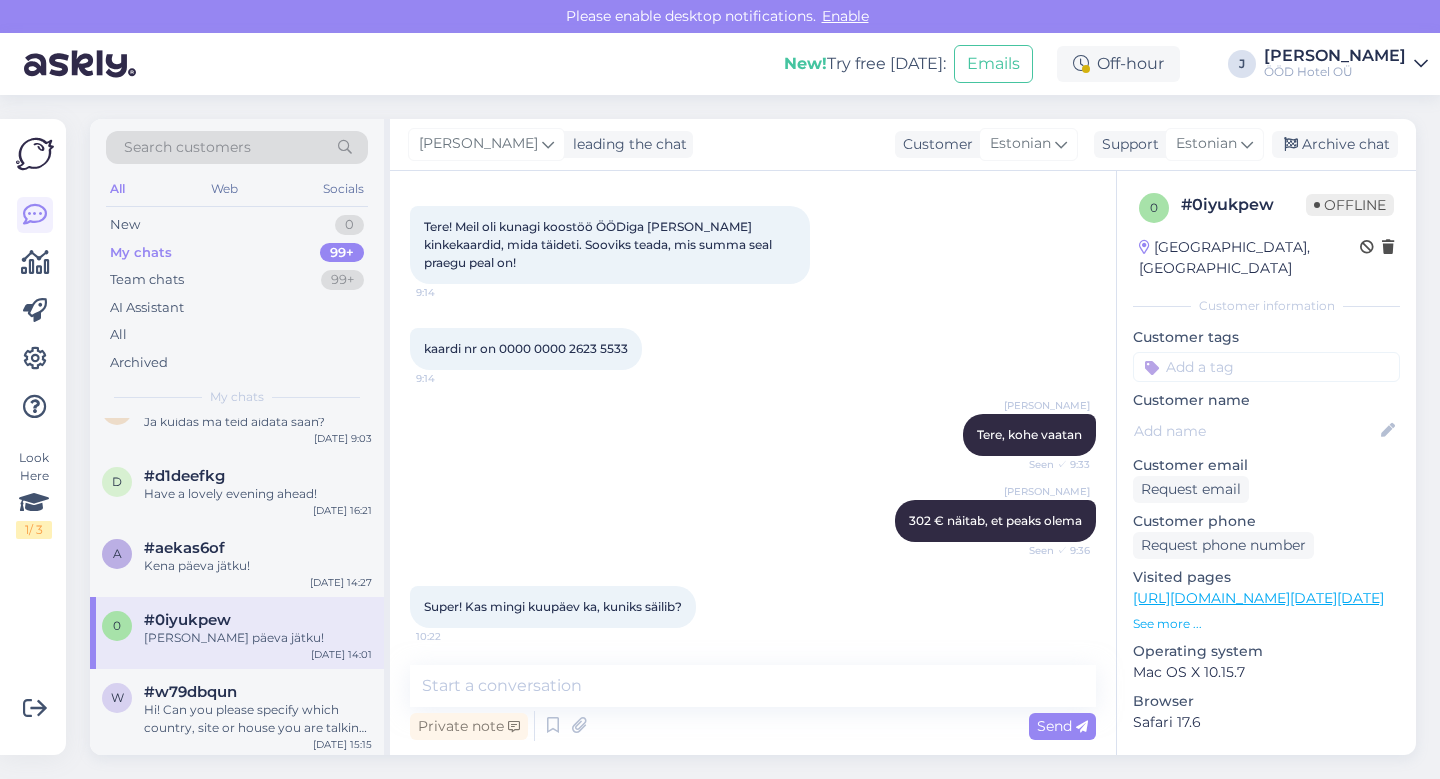 scroll, scrollTop: 0, scrollLeft: 0, axis: both 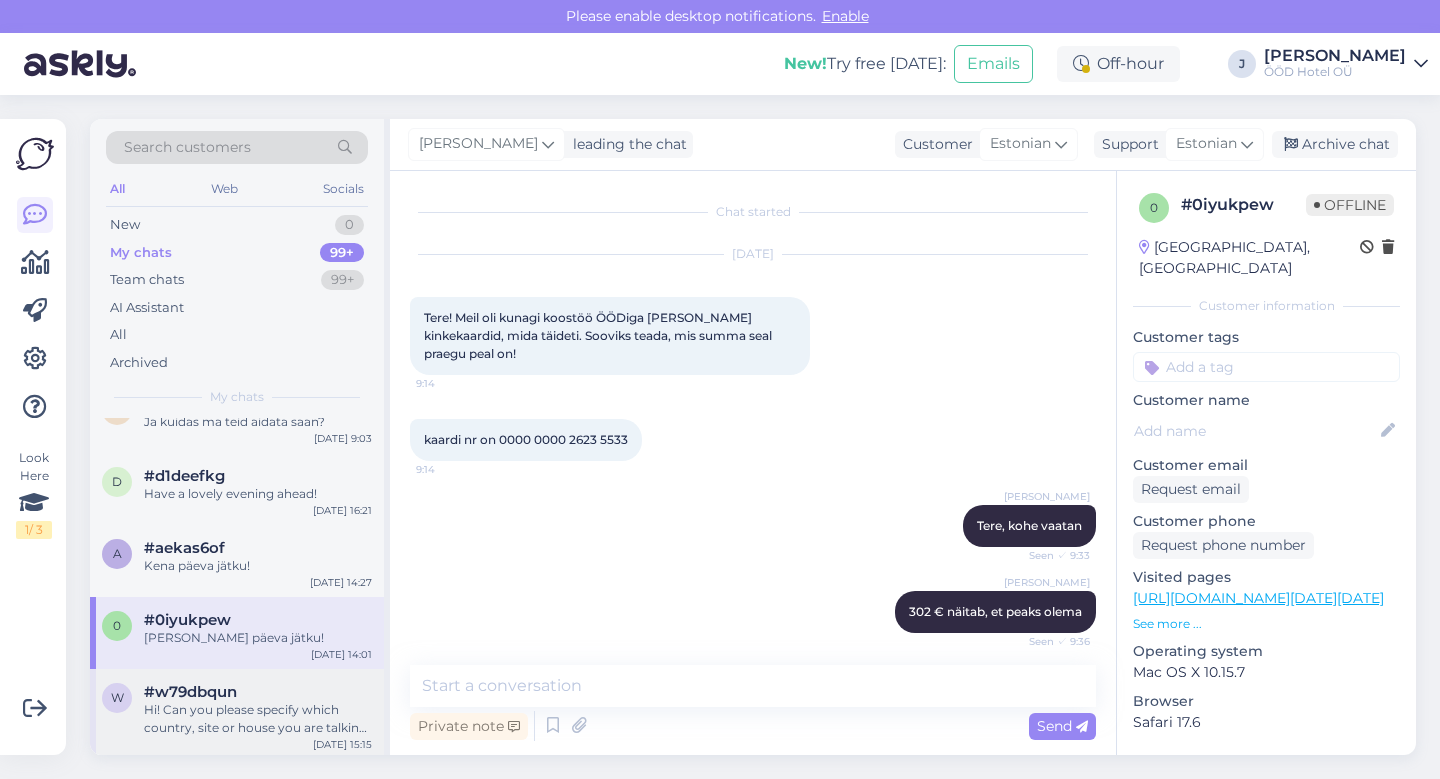 click on "Hi! Can you please specify which country, site or house you are talking about?" at bounding box center (258, 719) 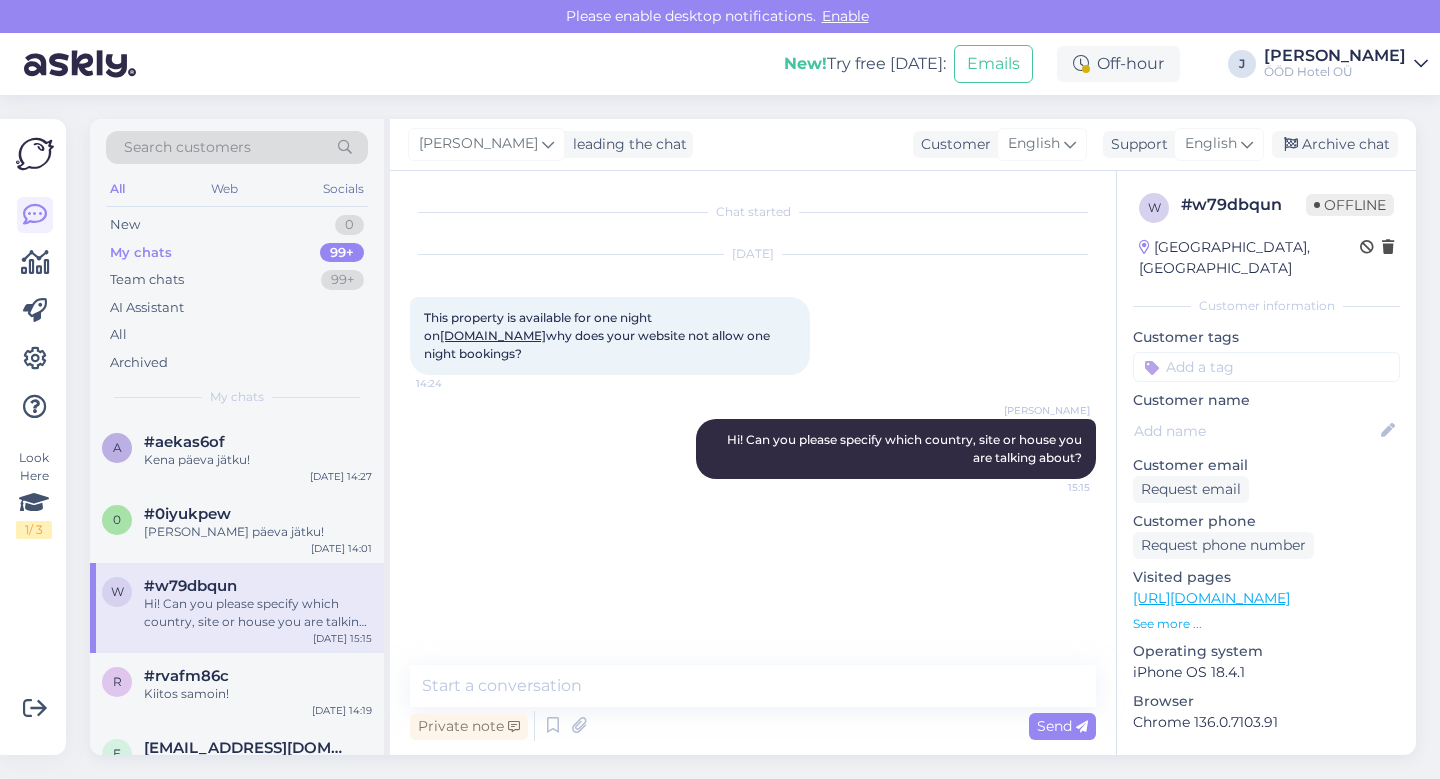 scroll, scrollTop: 8096, scrollLeft: 0, axis: vertical 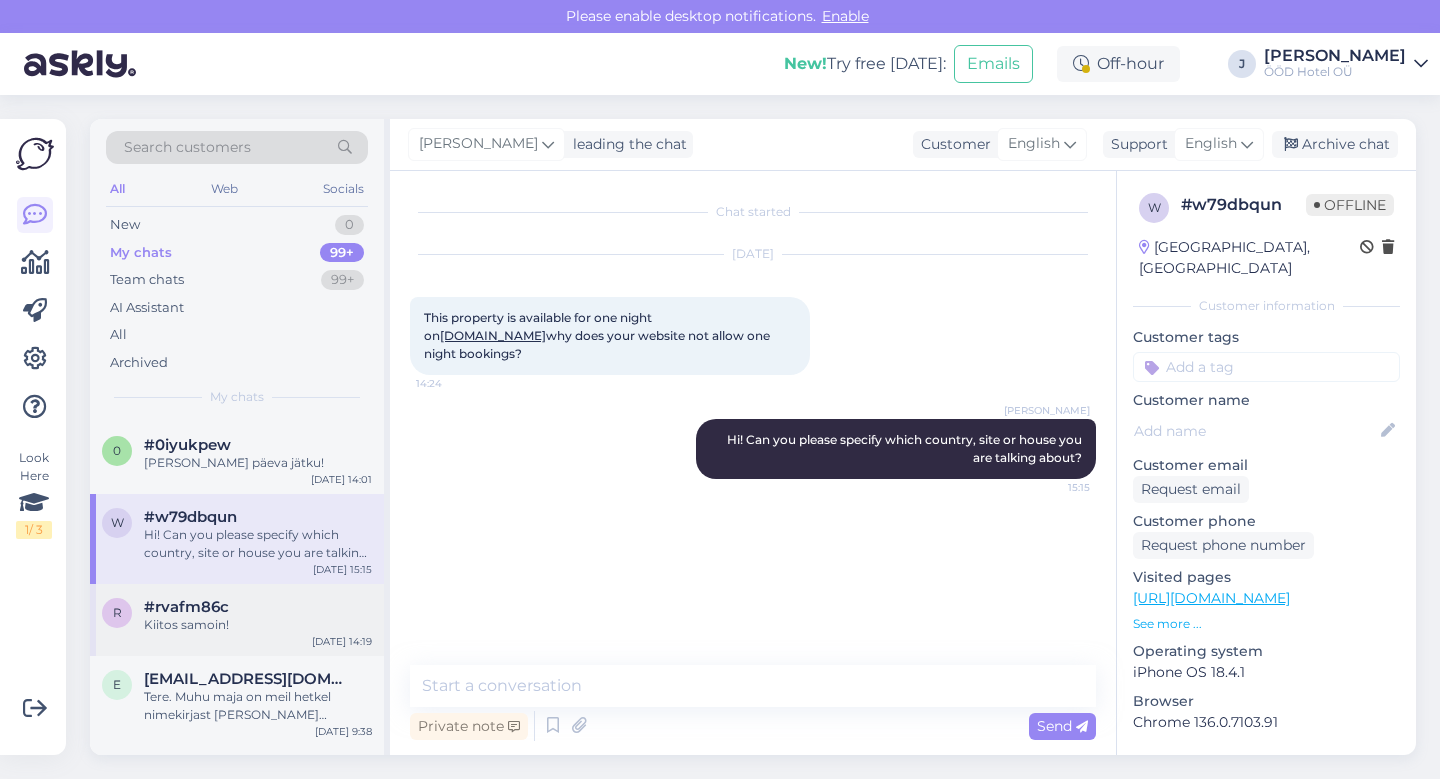 click on "Kiitos samoin!" at bounding box center (258, 625) 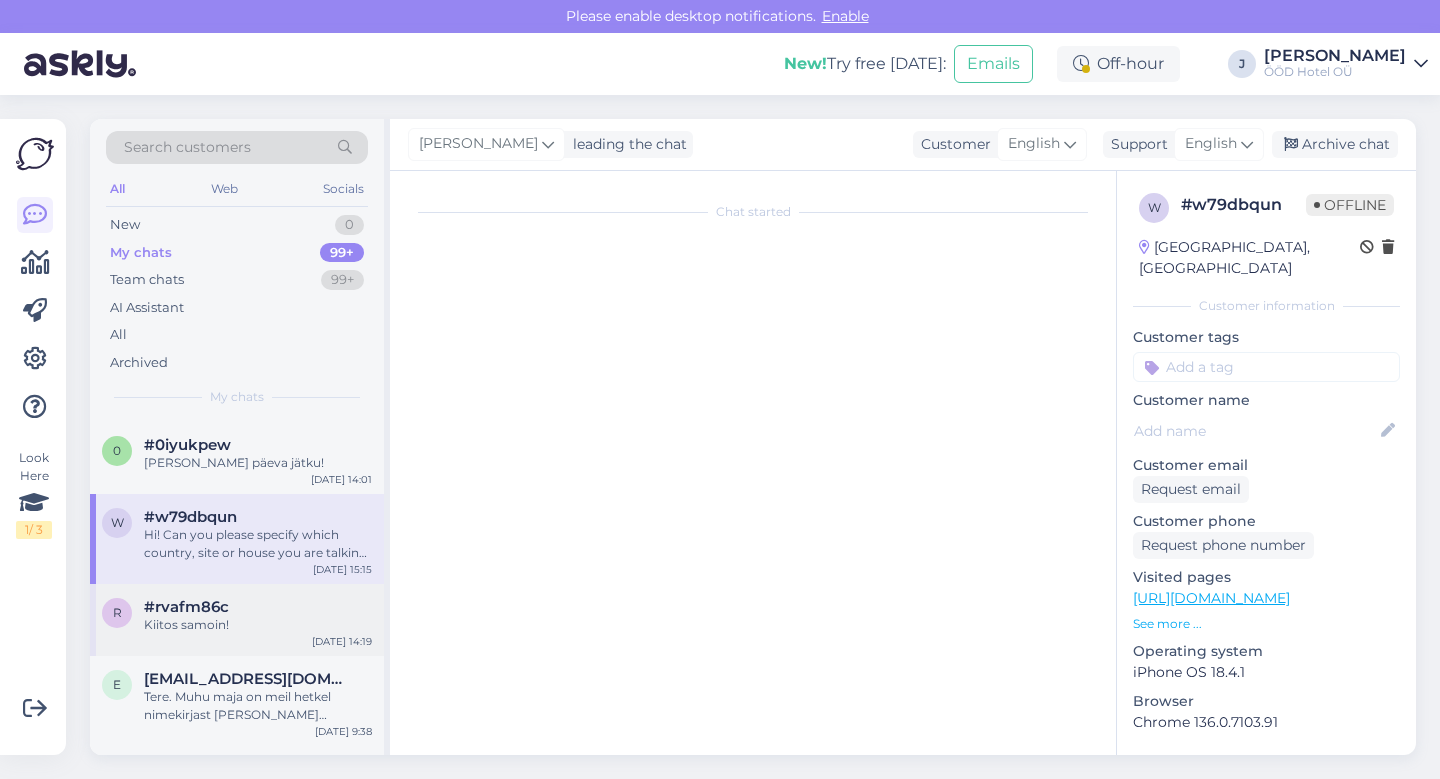 scroll, scrollTop: 1551, scrollLeft: 0, axis: vertical 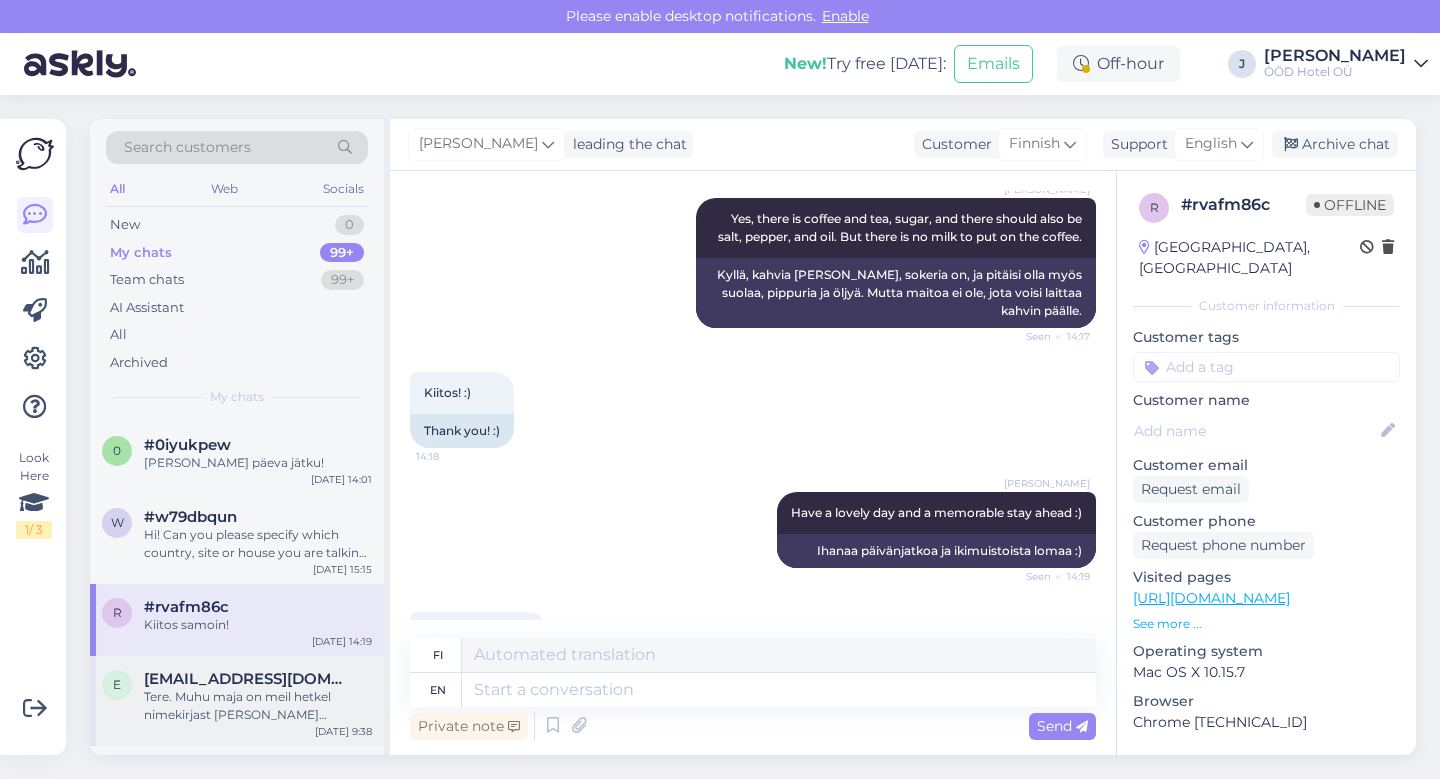 click on "Tere. Muhu maja on meil hetkel nimekirjast [PERSON_NAME] [PERSON_NAME] millal ja kas tuleb tagasi nimekirja." at bounding box center (258, 706) 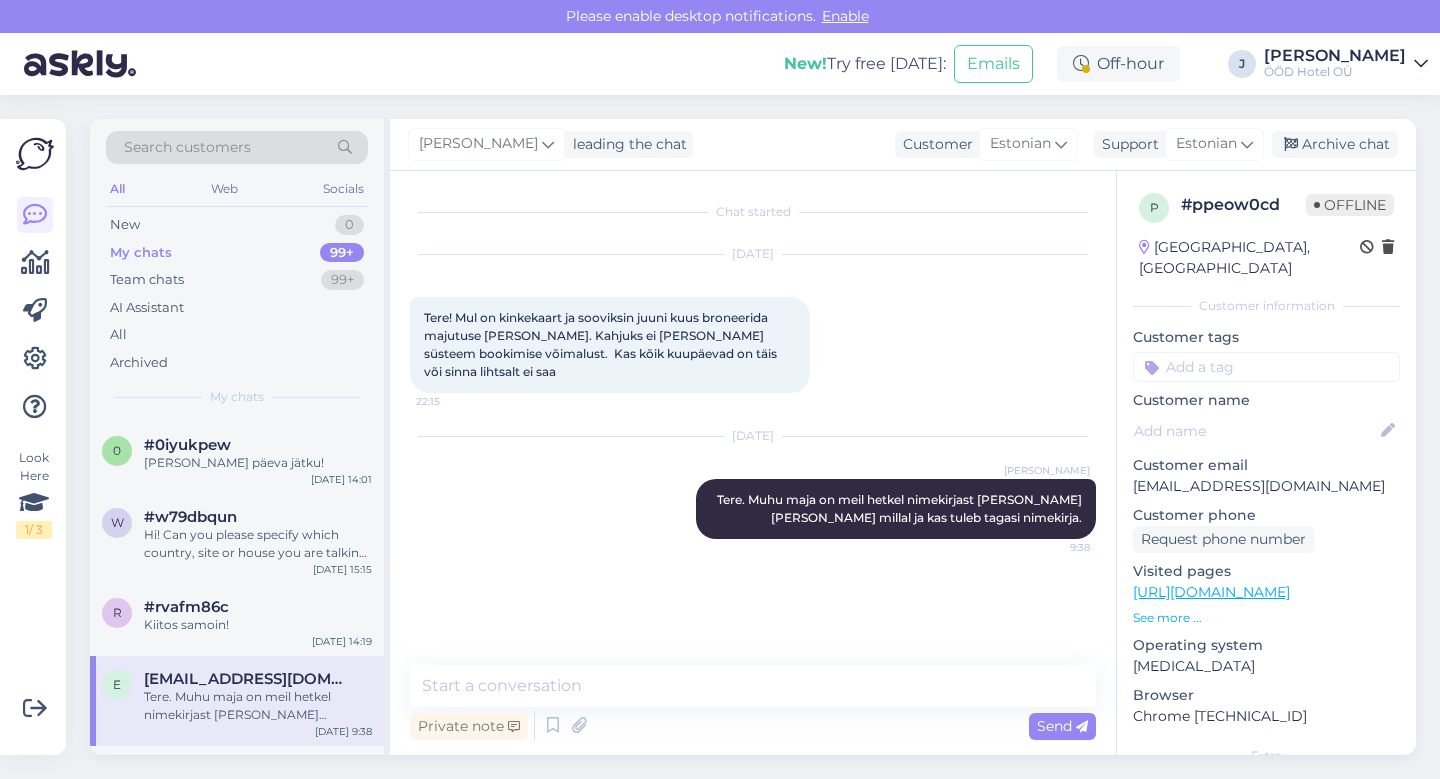 scroll, scrollTop: 0, scrollLeft: 0, axis: both 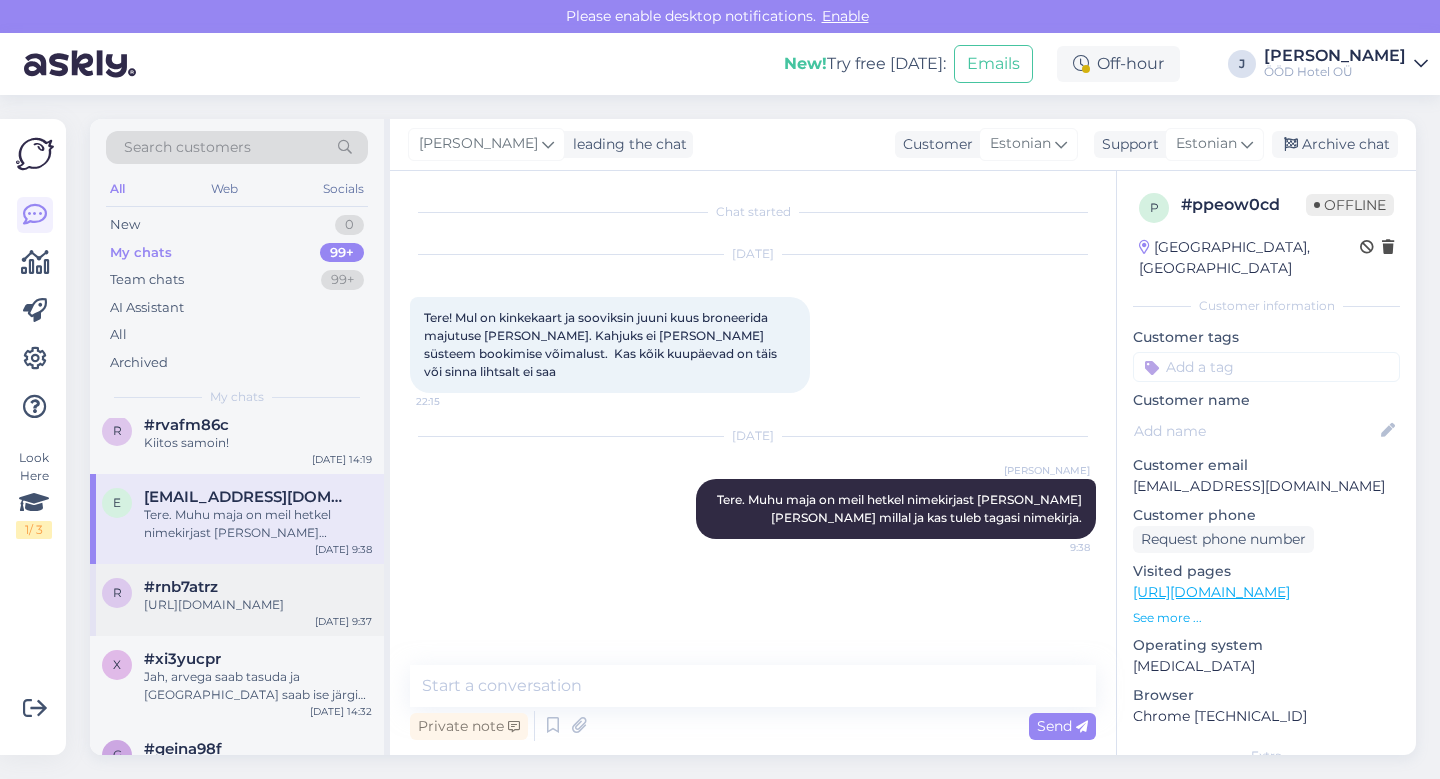 click on "[URL][DOMAIN_NAME]" at bounding box center (258, 605) 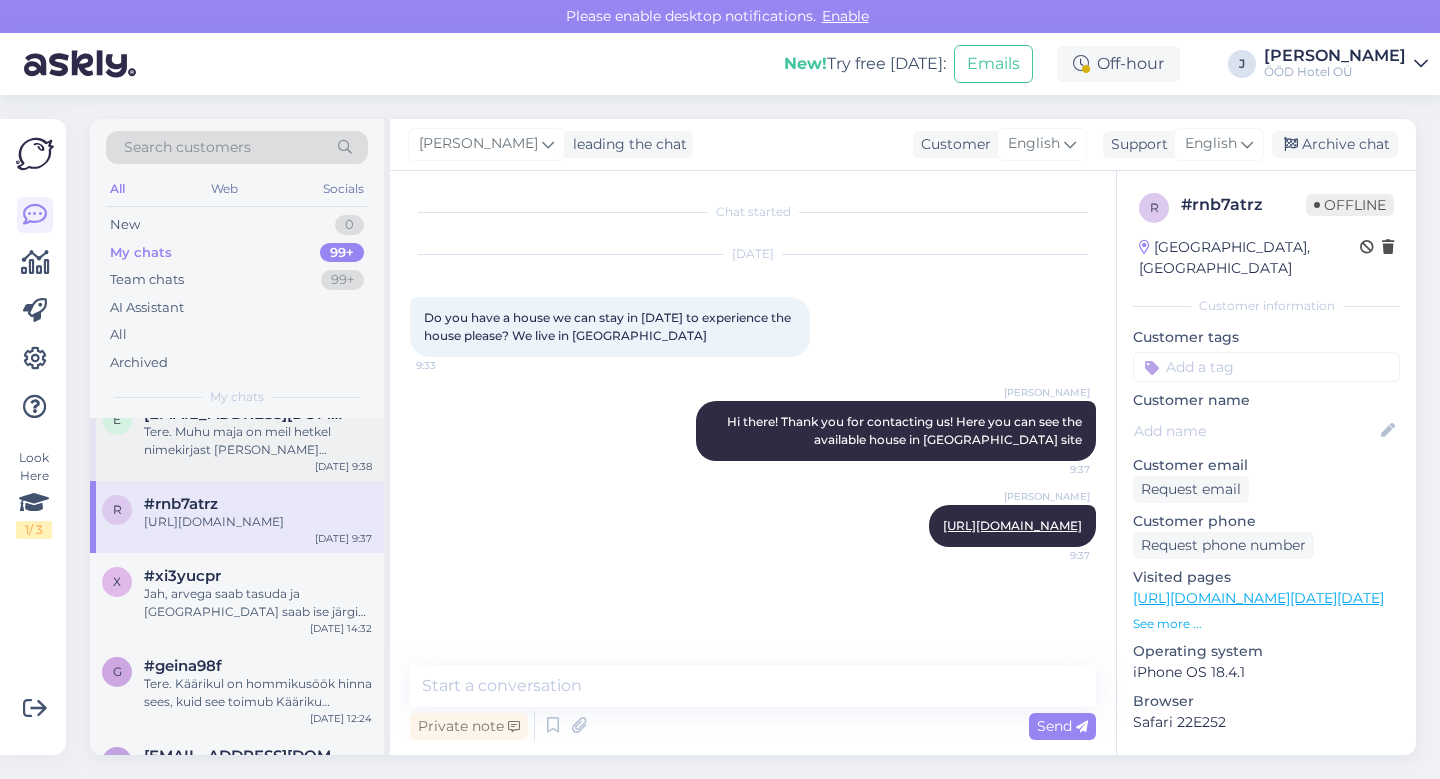 scroll, scrollTop: 8362, scrollLeft: 0, axis: vertical 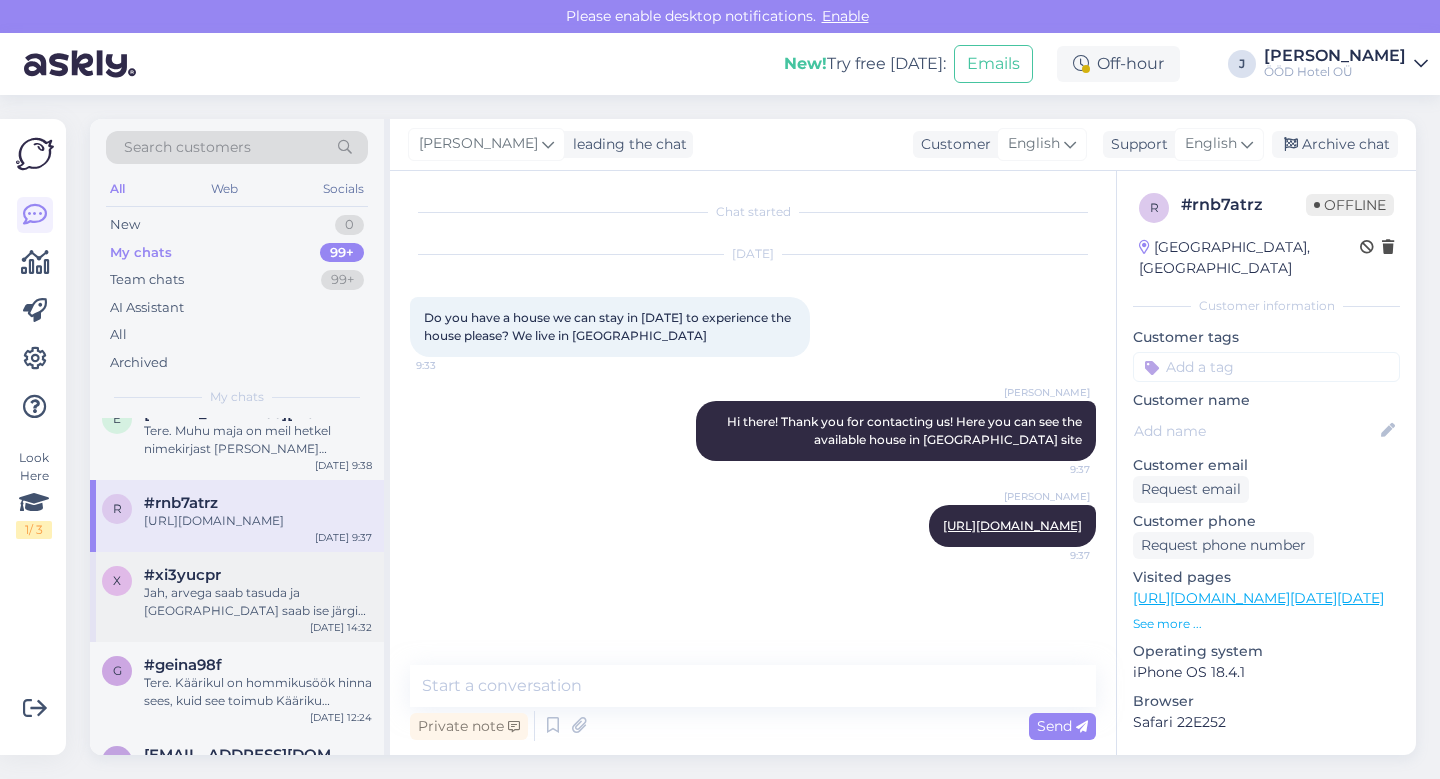 click on "Jah, arvega saab tasuda ja [GEOGRAPHIC_DATA] saab ise järgi [GEOGRAPHIC_DATA] keskusesse" at bounding box center (258, 602) 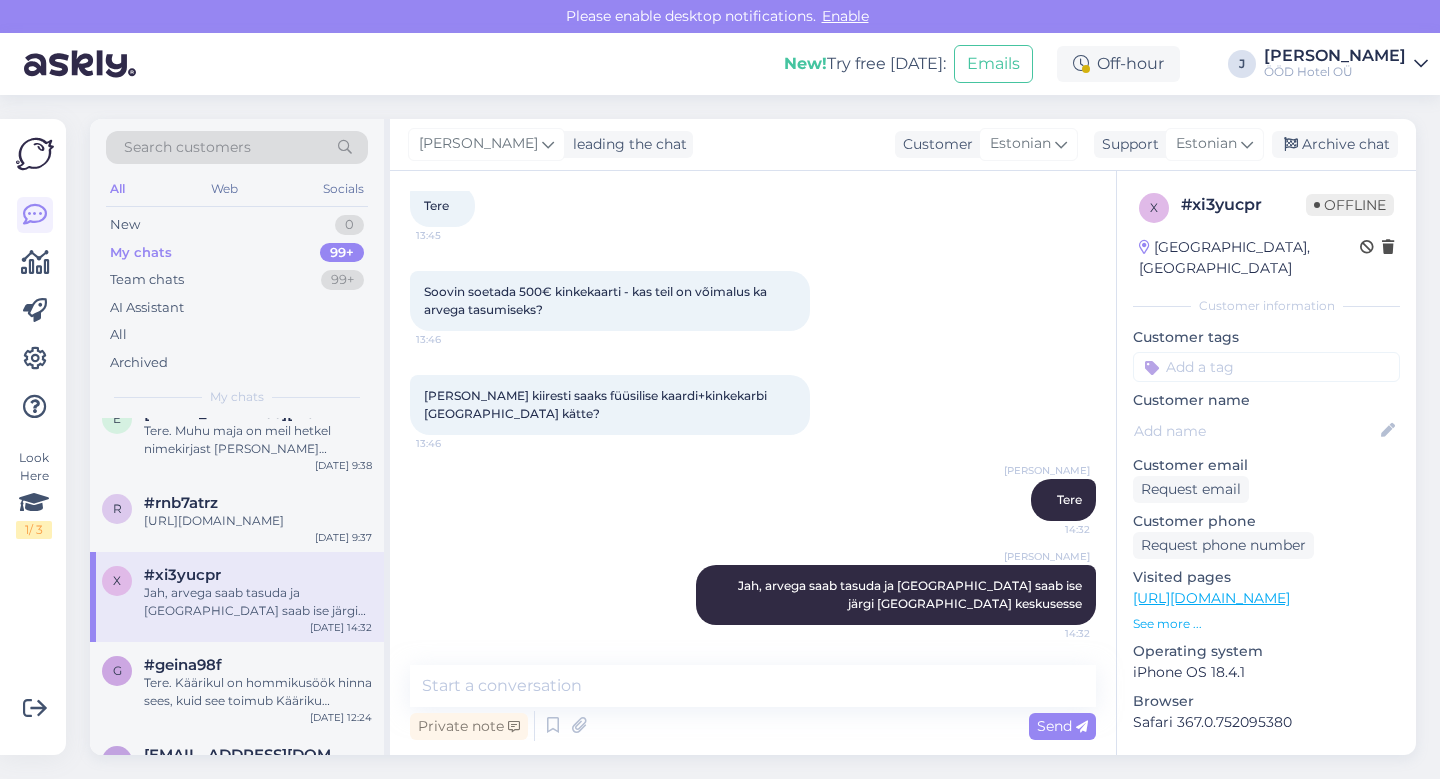 scroll, scrollTop: 0, scrollLeft: 0, axis: both 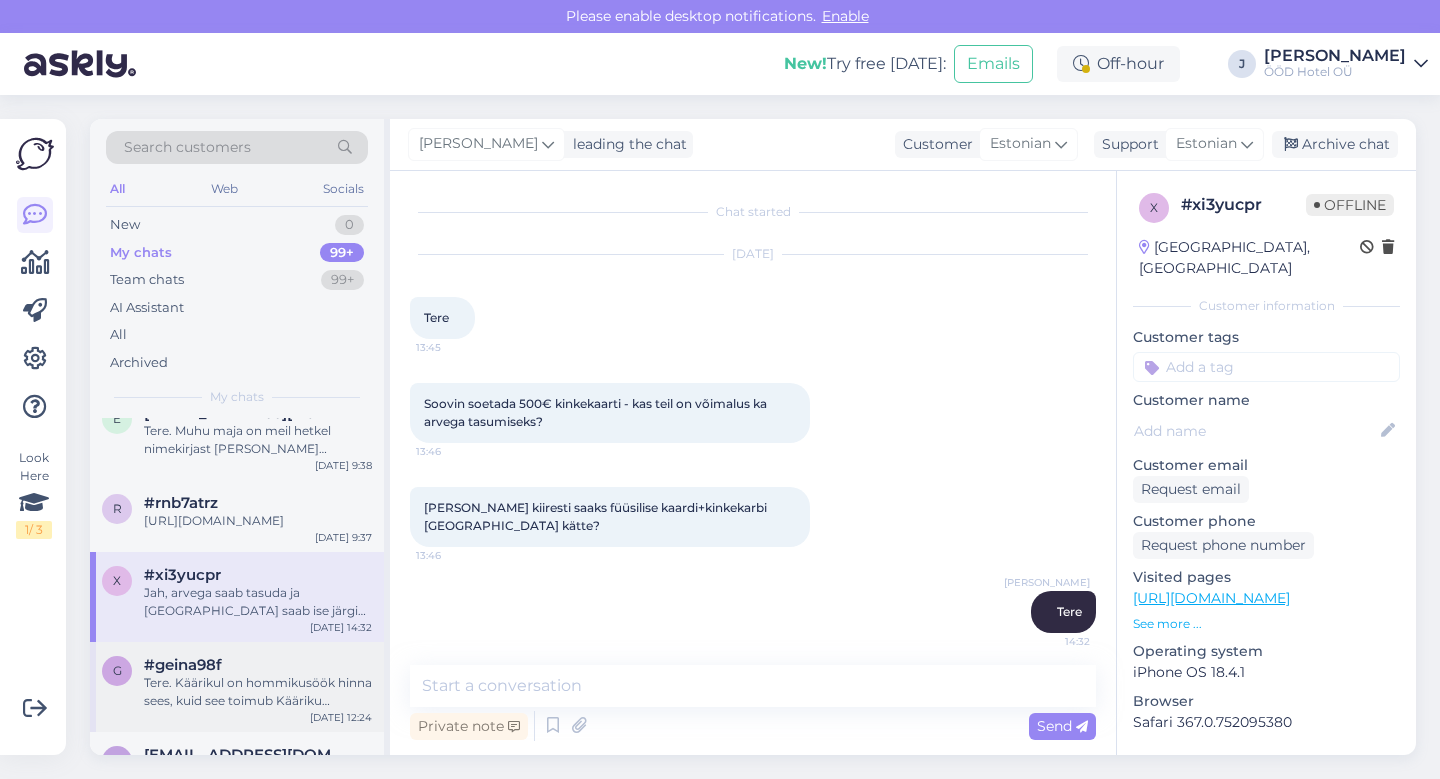click on "Tere. Käärikul on hommikusöök hinna sees, kuid see toimub Kääriku spordikompleksi peamajas." at bounding box center [258, 692] 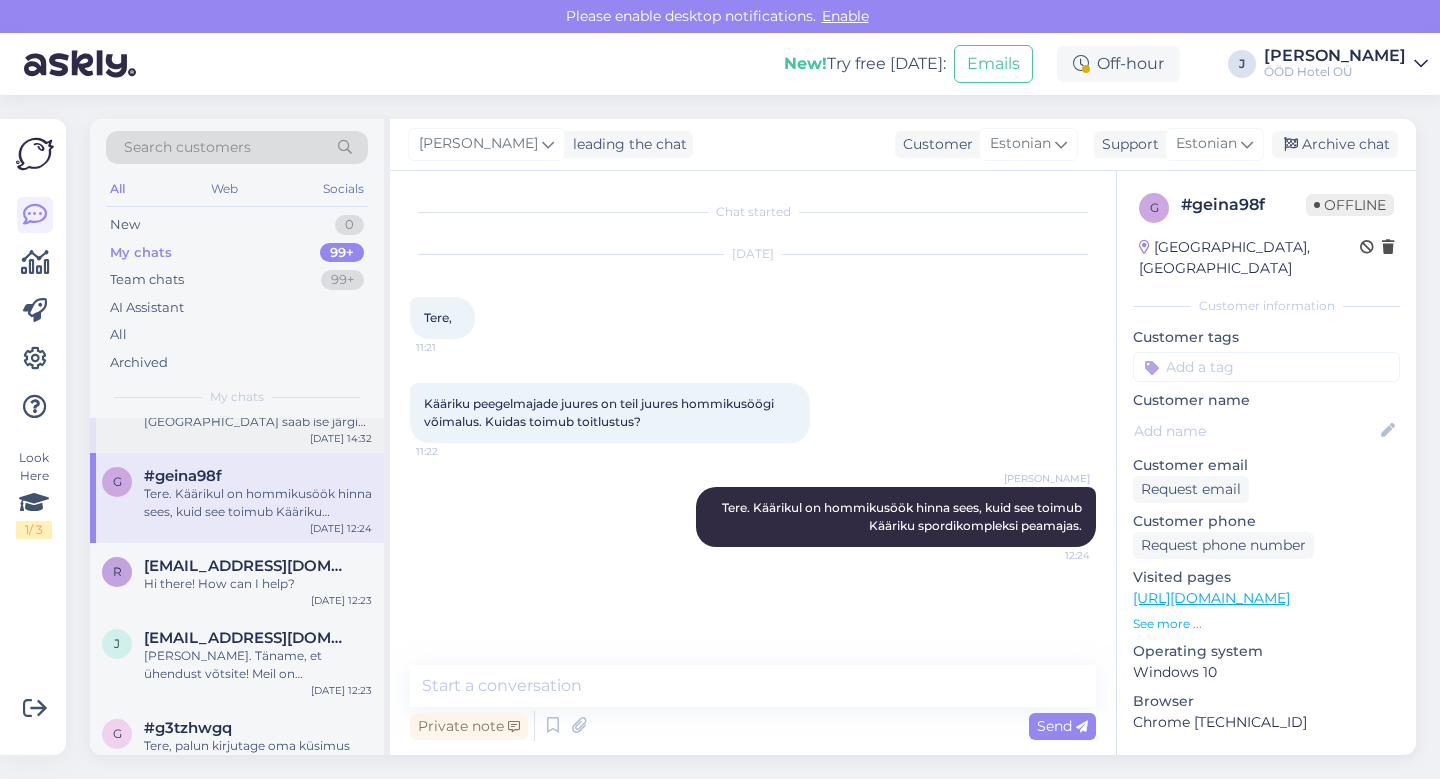 scroll, scrollTop: 8555, scrollLeft: 0, axis: vertical 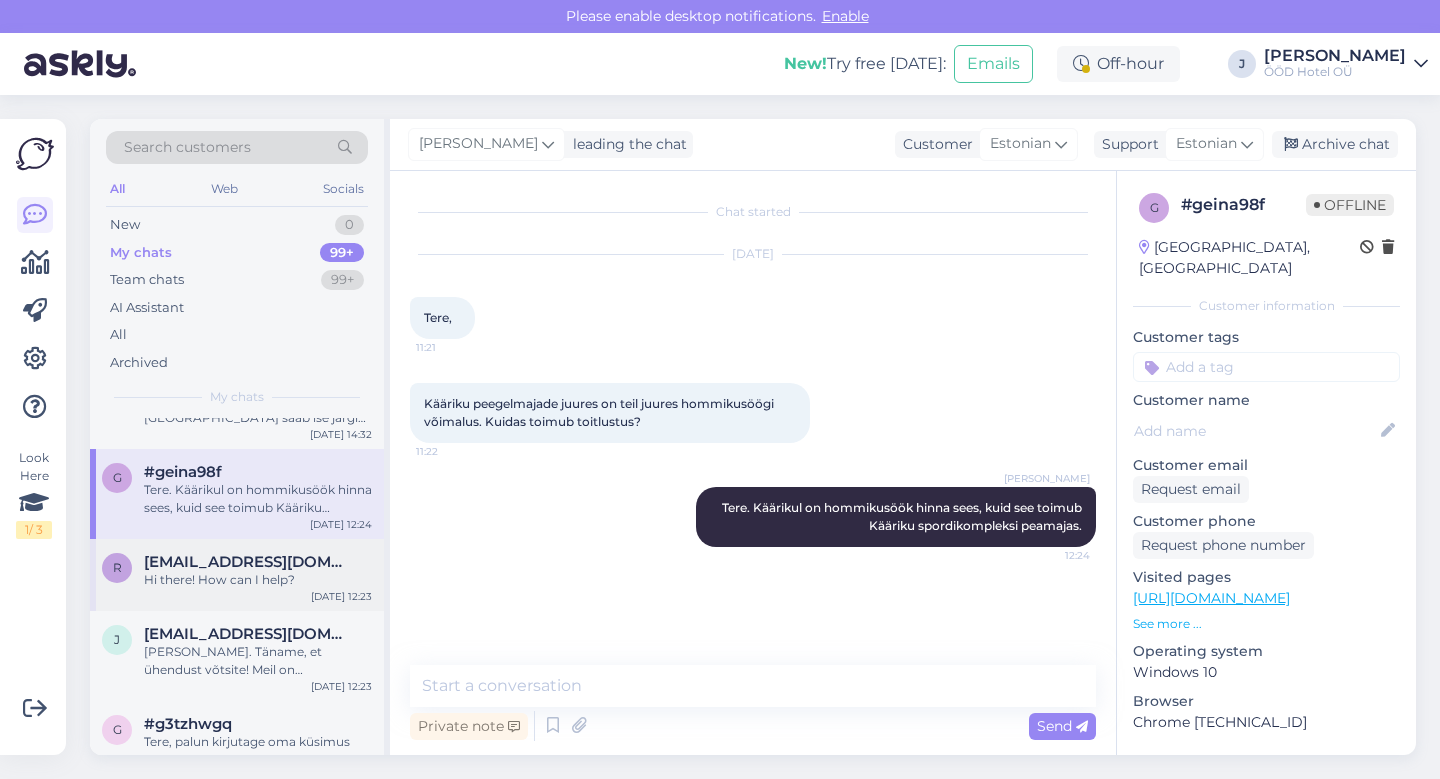 click on "Hi there! How can I help?" at bounding box center [258, 580] 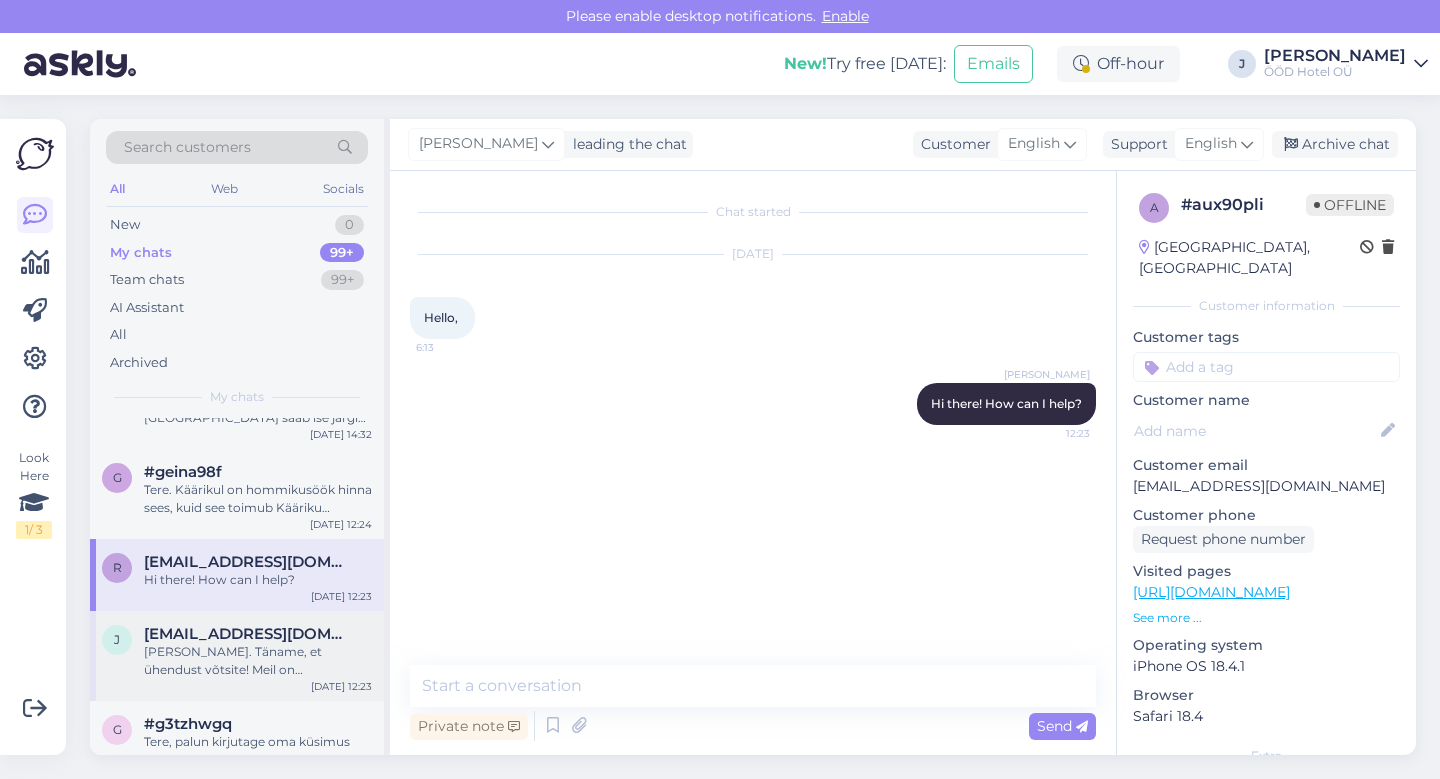 click on "[PERSON_NAME]. Täname, et ühendust võtsite! Meil on [PERSON_NAME] saunaga v.a Rõuge maja. [PERSON_NAME] on mullivanniga maja, kuid see on hetkel meil listist [PERSON_NAME]. Inimeste lemmikud on Roosisaare Lõuna pool, seal saab tellida ka hommikusööki ja siin pool [GEOGRAPHIC_DATA] 30 min kaugusel on [GEOGRAPHIC_DATA] majad, mida inimesed arvastavad." at bounding box center (258, 661) 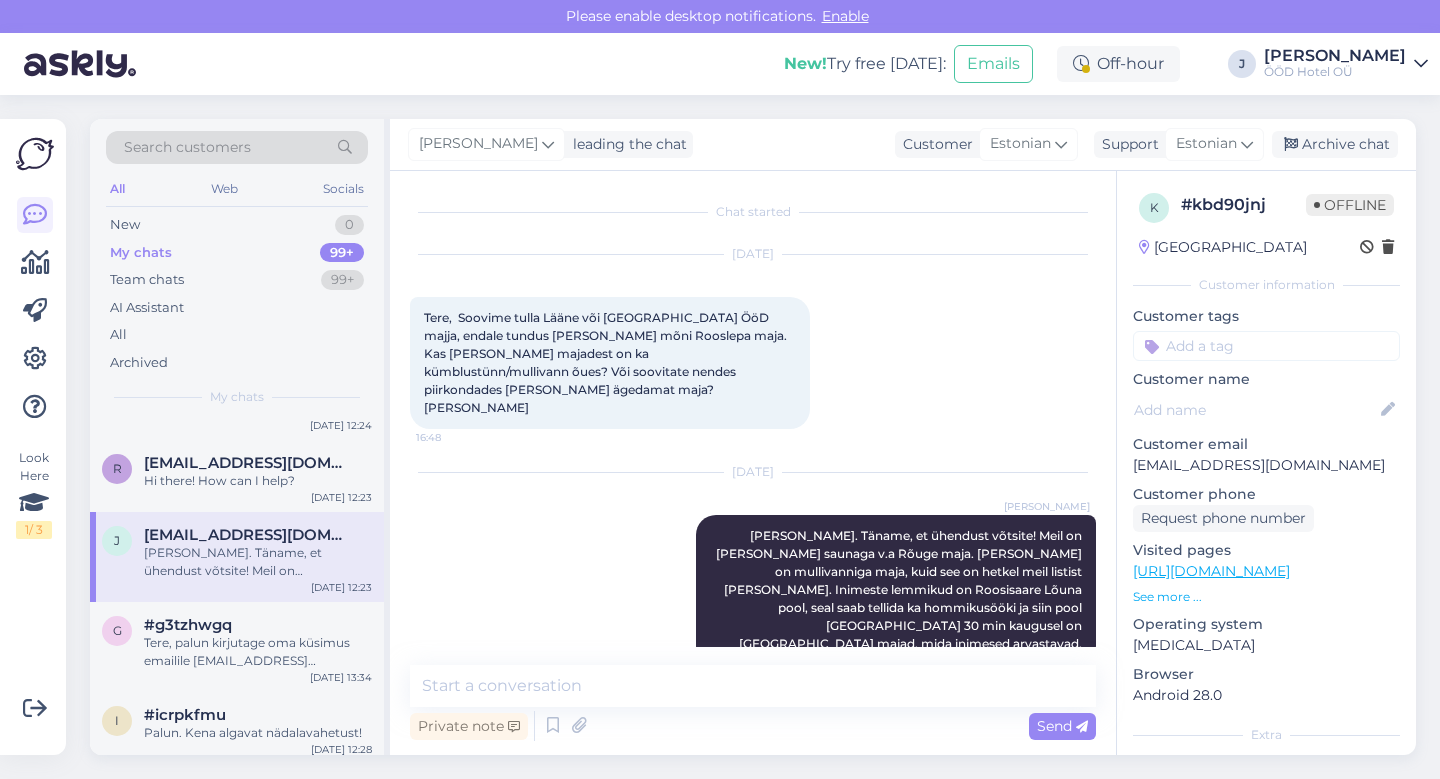 scroll, scrollTop: 8670, scrollLeft: 0, axis: vertical 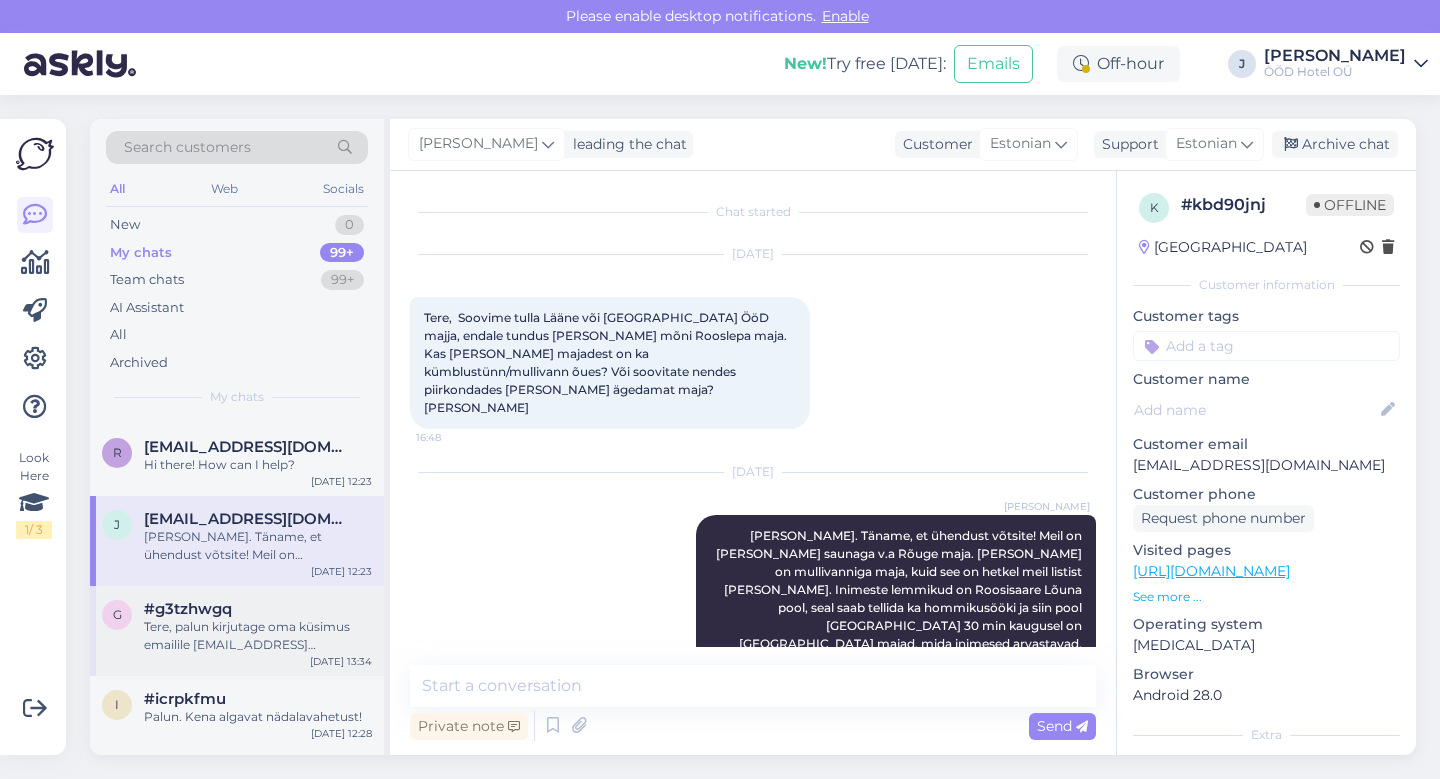 click on "#g3tzhwgq" at bounding box center (258, 609) 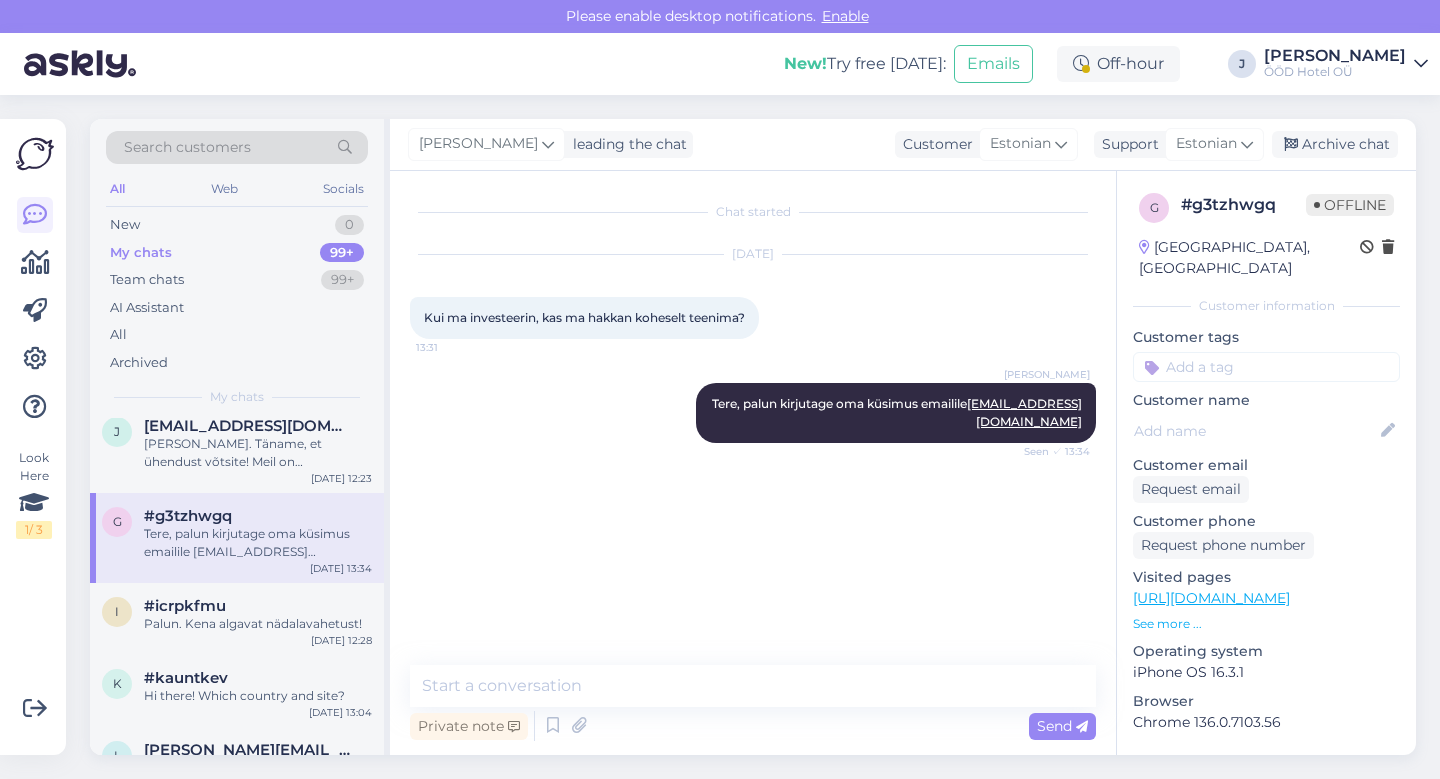 scroll, scrollTop: 8764, scrollLeft: 0, axis: vertical 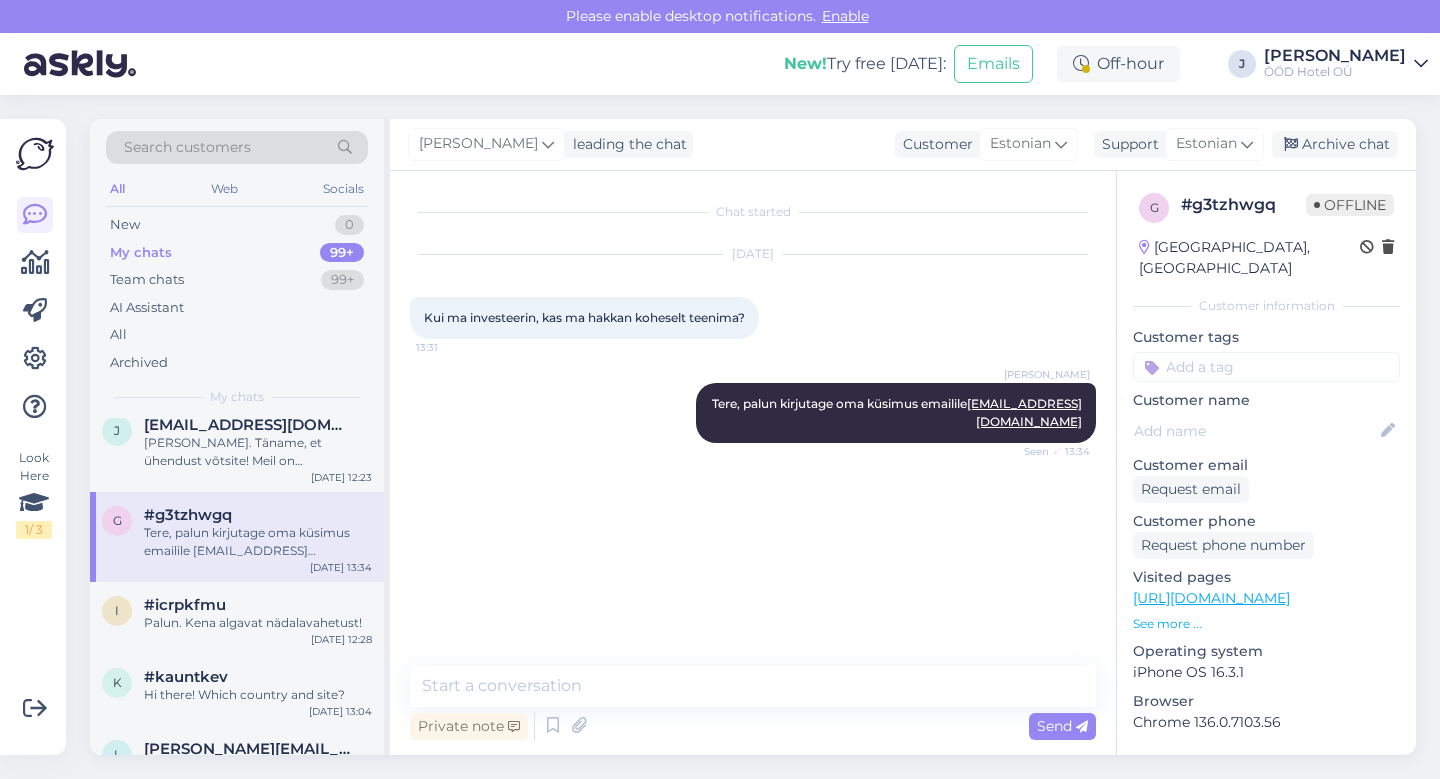 click on "Palun. Kena algavat nädalavahetust!" at bounding box center [258, 623] 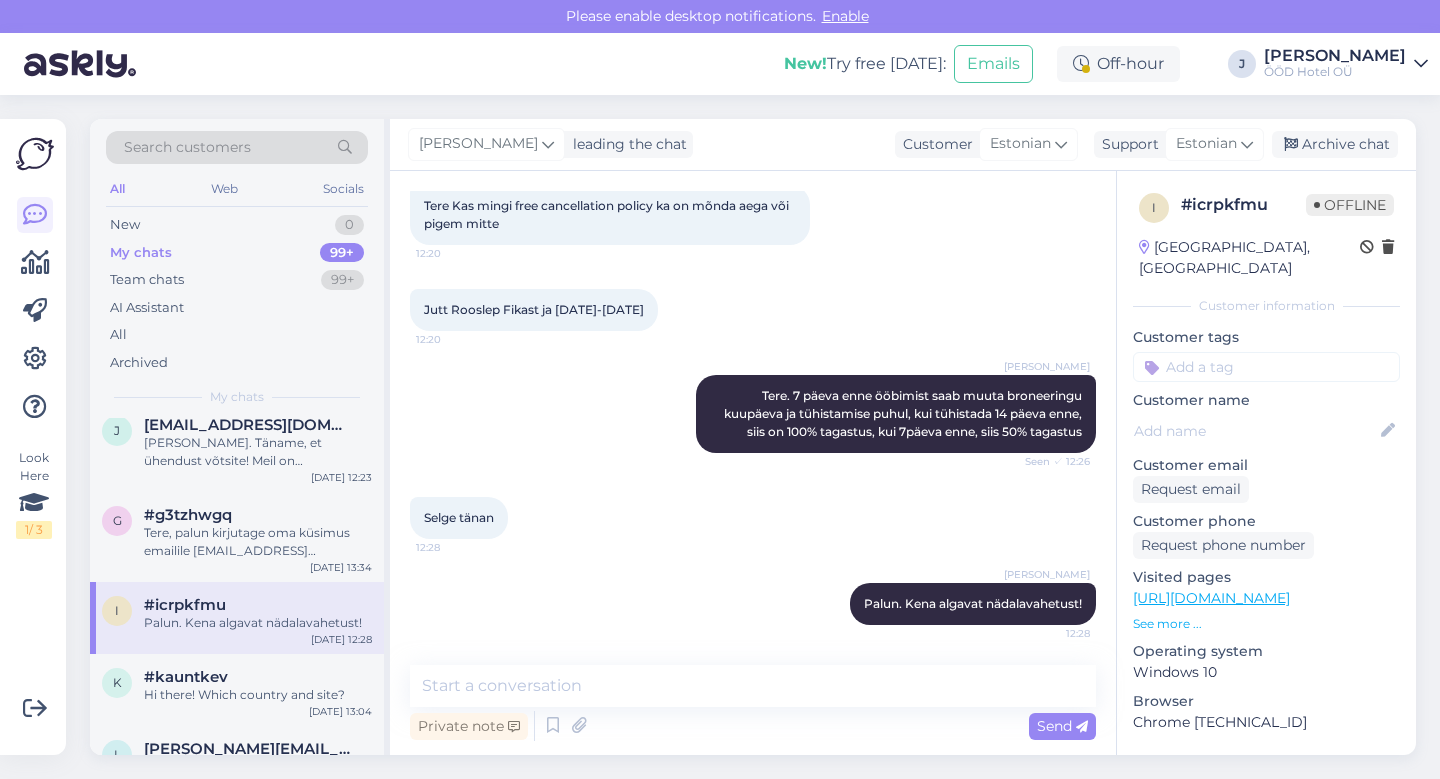 scroll, scrollTop: 0, scrollLeft: 0, axis: both 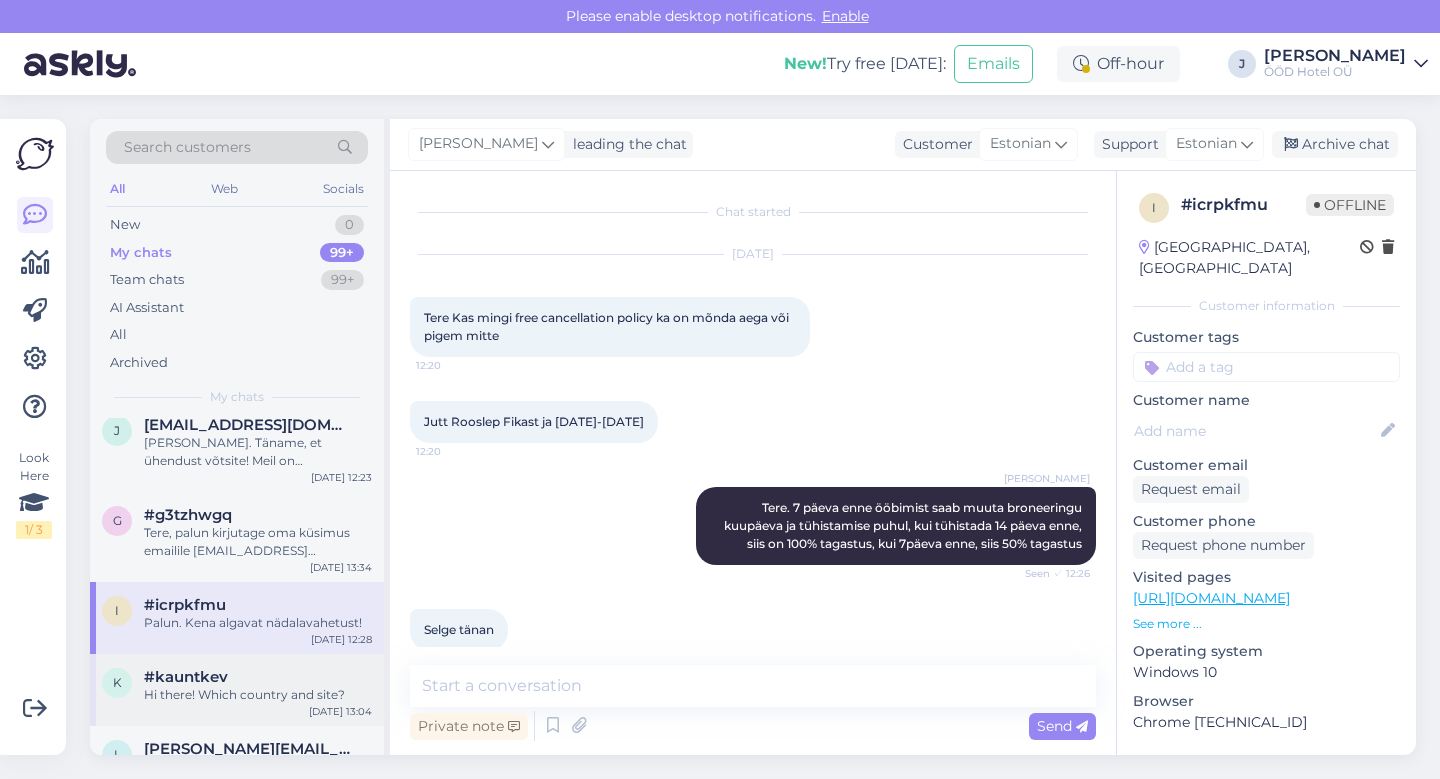 click on "#kauntkev" at bounding box center [258, 677] 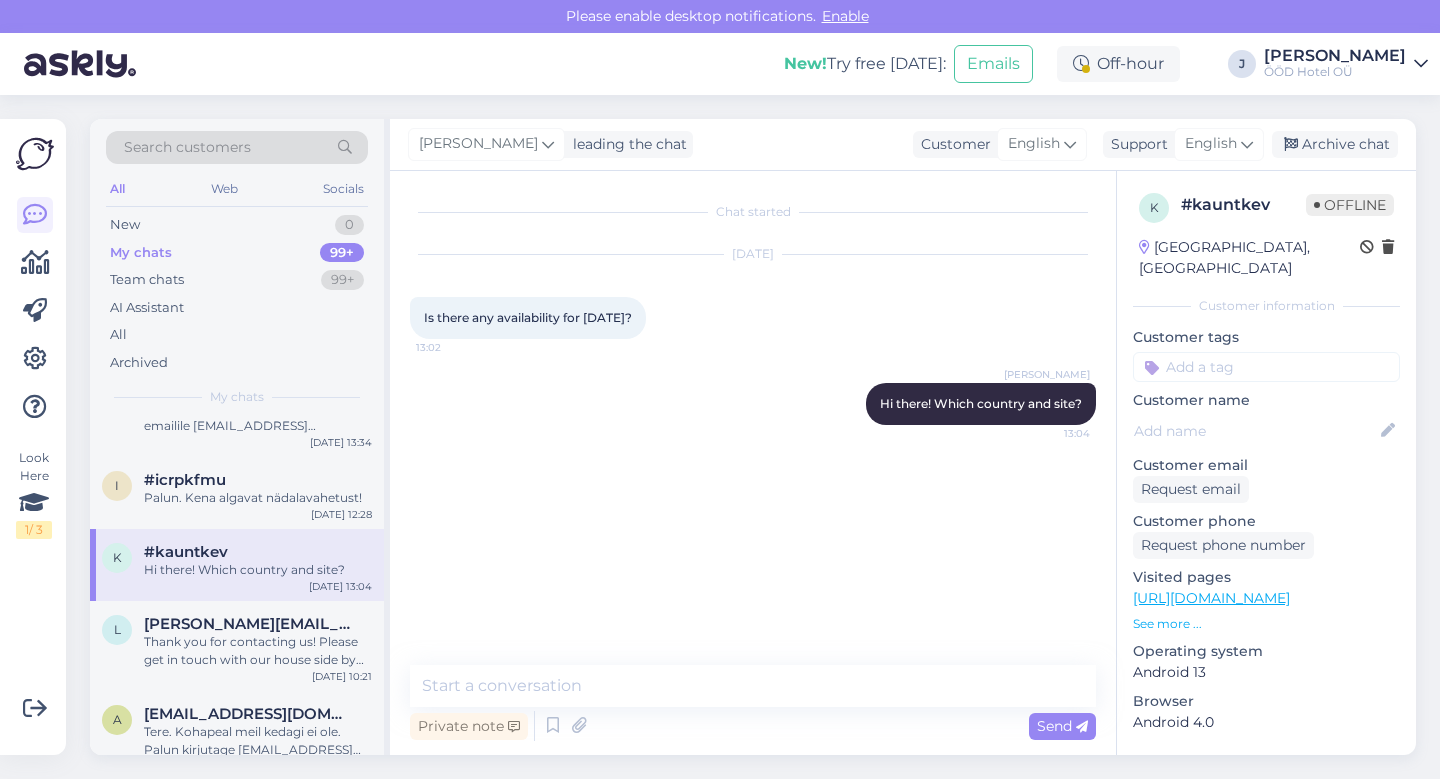 scroll, scrollTop: 8890, scrollLeft: 0, axis: vertical 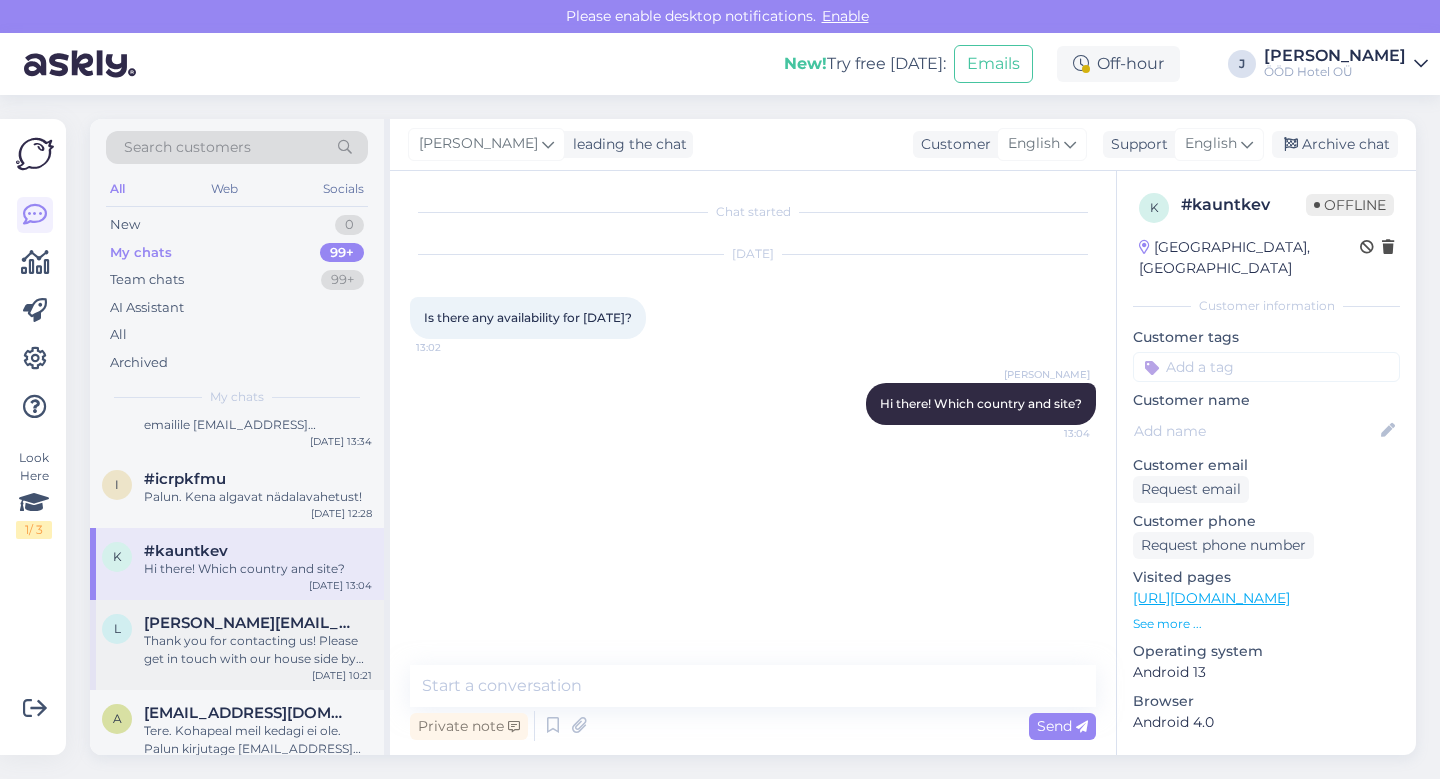 click on "Thank you for contacting us! Please get in touch with our house side by email [EMAIL_ADDRESS][DOMAIN_NAME]" at bounding box center [258, 650] 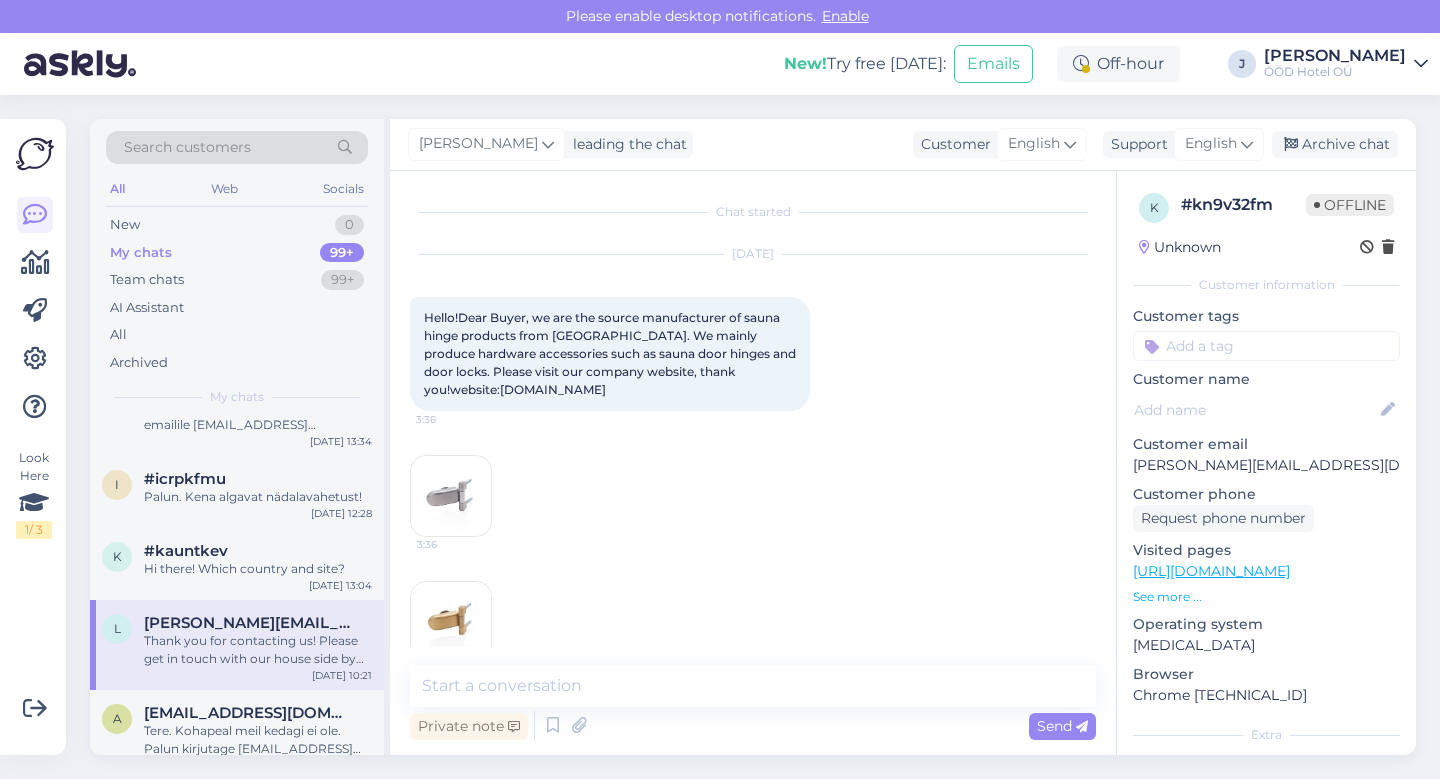 scroll, scrollTop: 268, scrollLeft: 0, axis: vertical 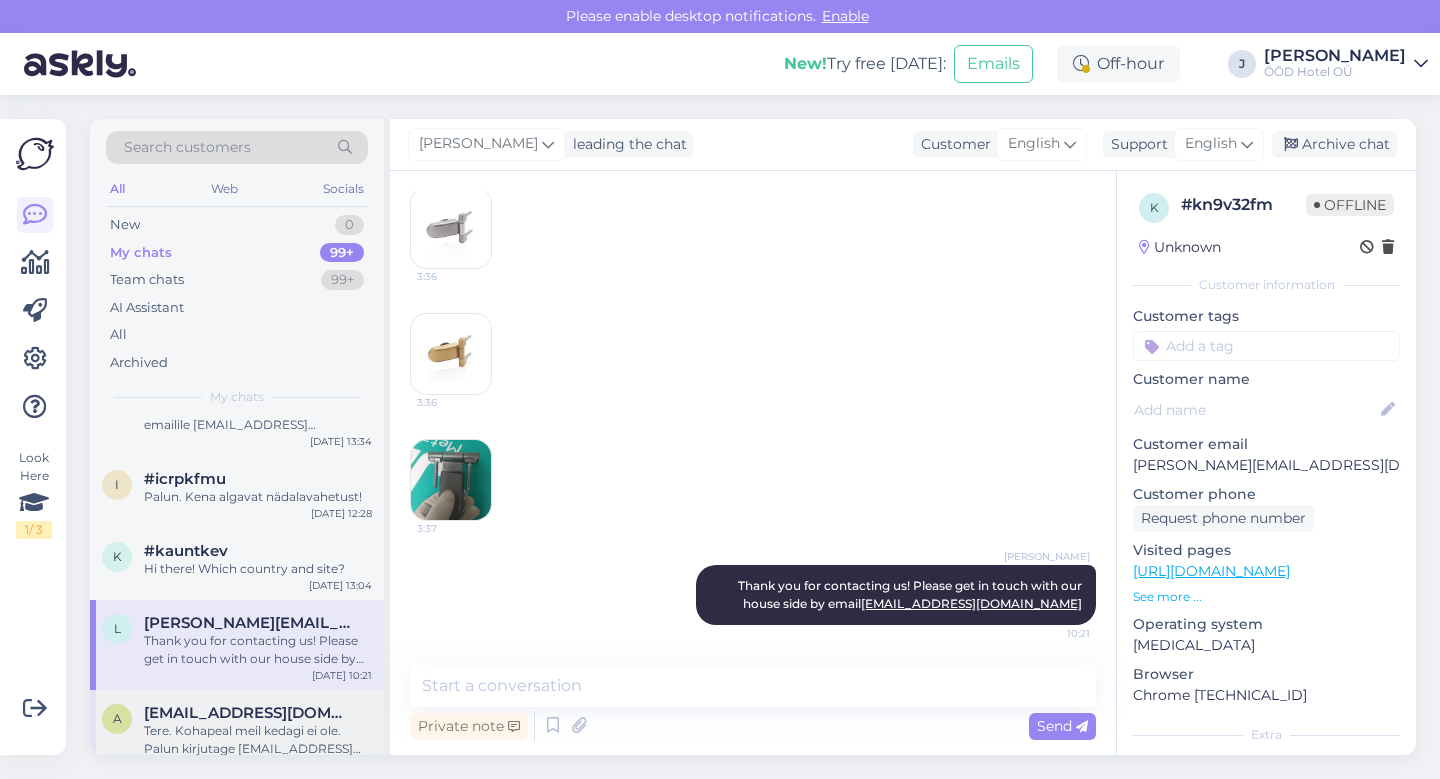click on "Tere. Kohapeal meil kedagi ei ole. Palun kirjutage [EMAIL_ADDRESS][DOMAIN_NAME] ja ma saadan hostile teie soovi [PERSON_NAME] siis [PERSON_NAME] ise vastab teile" at bounding box center (258, 740) 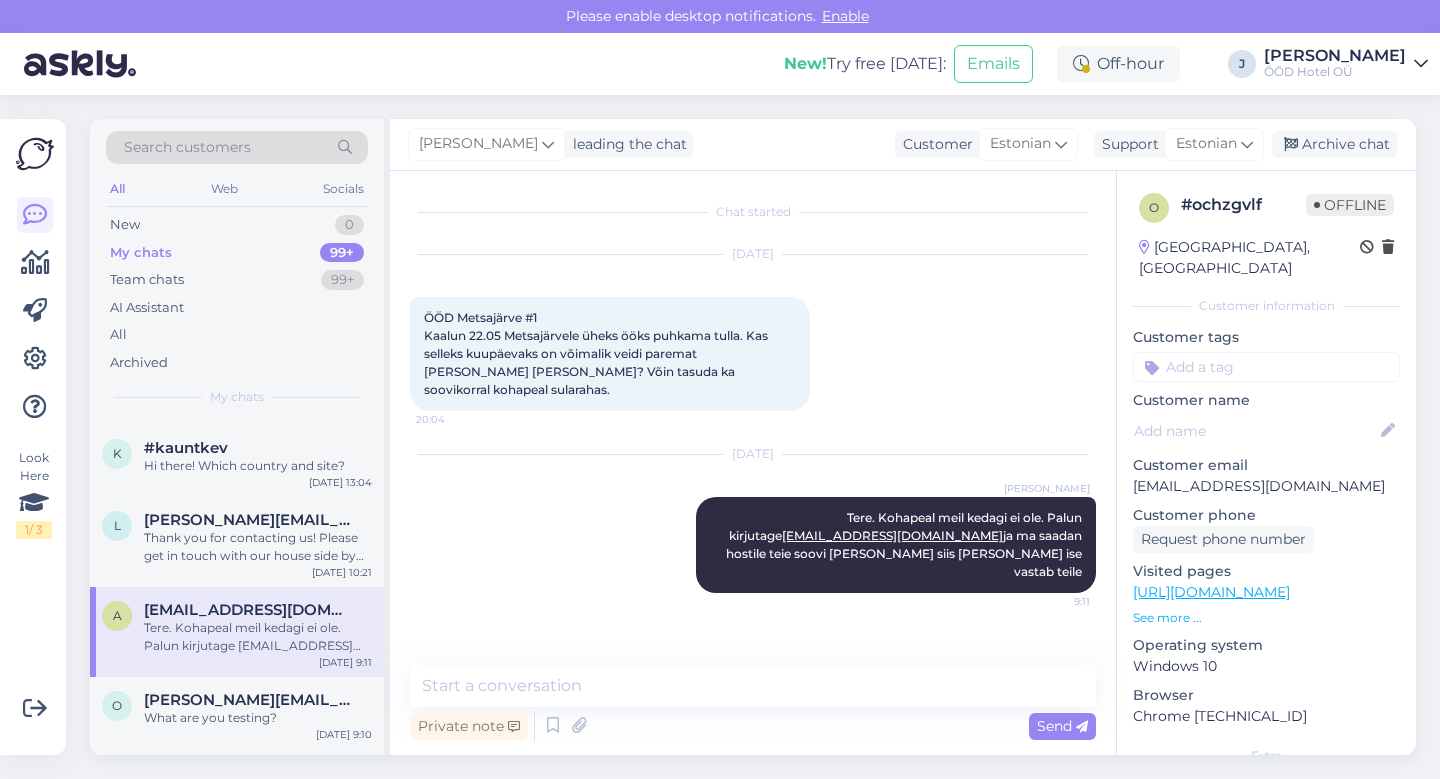 scroll, scrollTop: 9005, scrollLeft: 0, axis: vertical 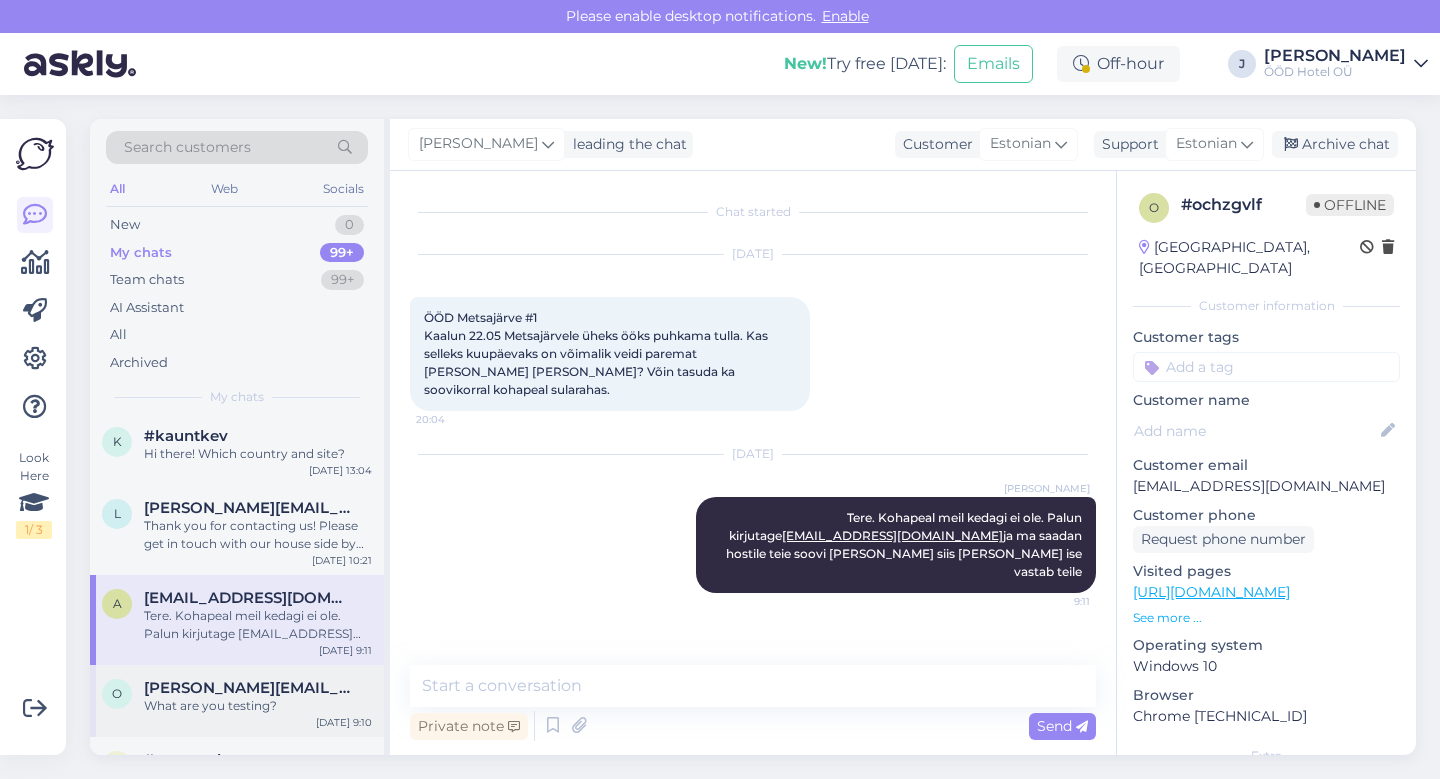 click on "o [EMAIL_ADDRESS][DOMAIN_NAME] What are you testing? [DATE] 9:10" at bounding box center (237, 701) 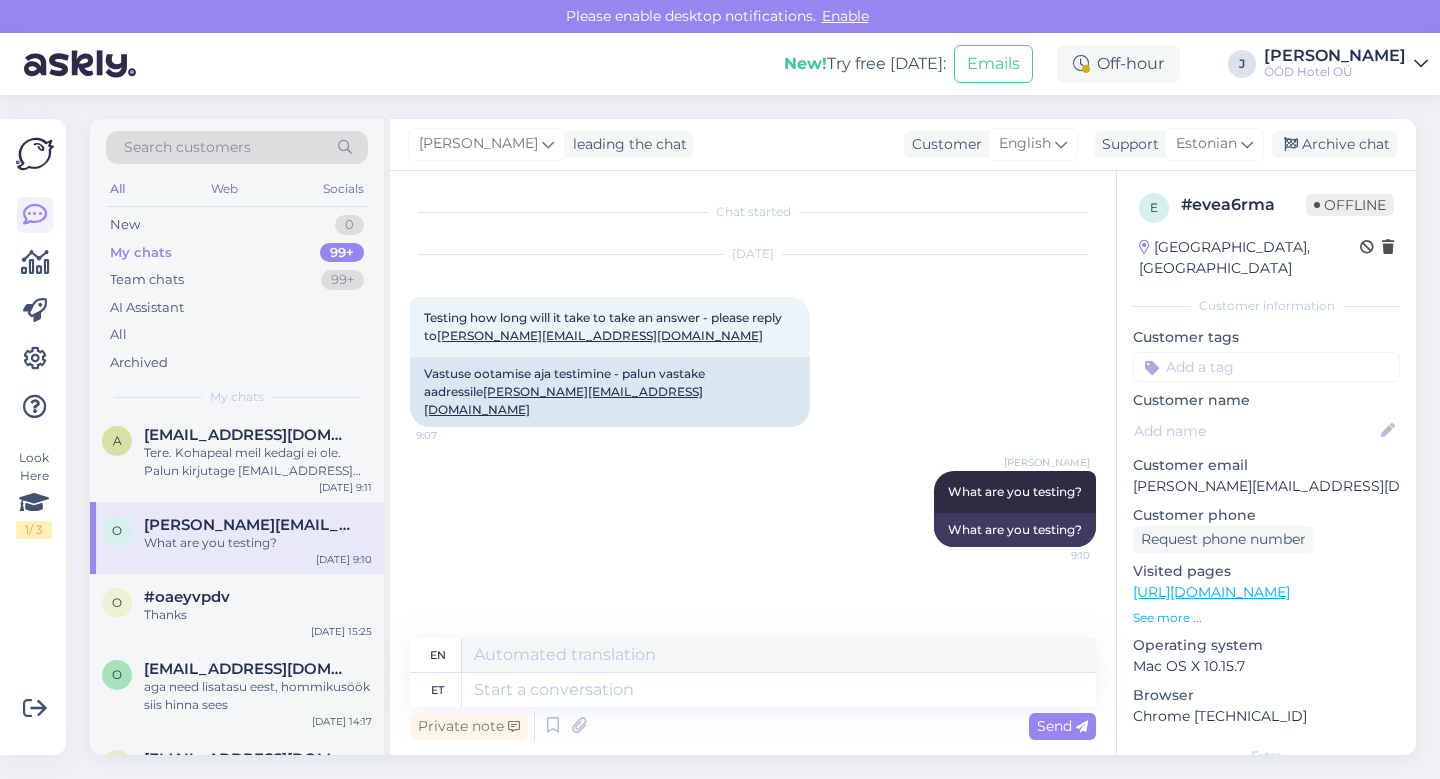 scroll, scrollTop: 9171, scrollLeft: 0, axis: vertical 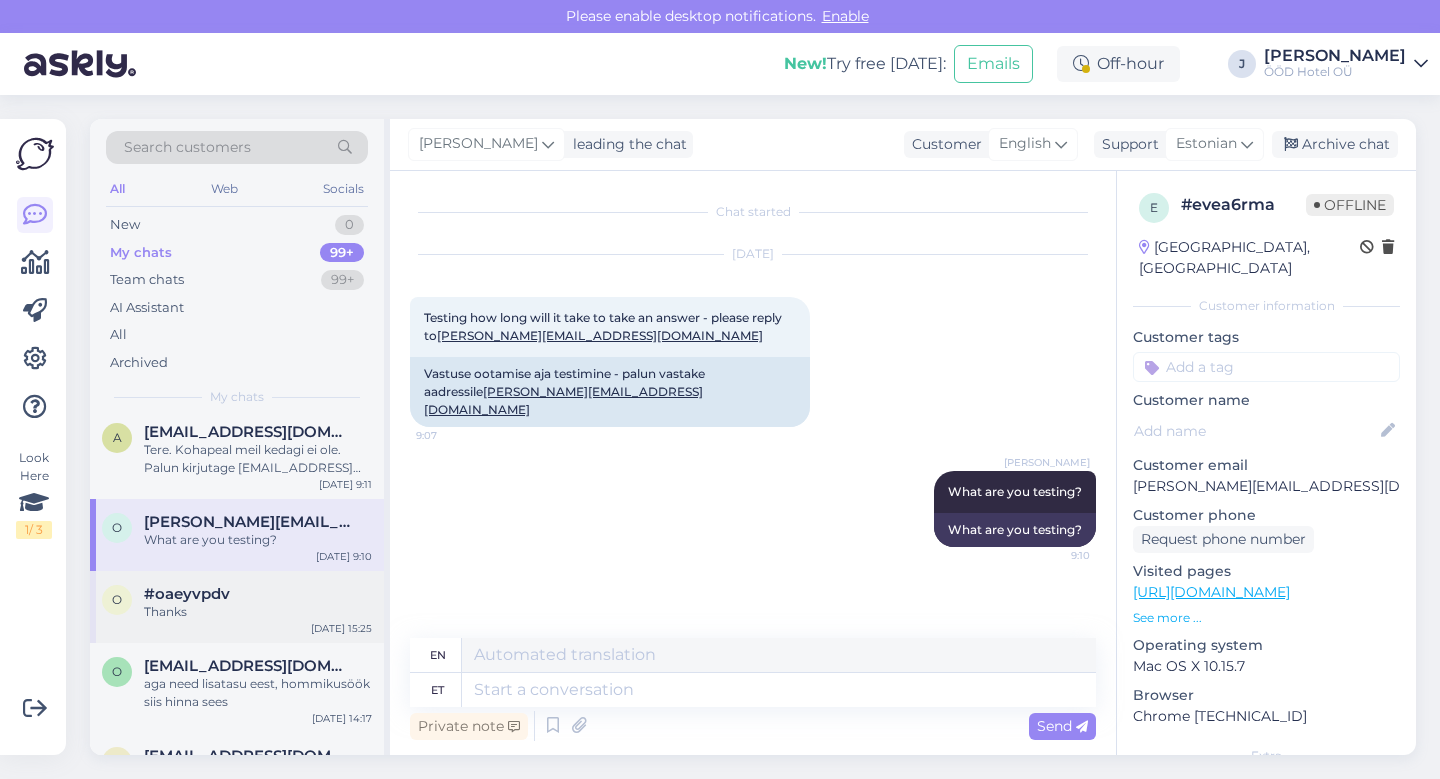click on "o #oaeyvpdv Thanks [DATE] 15:25" at bounding box center (237, 607) 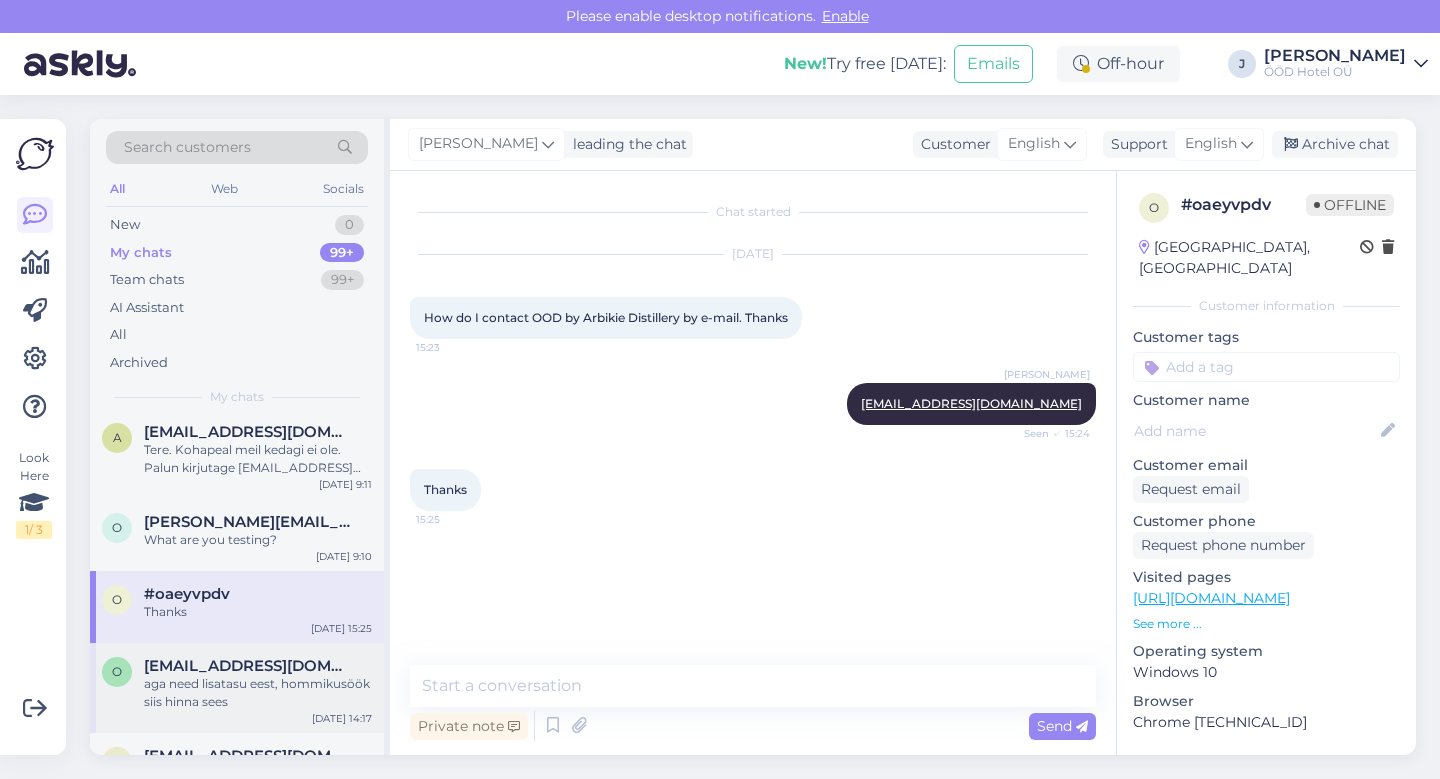 click on "[EMAIL_ADDRESS][DOMAIN_NAME]" at bounding box center [248, 666] 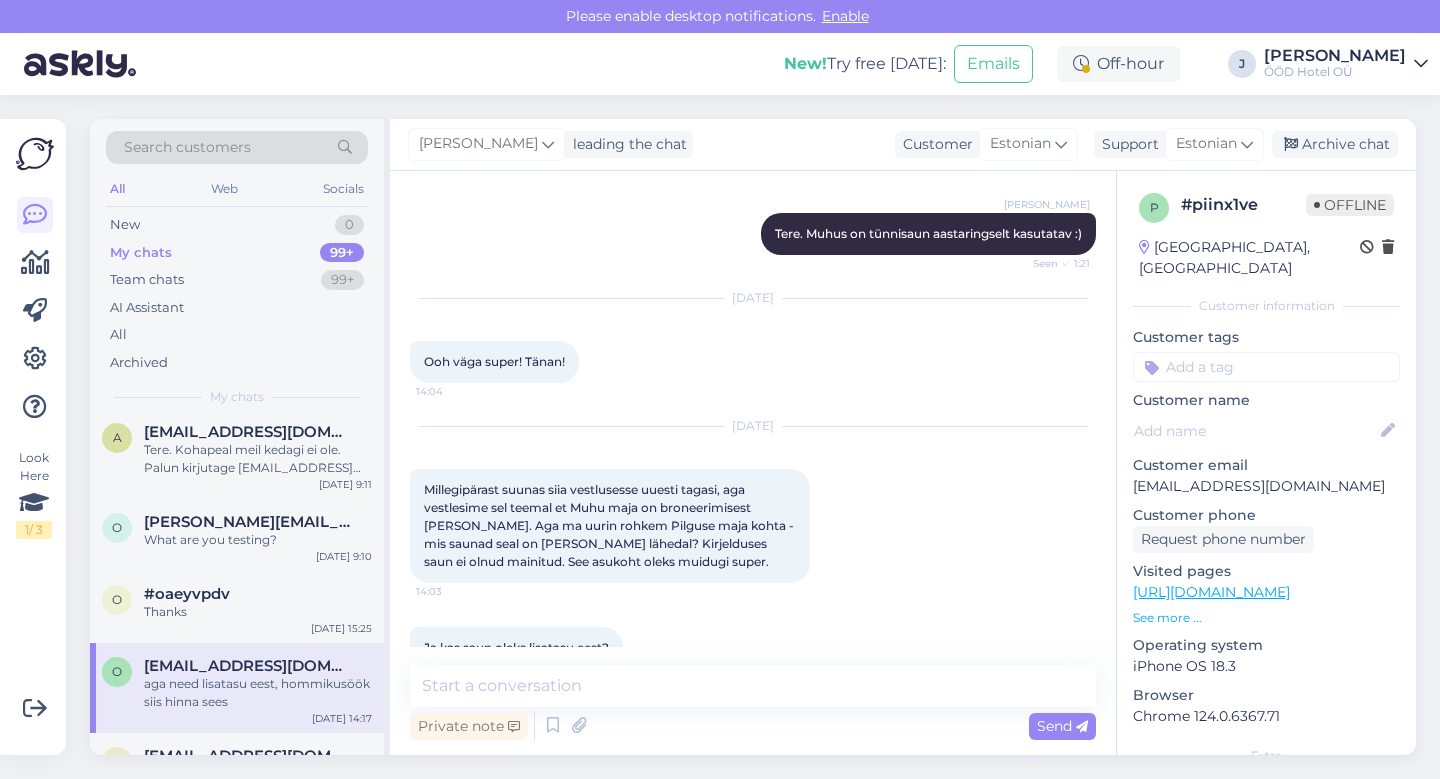 scroll, scrollTop: 0, scrollLeft: 0, axis: both 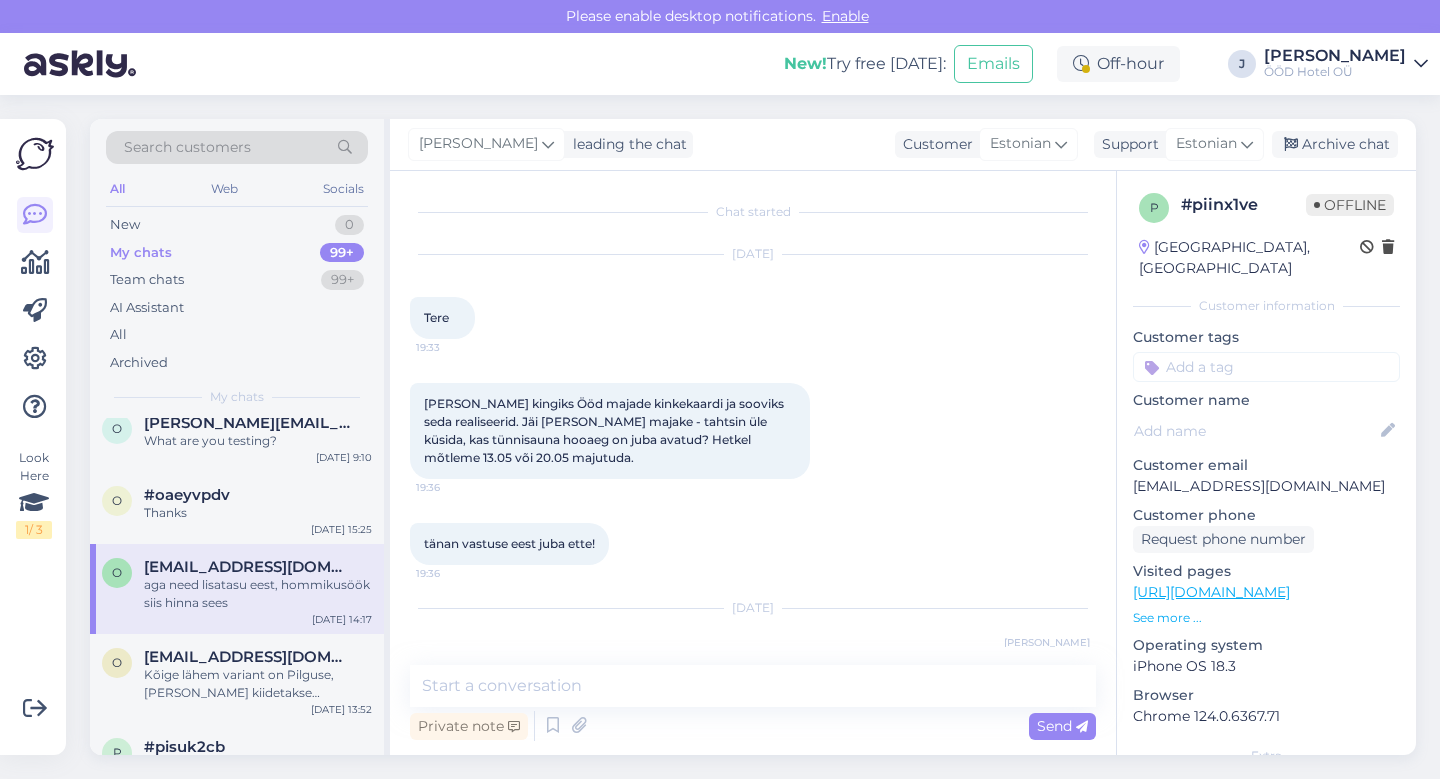 click on "Kõige lähem variant on Pilguse, [PERSON_NAME] kiidetakse [PERSON_NAME] on ka hommikusöök hinna sees, kuid seal ei ole mullivanni. Seal on erinevate saunade võimalus." at bounding box center [258, 684] 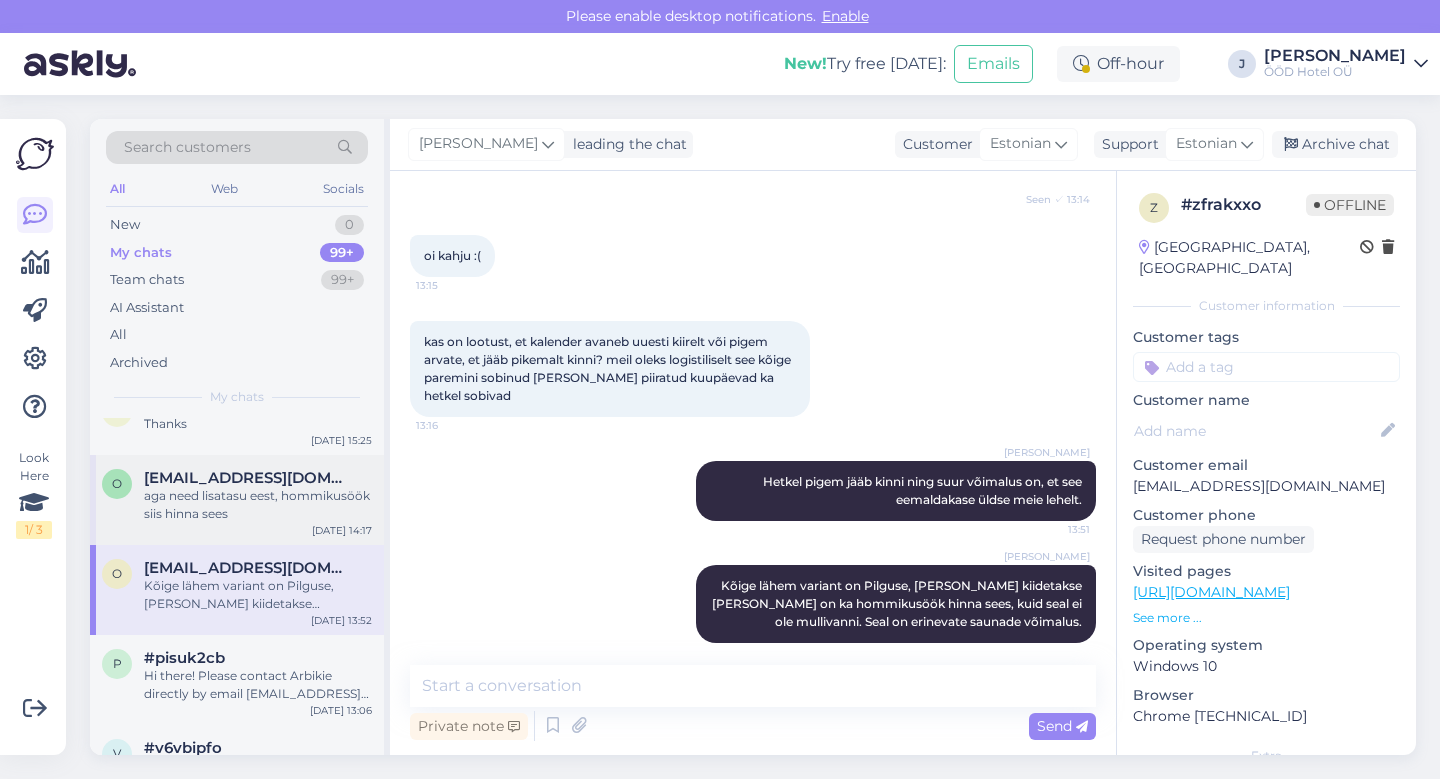 scroll, scrollTop: 9365, scrollLeft: 0, axis: vertical 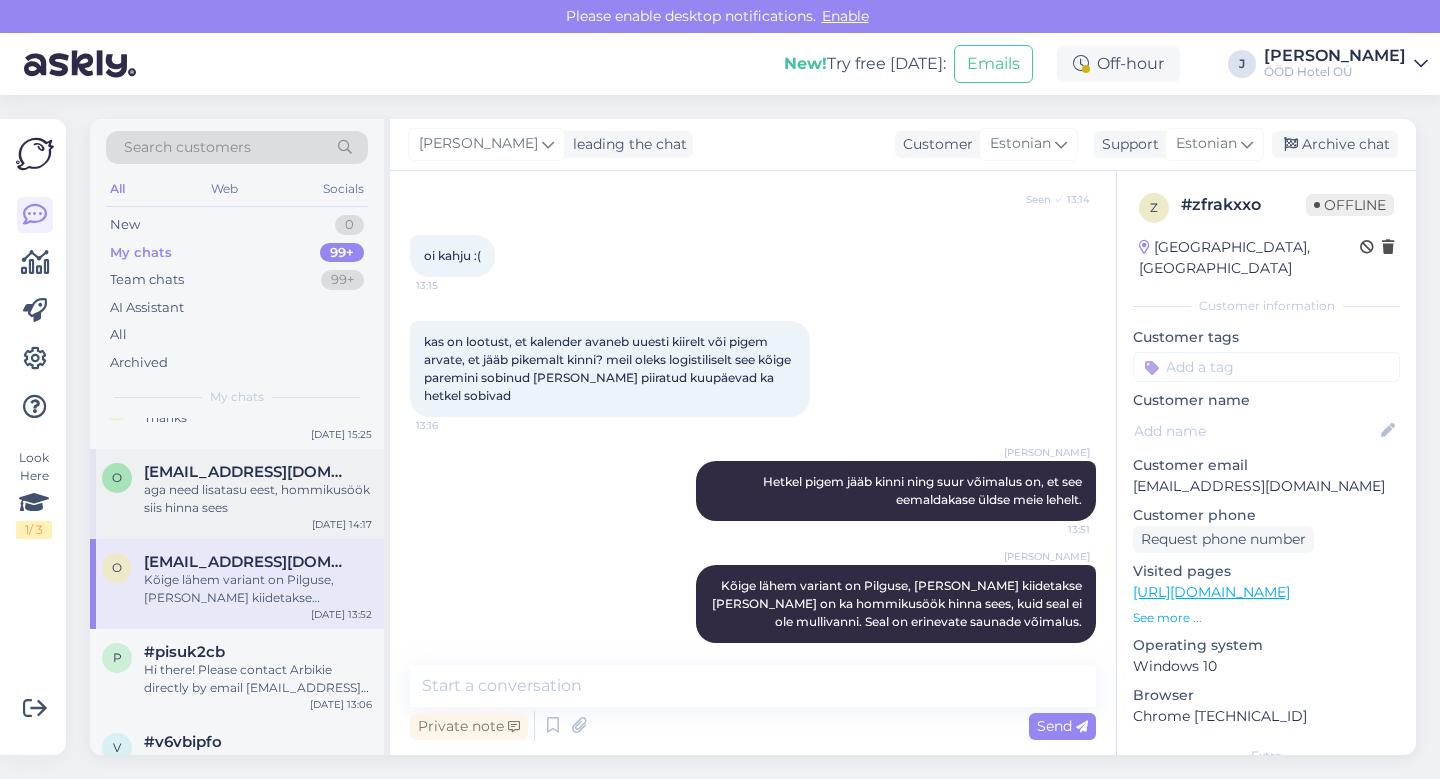 click on "p #pisuk2cb Hi there! Please contact Arbikie directly by email [EMAIL_ADDRESS][DOMAIN_NAME] [DATE] 13:06" at bounding box center (237, 674) 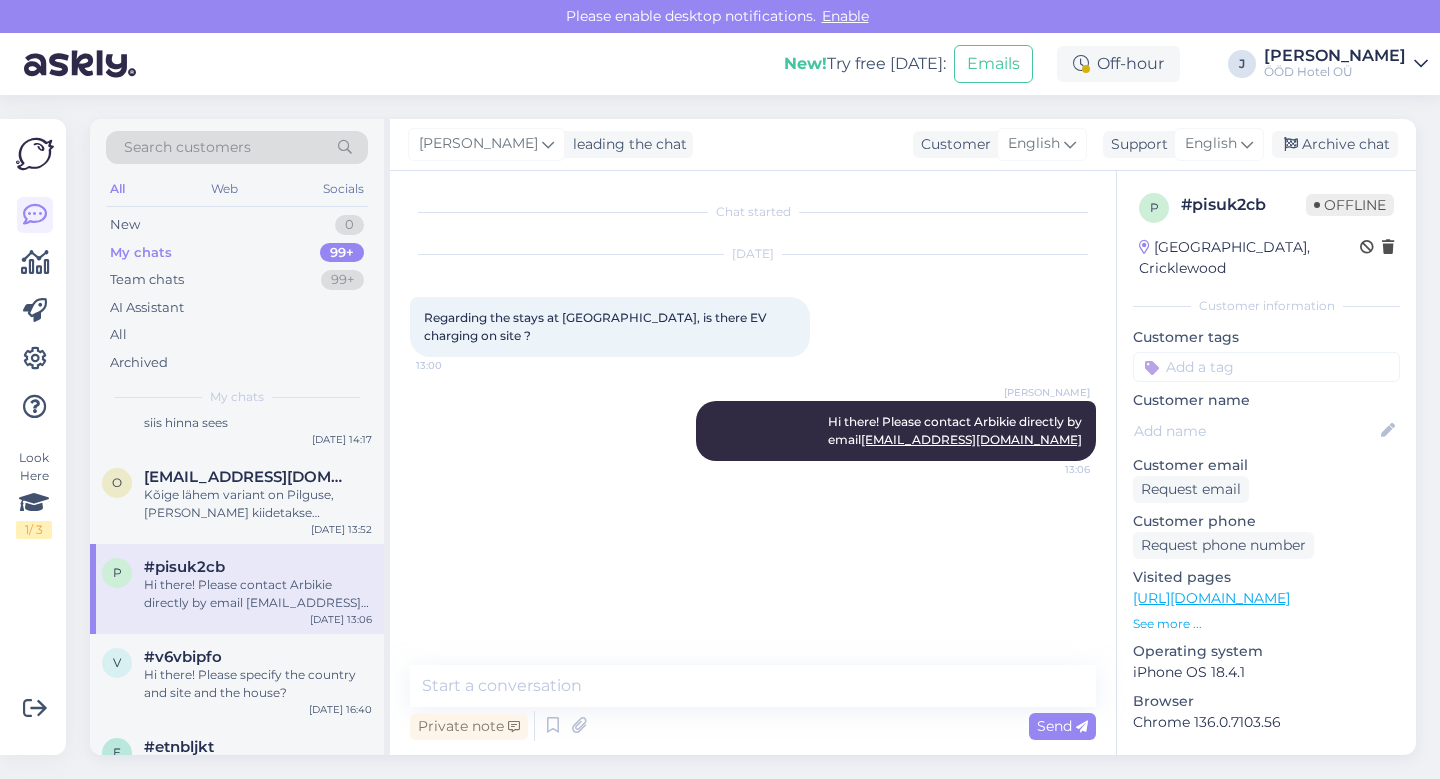 scroll, scrollTop: 9464, scrollLeft: 0, axis: vertical 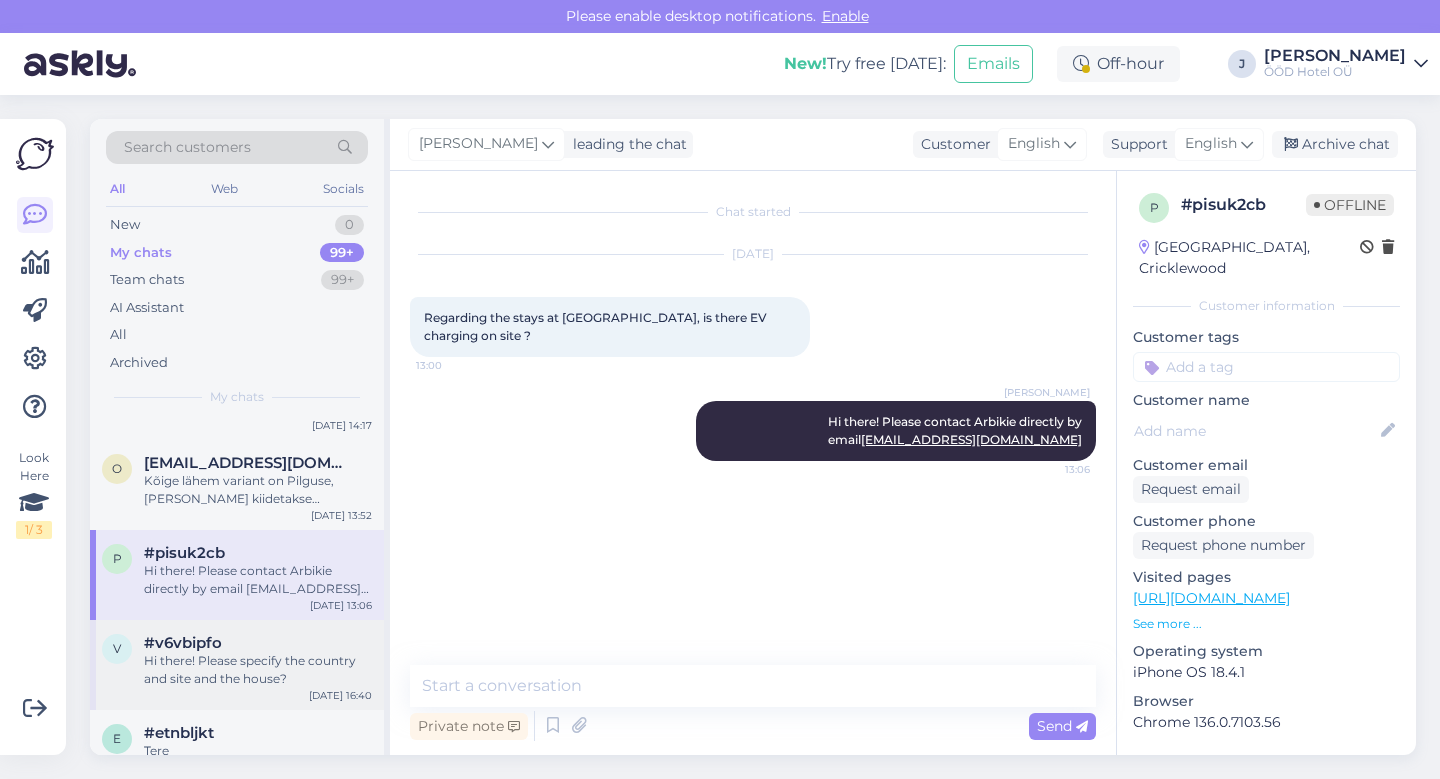 click on "Hi there! Please specify the country and site and the house?" at bounding box center (258, 670) 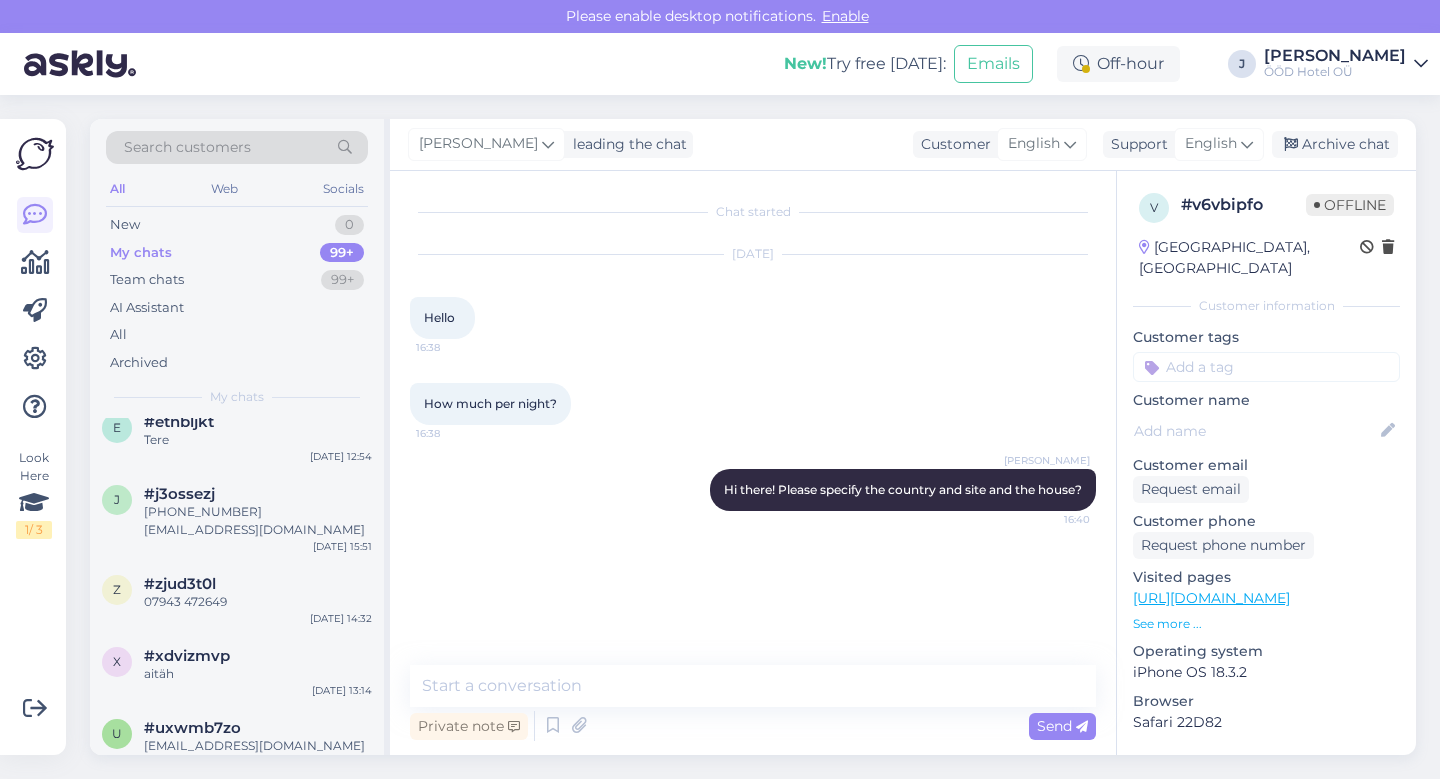 scroll, scrollTop: 9776, scrollLeft: 0, axis: vertical 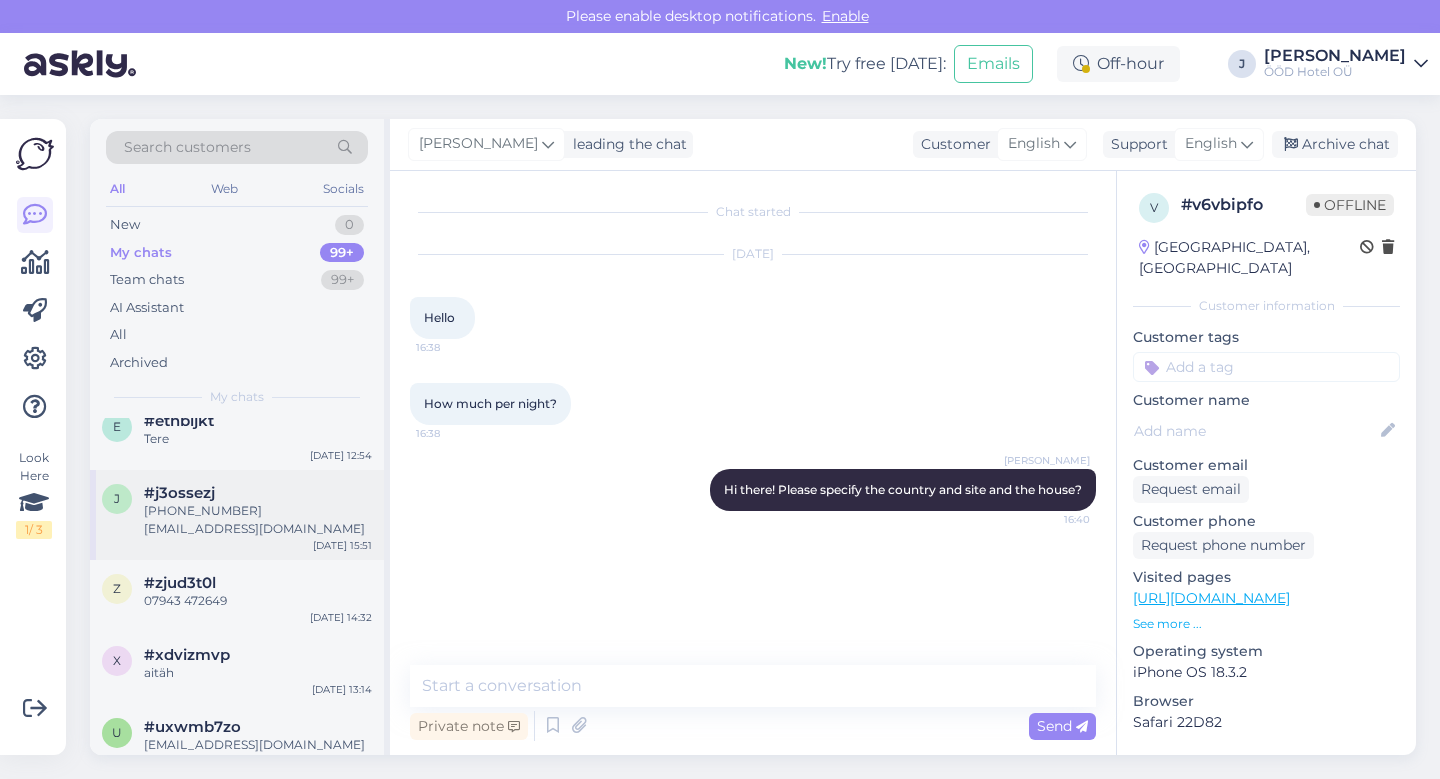 click on "j #j3ossezj
[PHONE_NUMBER]
[EMAIL_ADDRESS][DOMAIN_NAME] [DATE] 15:51" at bounding box center (237, 515) 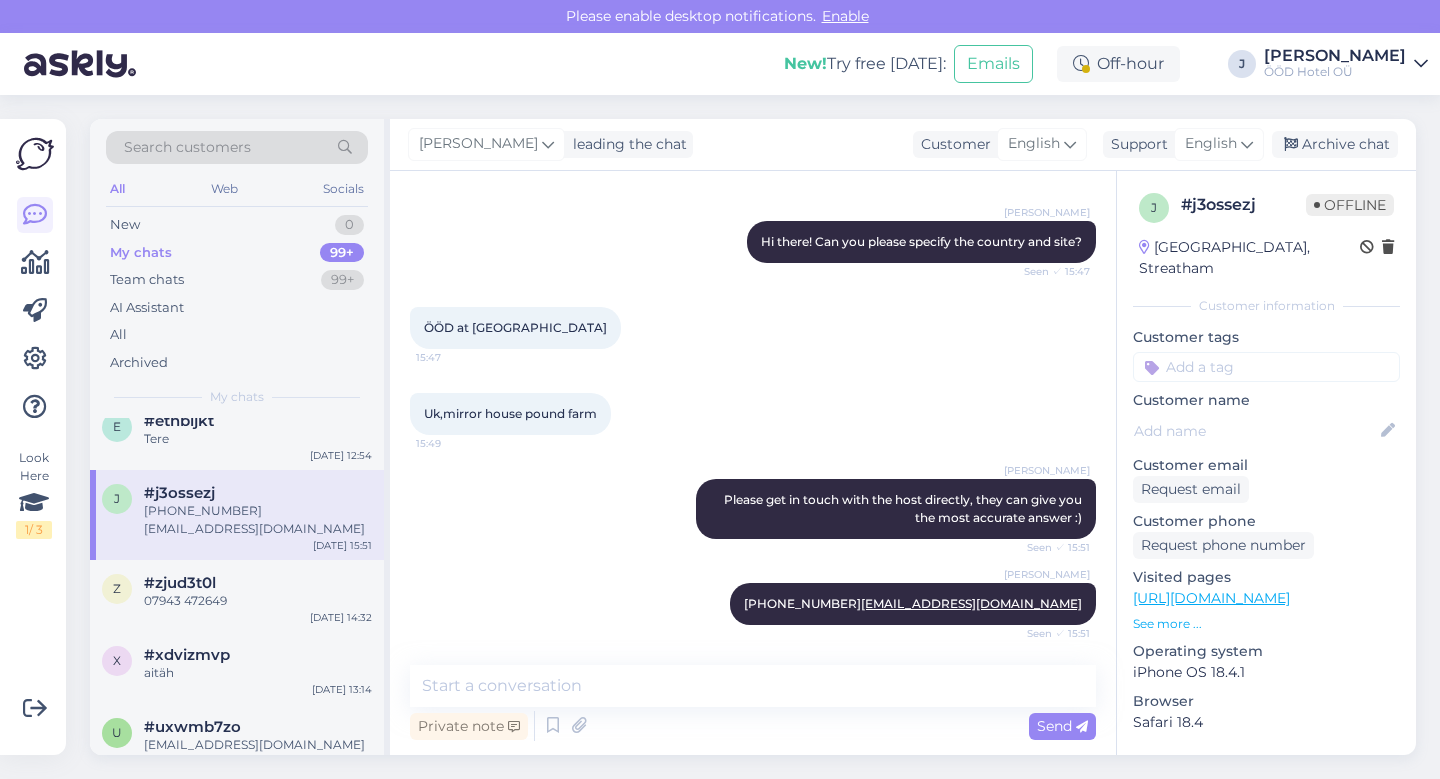 scroll, scrollTop: 0, scrollLeft: 0, axis: both 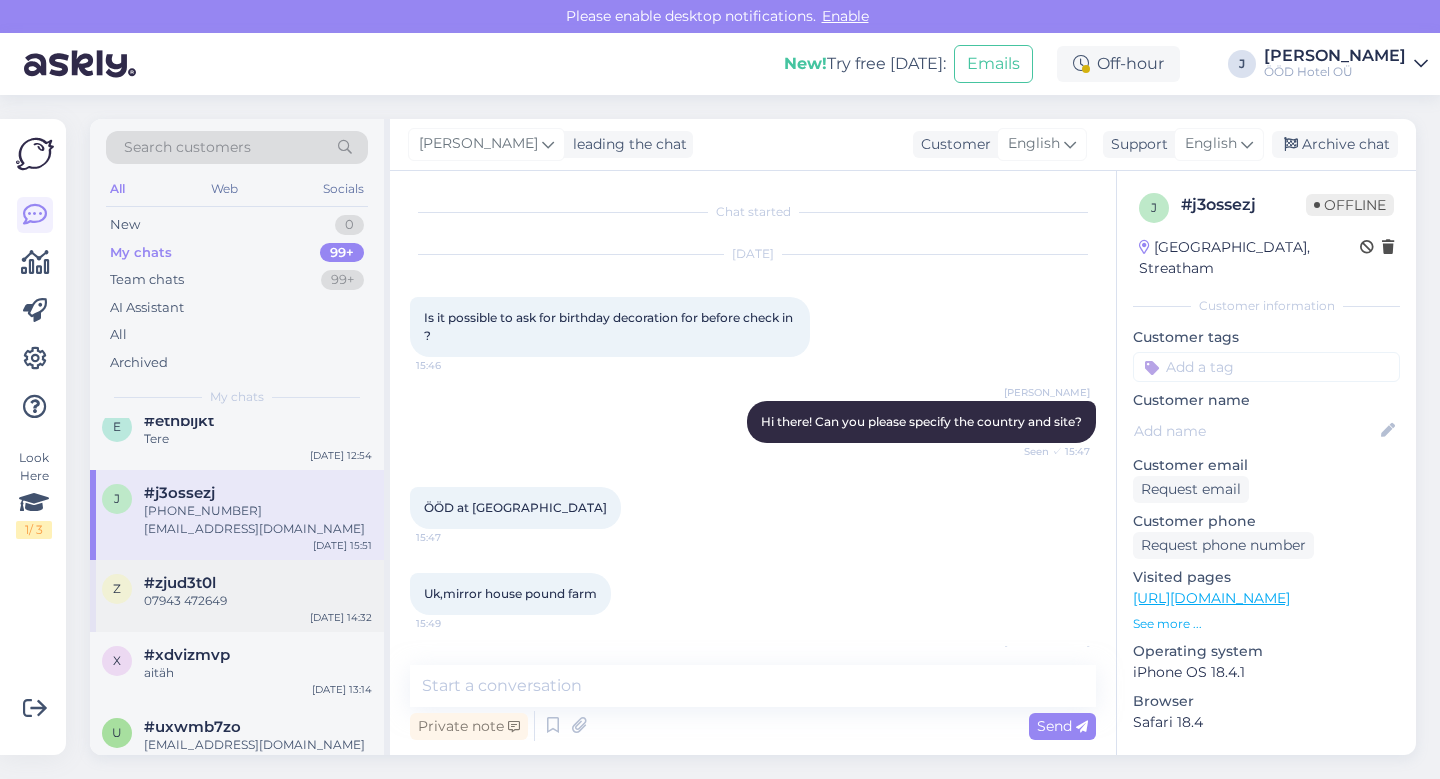 click on "07943 472649" at bounding box center [258, 601] 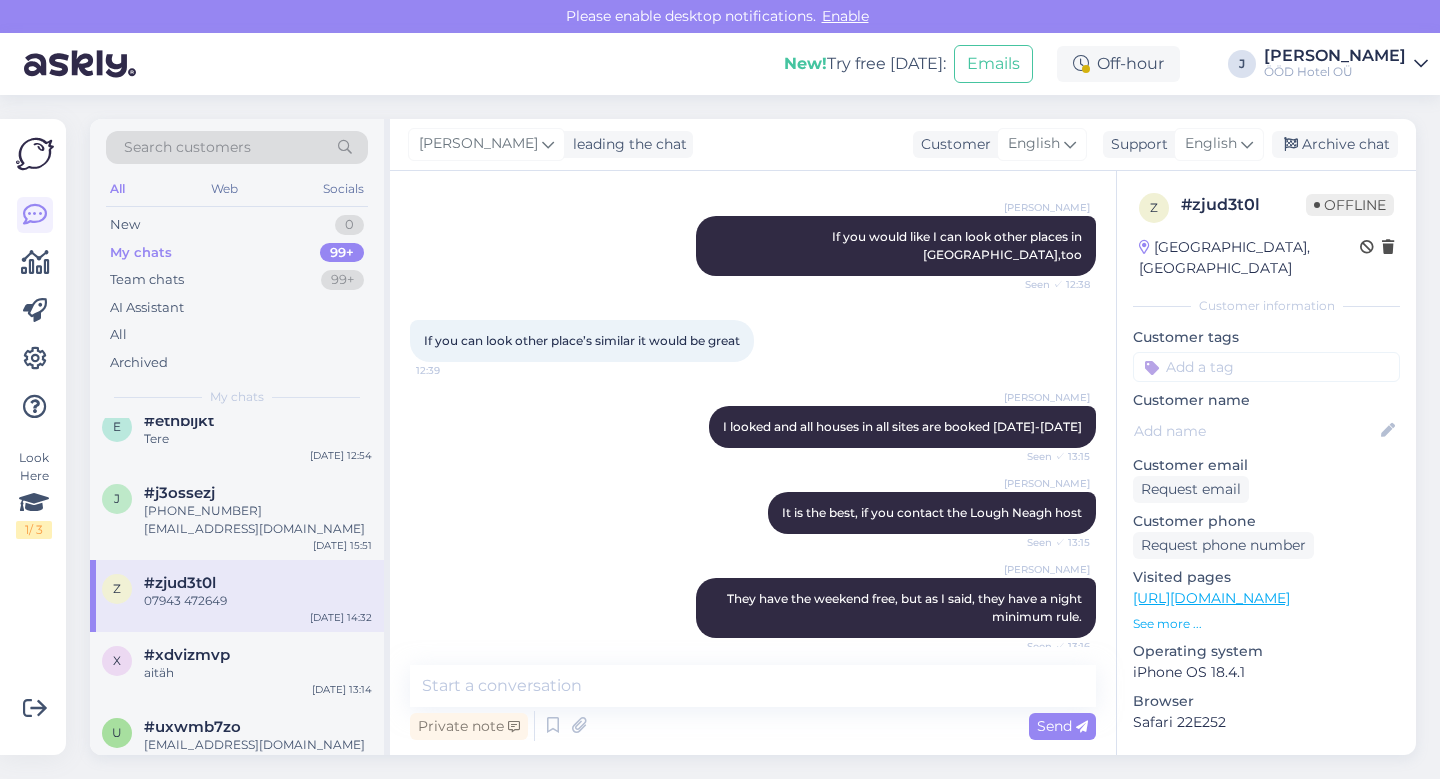 scroll, scrollTop: 0, scrollLeft: 0, axis: both 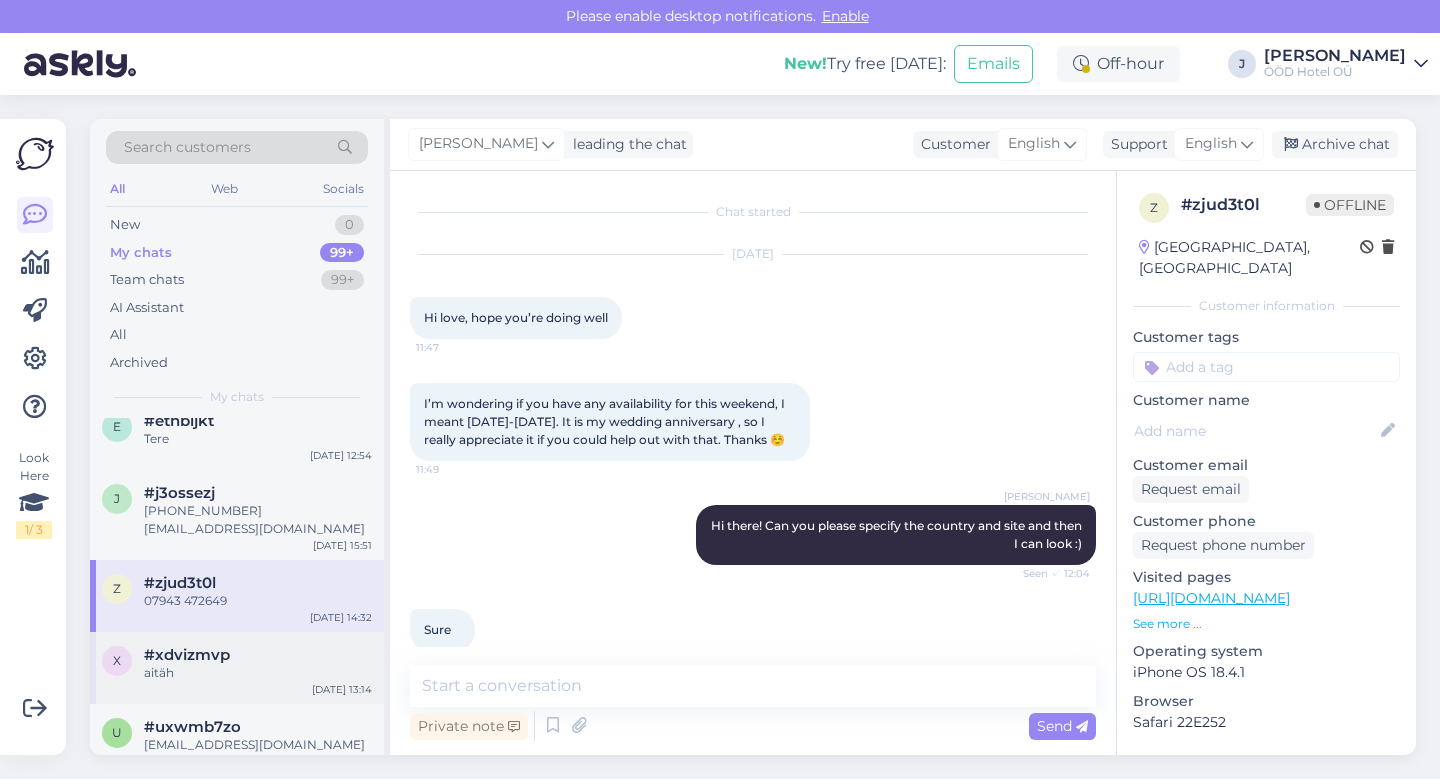 click on "aitäh" at bounding box center (258, 673) 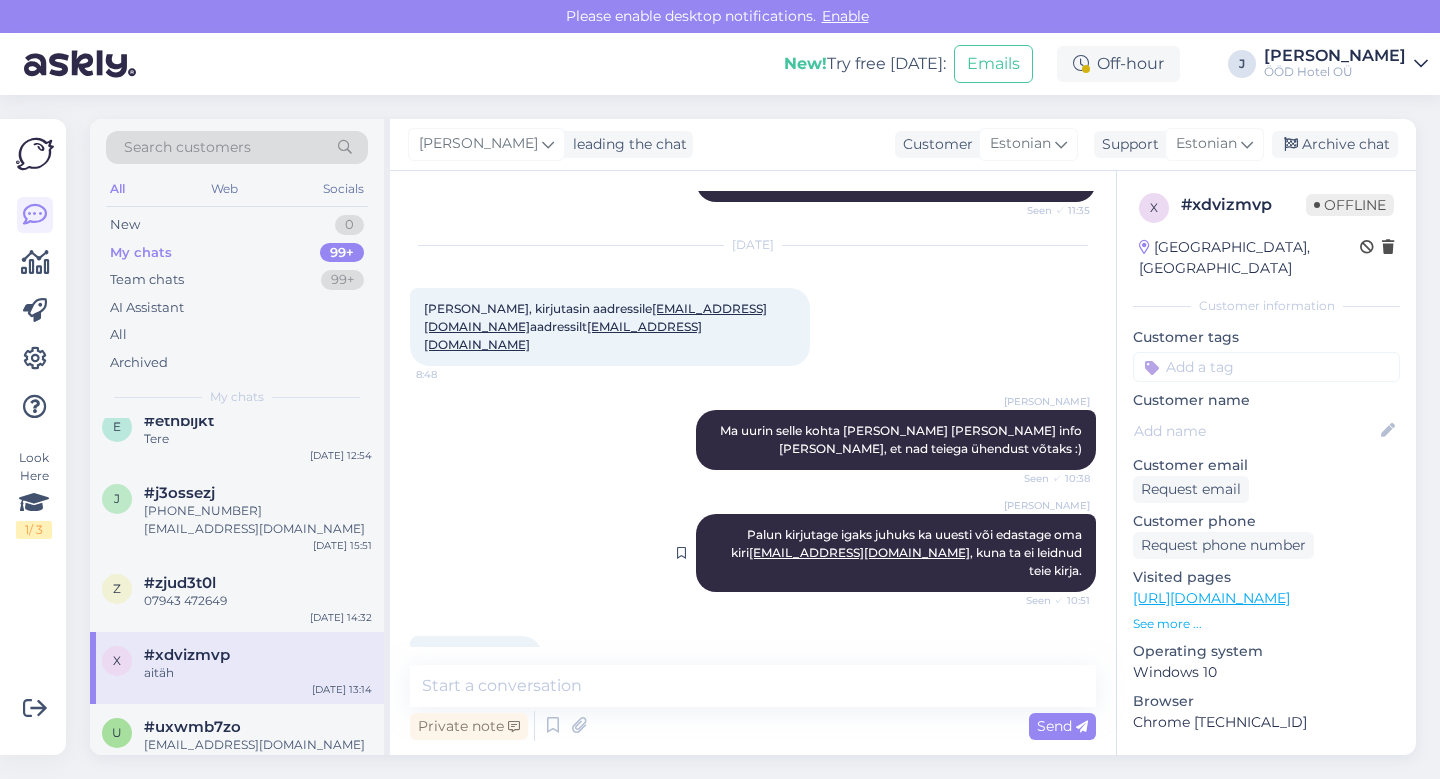 scroll, scrollTop: 0, scrollLeft: 0, axis: both 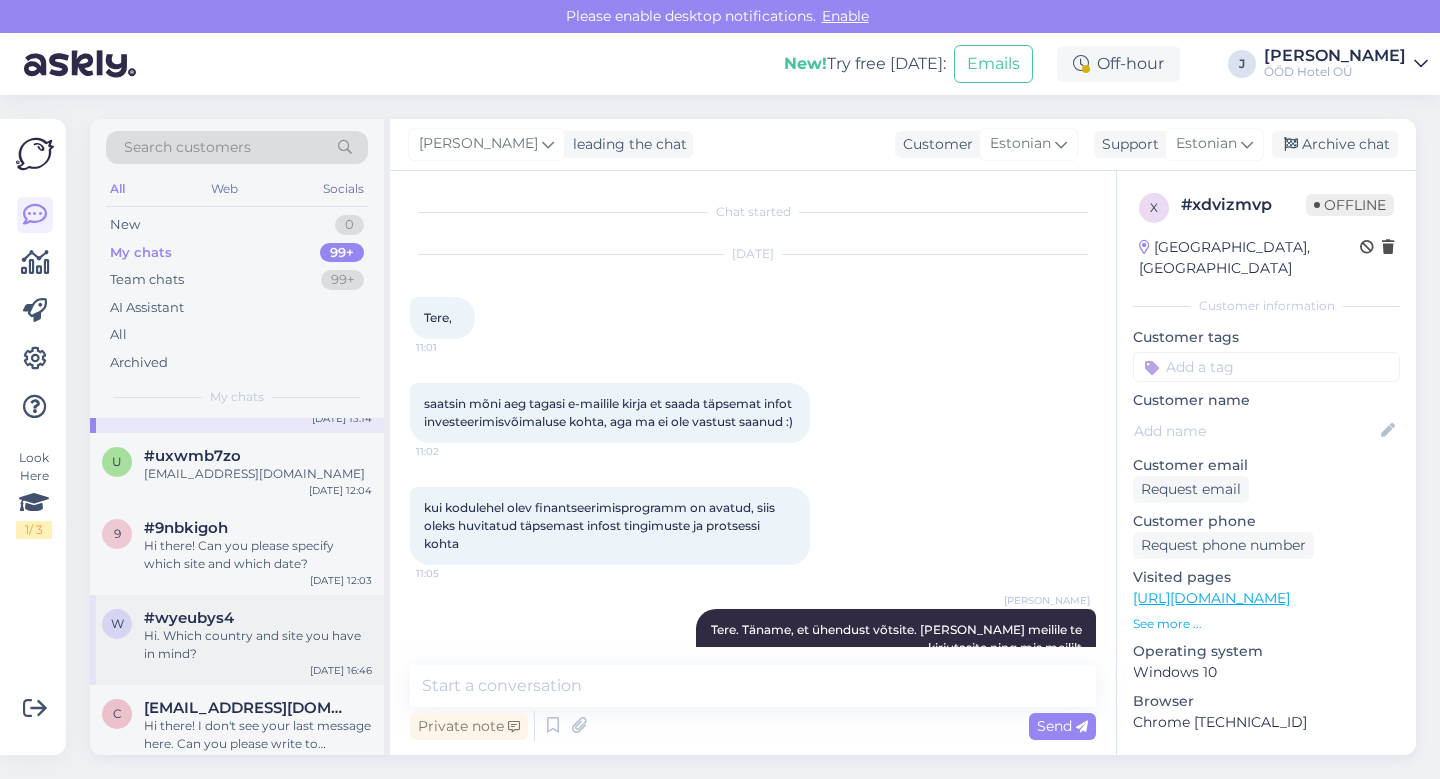click on "Hi. Which country and site you have in mind?" at bounding box center (258, 645) 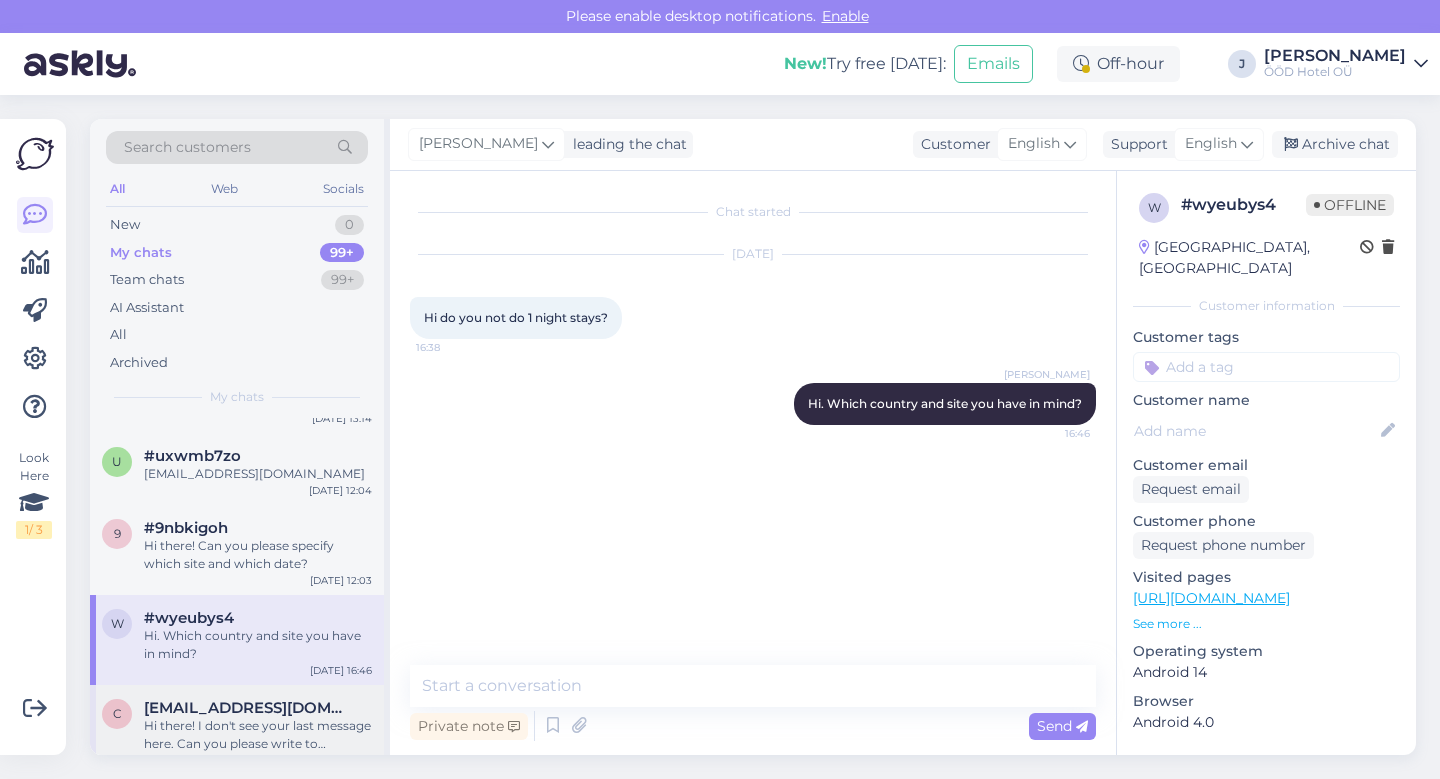 click on "Hi there! I don't see your last message here. Can you please write to [EMAIL_ADDRESS][DOMAIN_NAME] so I can answer all your questions or forward them to the host? Thank you" at bounding box center [258, 735] 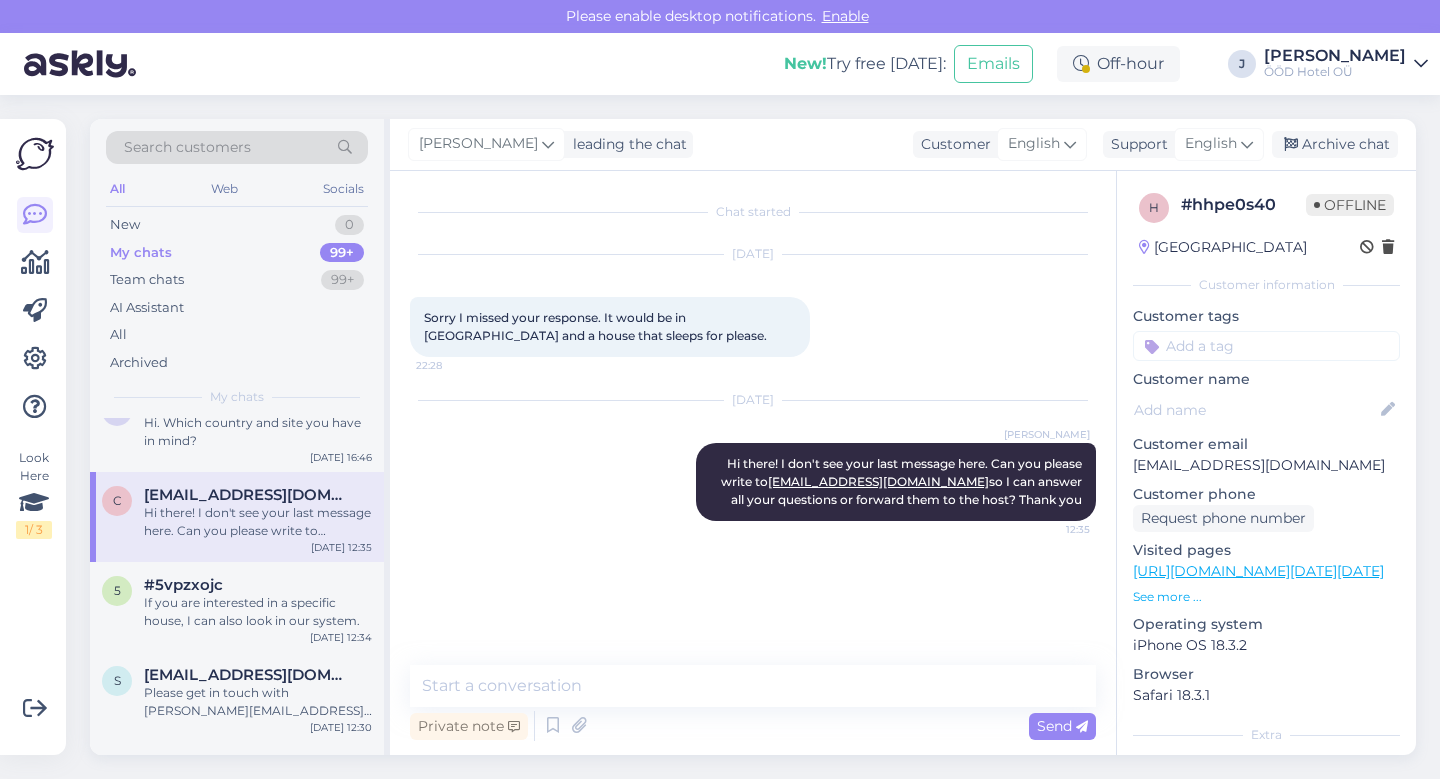 scroll, scrollTop: 10262, scrollLeft: 0, axis: vertical 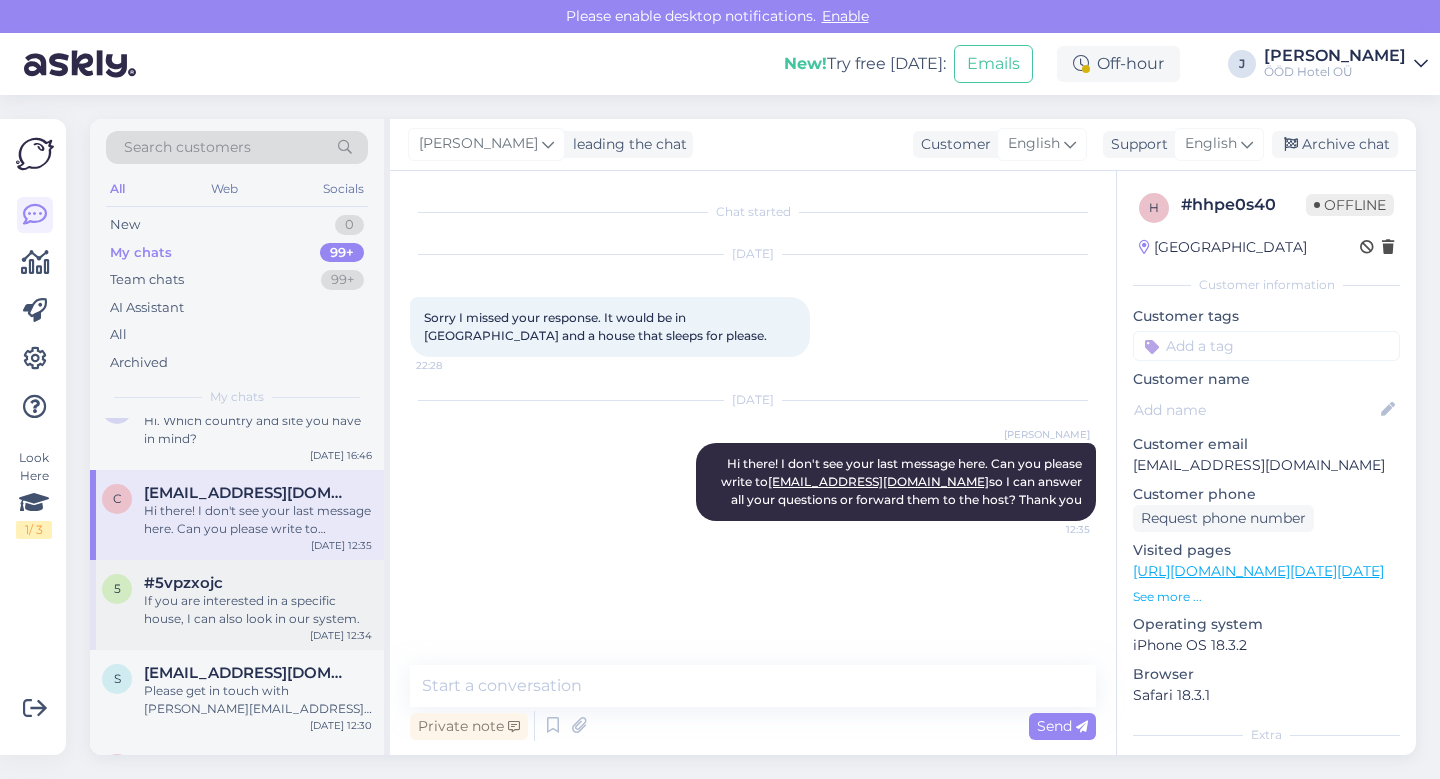 click on "If you are interested in a specific house, I can also look in our system." at bounding box center [258, 610] 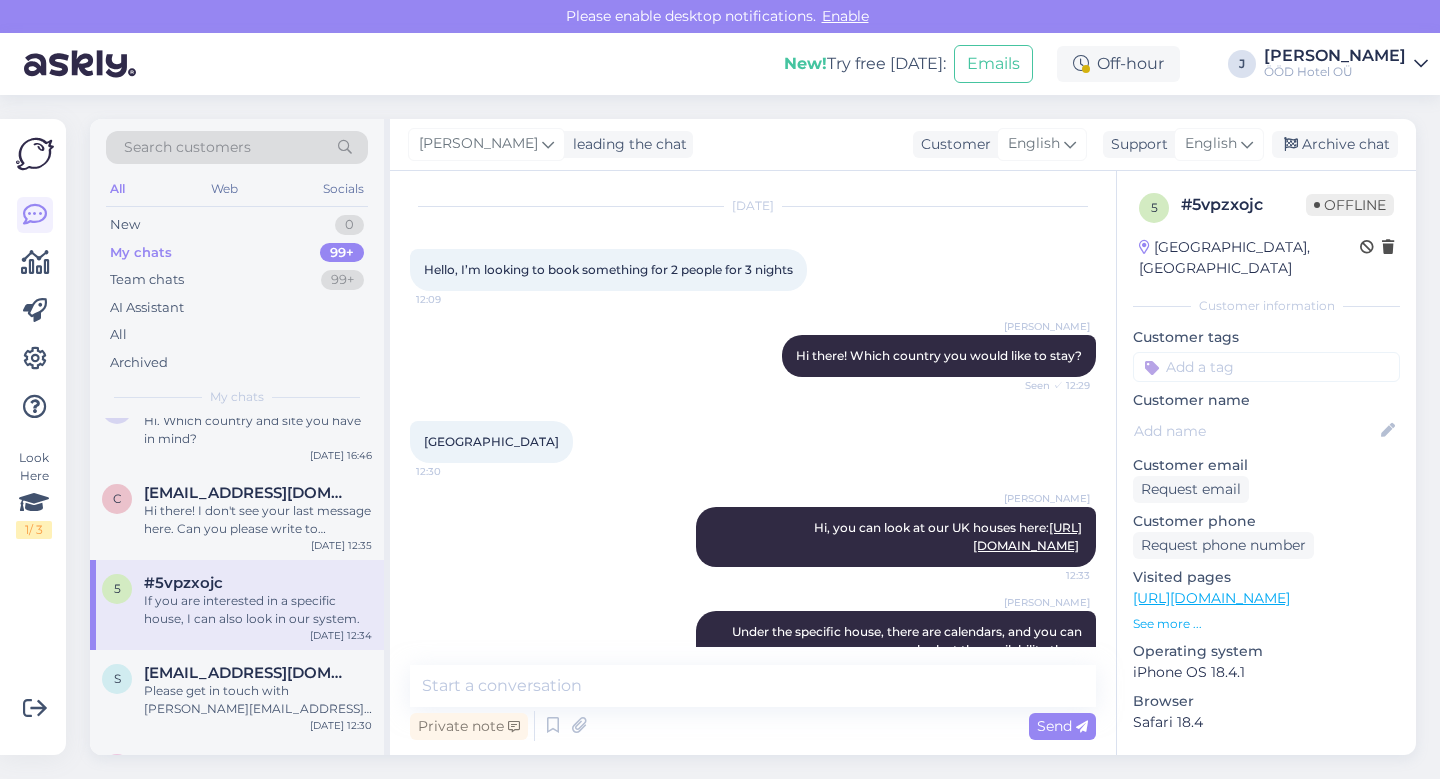 scroll, scrollTop: 0, scrollLeft: 0, axis: both 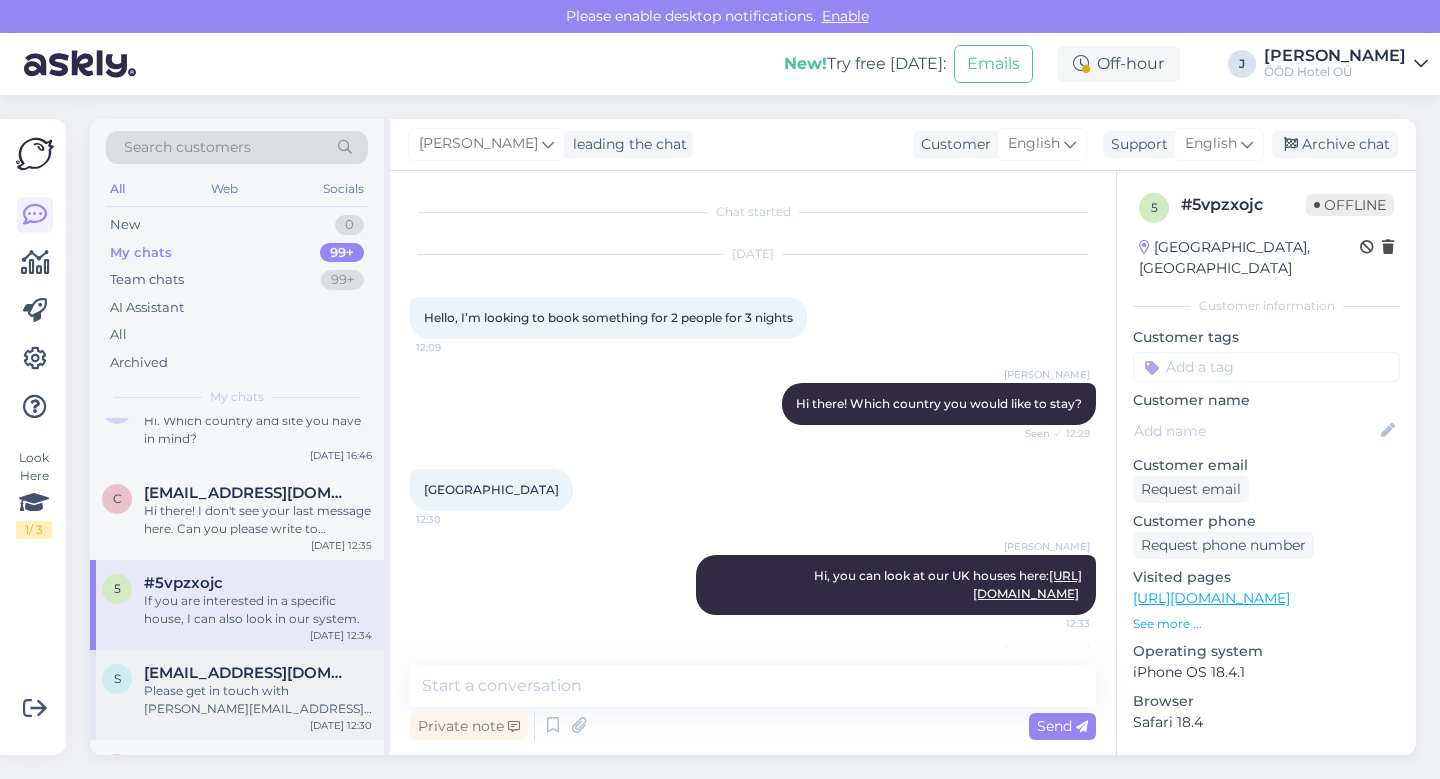 click on "Please get in touch with [PERSON_NAME][EMAIL_ADDRESS][DOMAIN_NAME], she is from sales department☺️Thank you" at bounding box center (258, 700) 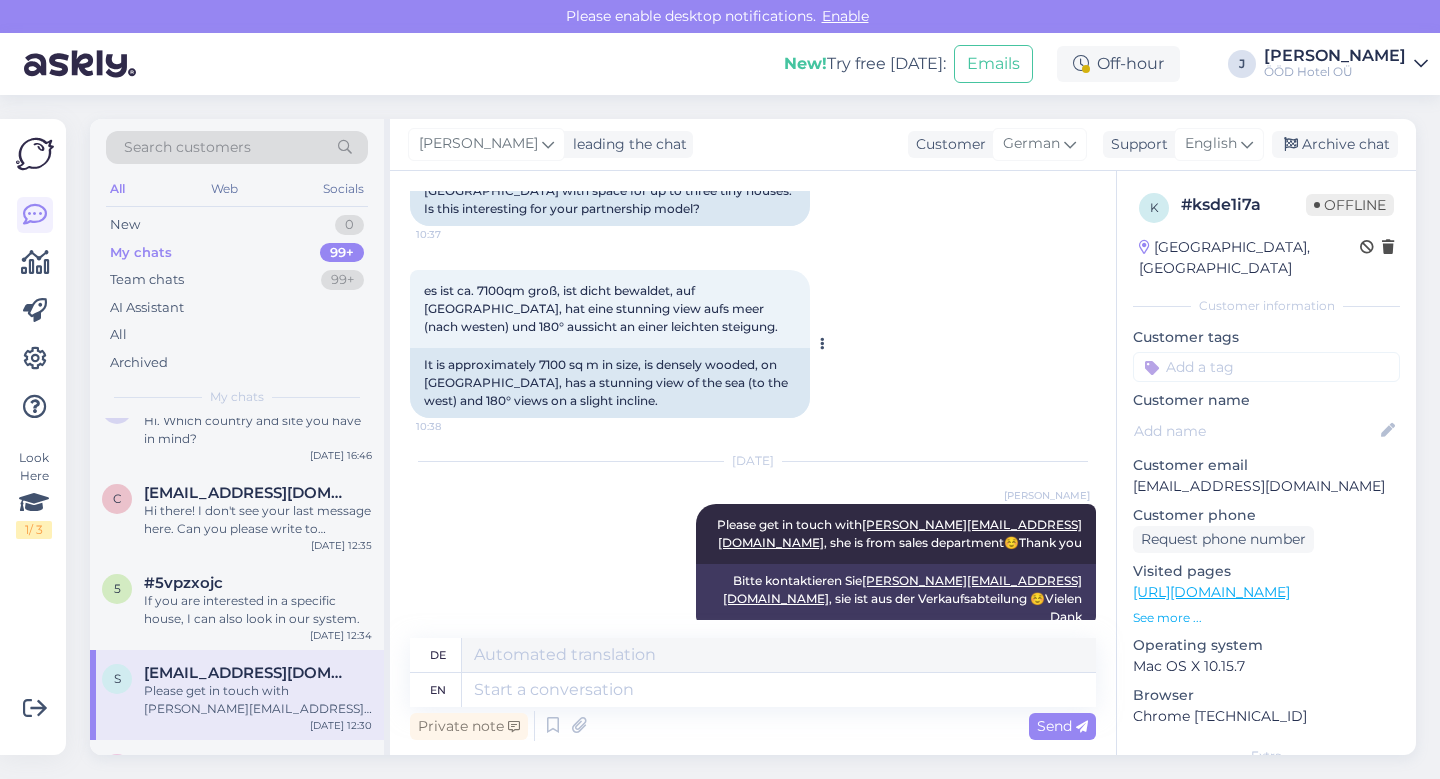 scroll, scrollTop: 0, scrollLeft: 0, axis: both 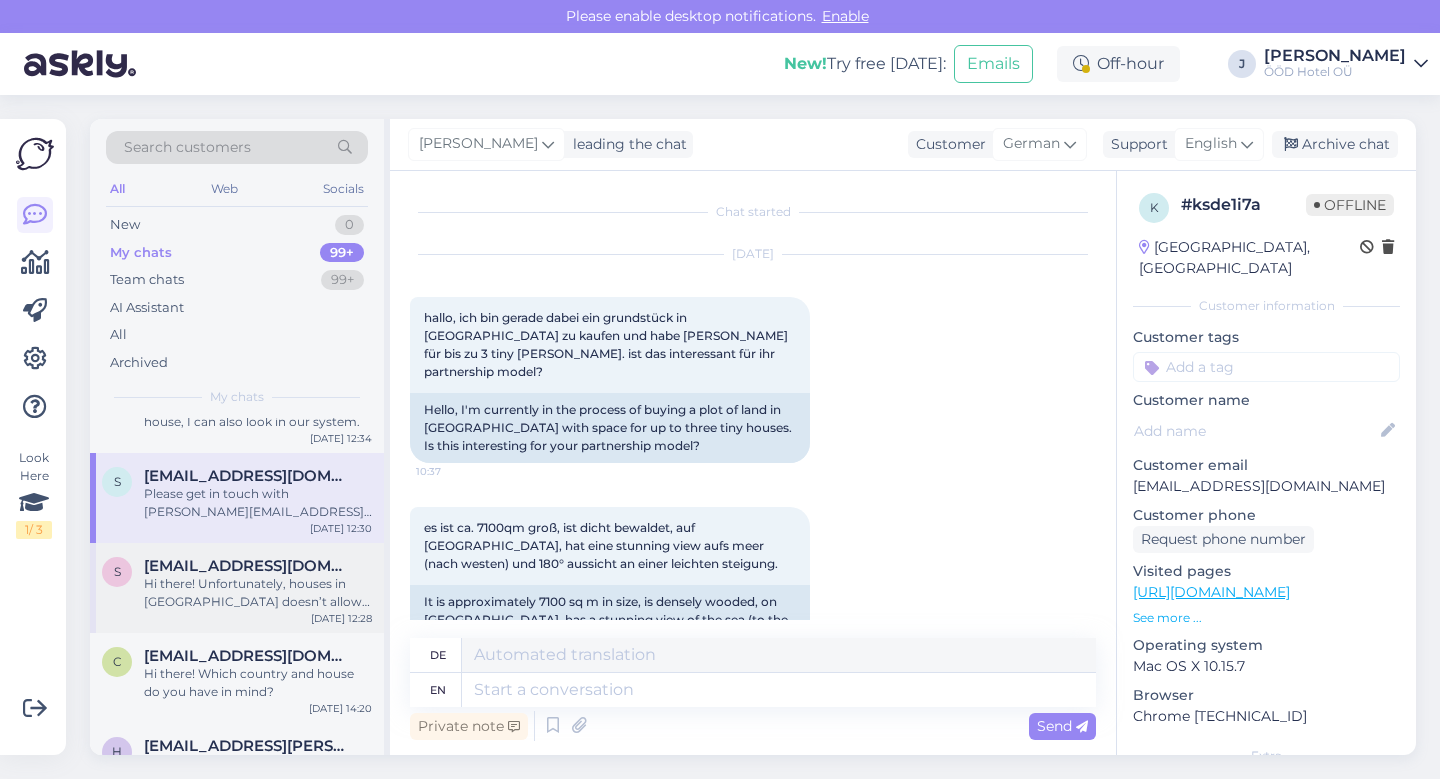 click on "Hi there! Unfortunately, houses in [GEOGRAPHIC_DATA] doesn’t allow pets." at bounding box center (258, 593) 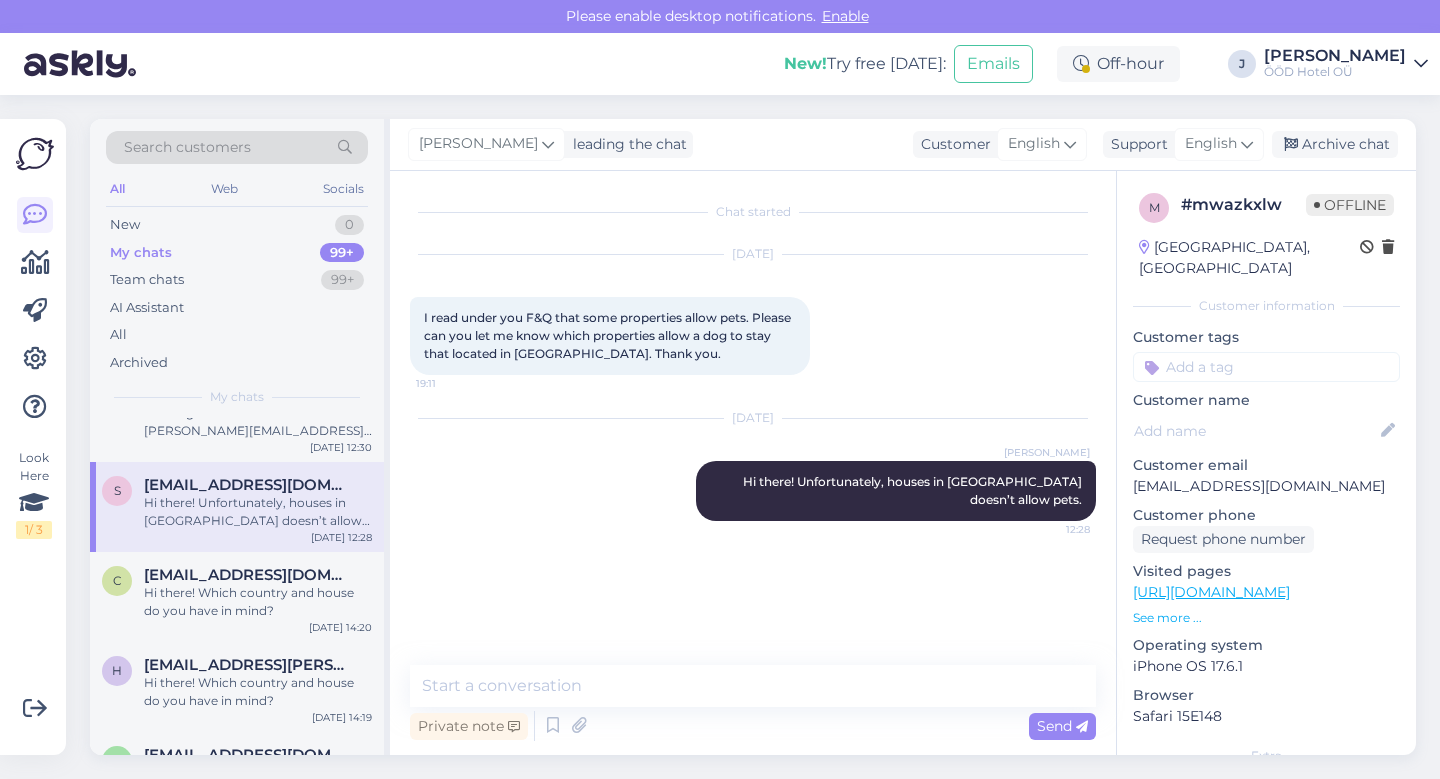 scroll, scrollTop: 10544, scrollLeft: 0, axis: vertical 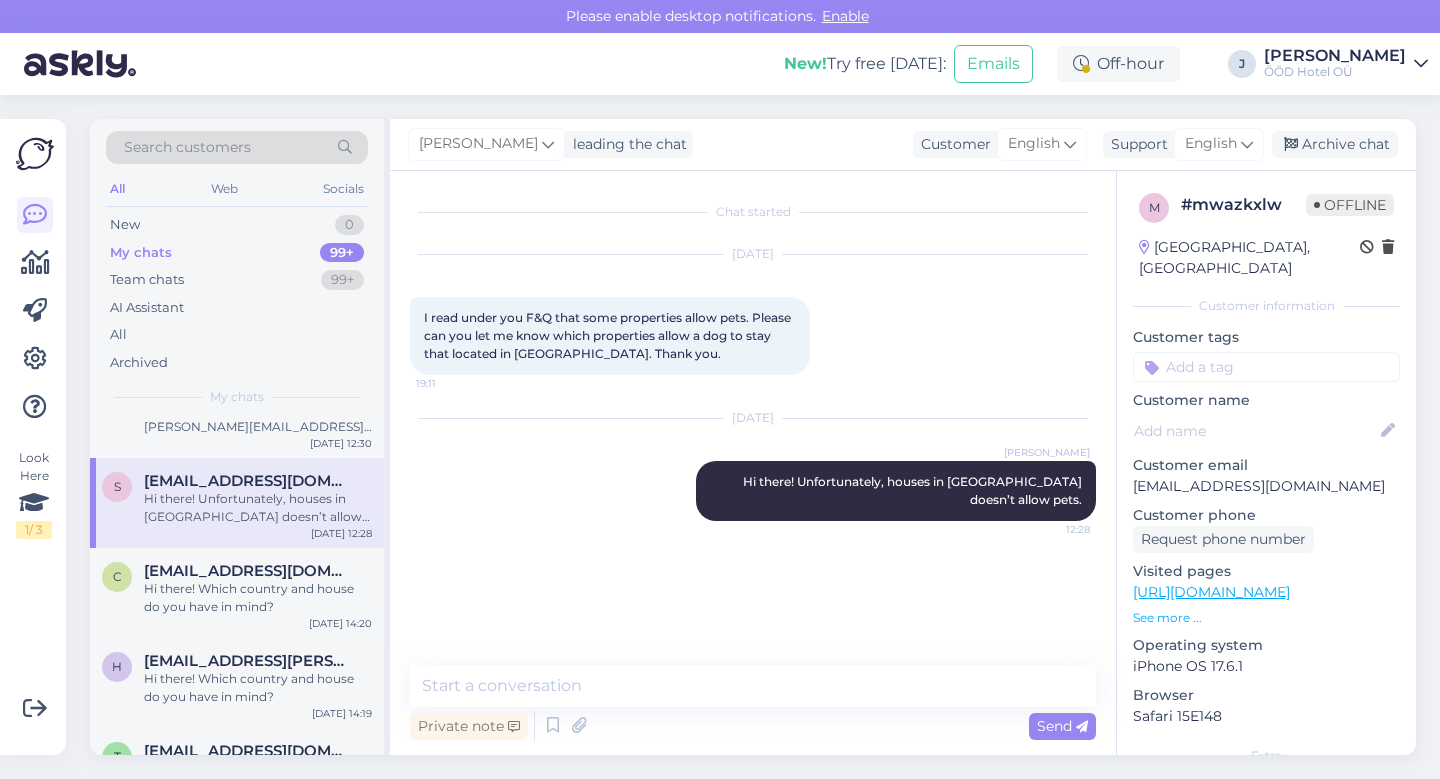 click on "Hi there! Which country and house do you have in mind?" at bounding box center [258, 598] 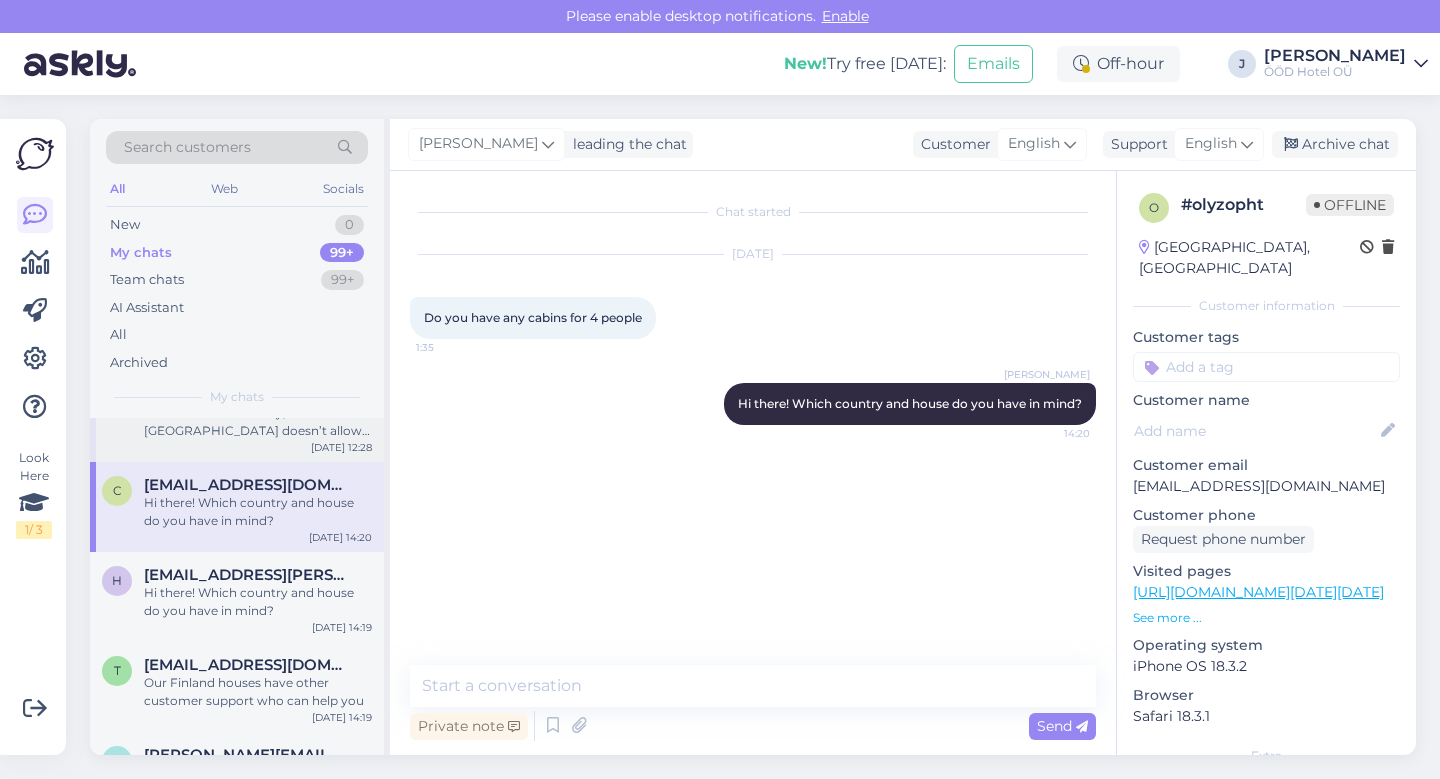scroll, scrollTop: 10693, scrollLeft: 0, axis: vertical 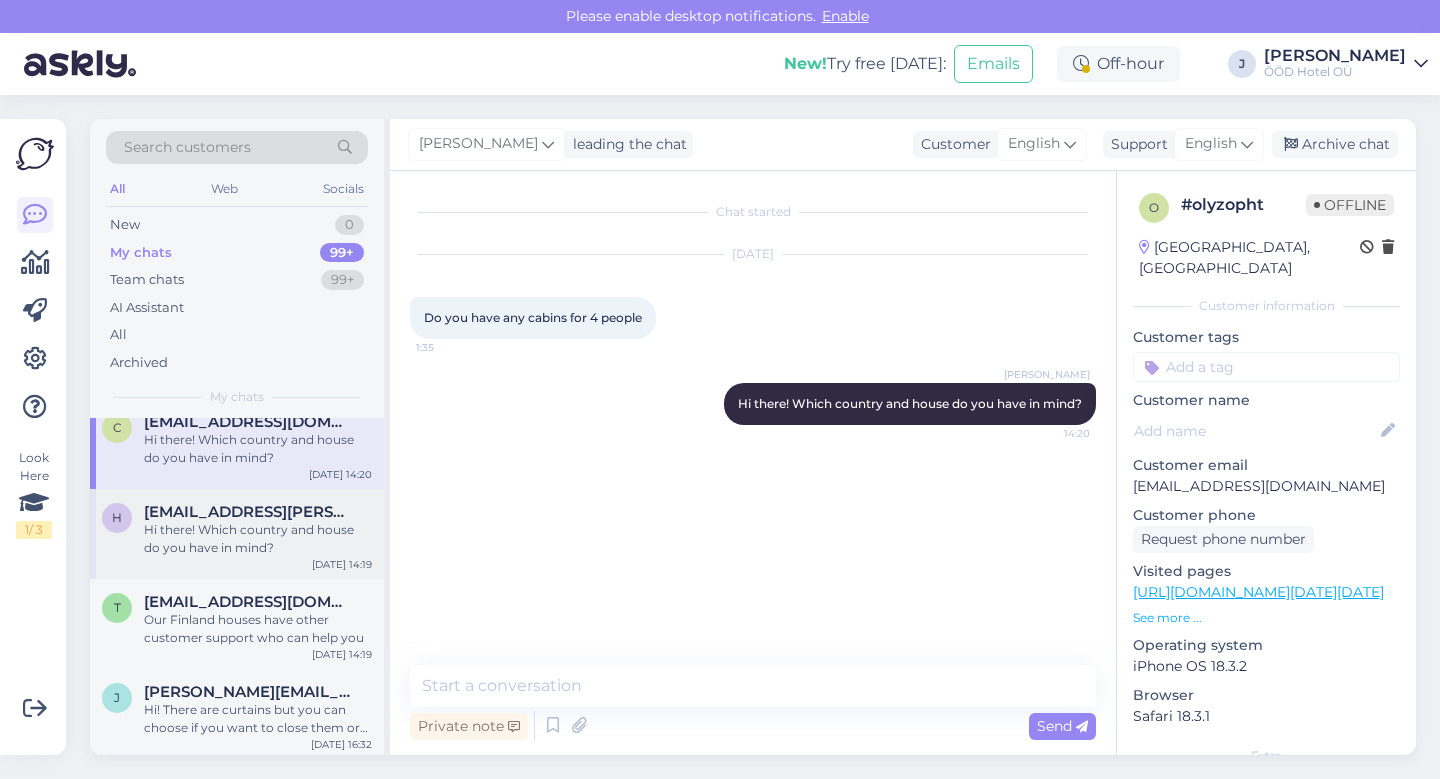 click on "[EMAIL_ADDRESS][PERSON_NAME][DOMAIN_NAME]" at bounding box center (248, 512) 